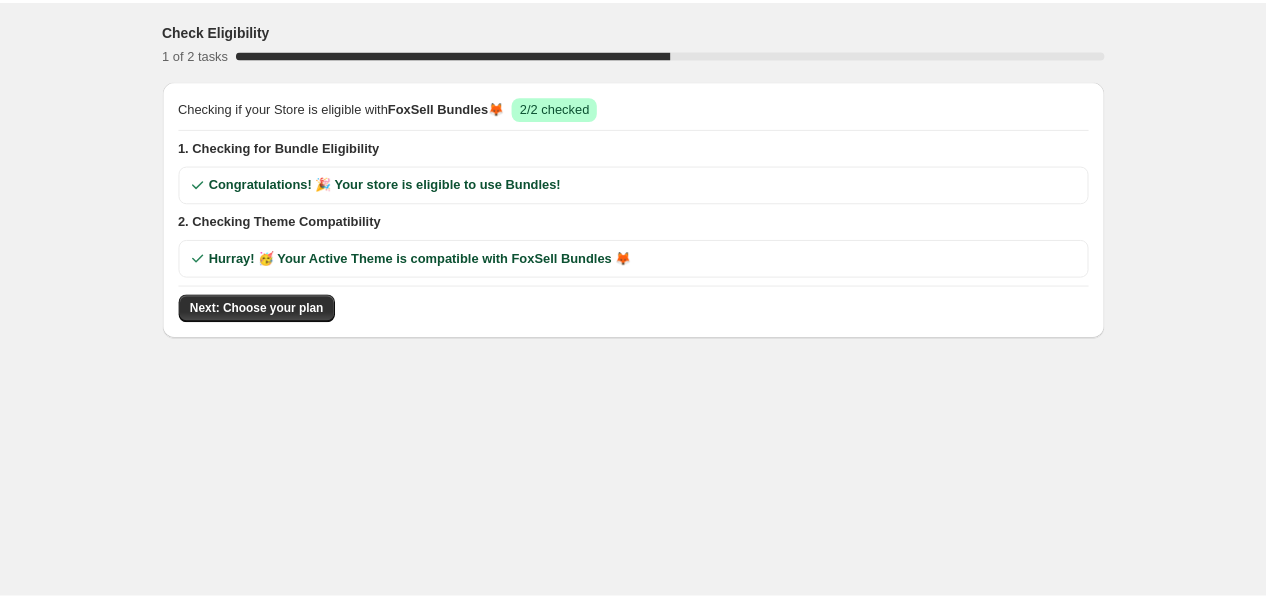 scroll, scrollTop: 0, scrollLeft: 0, axis: both 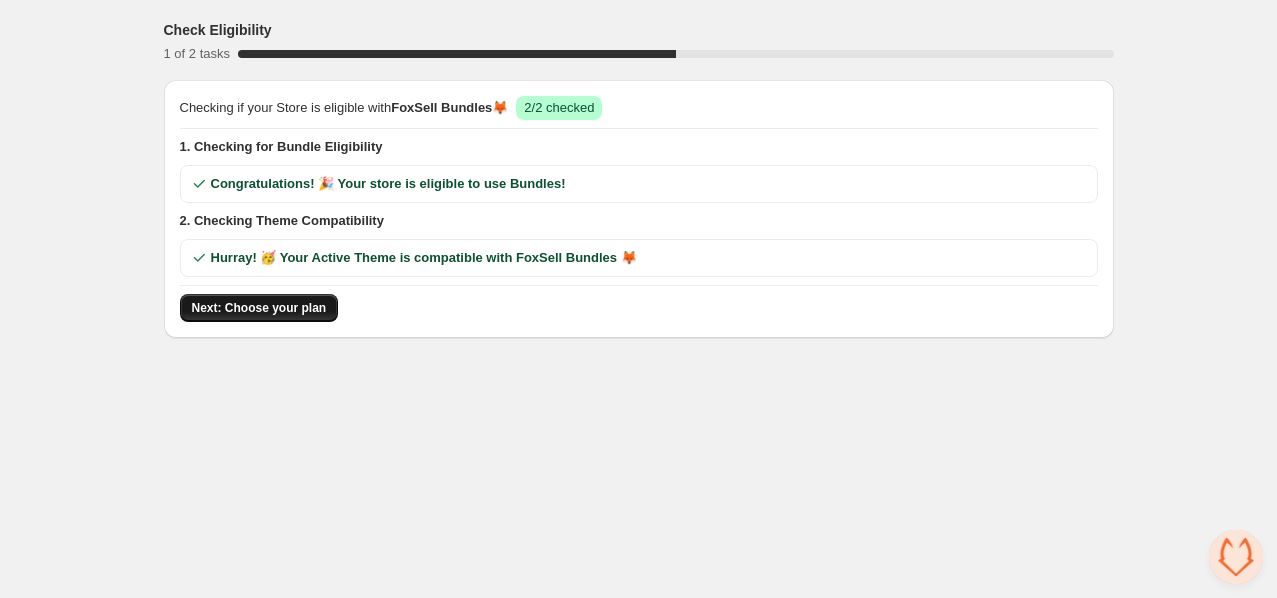 click on "Next: Choose your plan" at bounding box center (259, 308) 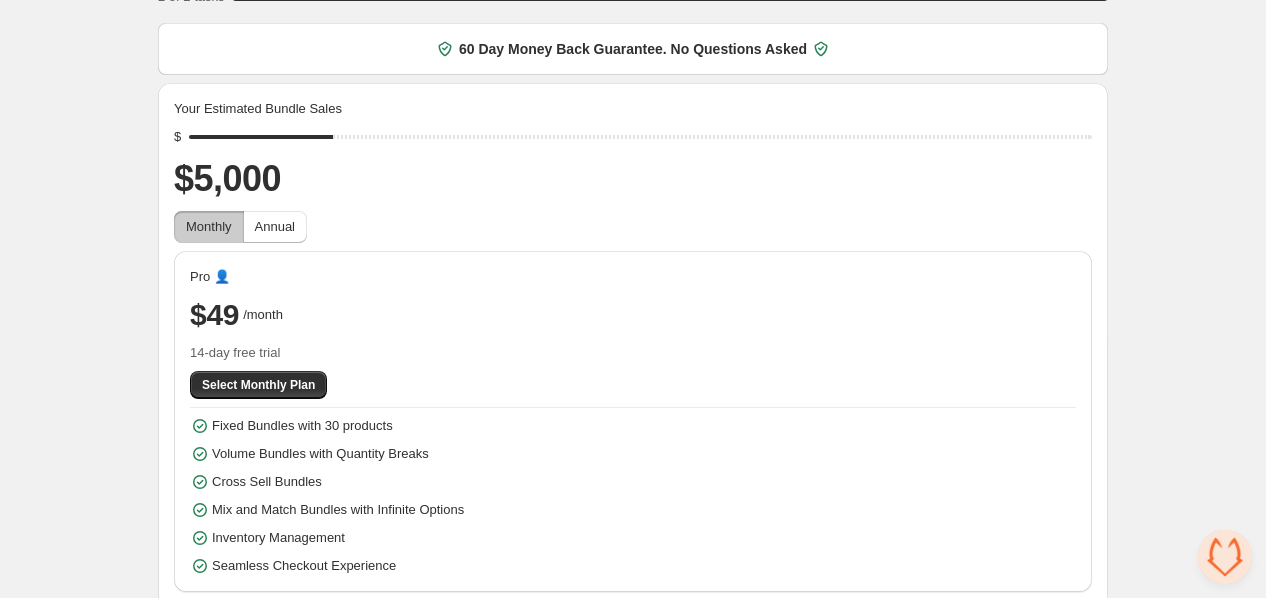 scroll, scrollTop: 74, scrollLeft: 0, axis: vertical 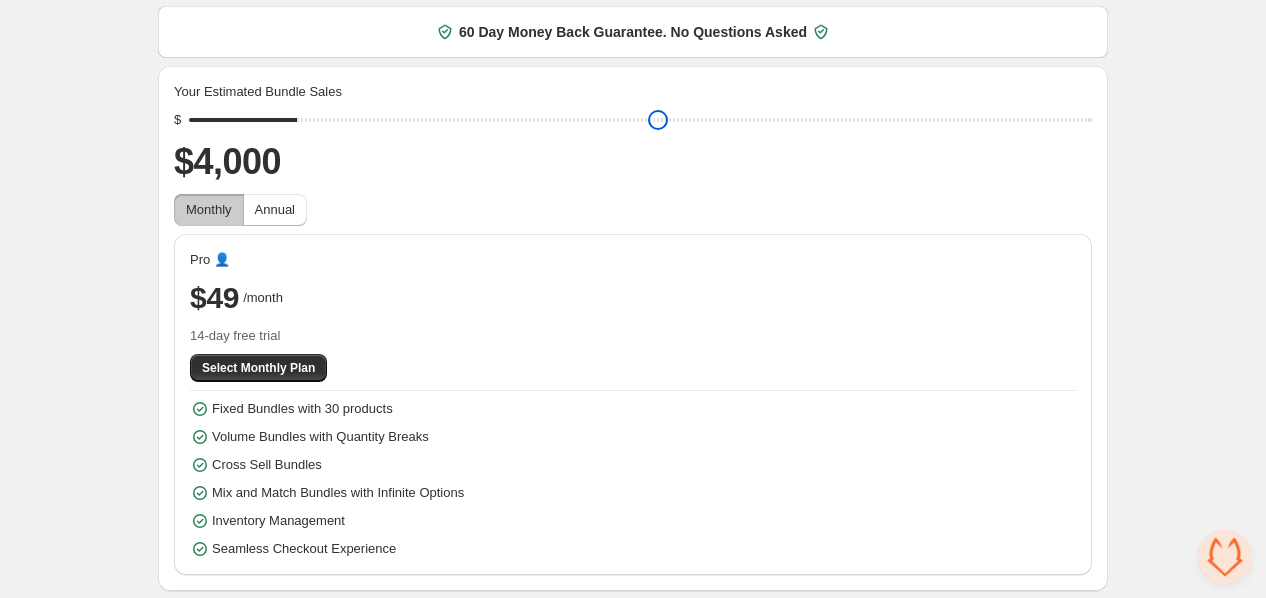 drag, startPoint x: 337, startPoint y: 123, endPoint x: 314, endPoint y: 127, distance: 23.345236 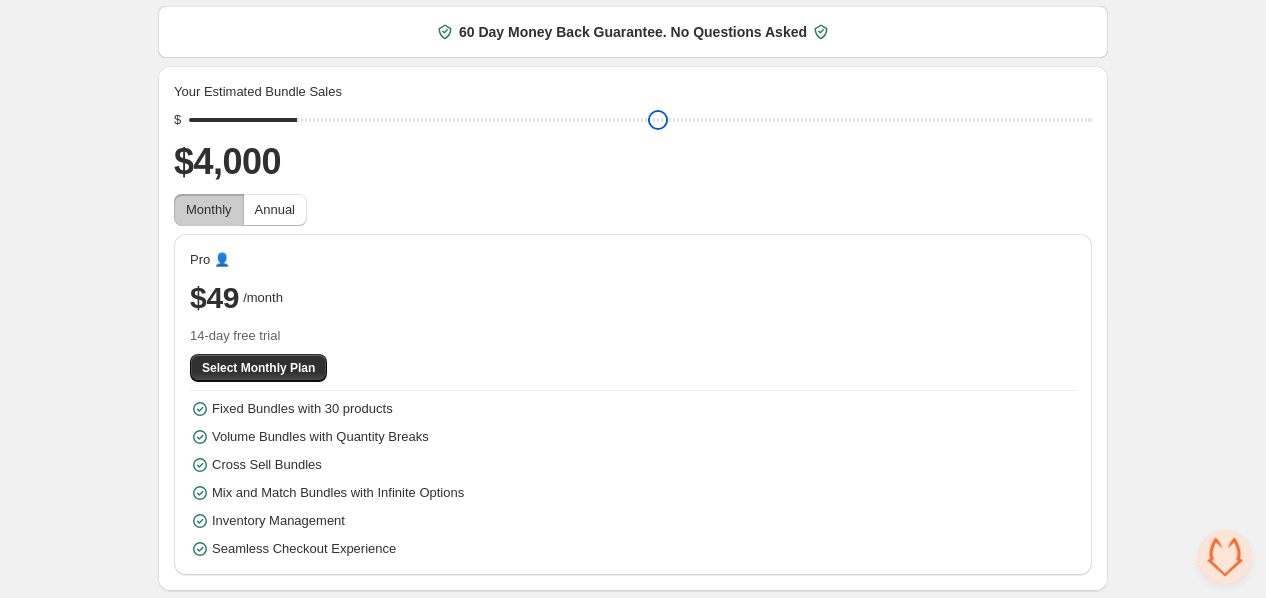 click at bounding box center [640, 120] 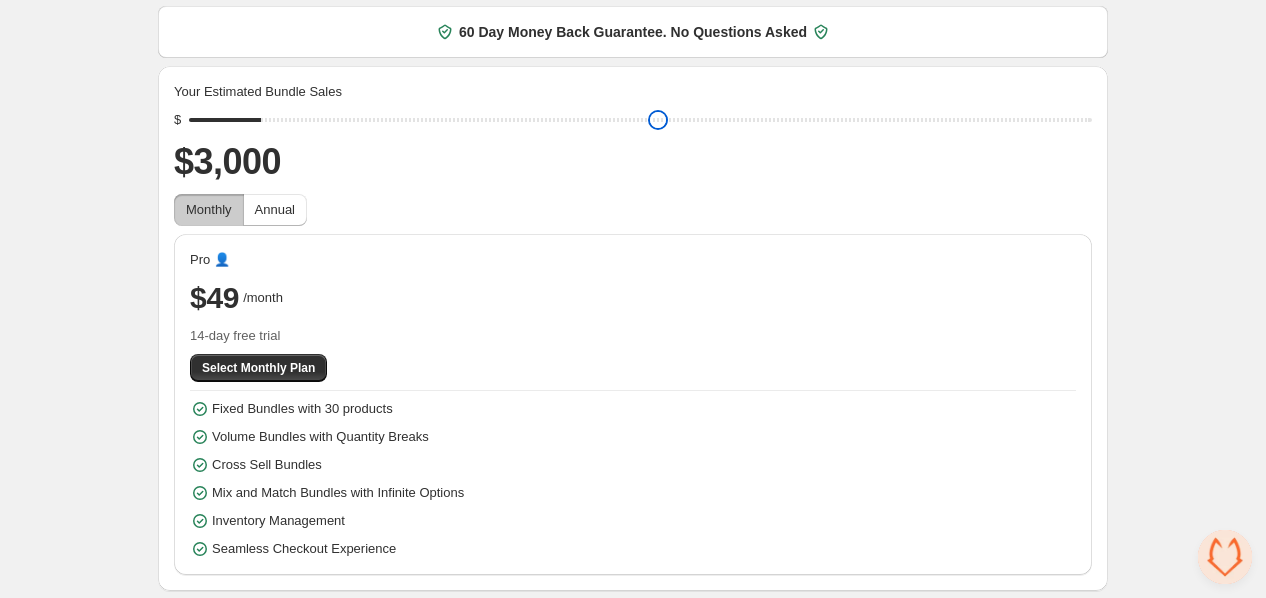 drag, startPoint x: 314, startPoint y: 128, endPoint x: 281, endPoint y: 127, distance: 33.01515 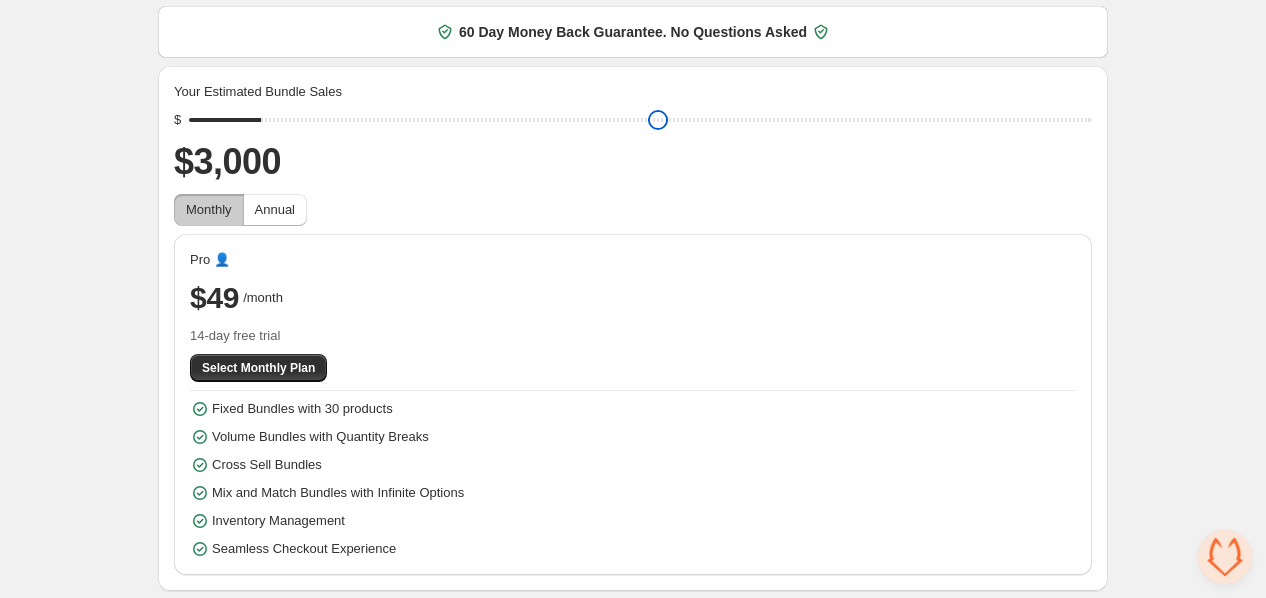 click at bounding box center [640, 120] 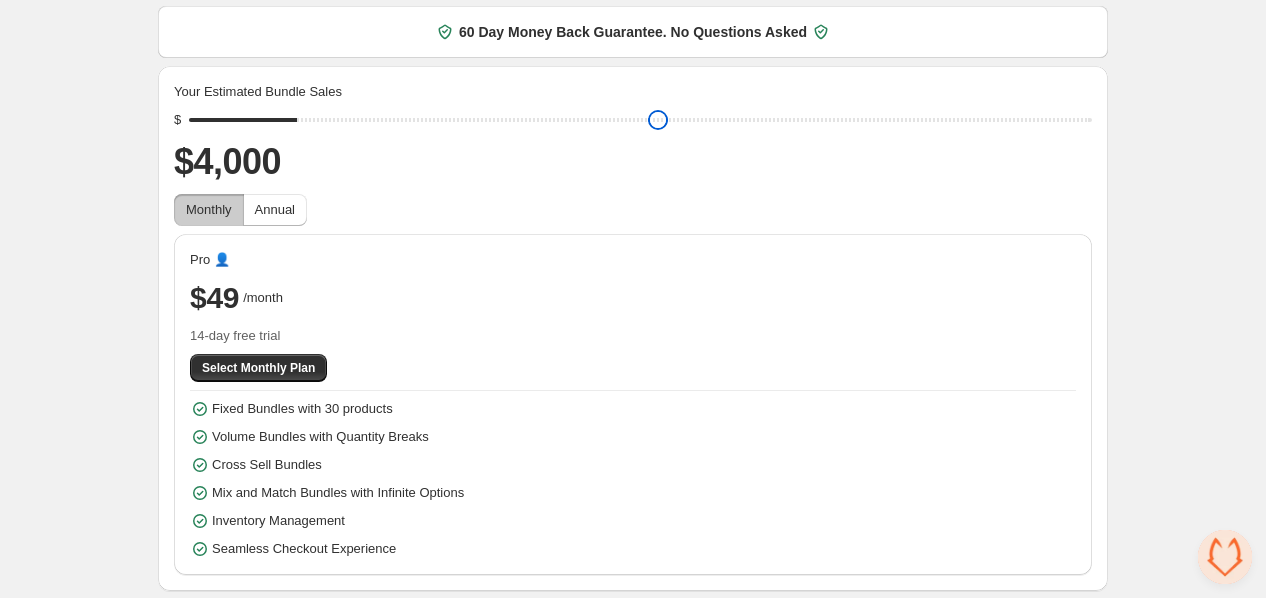 drag, startPoint x: 273, startPoint y: 121, endPoint x: 305, endPoint y: 124, distance: 32.140316 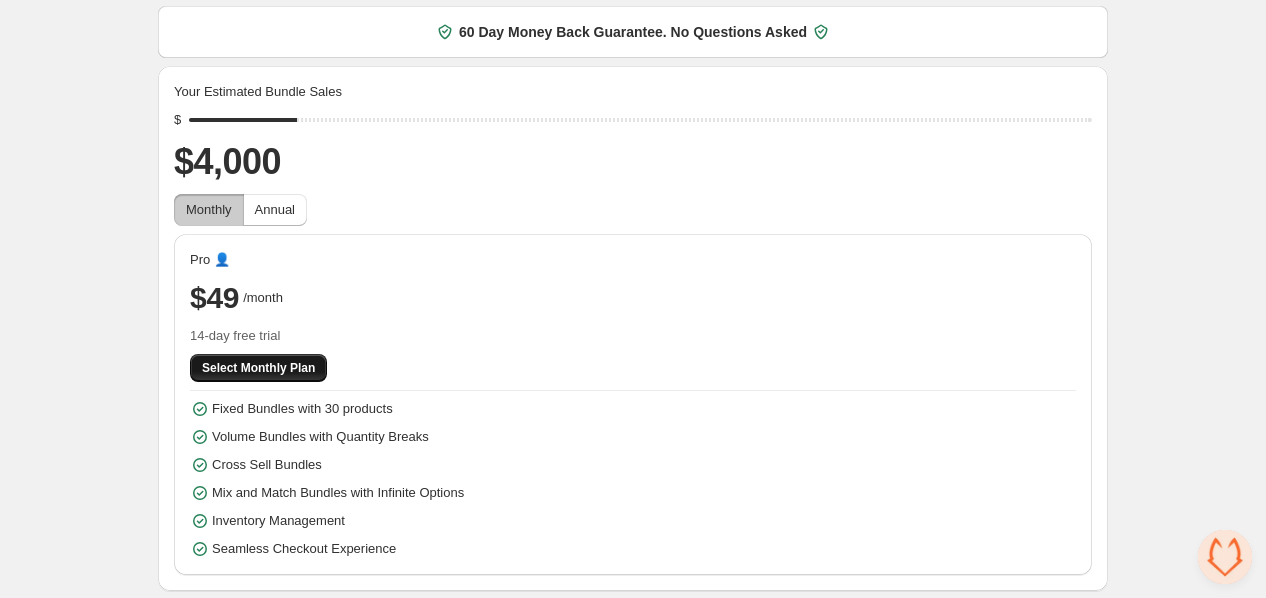 click on "Select Monthly Plan" at bounding box center [258, 368] 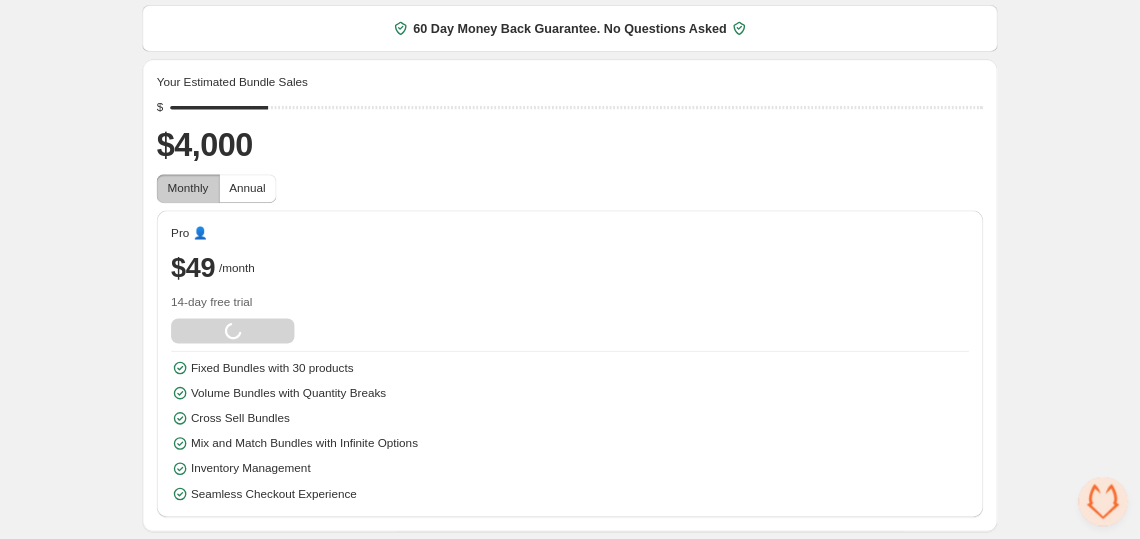 scroll, scrollTop: 74, scrollLeft: 0, axis: vertical 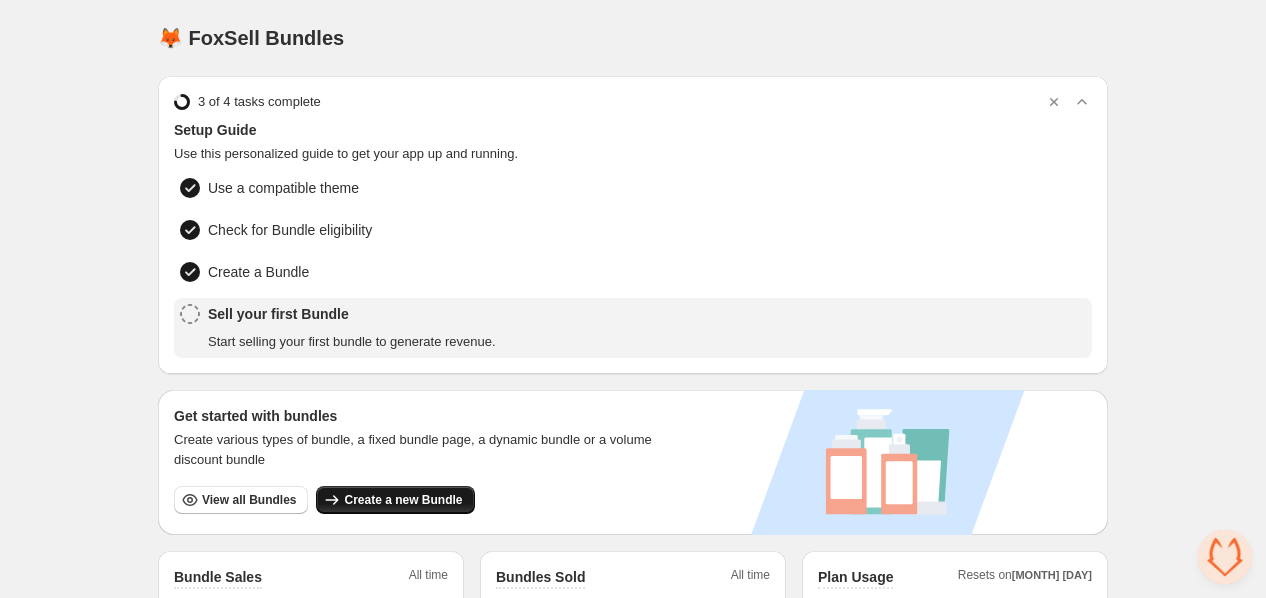 click on "Create a new Bundle" at bounding box center (403, 500) 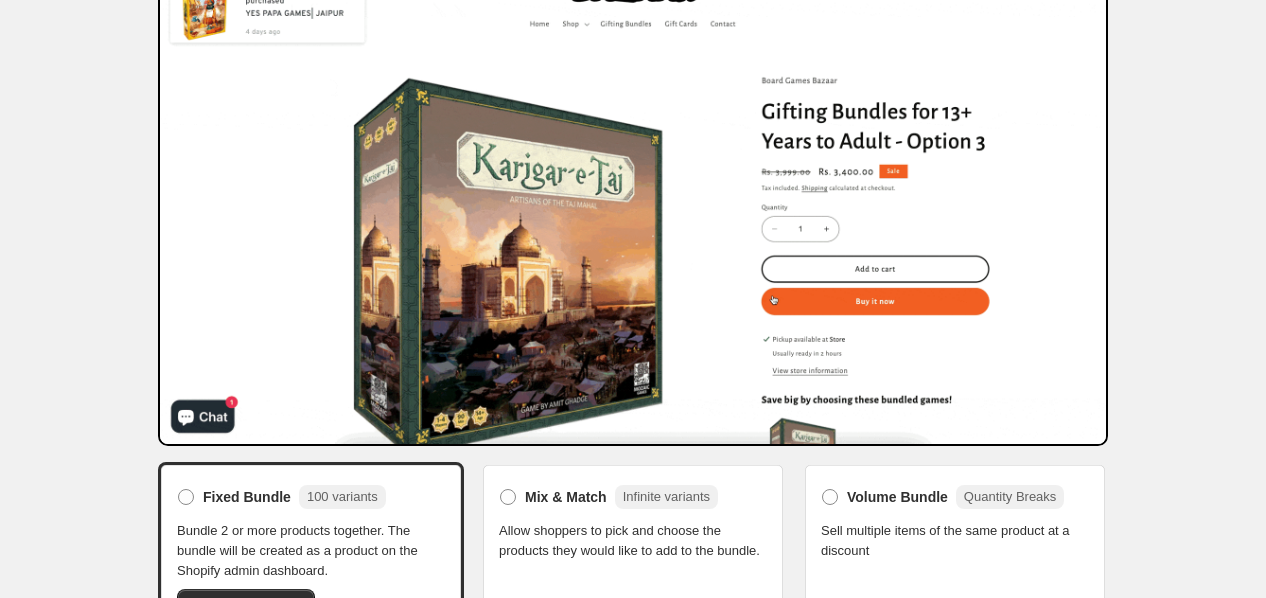 scroll, scrollTop: 167, scrollLeft: 0, axis: vertical 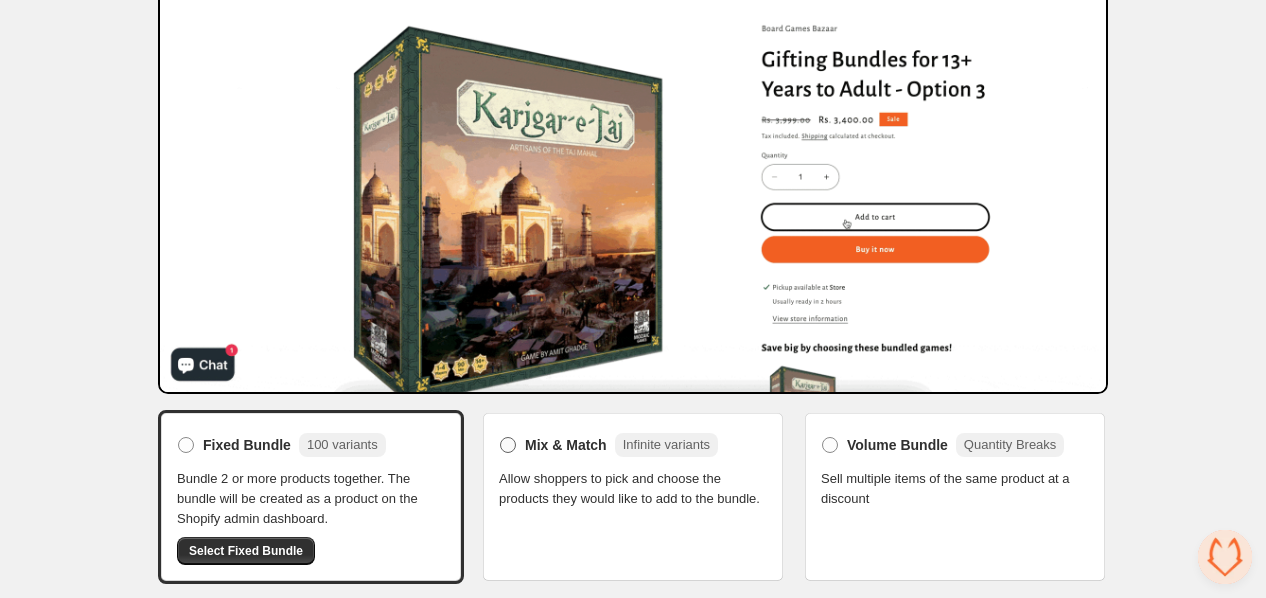 click on "Mix & Match" at bounding box center (566, 445) 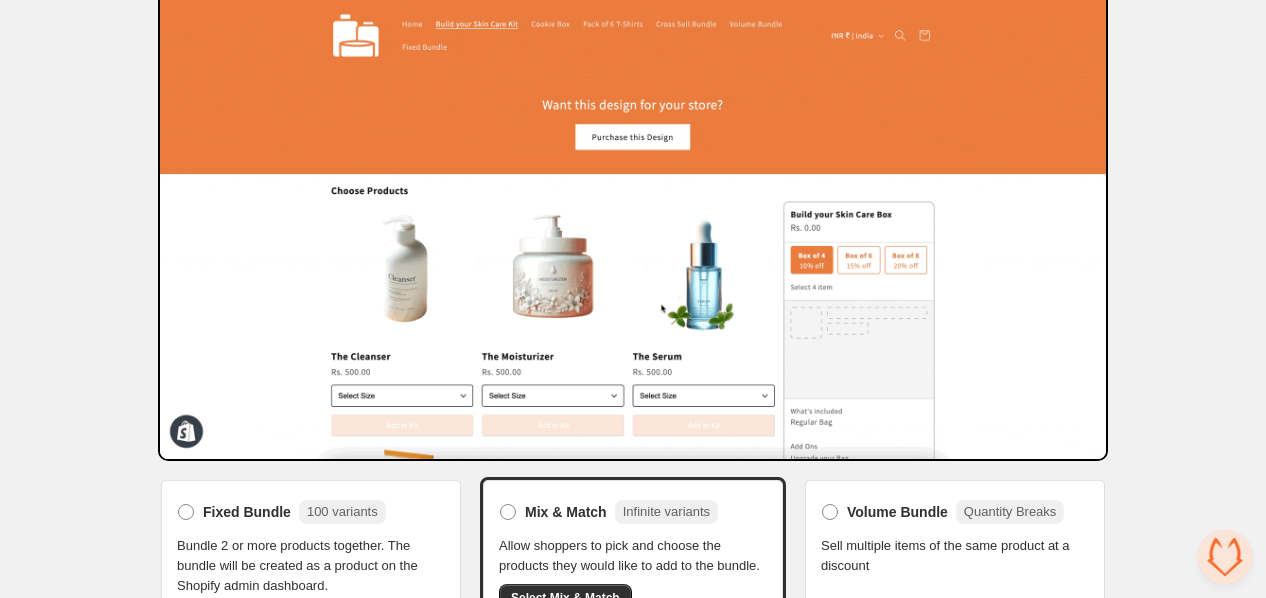 scroll, scrollTop: 147, scrollLeft: 0, axis: vertical 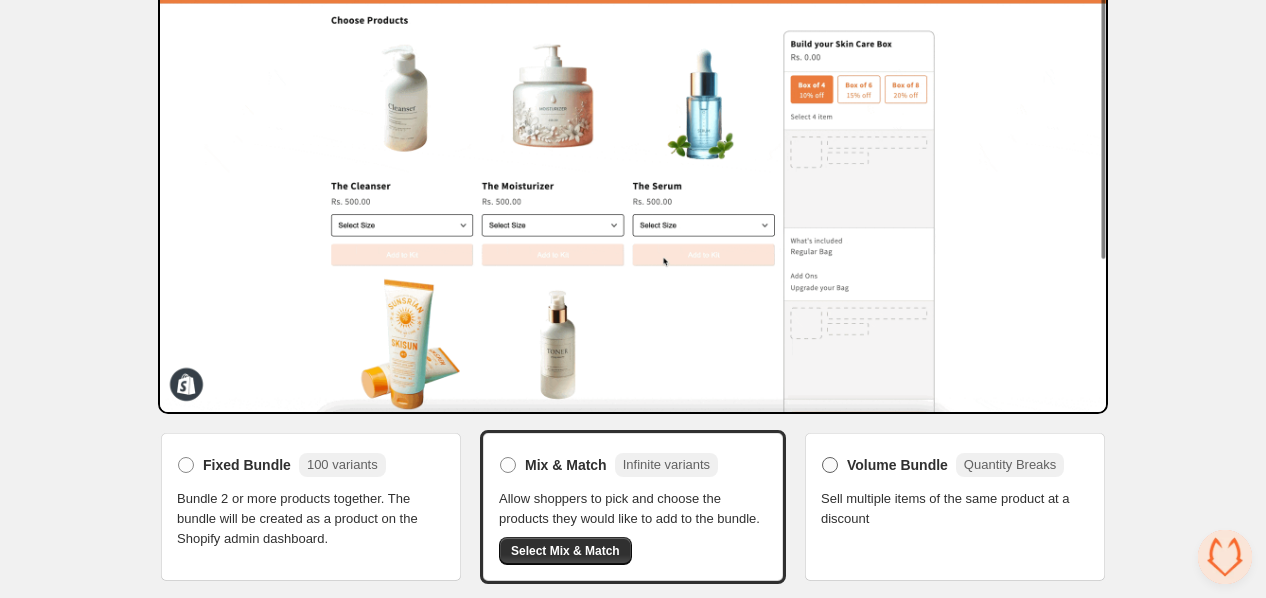 click on "Volume Bundle" at bounding box center [897, 465] 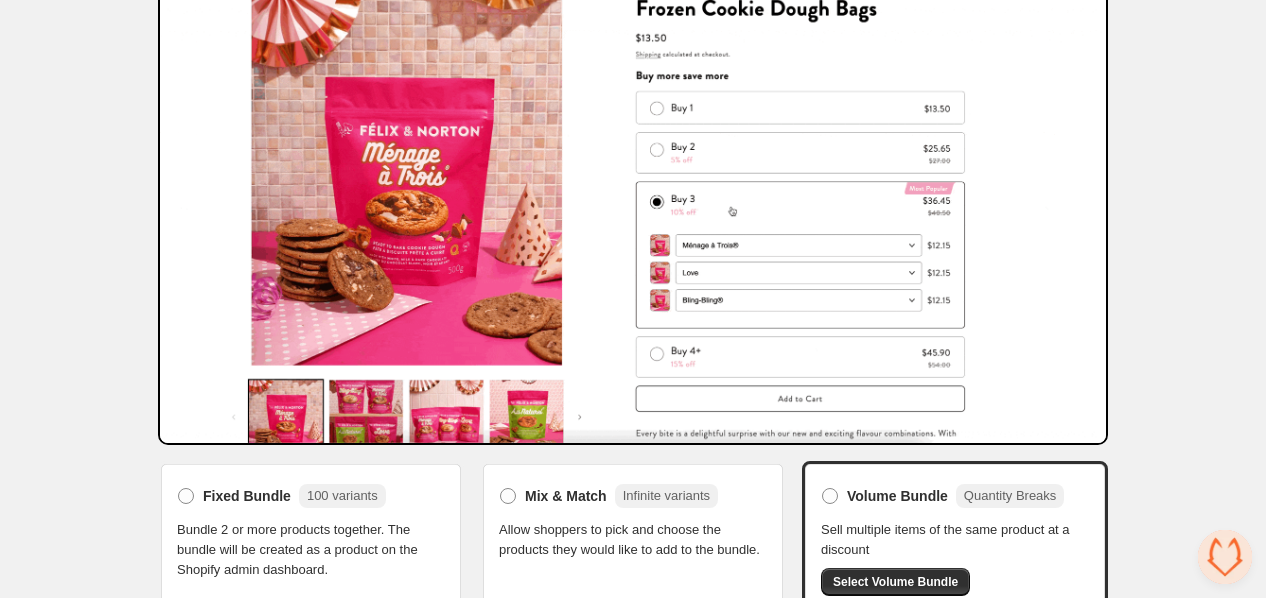 scroll, scrollTop: 148, scrollLeft: 0, axis: vertical 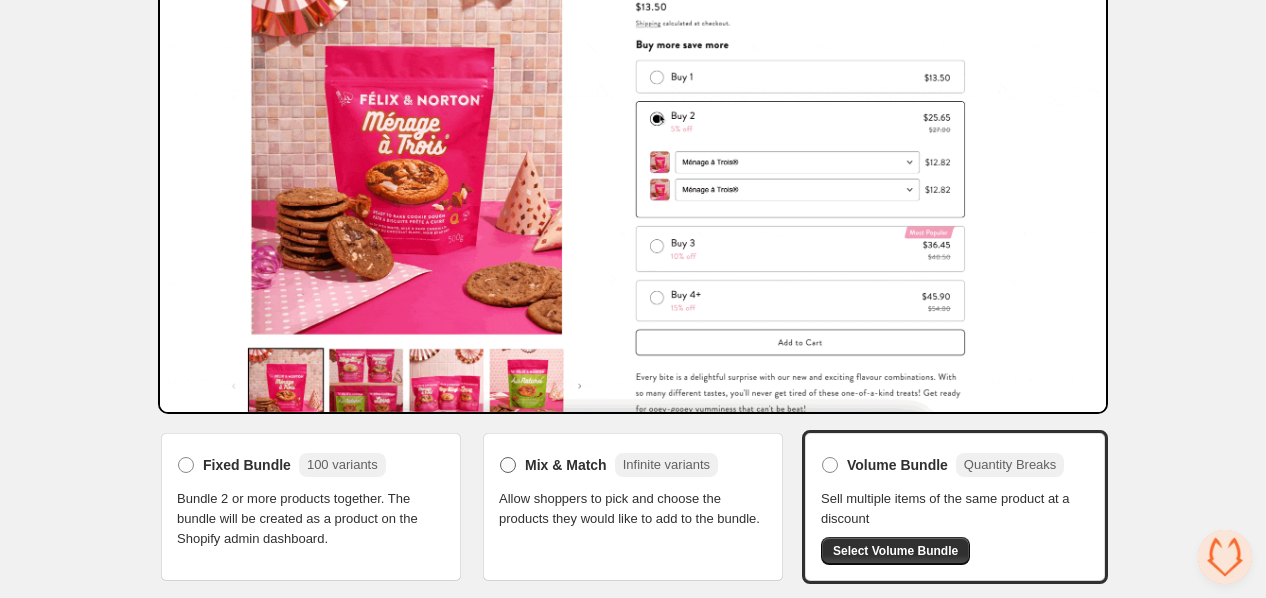 click on "Mix & Match" at bounding box center (566, 465) 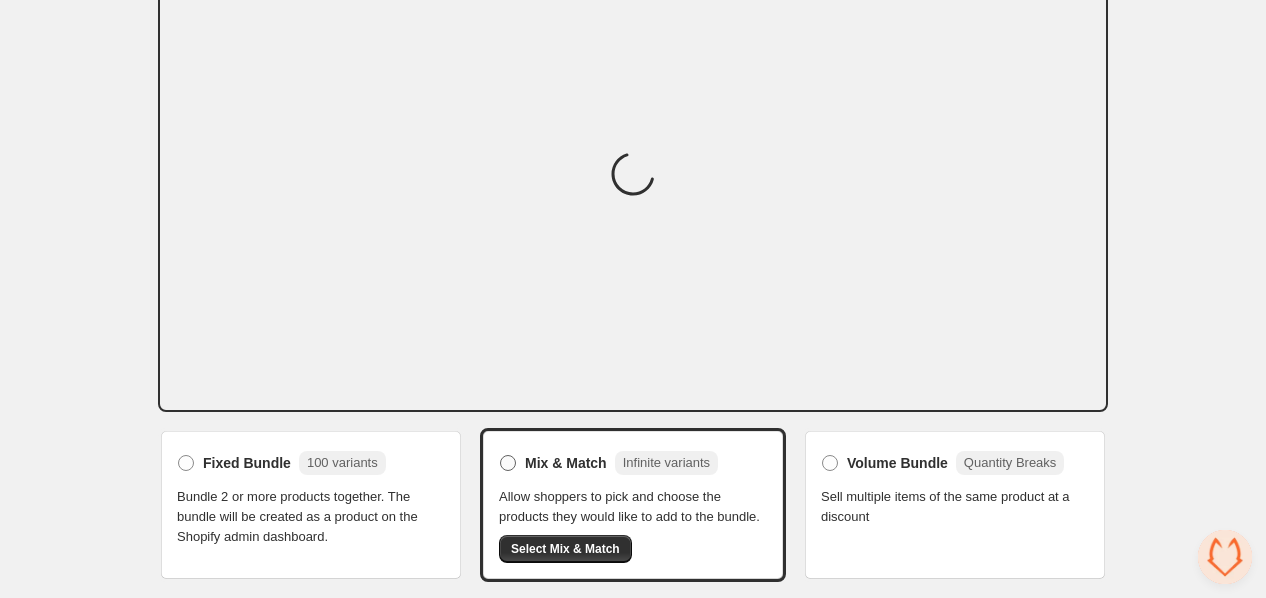 scroll, scrollTop: 147, scrollLeft: 0, axis: vertical 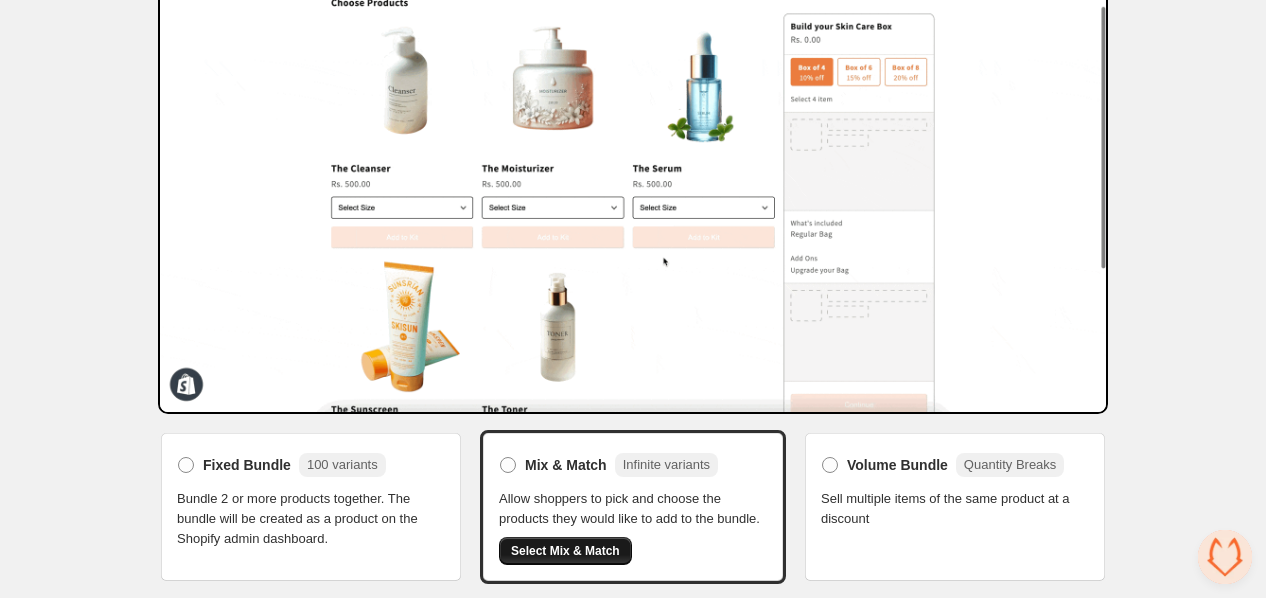 click on "Select Mix & Match" at bounding box center (565, 551) 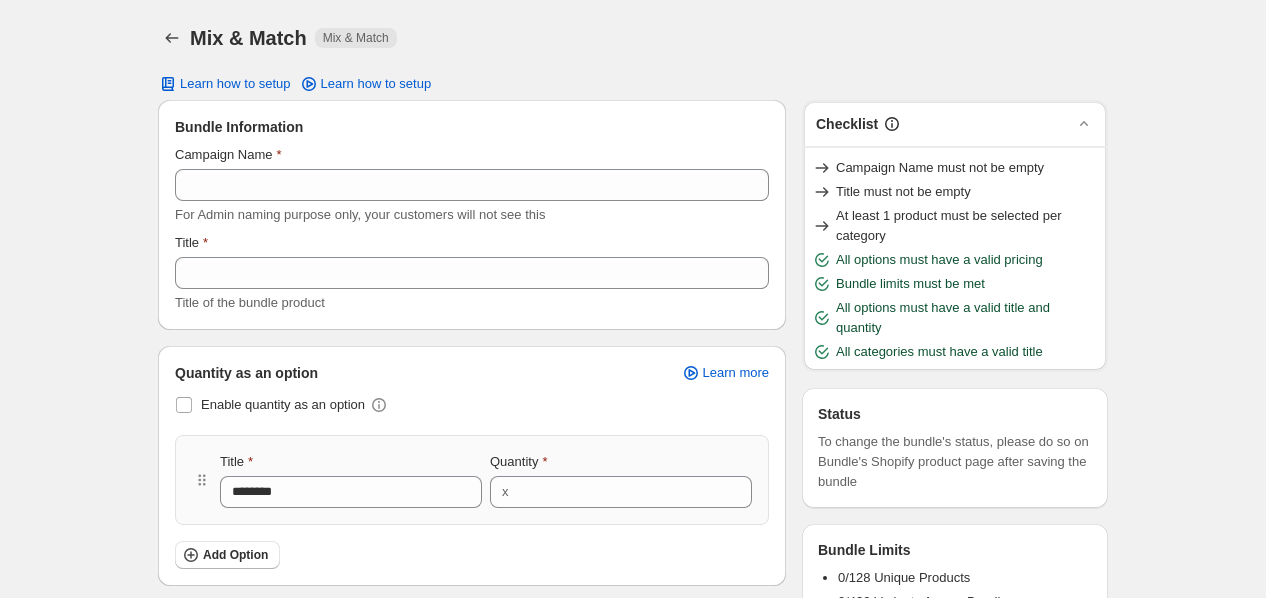 scroll, scrollTop: 0, scrollLeft: 0, axis: both 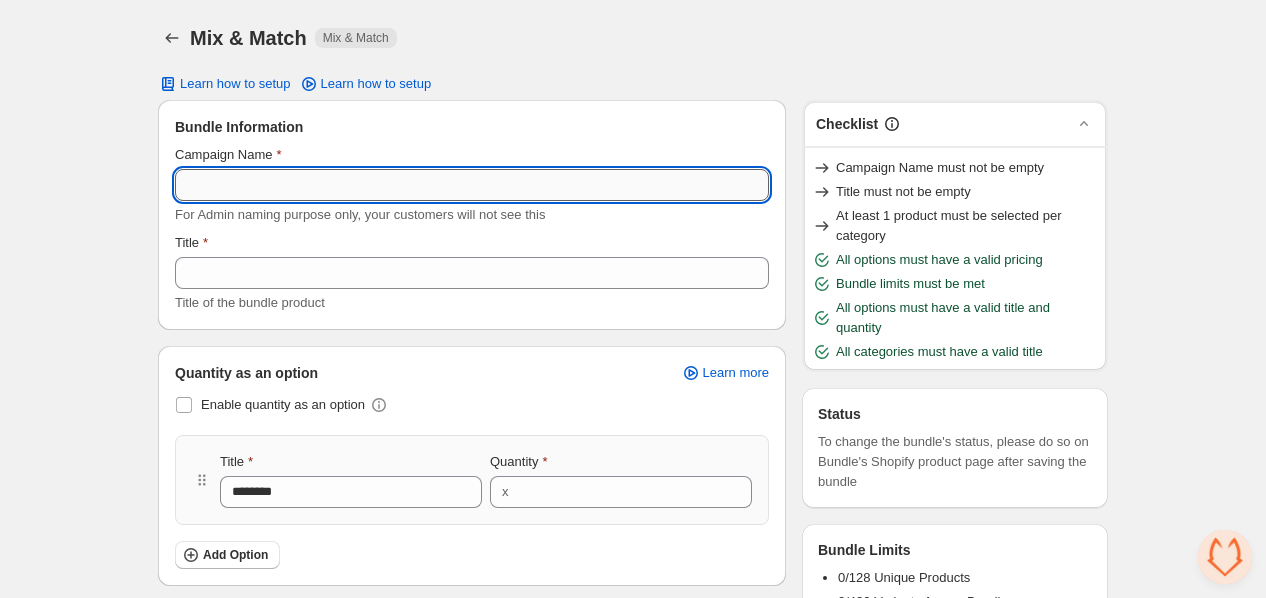 click on "Campaign Name" at bounding box center [472, 185] 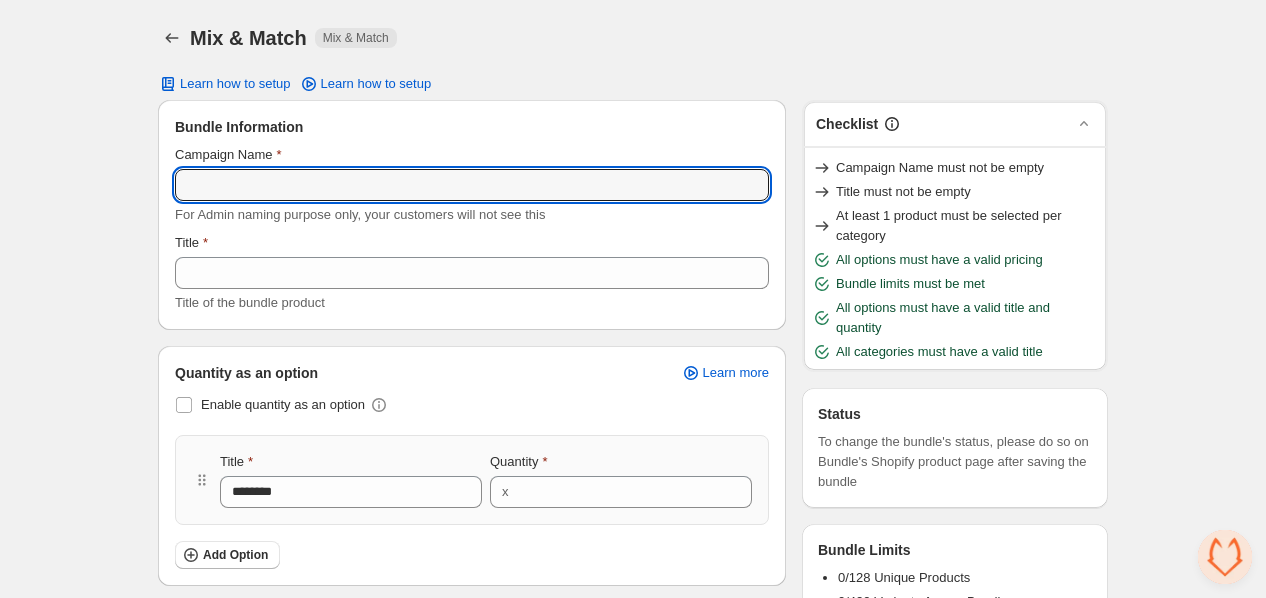 type on "**********" 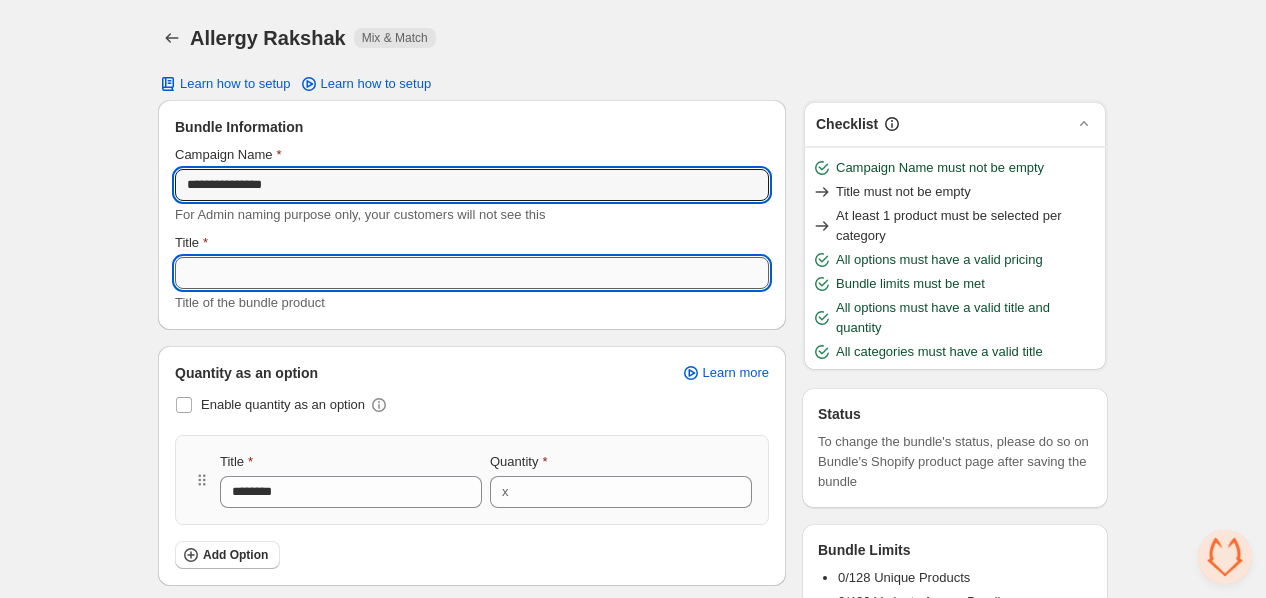 click on "Title" at bounding box center [472, 273] 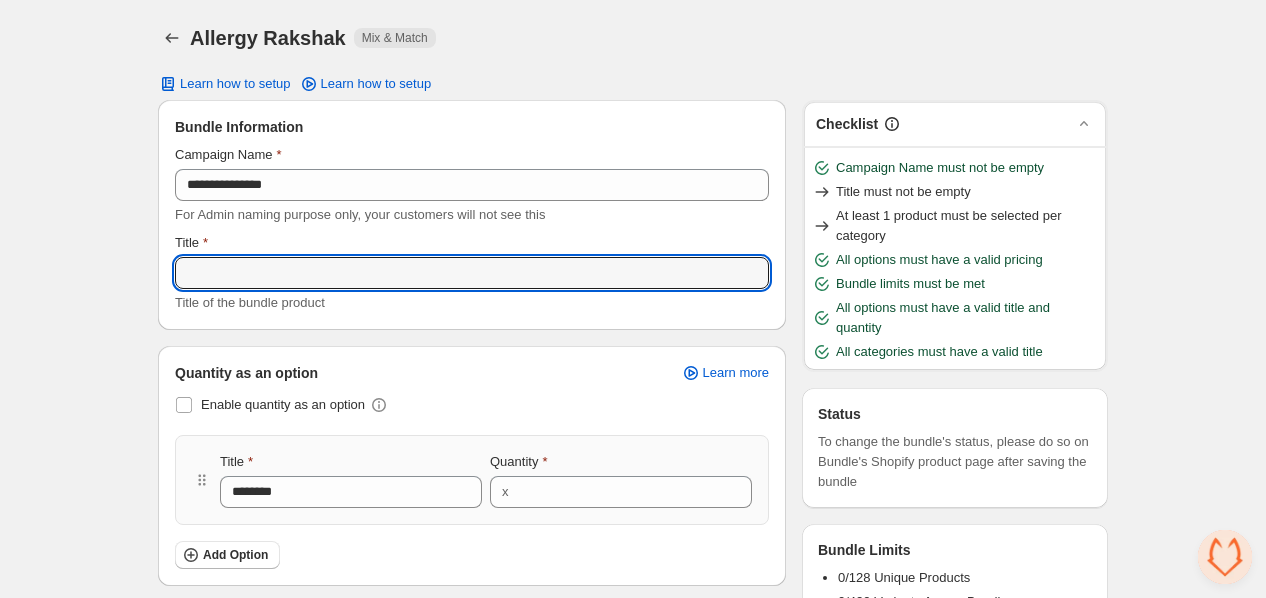 type on "**********" 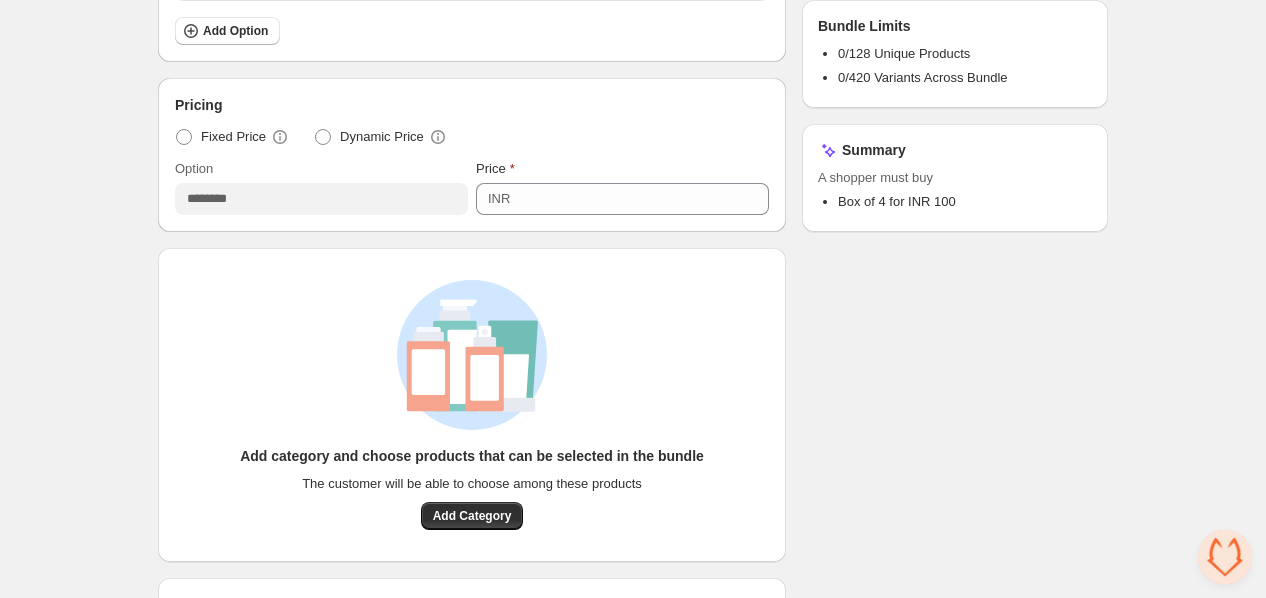 scroll, scrollTop: 0, scrollLeft: 0, axis: both 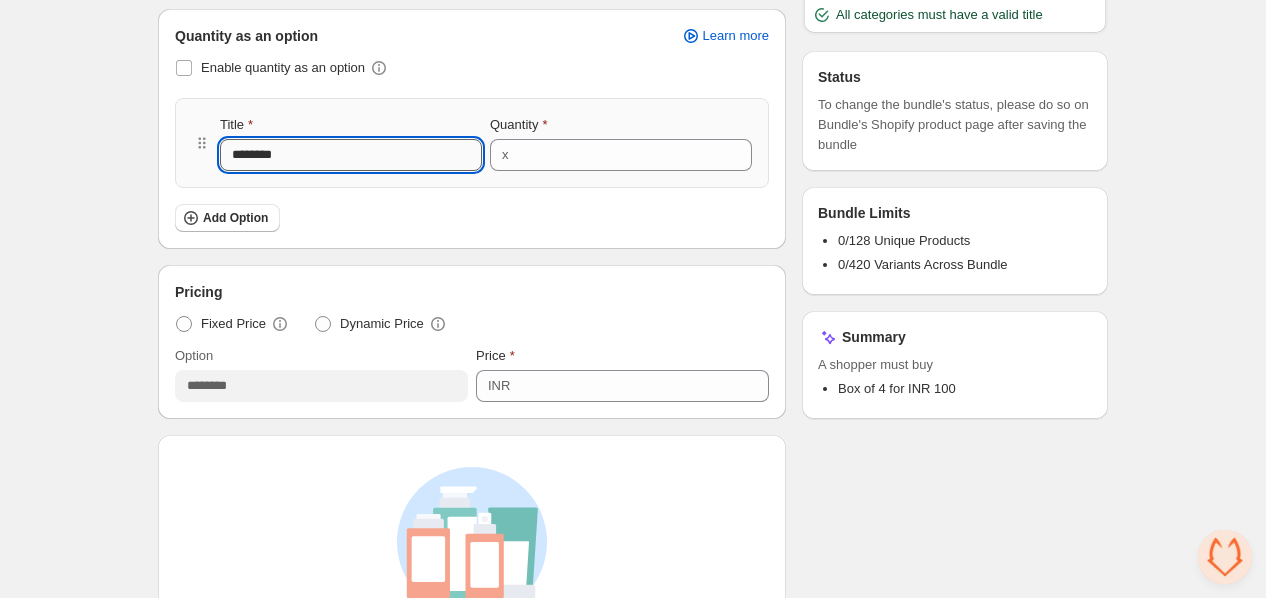 click on "********" at bounding box center [351, 155] 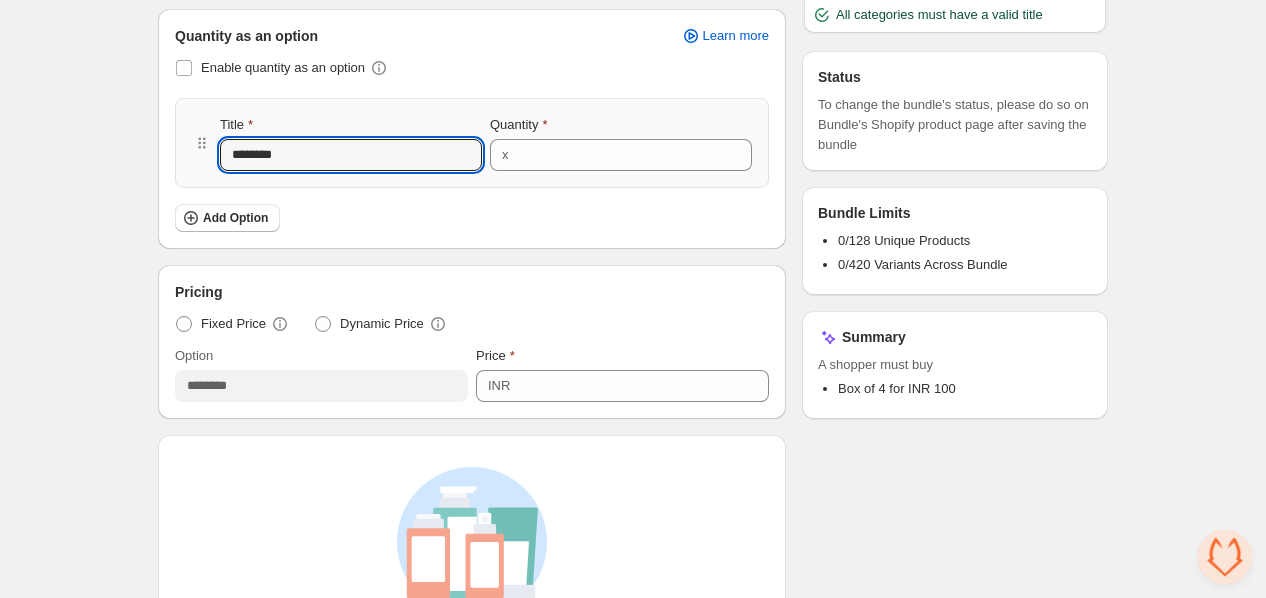 drag, startPoint x: 293, startPoint y: 151, endPoint x: 201, endPoint y: 155, distance: 92.086914 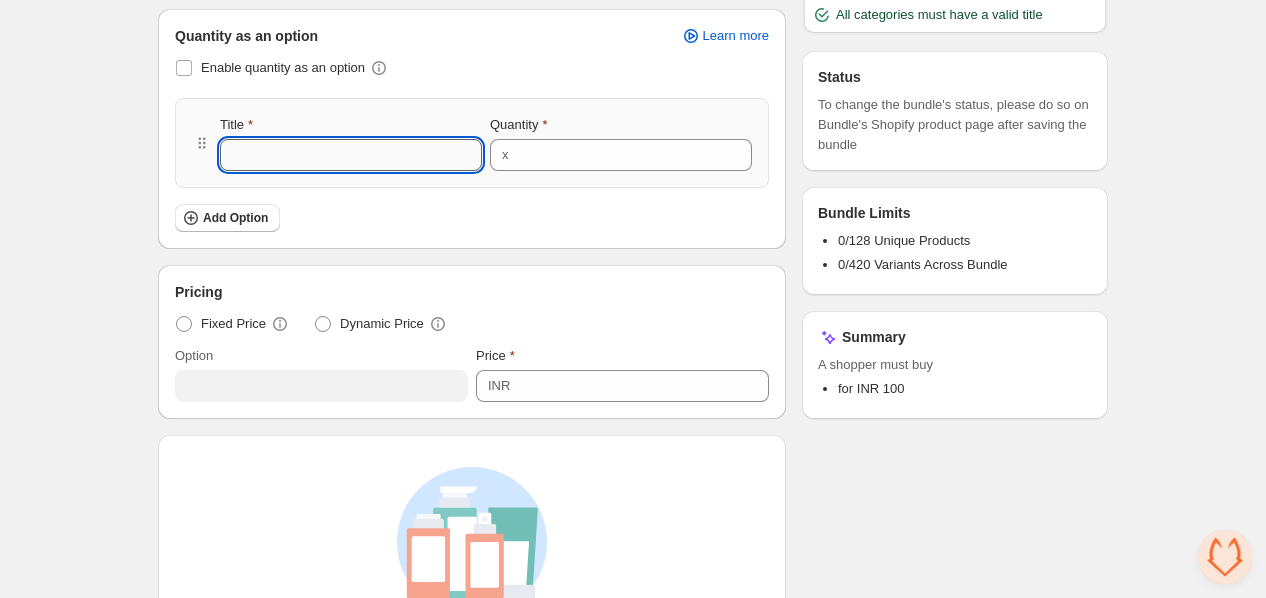 paste on "**********" 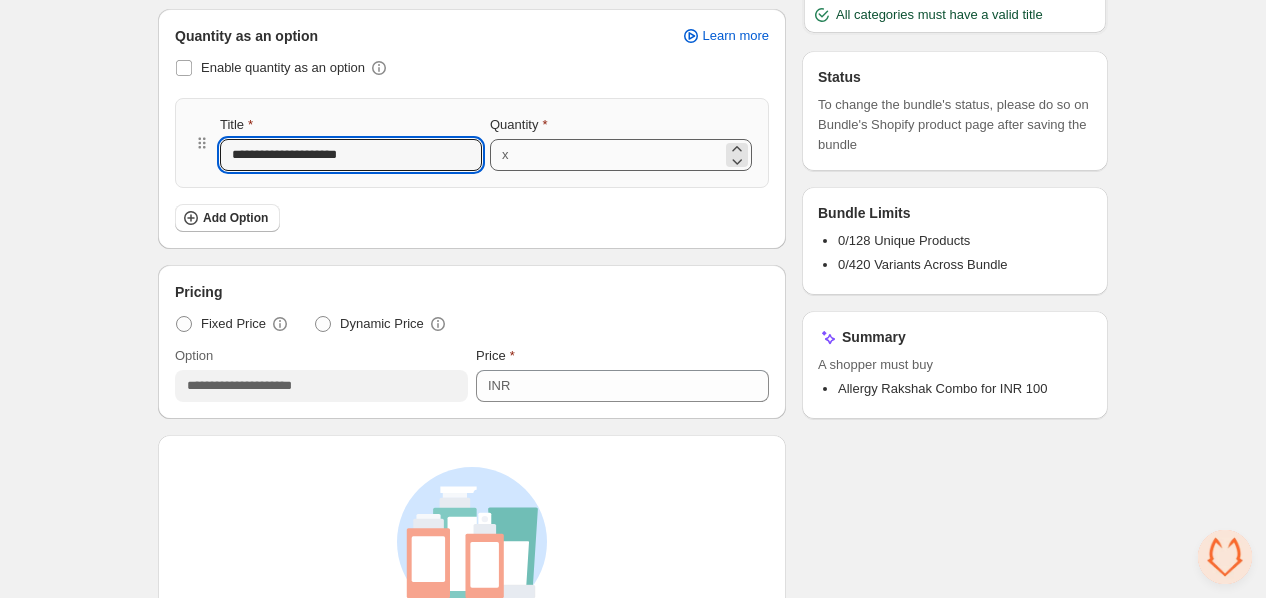 type on "**********" 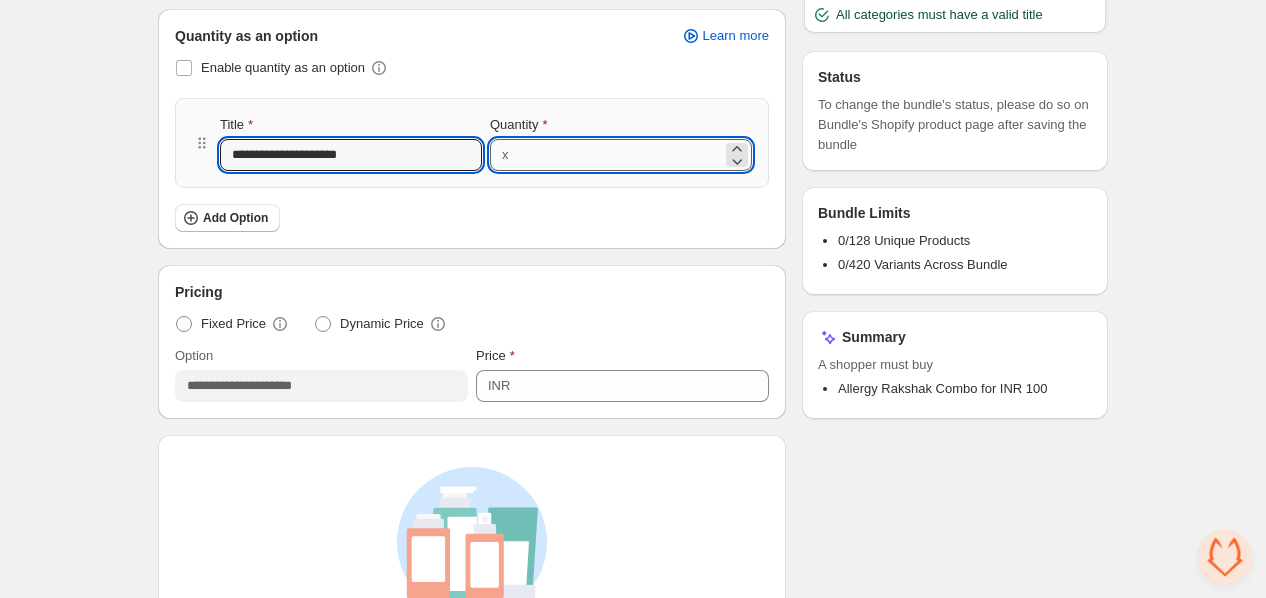 click on "*" at bounding box center (619, 155) 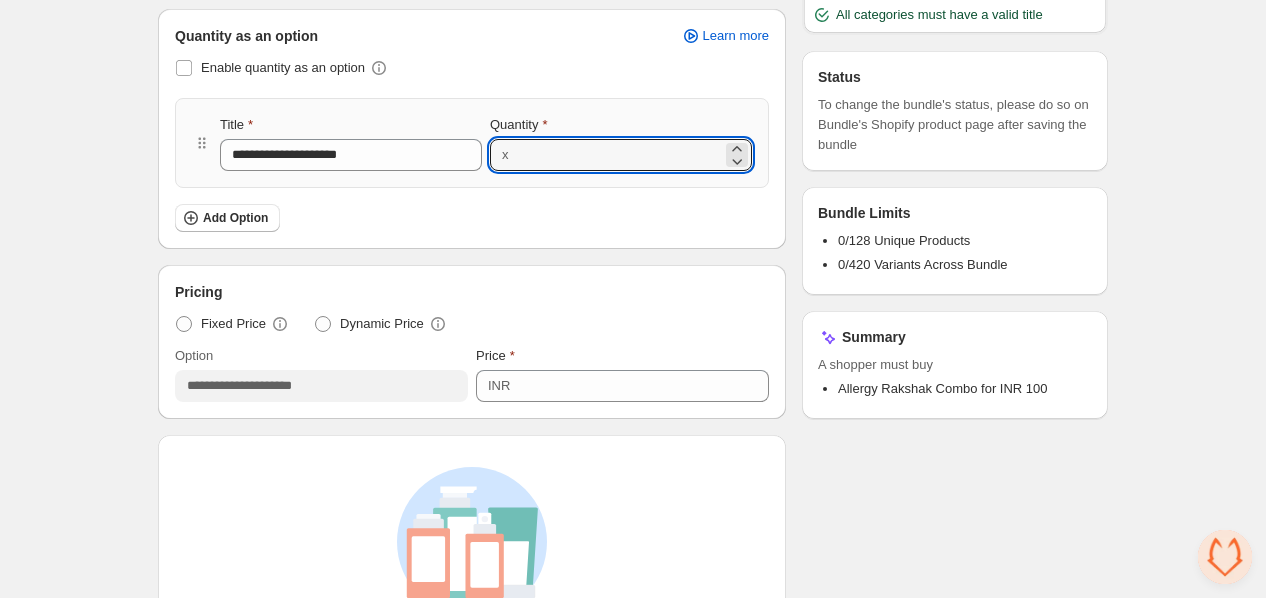 type on "*" 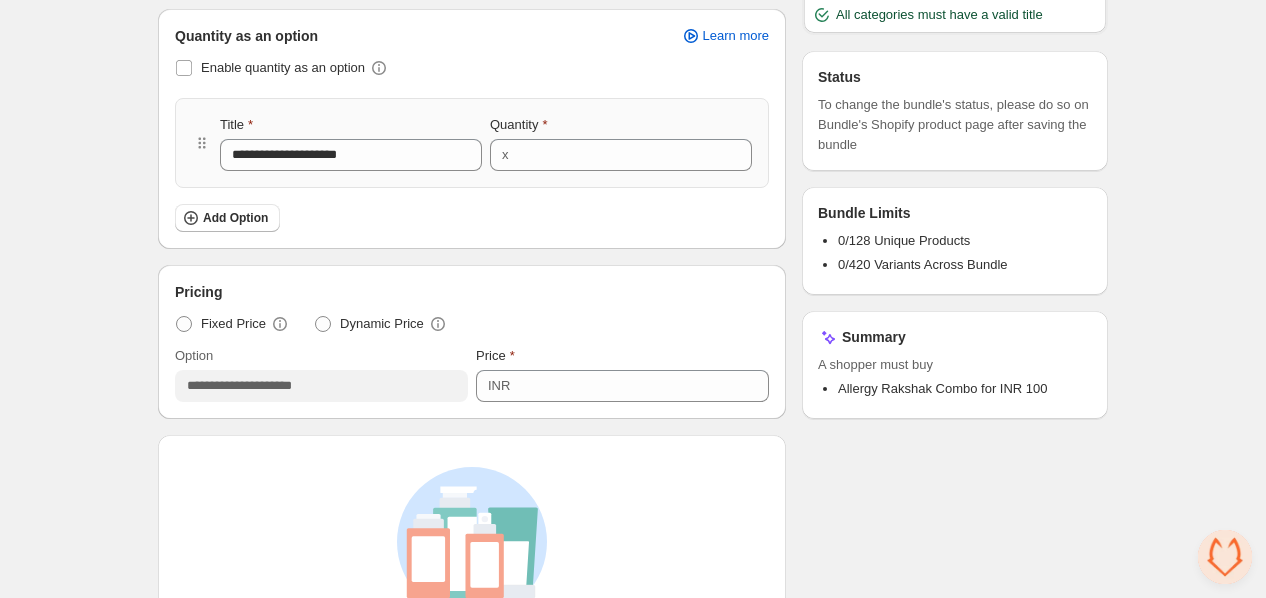 click on "Add Option" at bounding box center [472, 218] 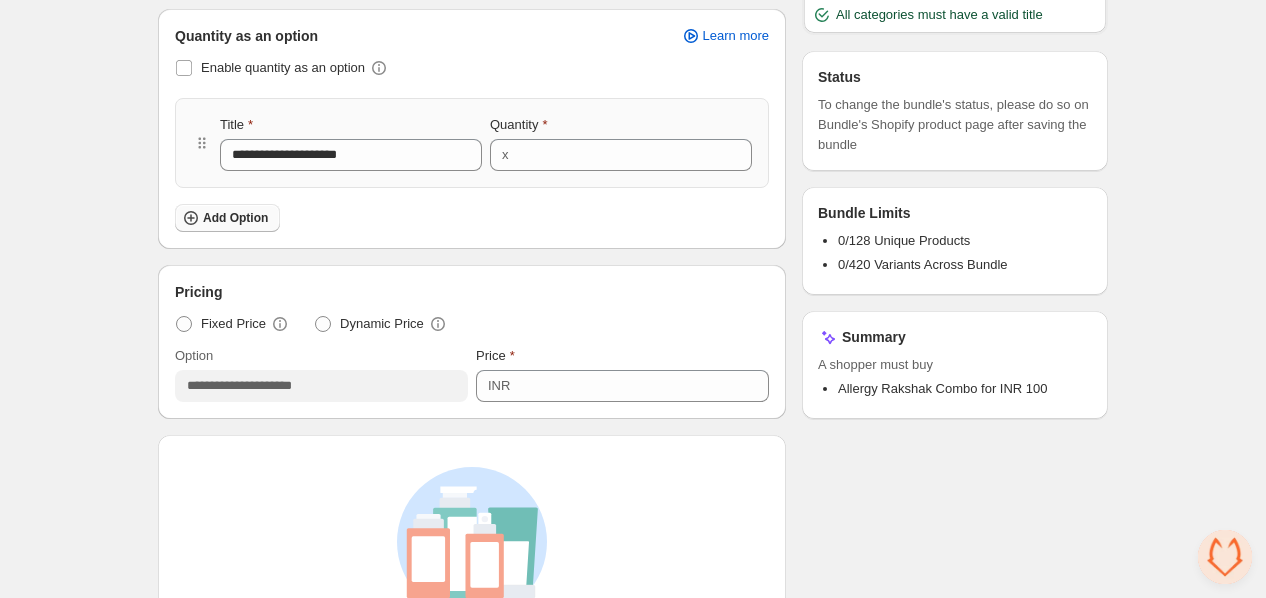 click on "Add Option" at bounding box center (235, 218) 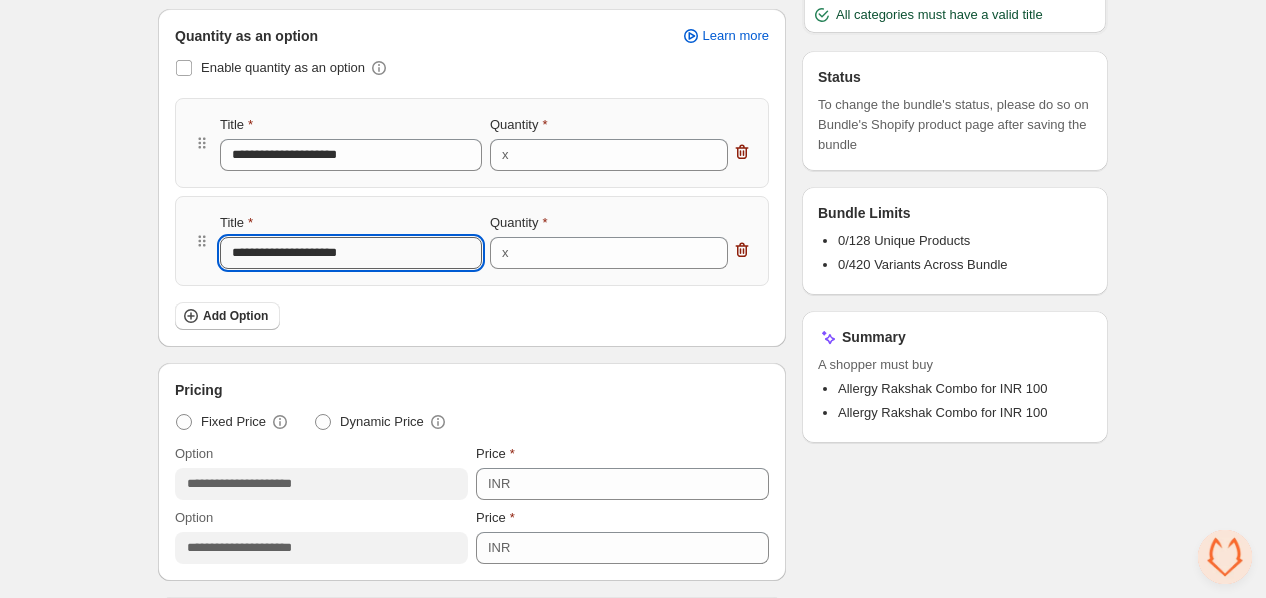 click on "**********" at bounding box center (351, 253) 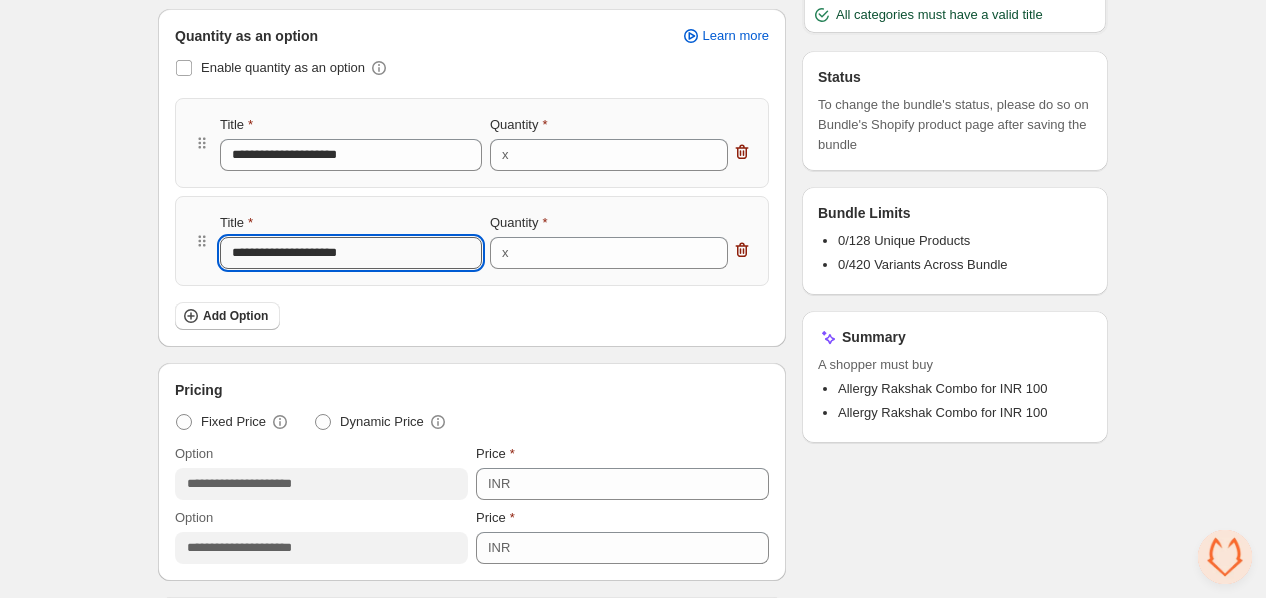 paste on "**********" 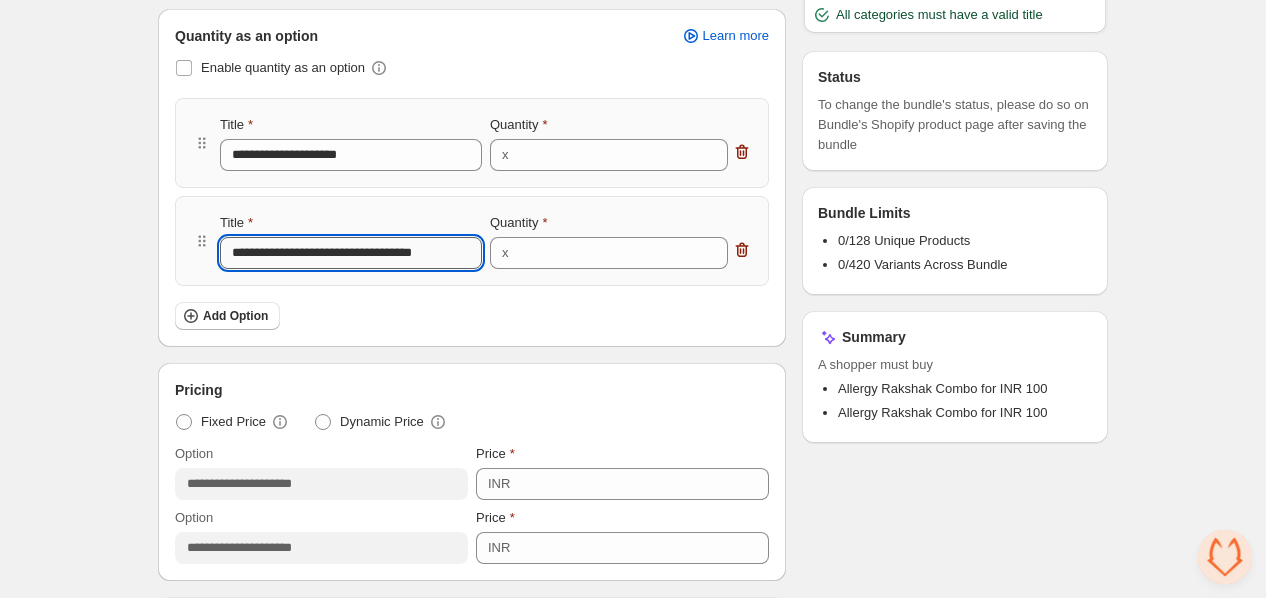 type on "**********" 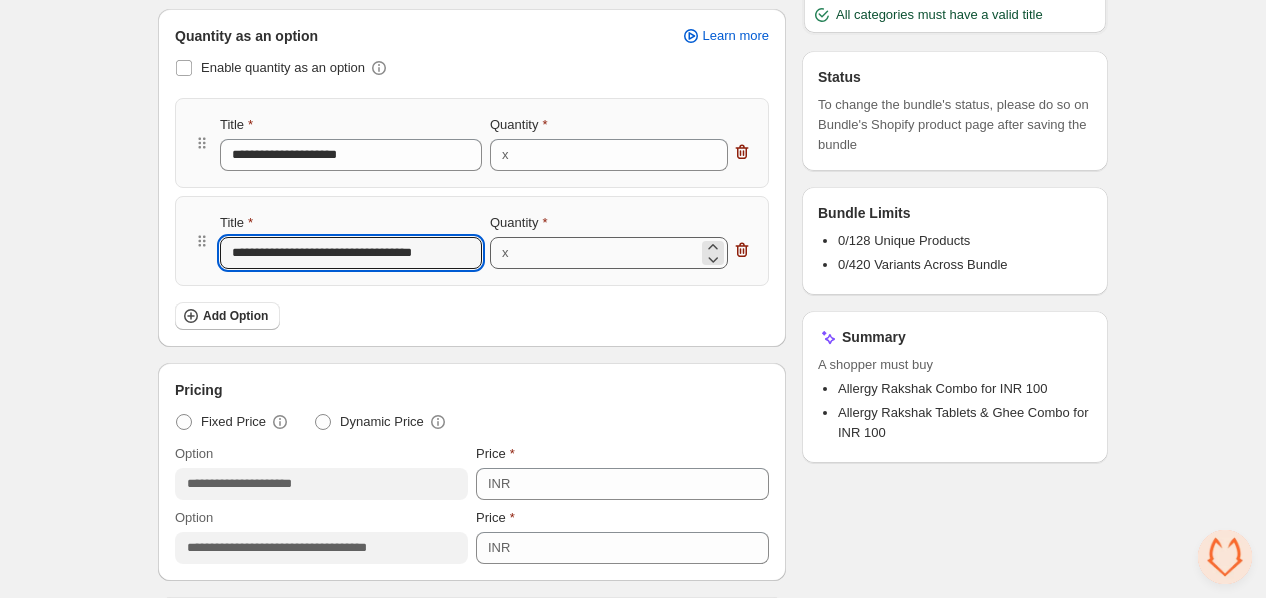 type on "**********" 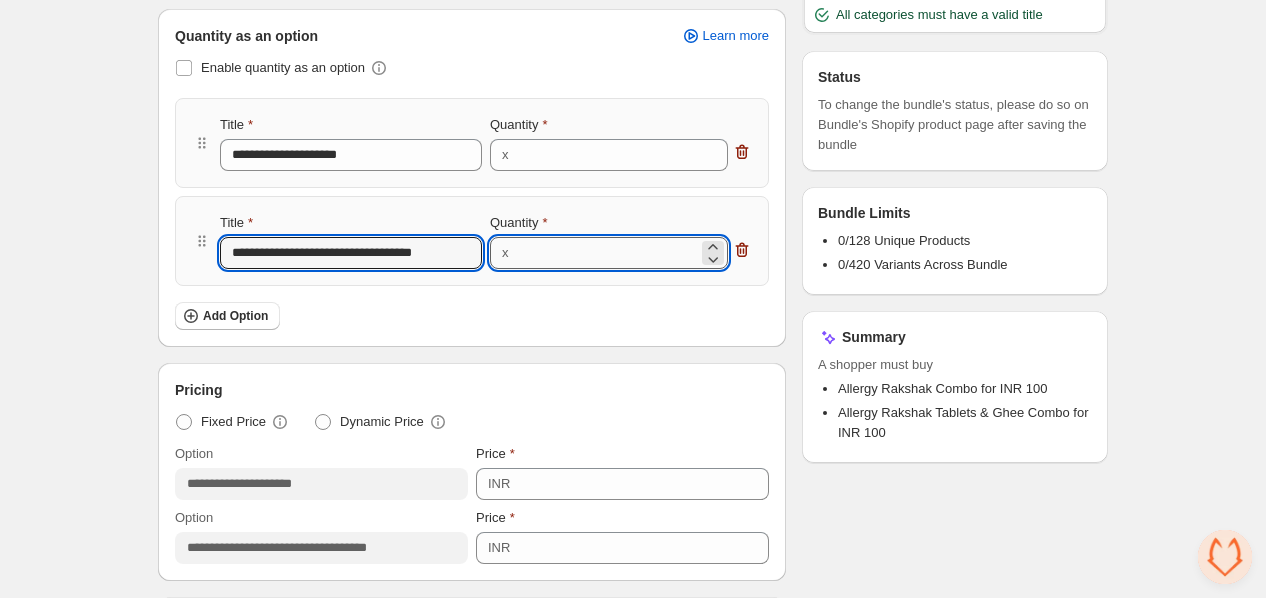click on "*" at bounding box center [607, 253] 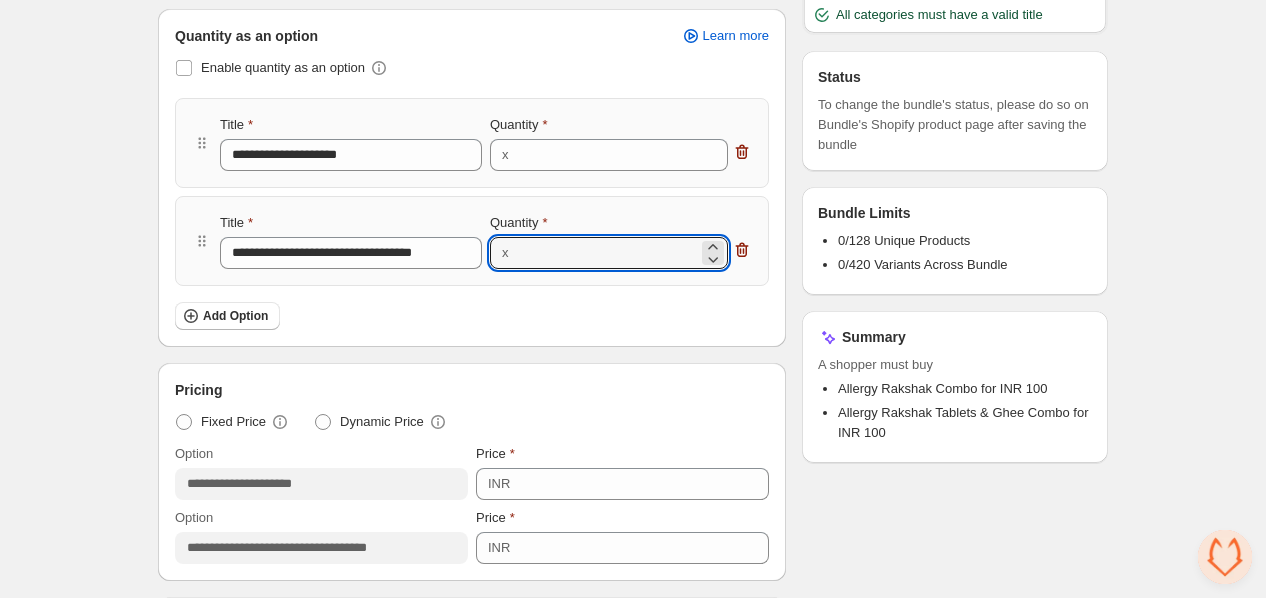 type on "*" 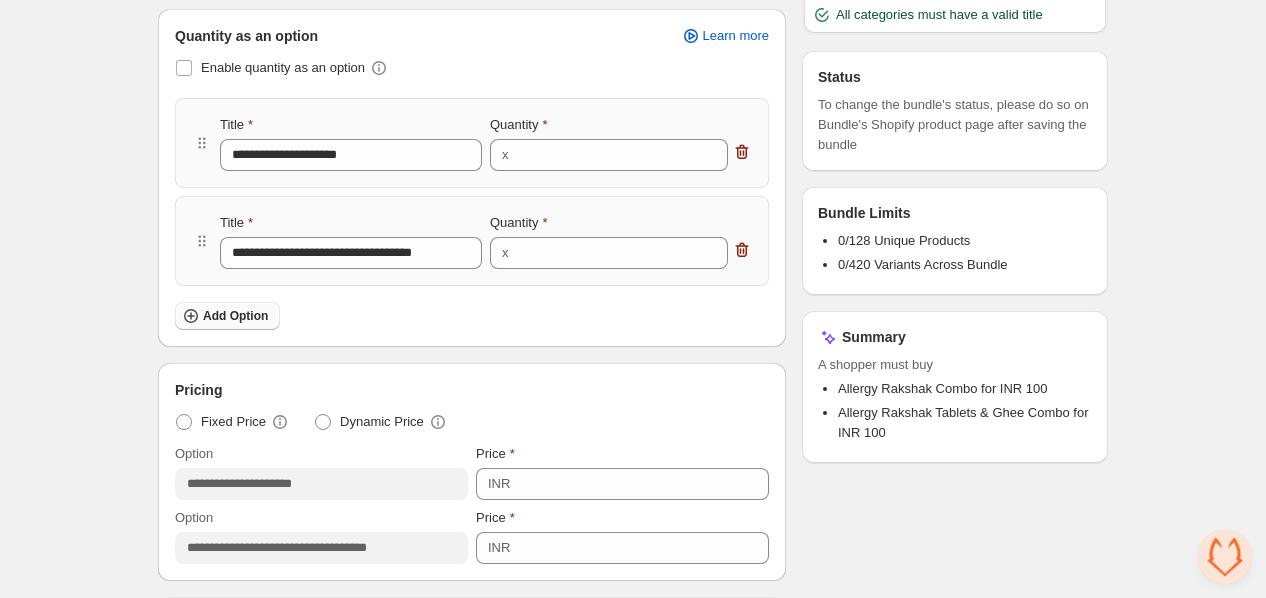 click on "Add Option" at bounding box center (235, 316) 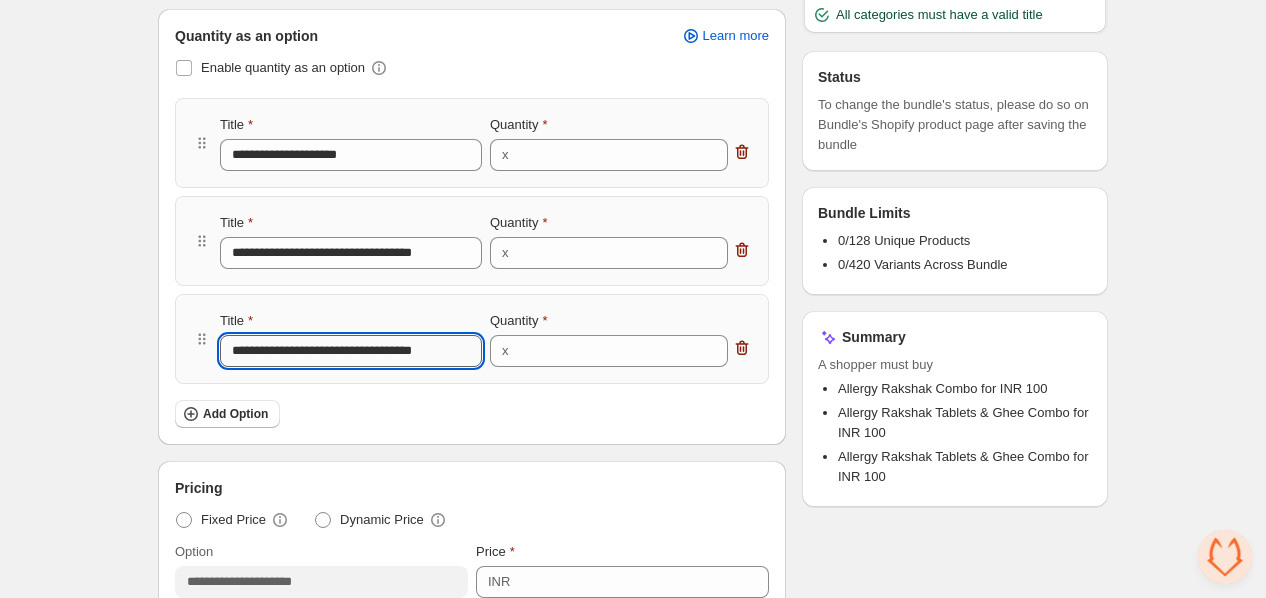 click on "**********" at bounding box center [351, 351] 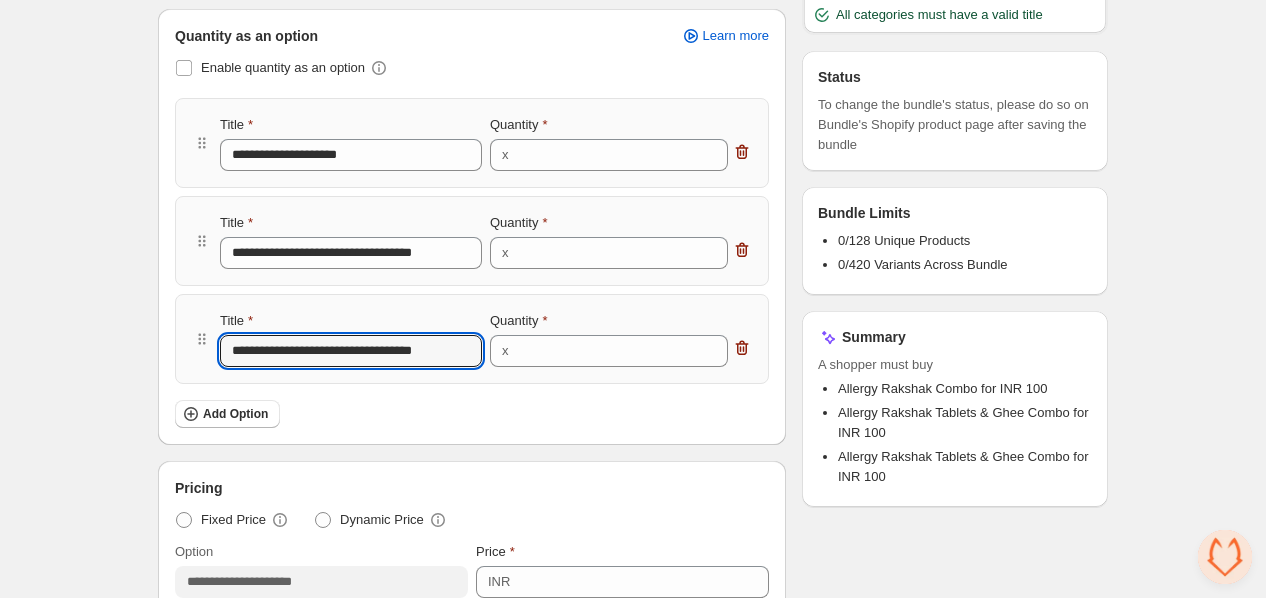 paste on "*****" 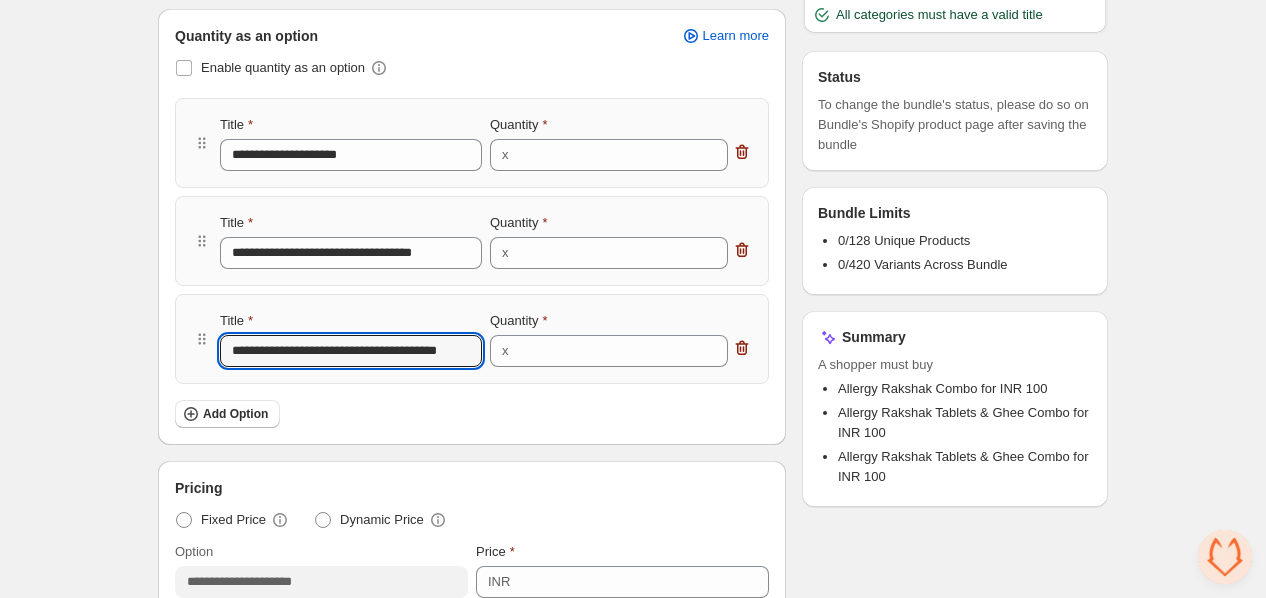 scroll, scrollTop: 0, scrollLeft: 14, axis: horizontal 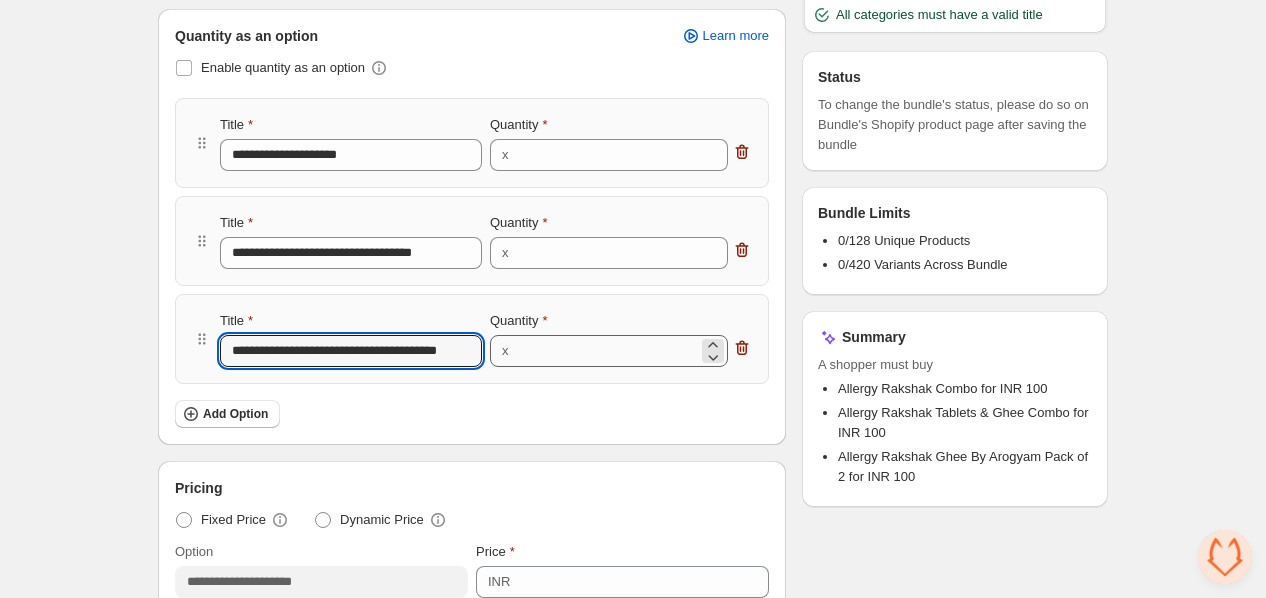 type on "**********" 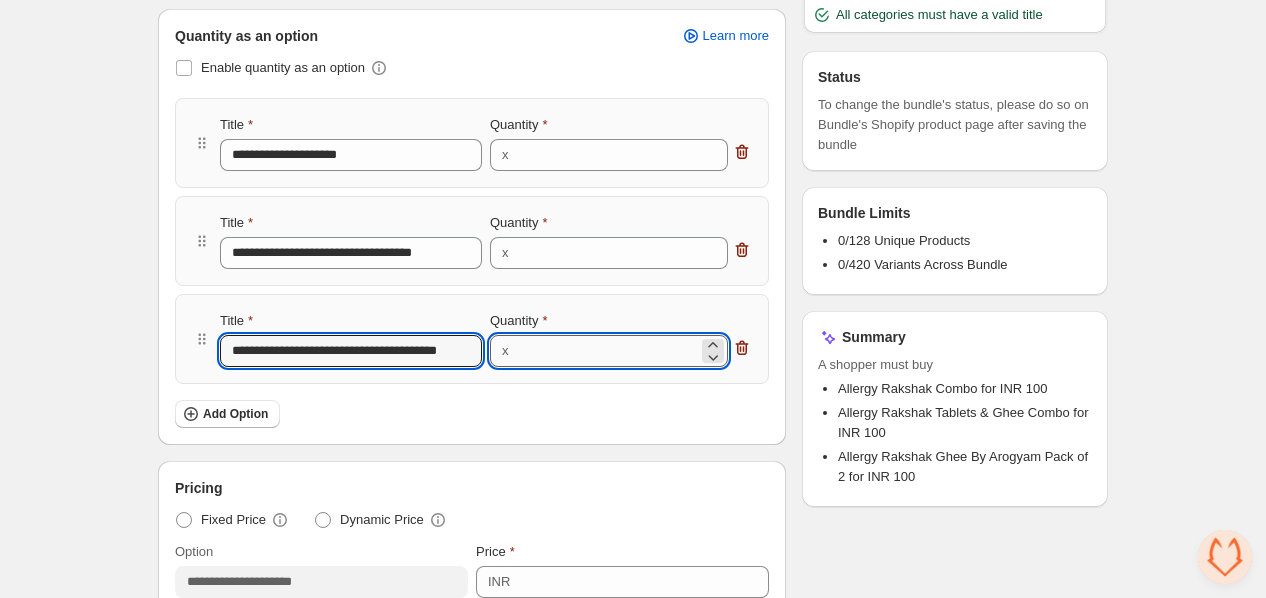 scroll, scrollTop: 0, scrollLeft: 0, axis: both 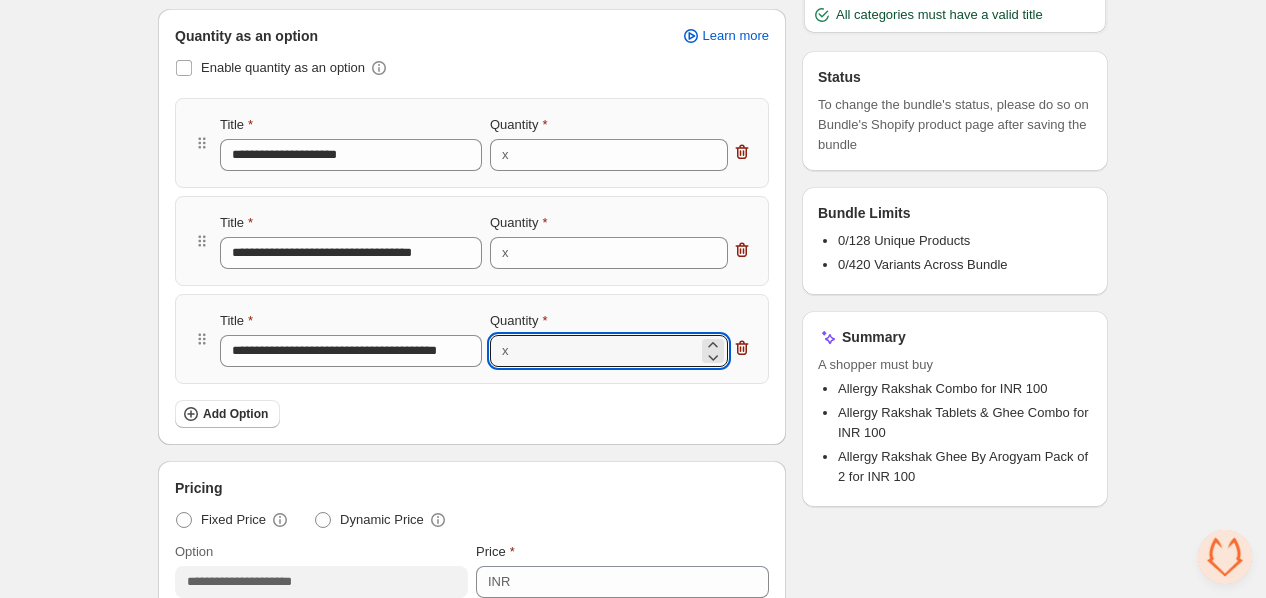 type on "*" 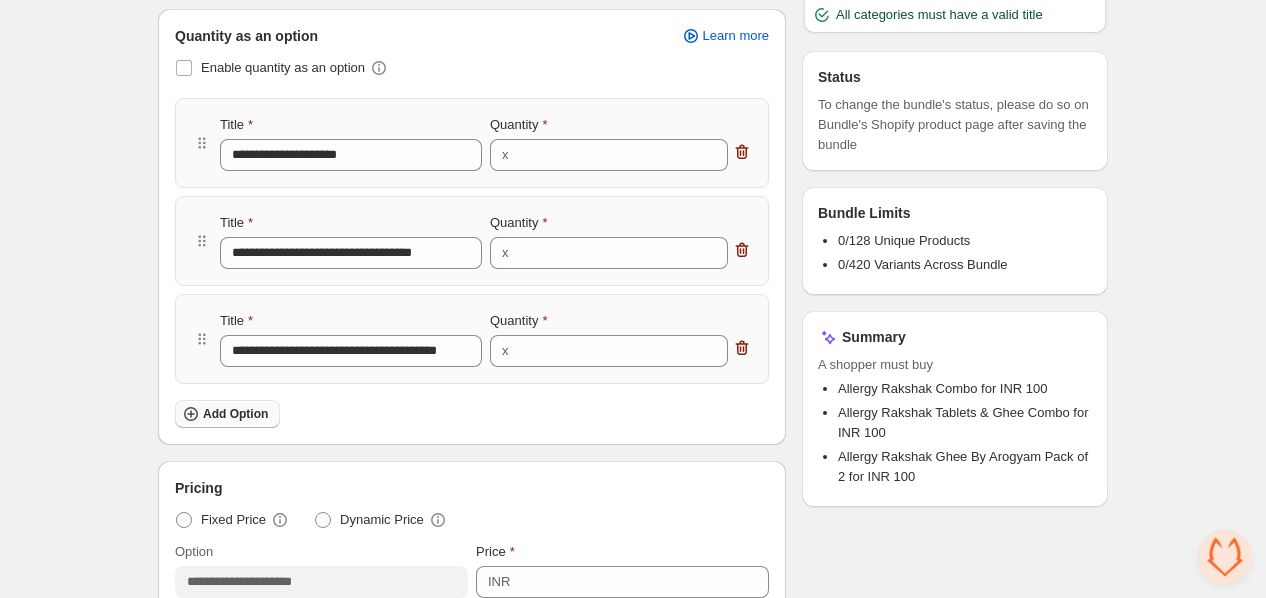 click on "Add Option" at bounding box center [235, 414] 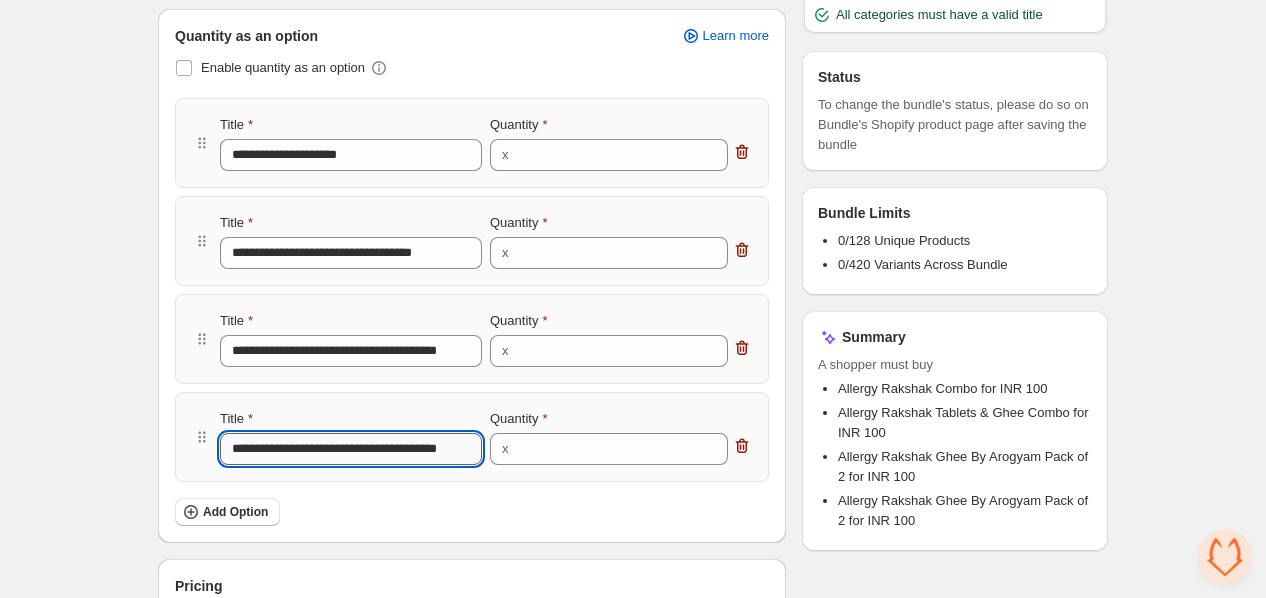 click on "**********" at bounding box center (351, 449) 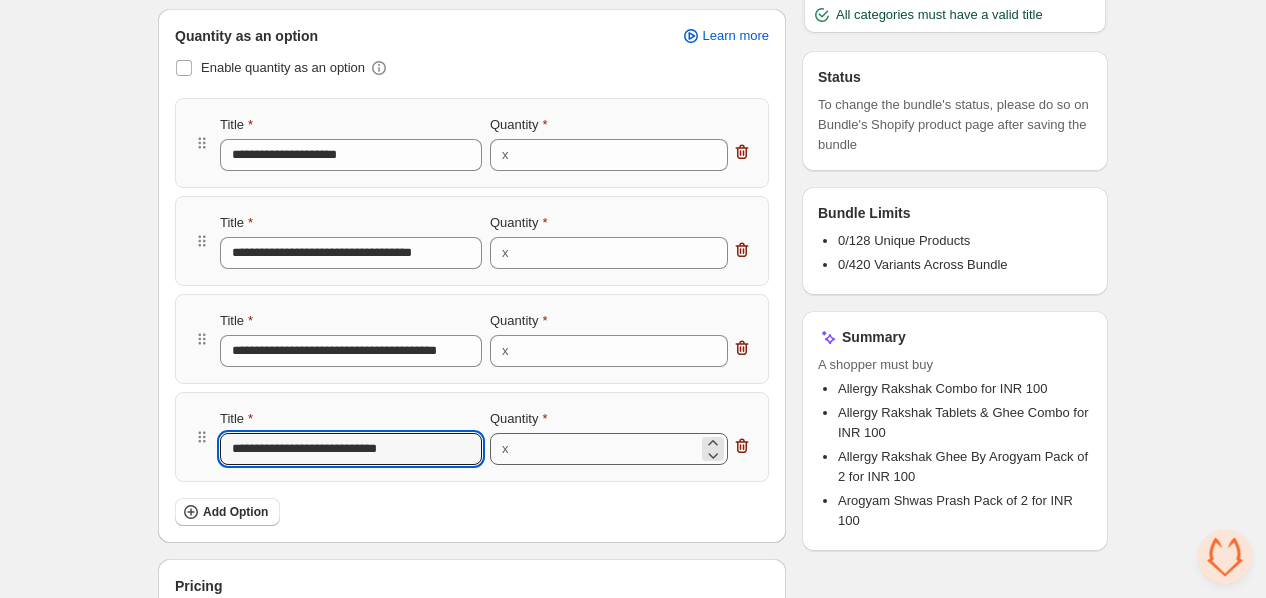 type on "**********" 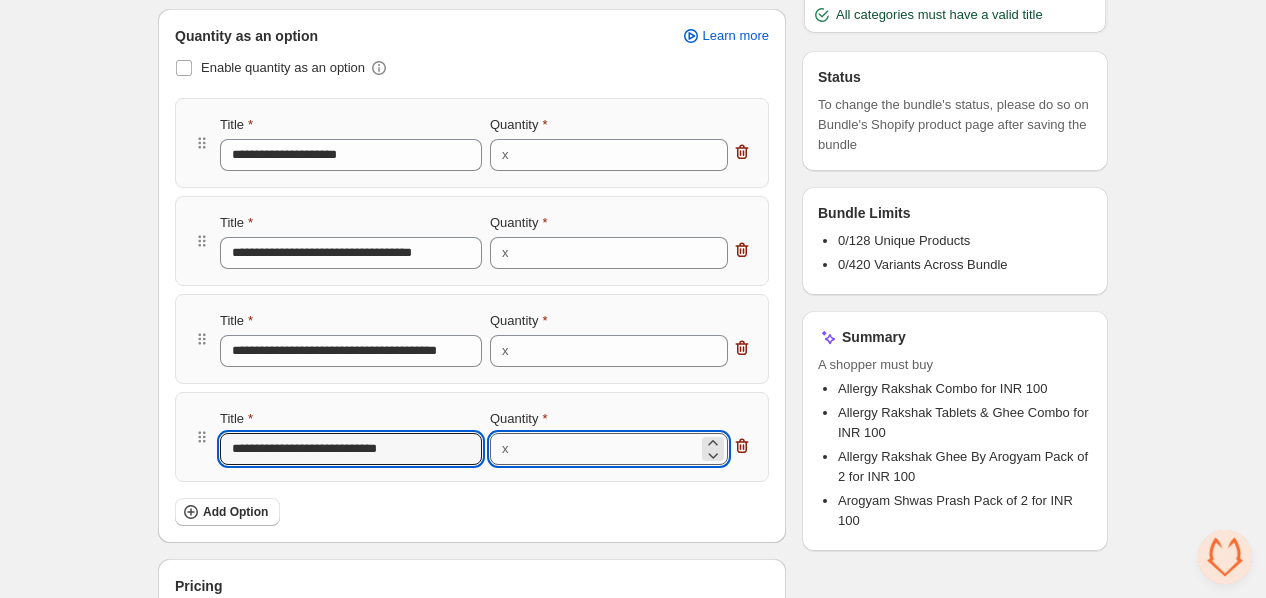 click on "*" at bounding box center [607, 449] 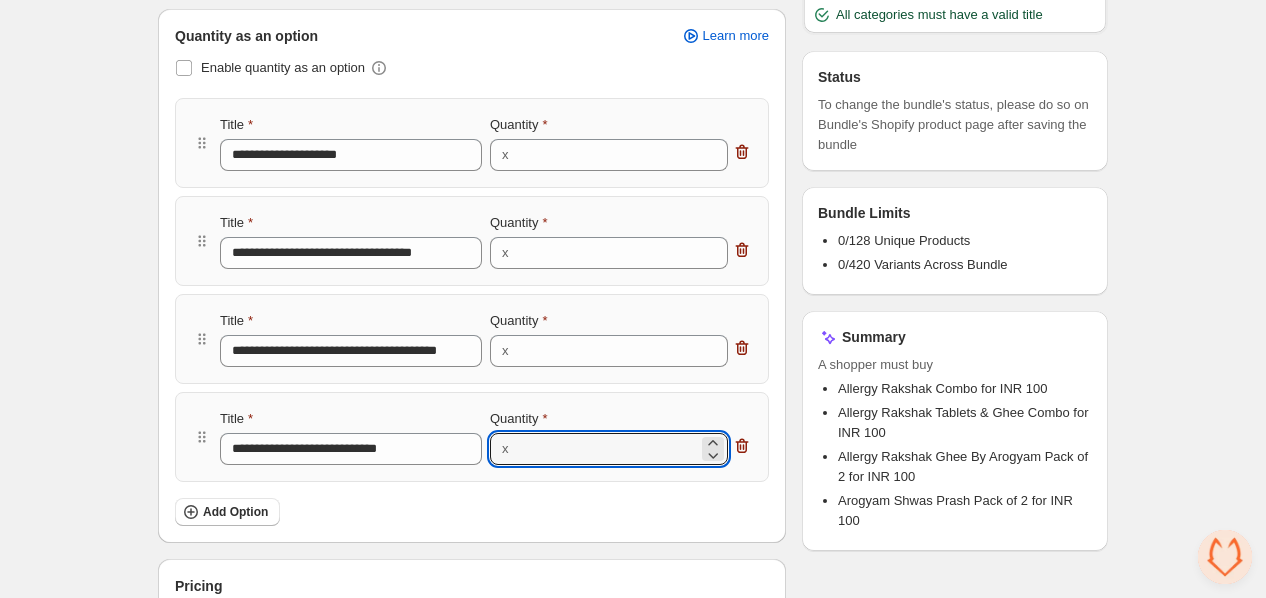 scroll, scrollTop: 862, scrollLeft: 0, axis: vertical 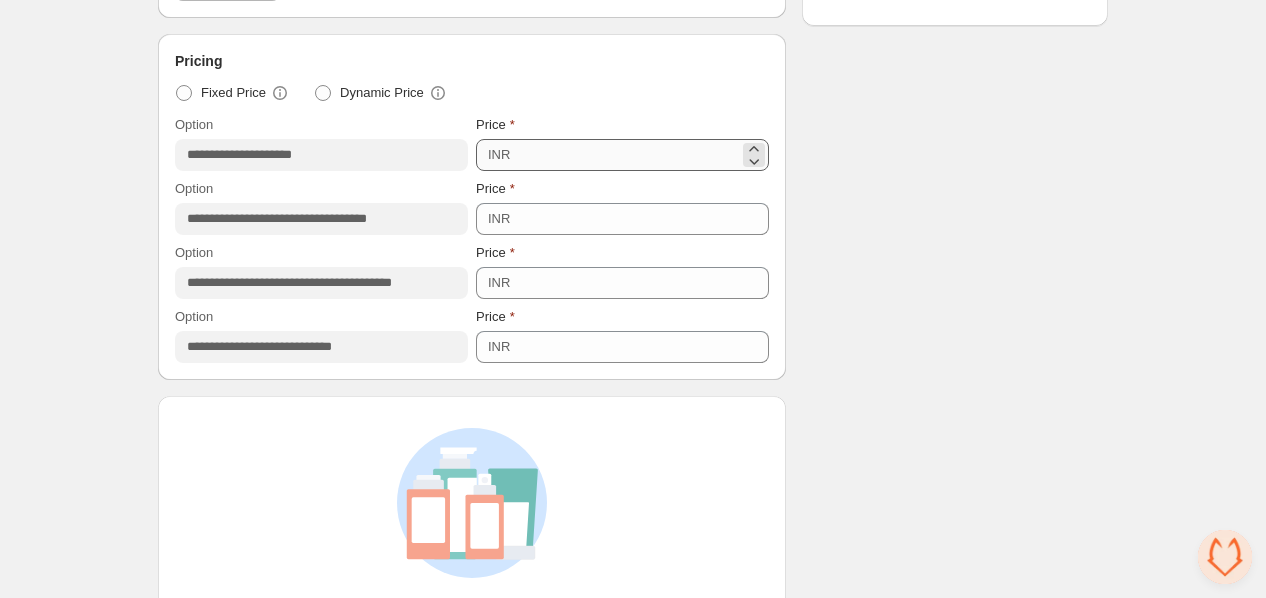 type on "*" 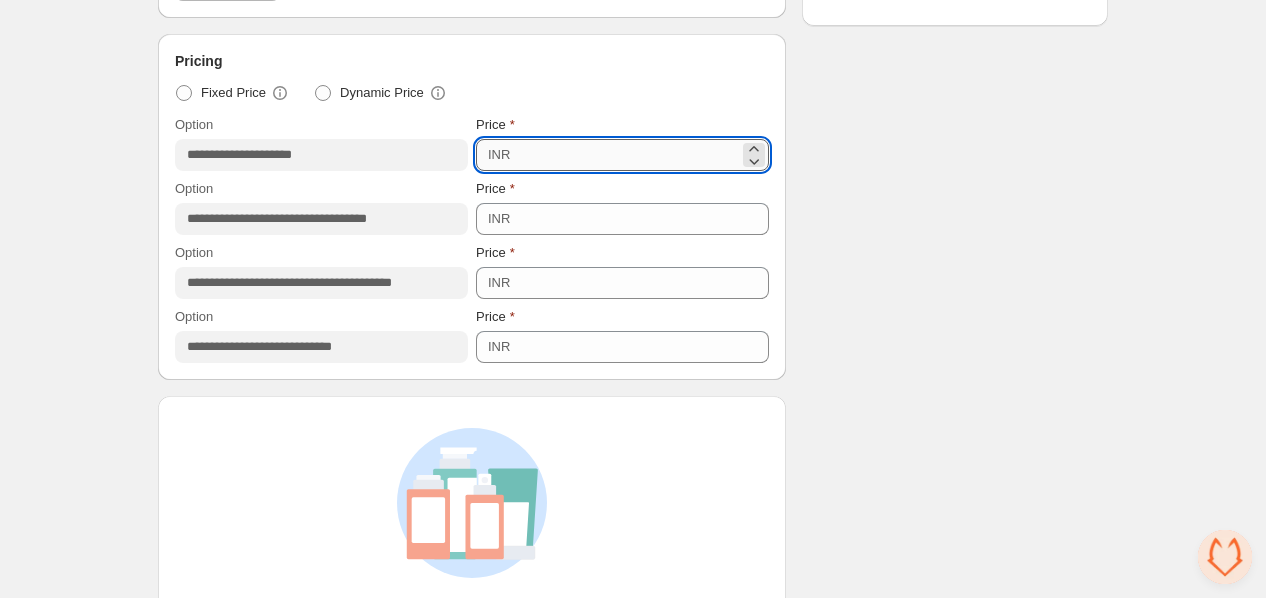 click on "***" at bounding box center [627, 155] 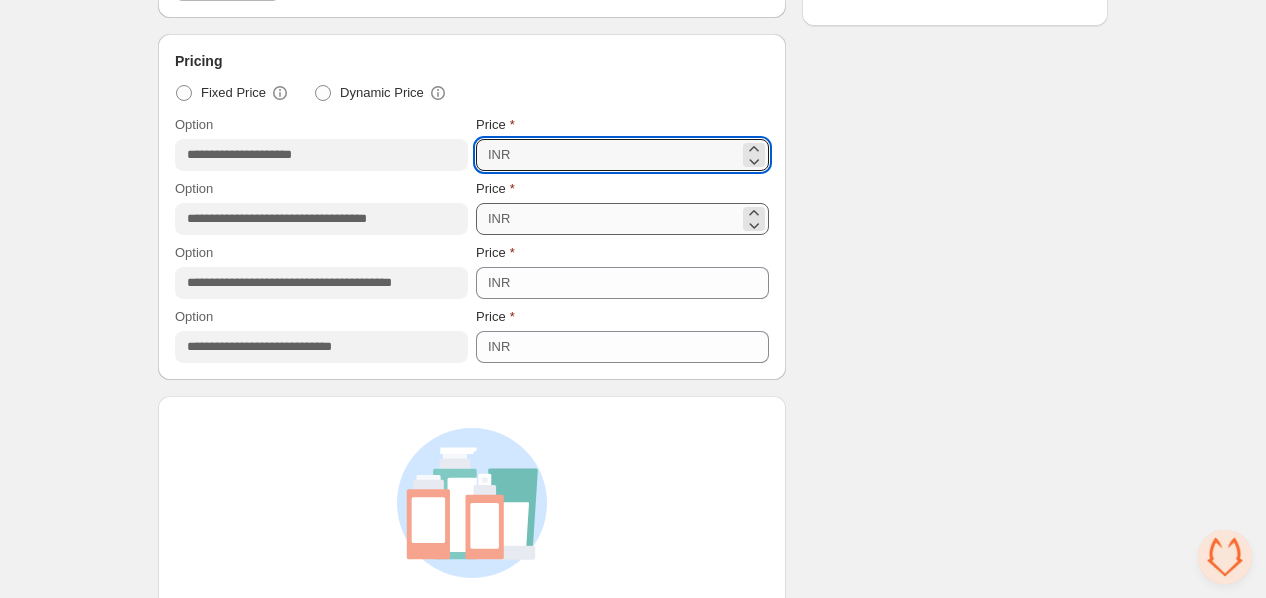 type on "***" 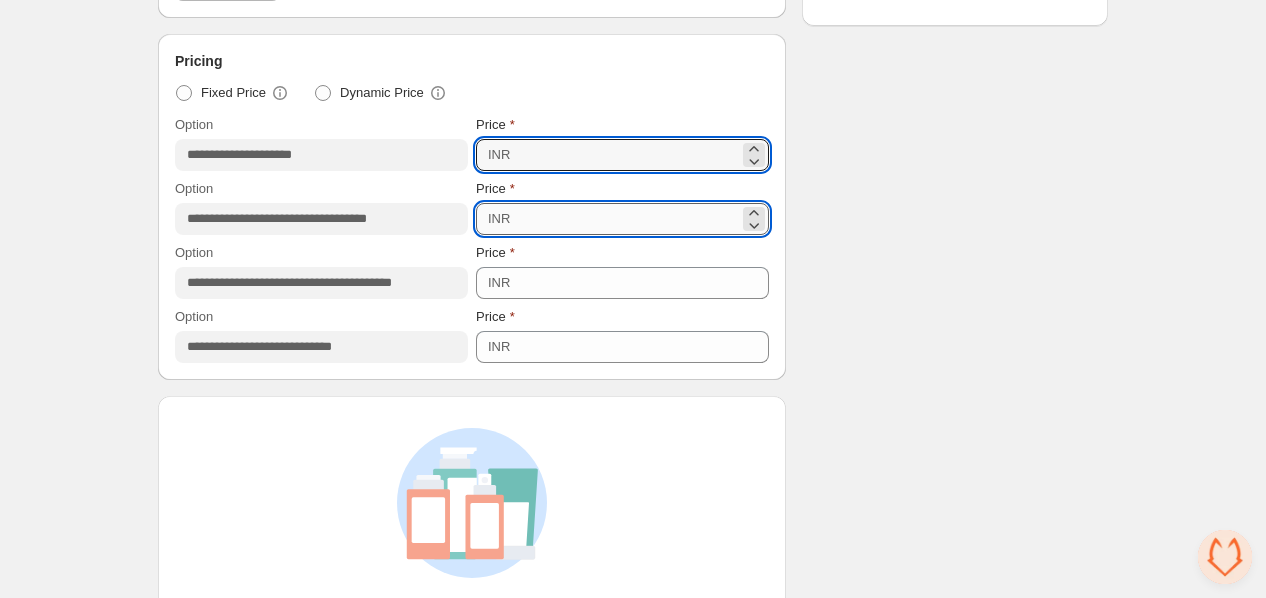 click on "***" at bounding box center (627, 219) 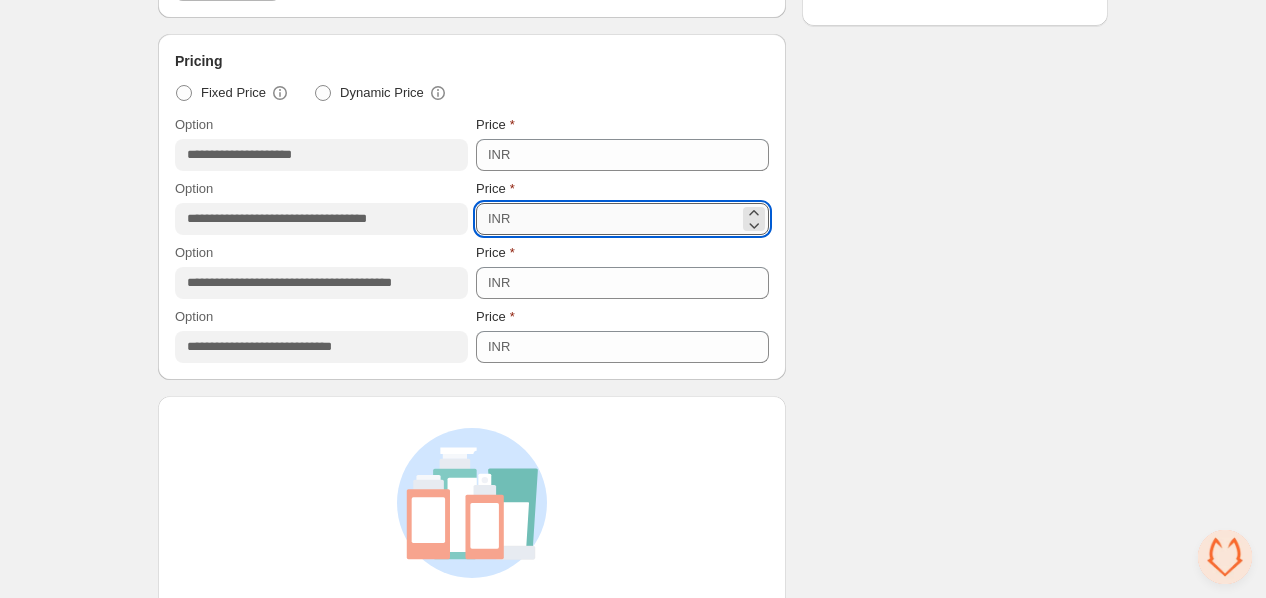 type on "*" 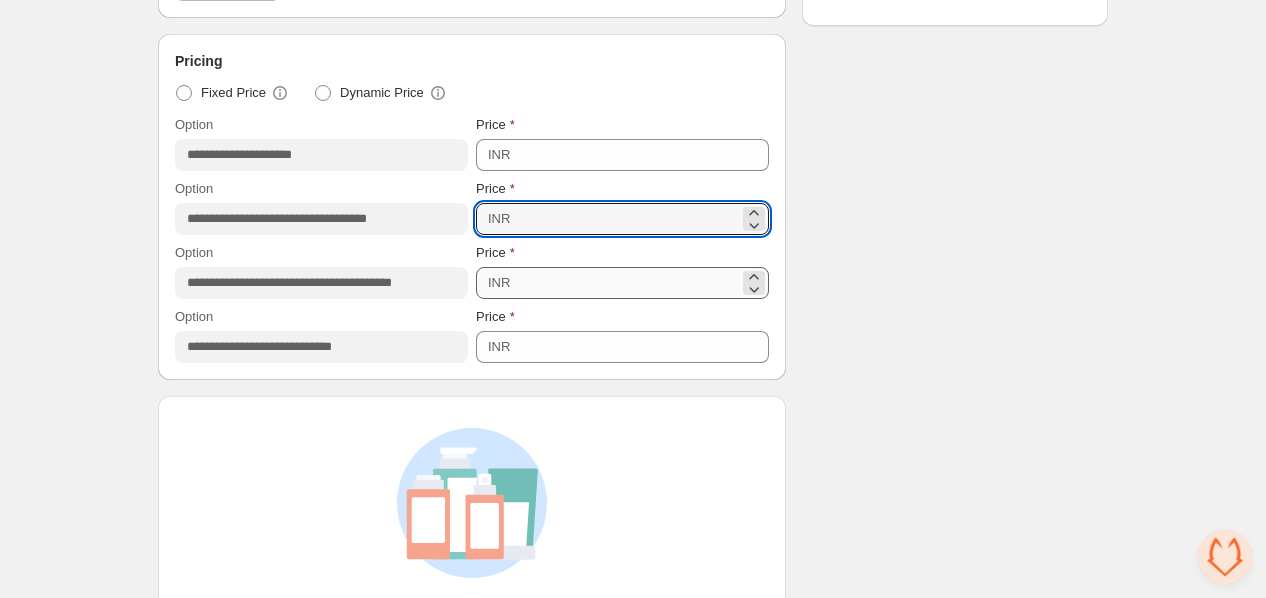 type on "***" 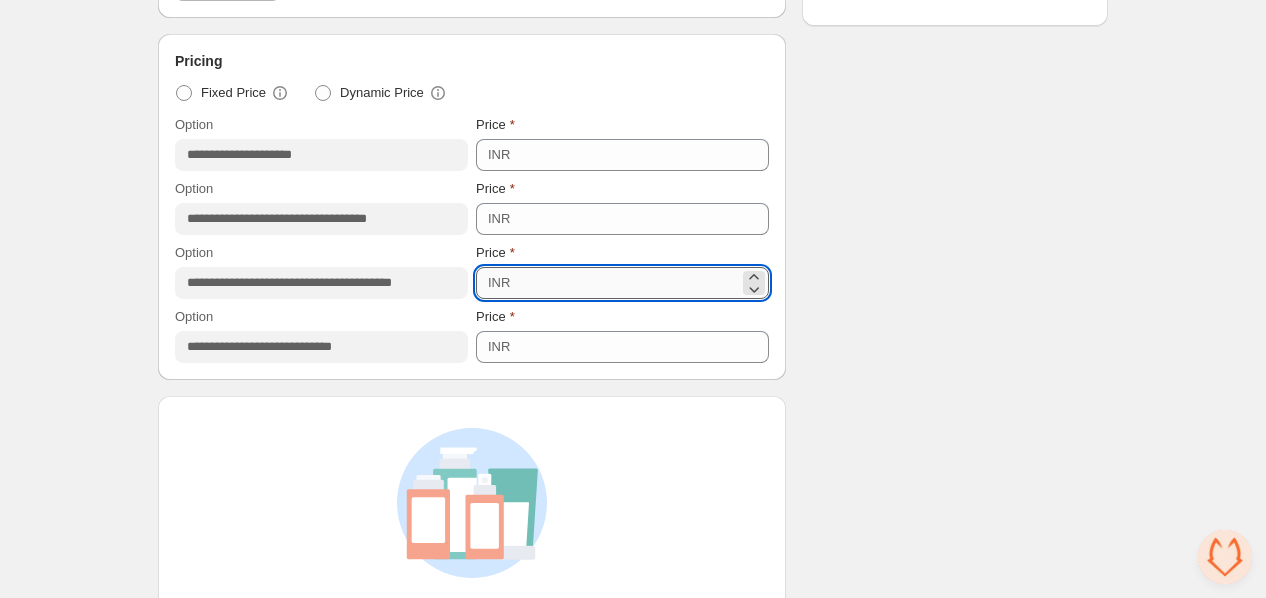 click on "***" at bounding box center (627, 283) 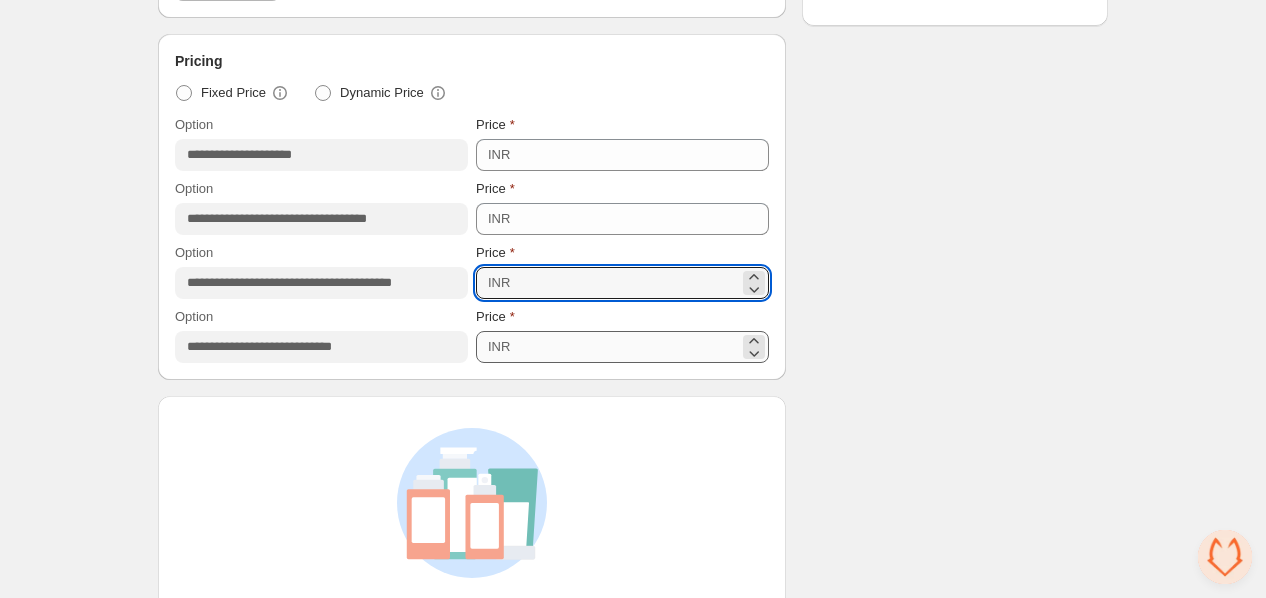type on "***" 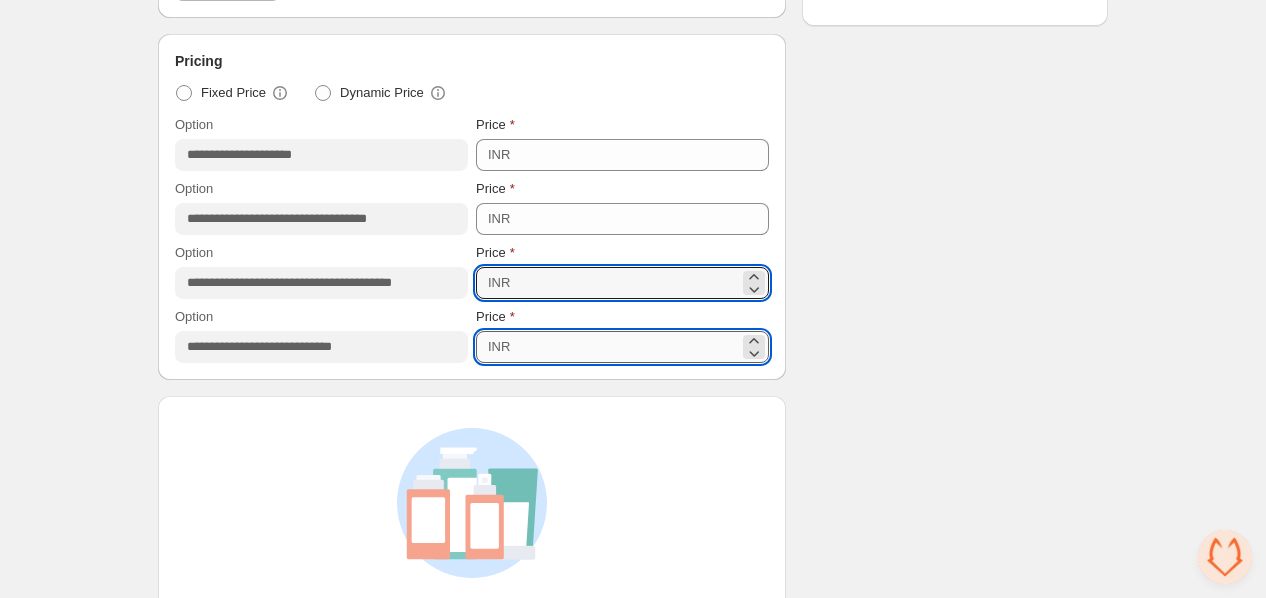 click on "***" at bounding box center [627, 347] 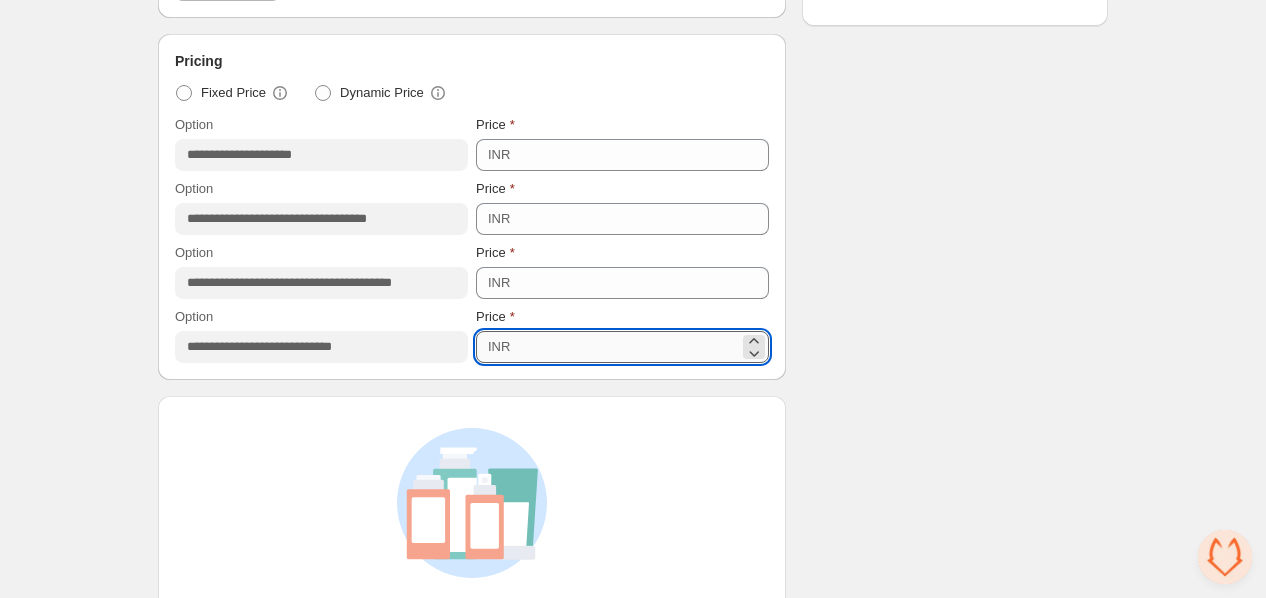 click on "***" at bounding box center (627, 347) 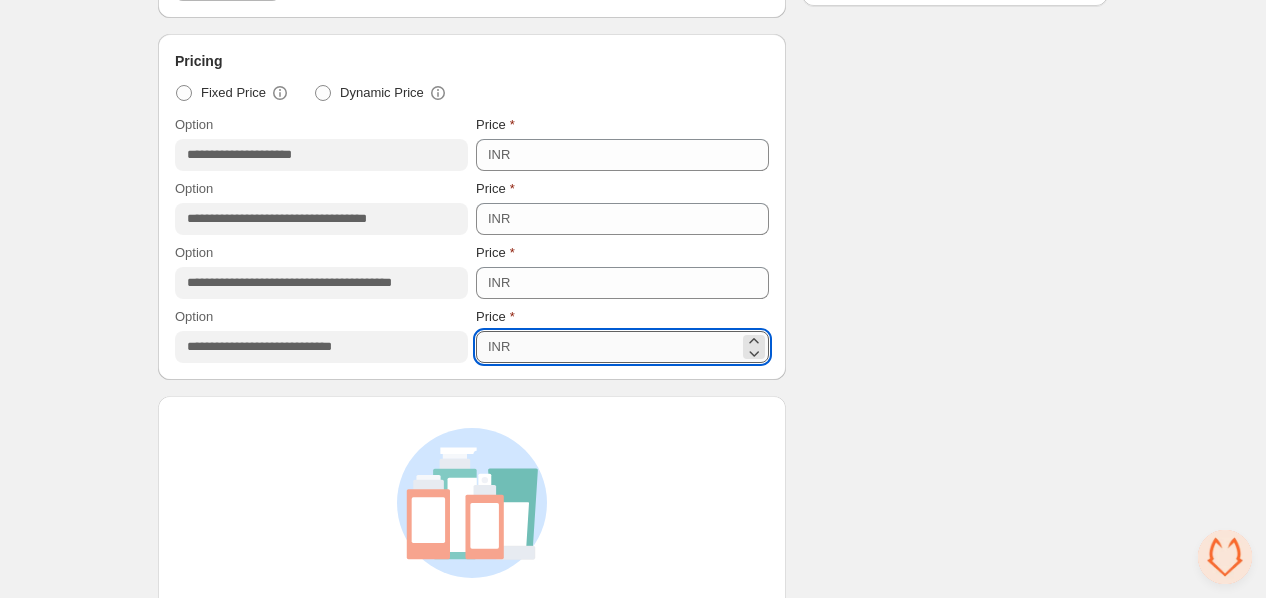 type on "*" 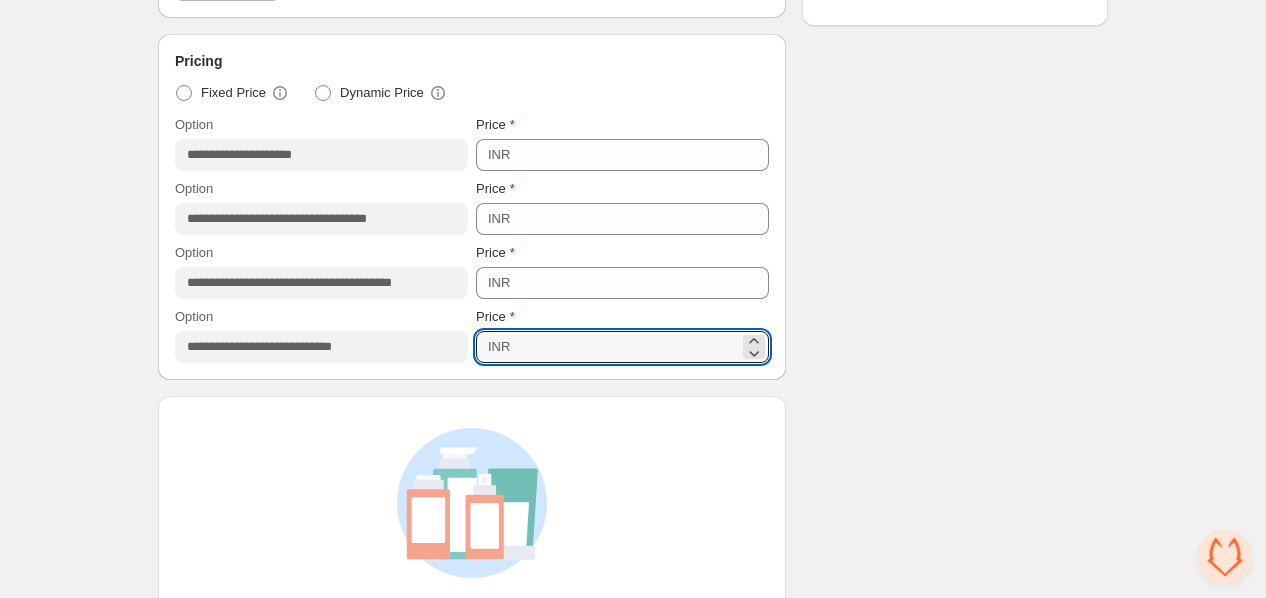 scroll, scrollTop: 1318, scrollLeft: 0, axis: vertical 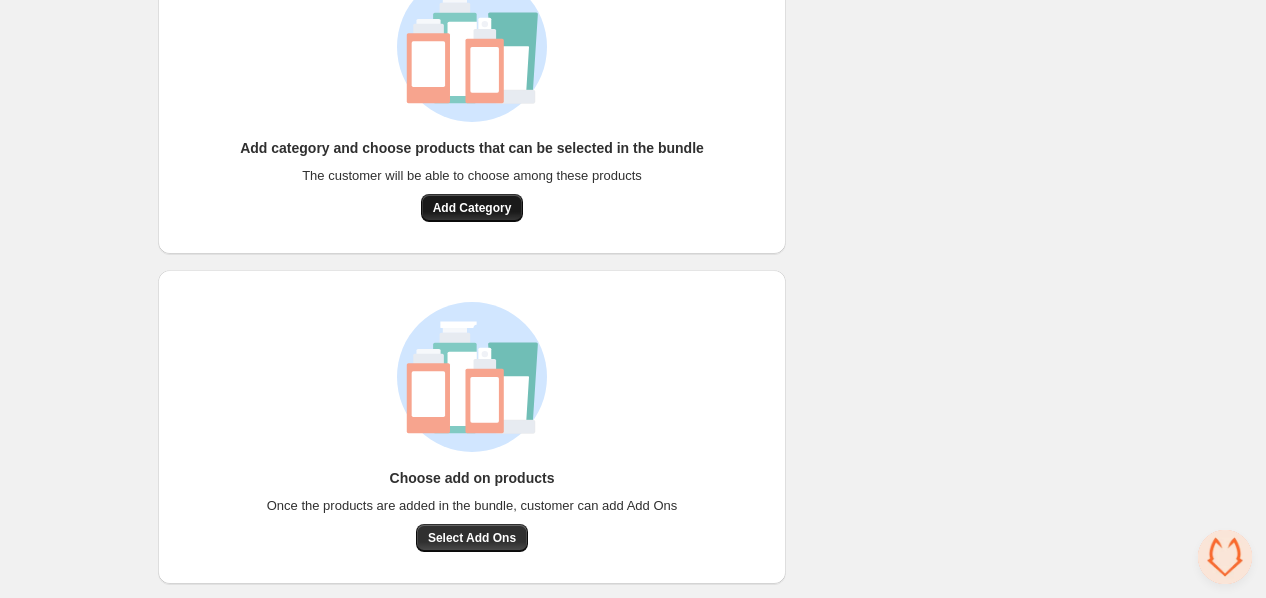 type on "***" 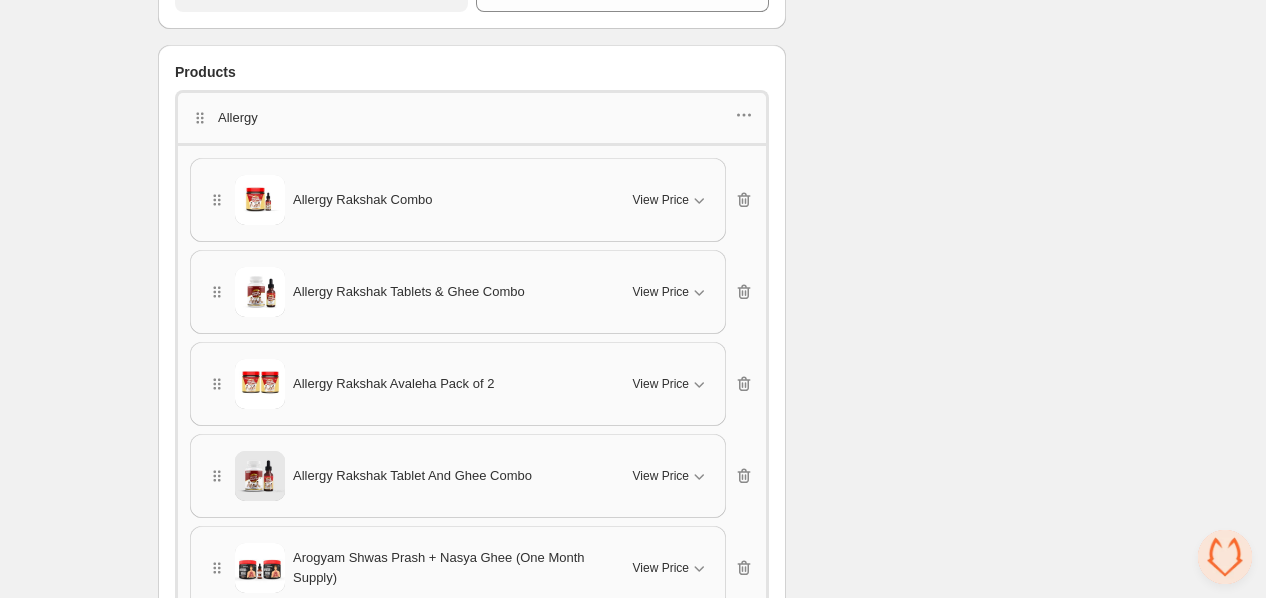 scroll, scrollTop: 1737, scrollLeft: 0, axis: vertical 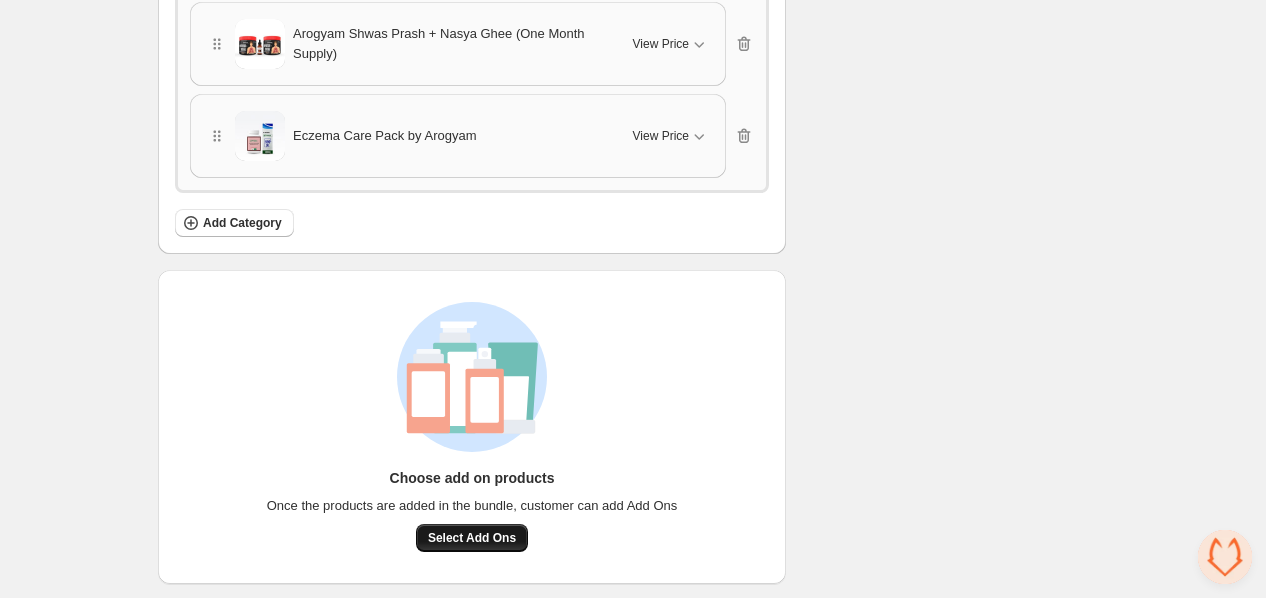 click on "Select Add Ons" at bounding box center [472, 538] 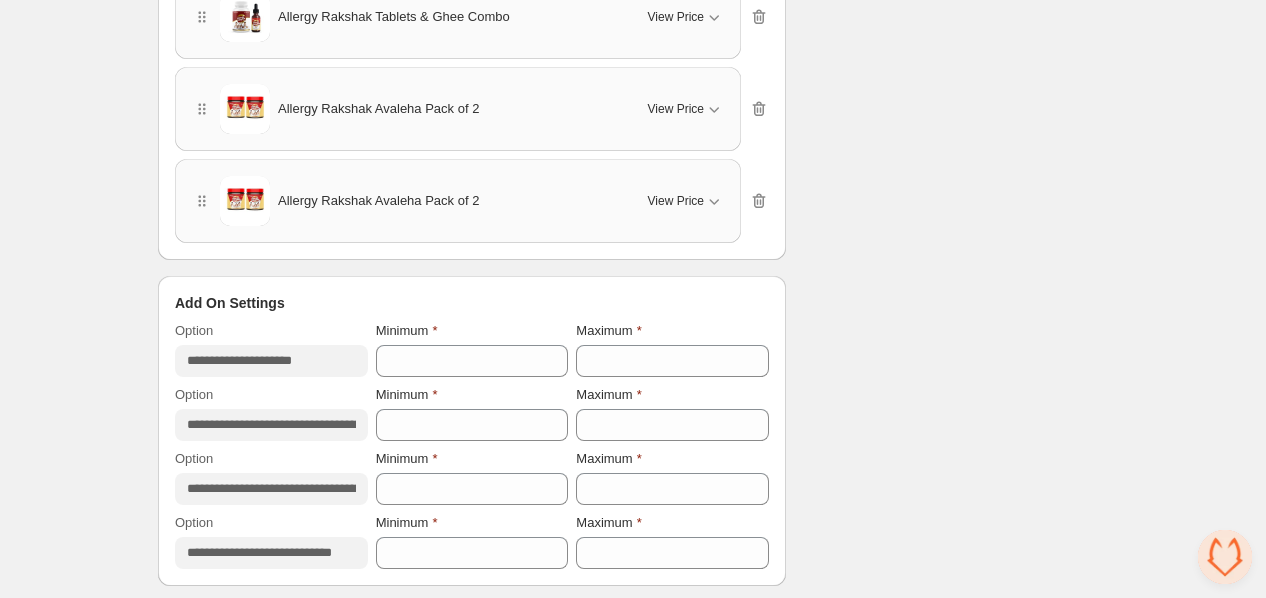 scroll, scrollTop: 1691, scrollLeft: 0, axis: vertical 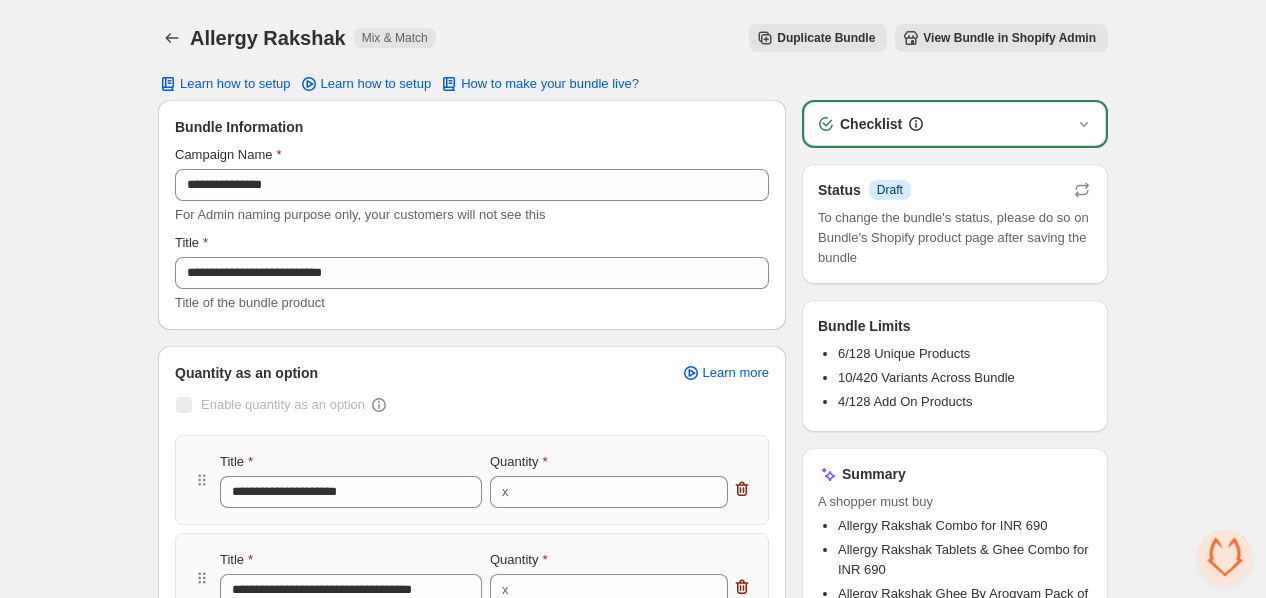click on "View Bundle in Shopify Admin" at bounding box center (1009, 38) 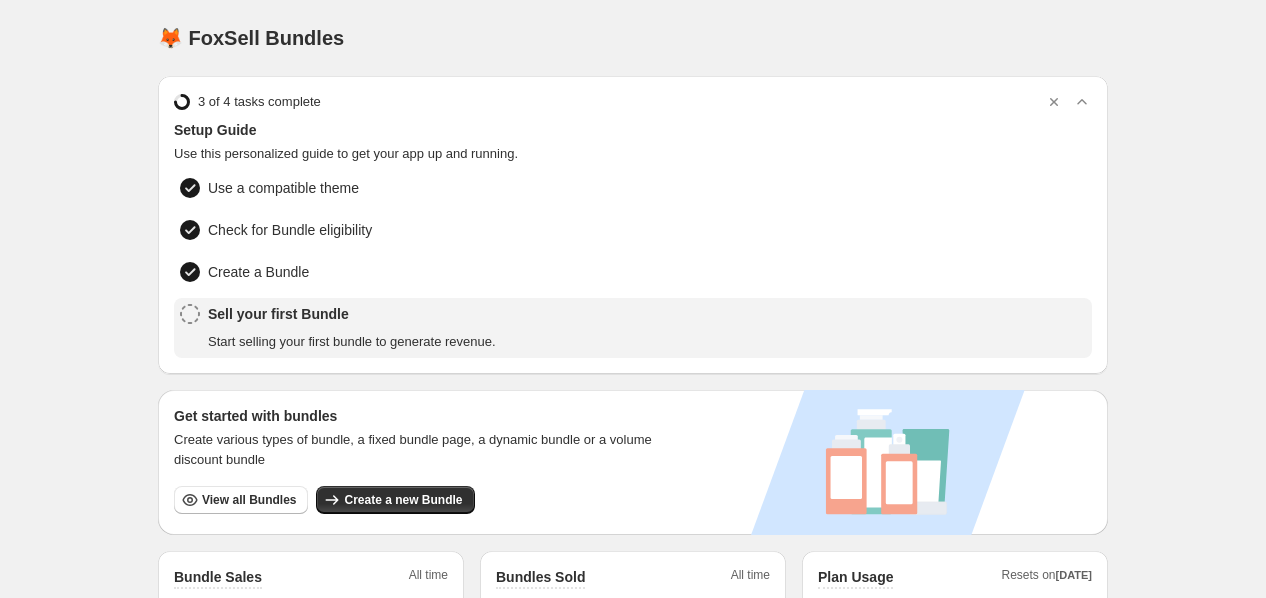 scroll, scrollTop: 0, scrollLeft: 0, axis: both 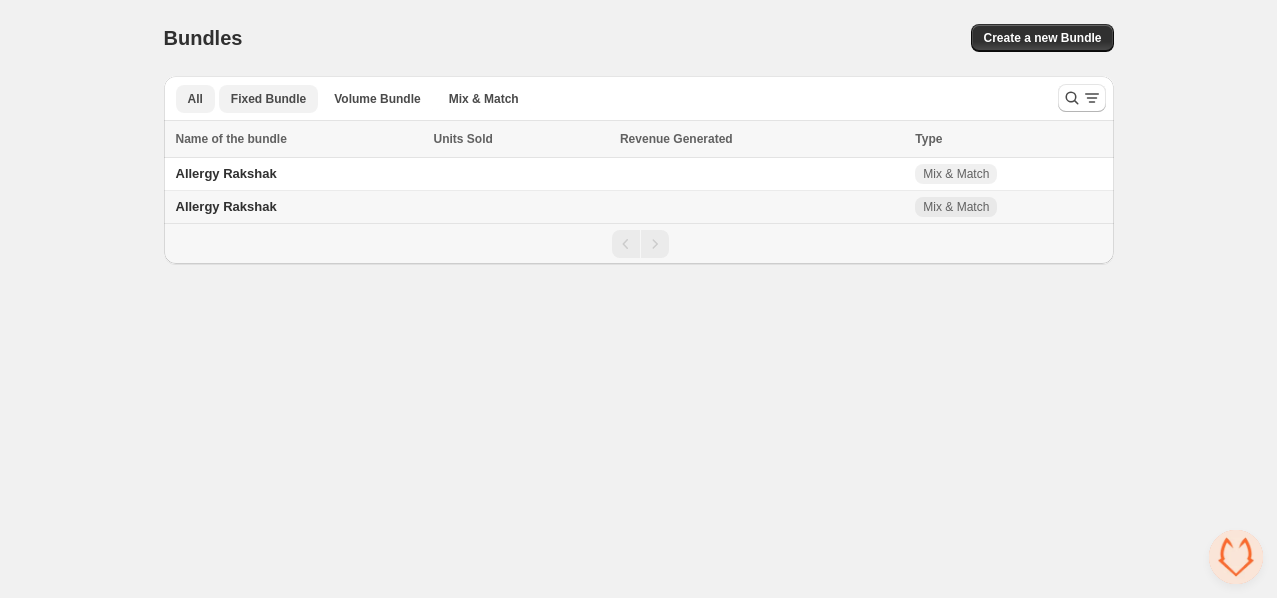 click on "Fixed Bundle" at bounding box center (268, 99) 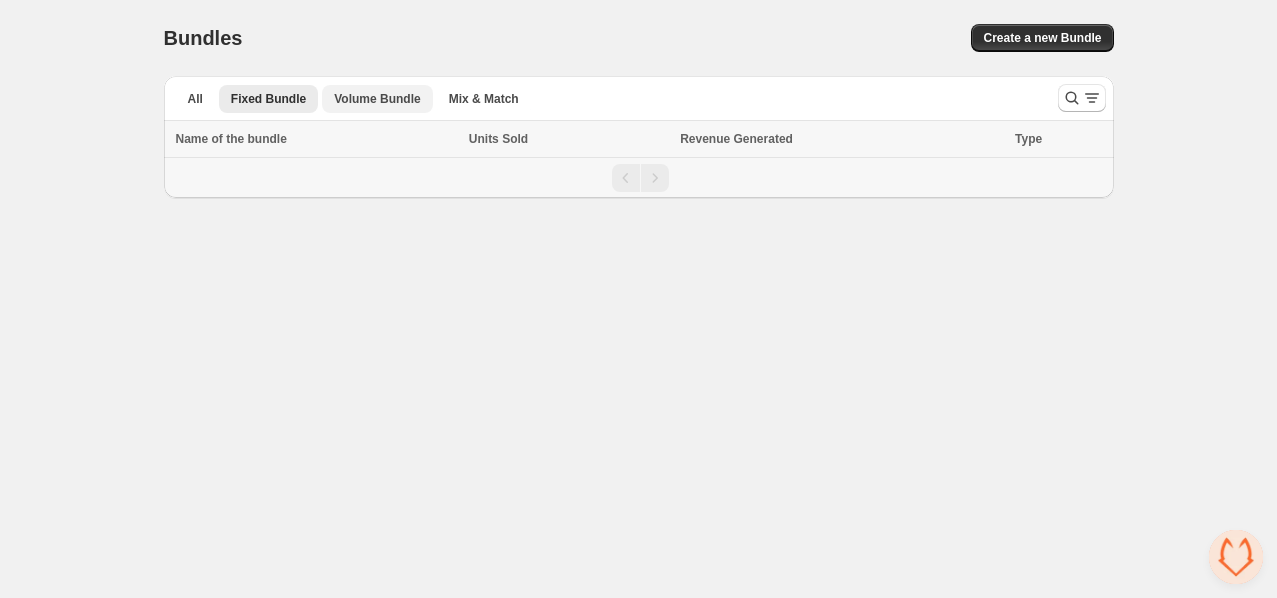 click on "Volume Bundle" at bounding box center (377, 99) 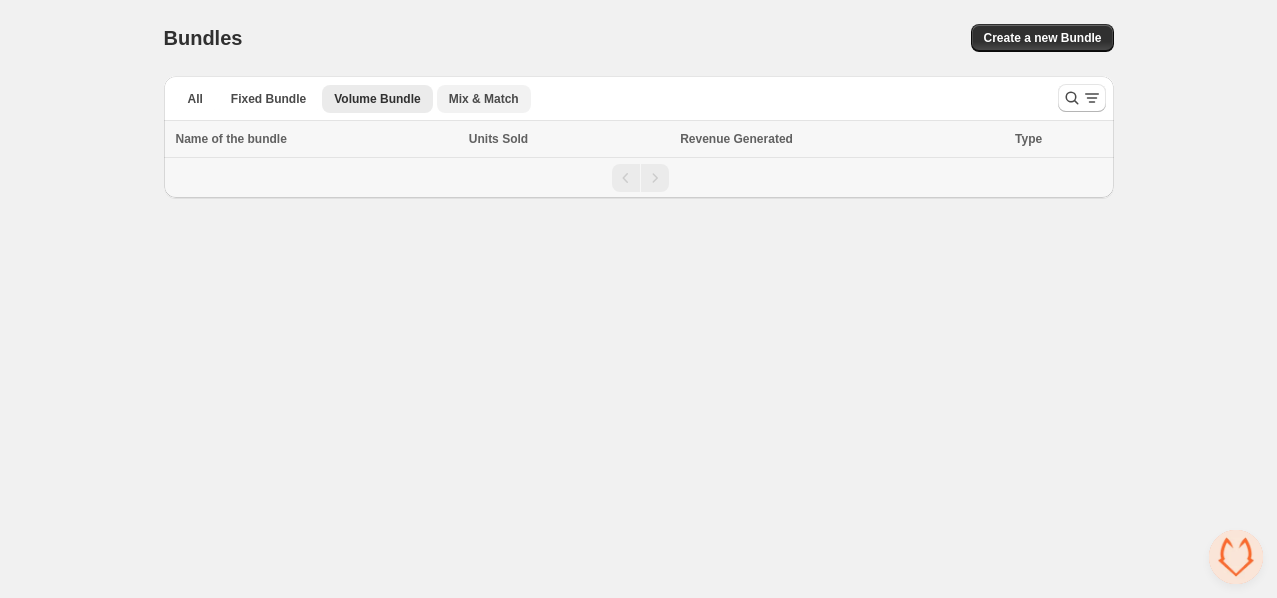 click on "Mix & Match" at bounding box center (484, 99) 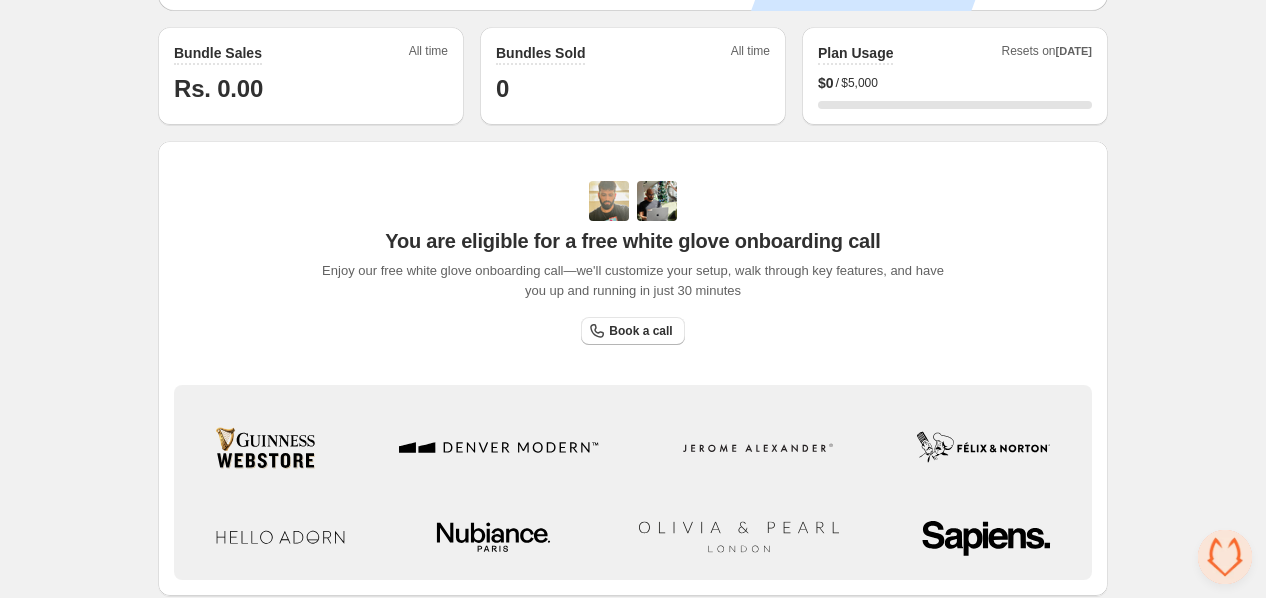 scroll, scrollTop: 0, scrollLeft: 0, axis: both 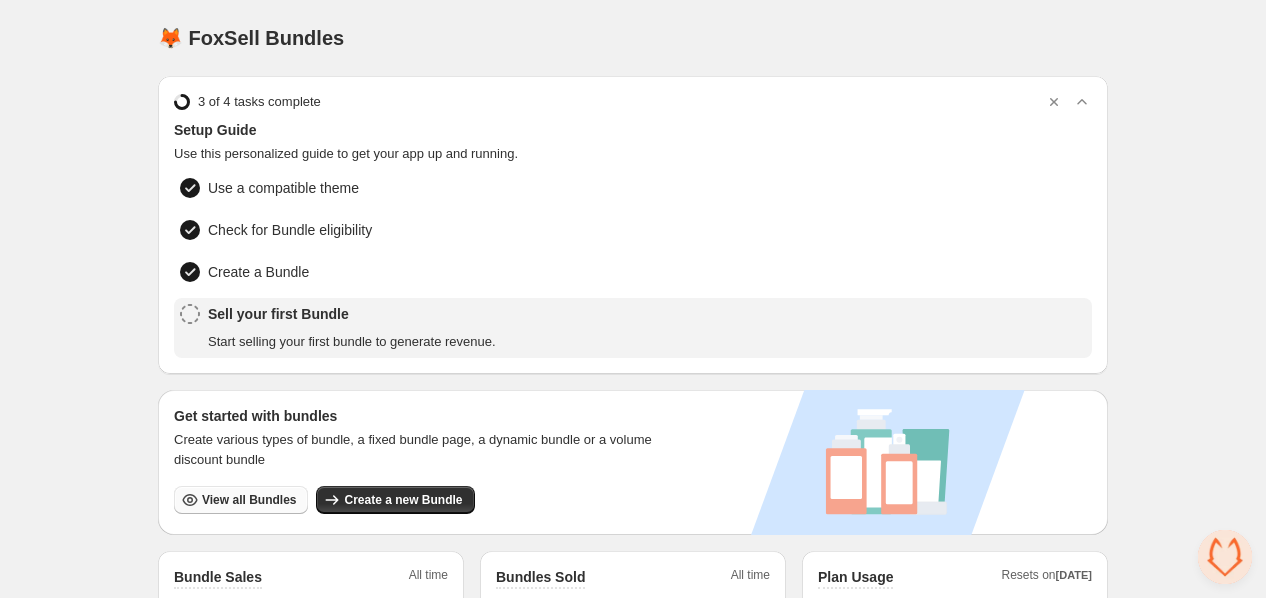 click on "View all Bundles" at bounding box center [249, 500] 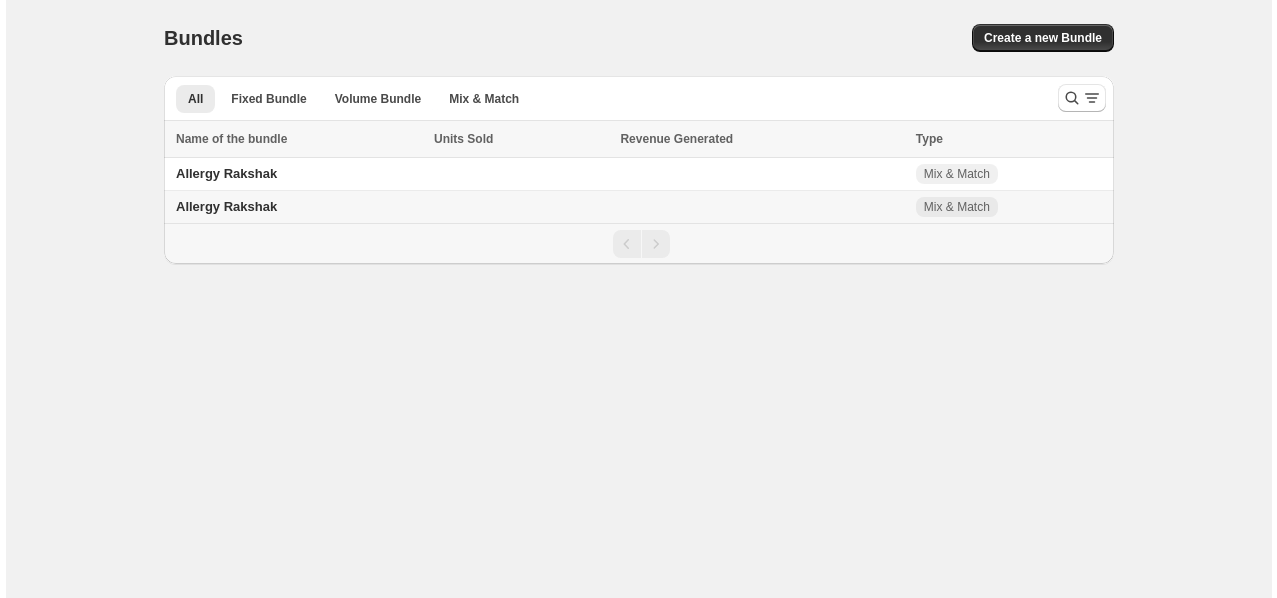 scroll, scrollTop: 0, scrollLeft: 0, axis: both 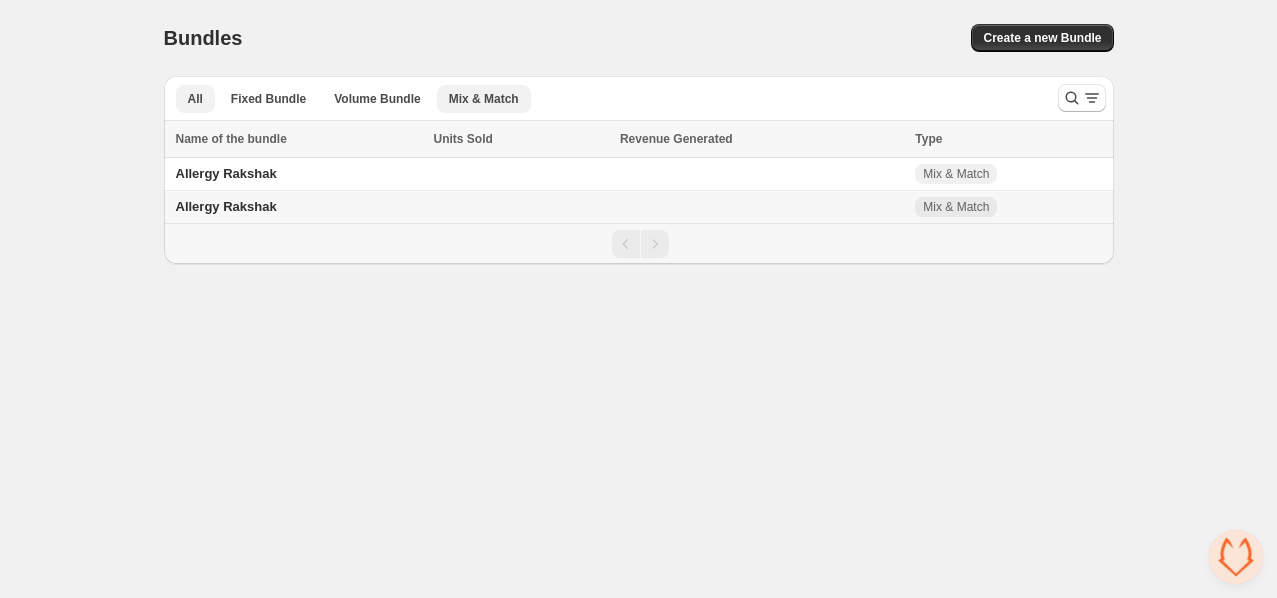 click on "Mix & Match" at bounding box center [484, 99] 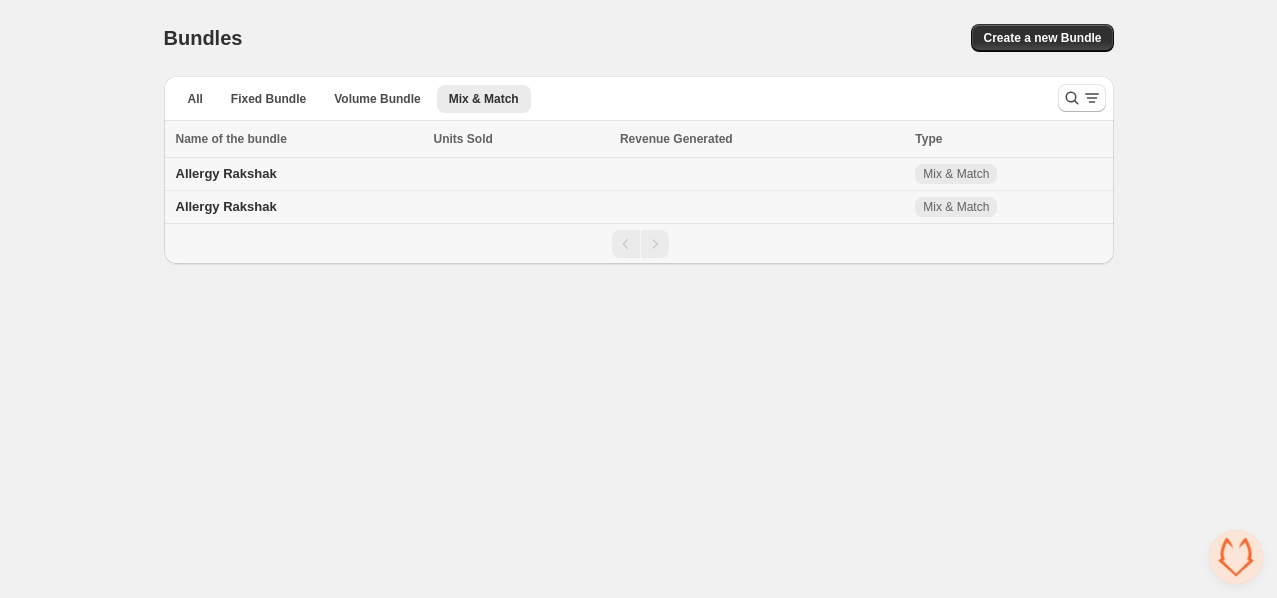 click on "Allergy Rakshak" at bounding box center (226, 173) 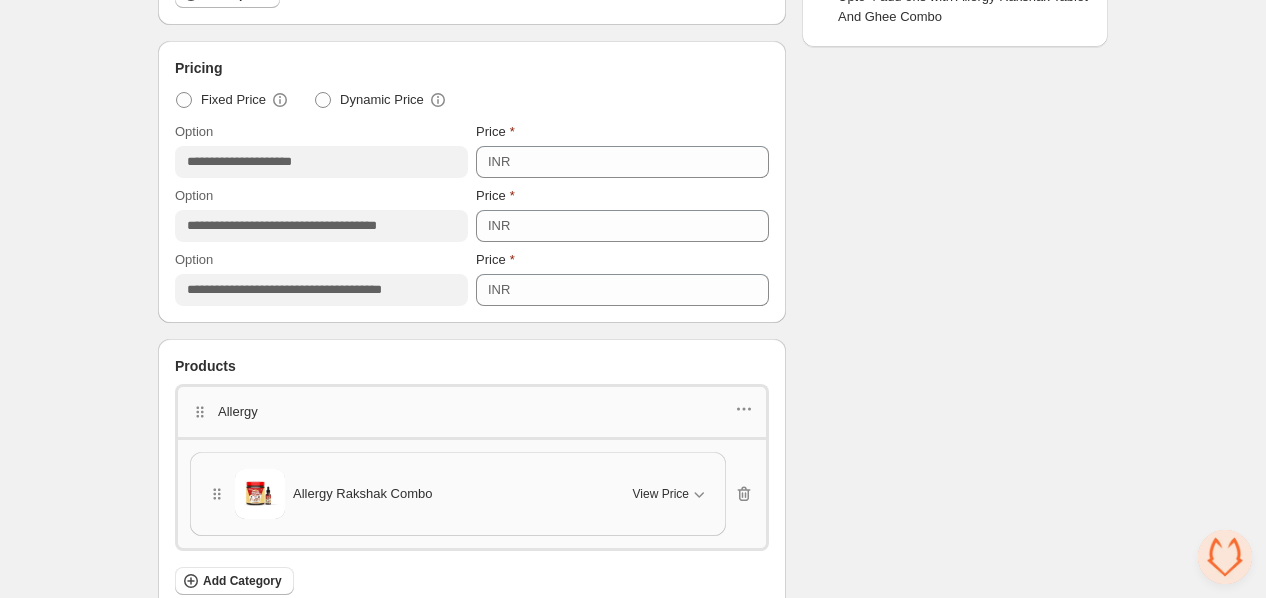 scroll, scrollTop: 1282, scrollLeft: 0, axis: vertical 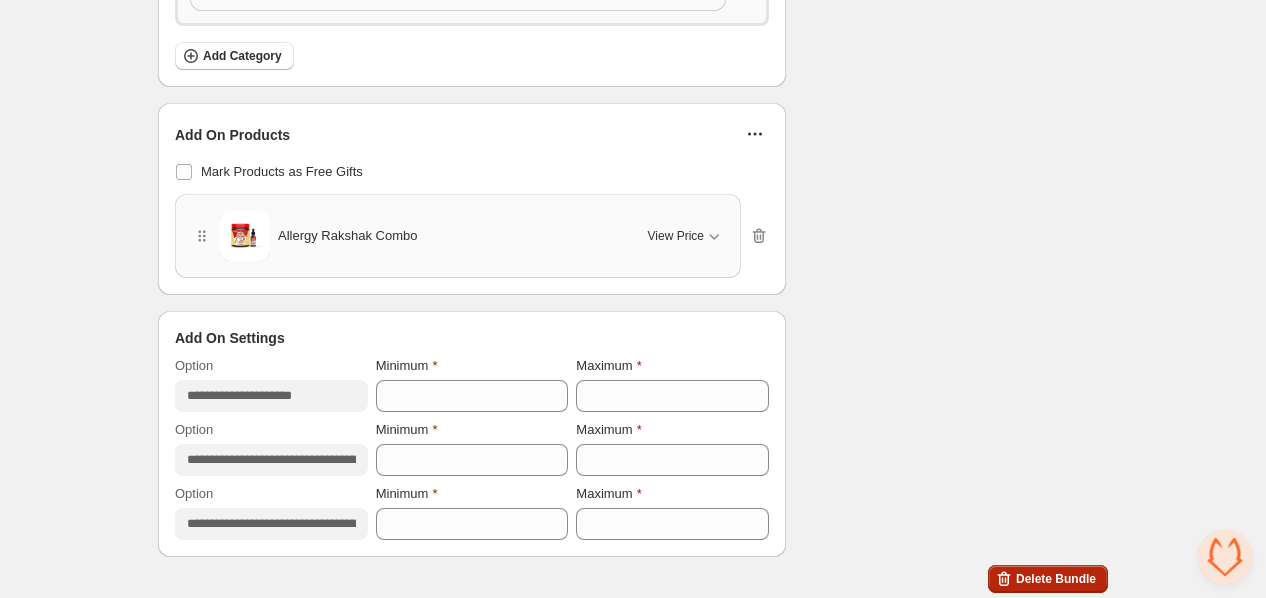 click on "Delete Bundle" at bounding box center (1056, 579) 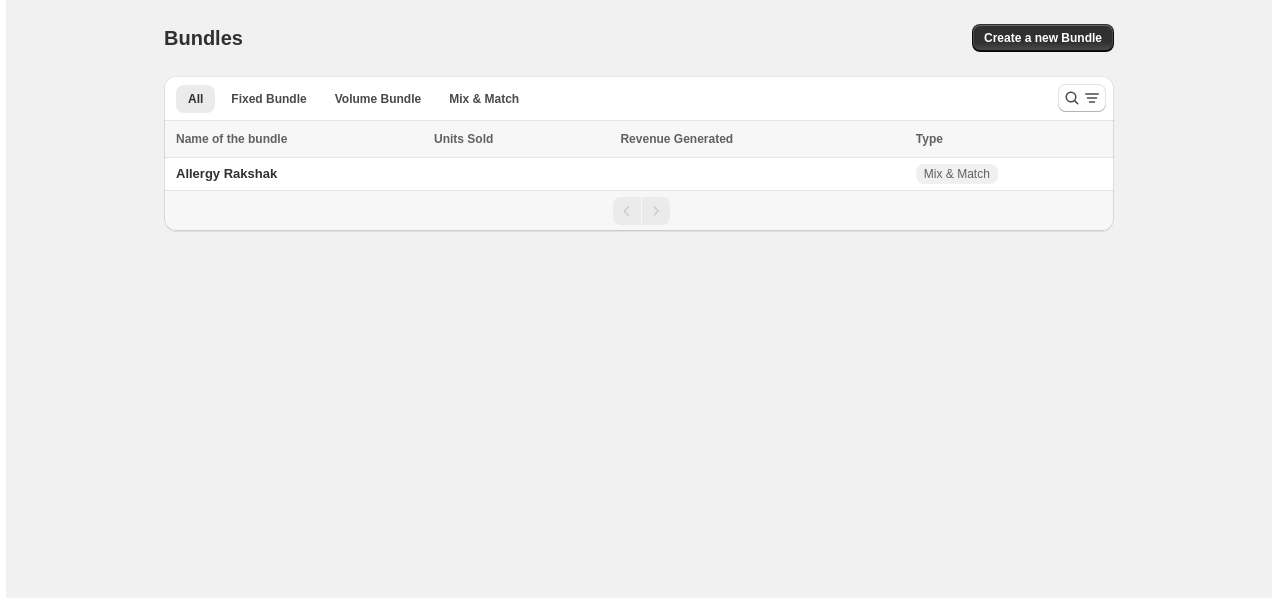 scroll, scrollTop: 0, scrollLeft: 0, axis: both 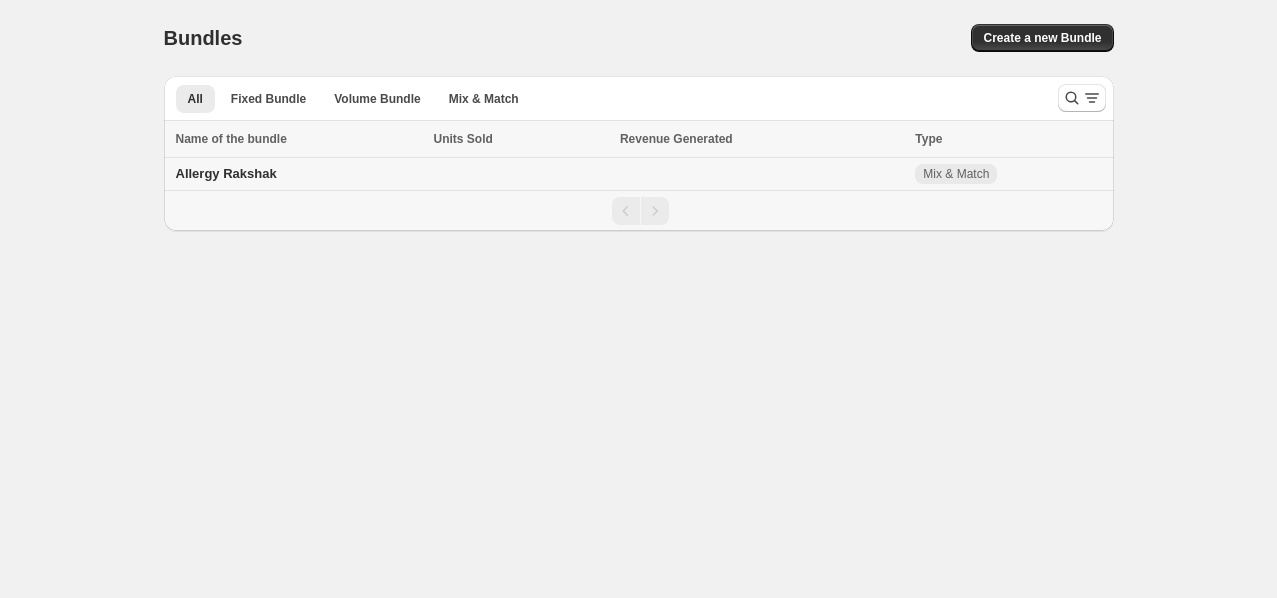 click on "Allergy Rakshak" at bounding box center (226, 173) 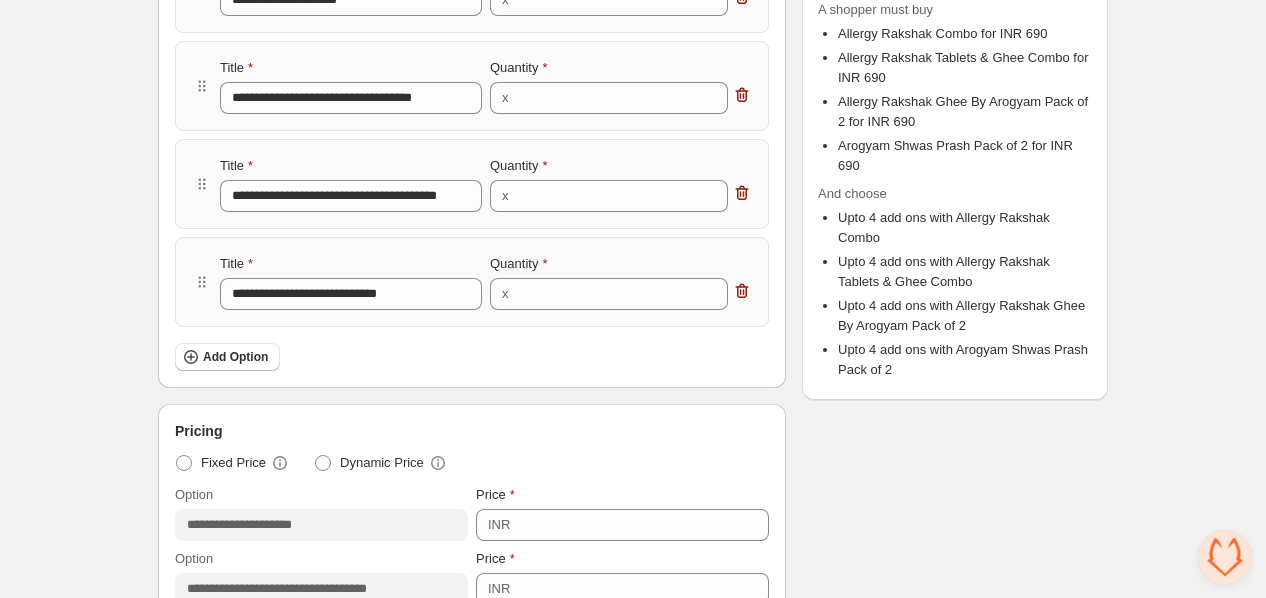 scroll, scrollTop: 0, scrollLeft: 0, axis: both 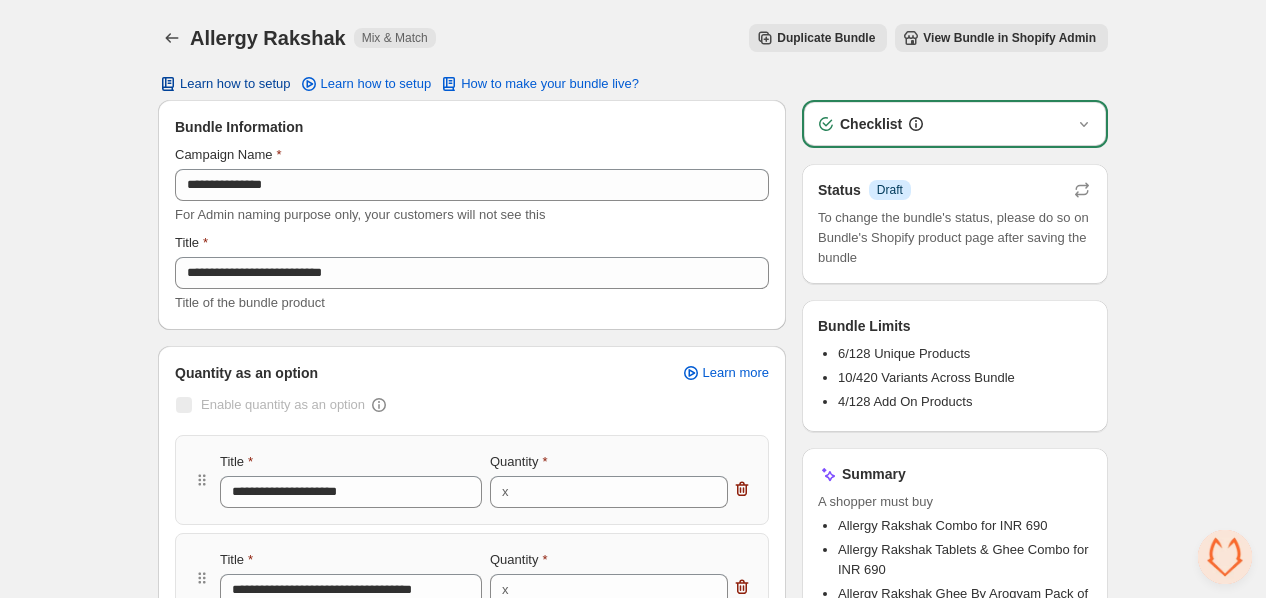 drag, startPoint x: 245, startPoint y: 81, endPoint x: 187, endPoint y: 91, distance: 58.855755 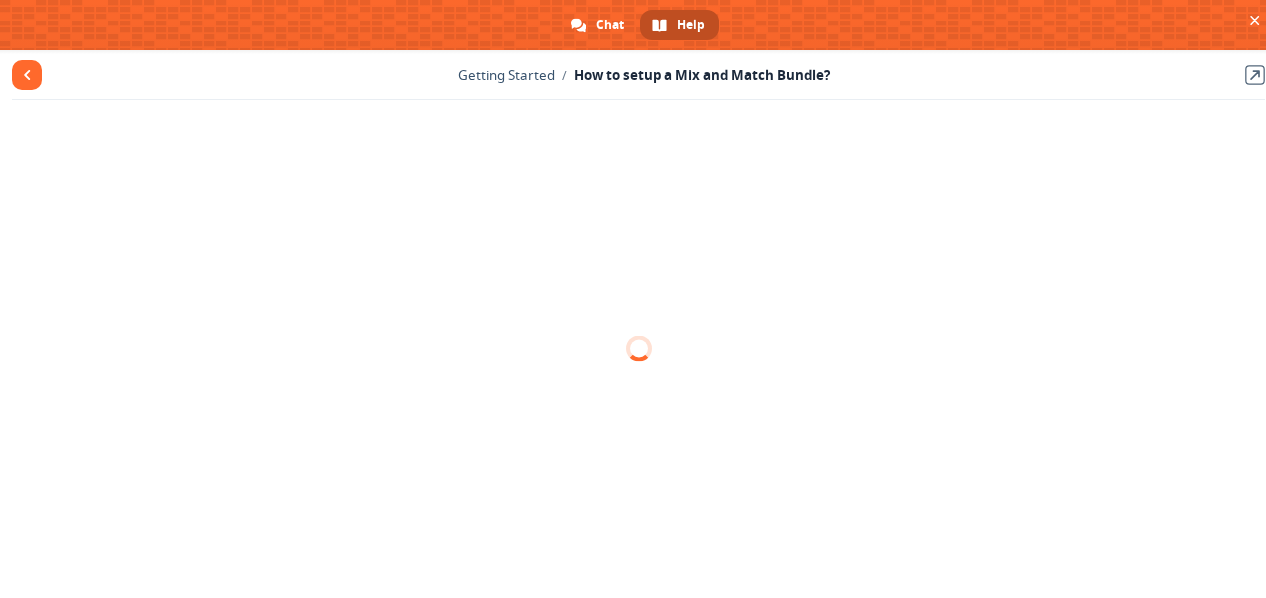 click on "Getting Started / How to setup a Mix and Match Bundle? View in Helpdesk" at bounding box center (638, 75) 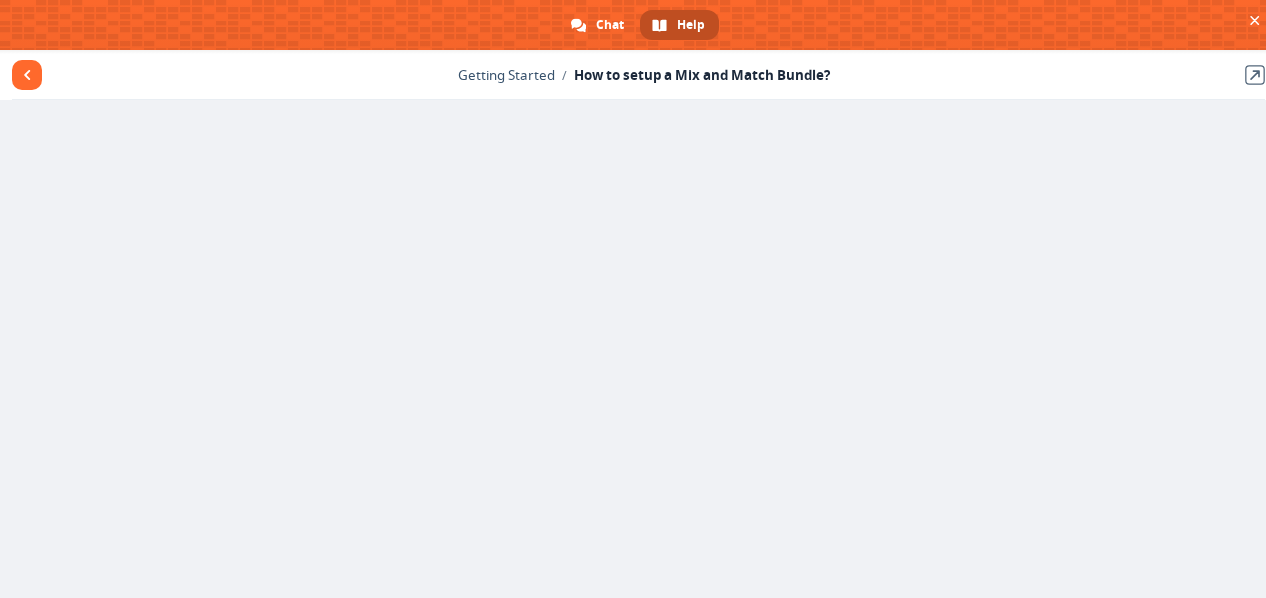 scroll, scrollTop: 0, scrollLeft: 0, axis: both 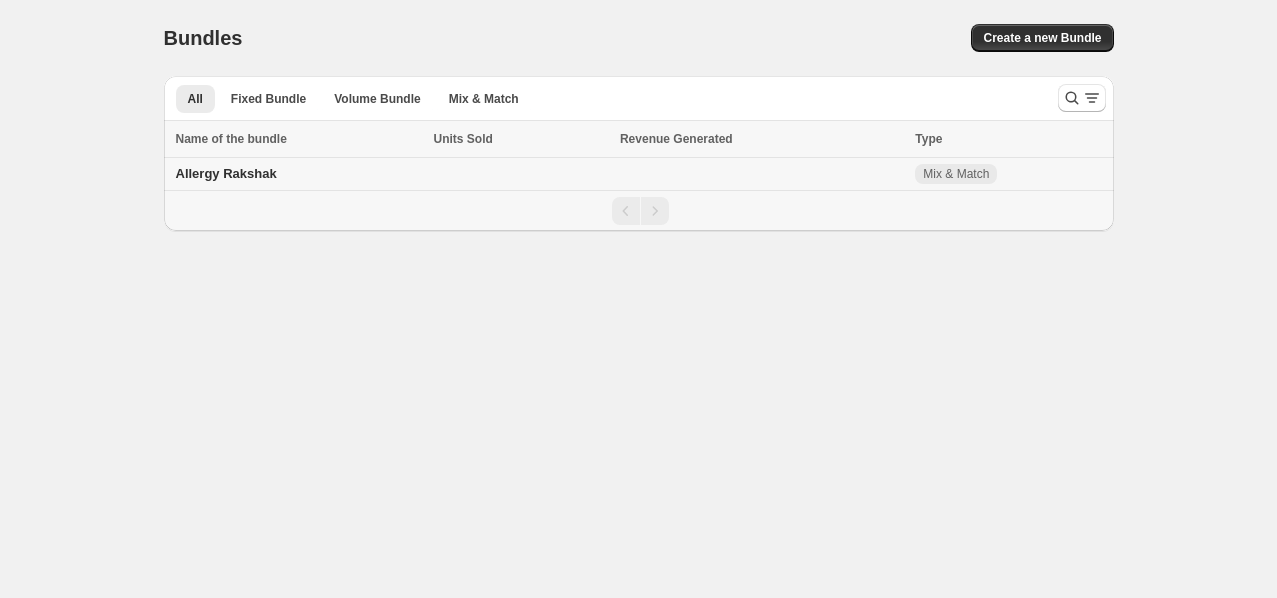 click on "Allergy Rakshak" at bounding box center [226, 173] 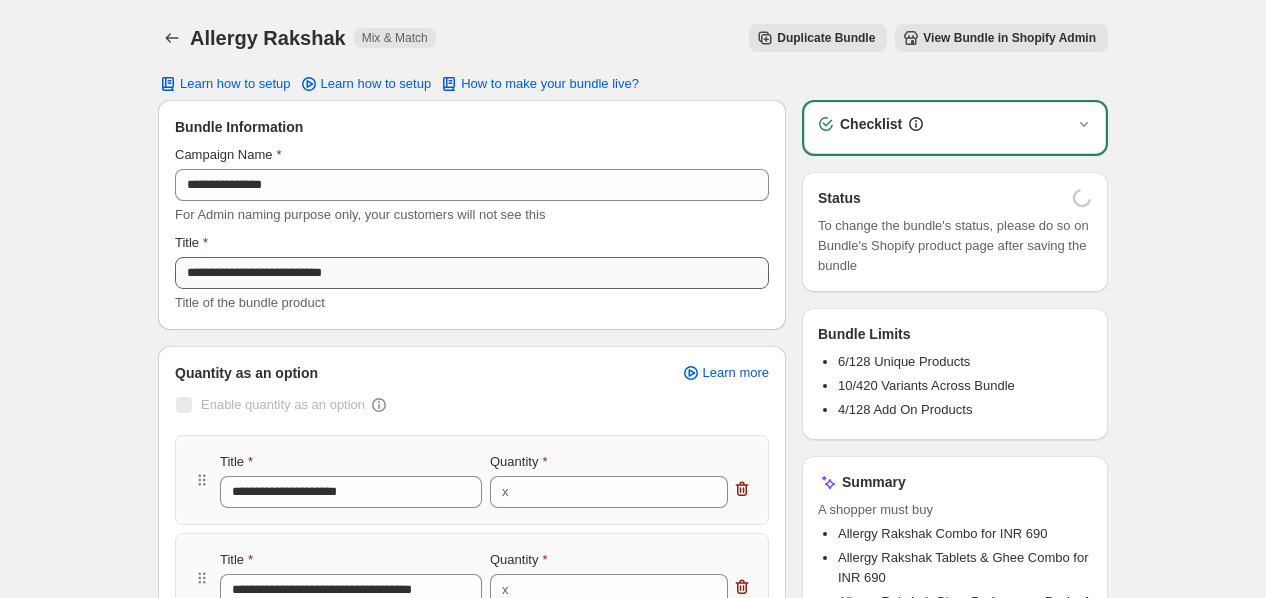 scroll, scrollTop: 0, scrollLeft: 0, axis: both 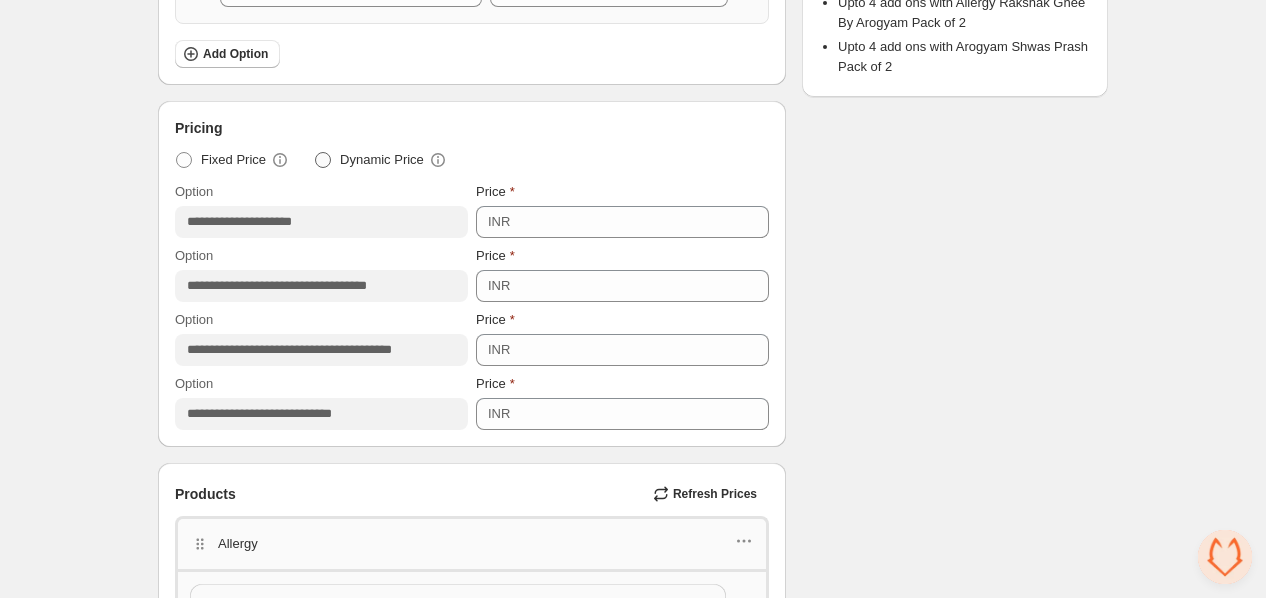 click on "Dynamic Price" at bounding box center [381, 160] 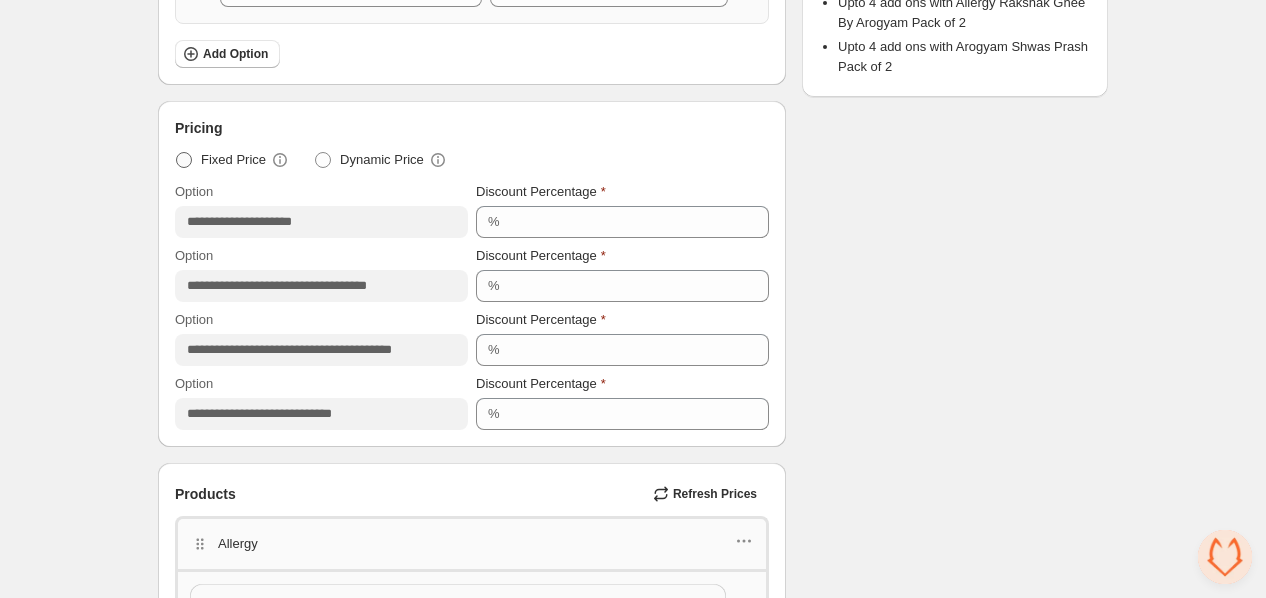 click at bounding box center [184, 160] 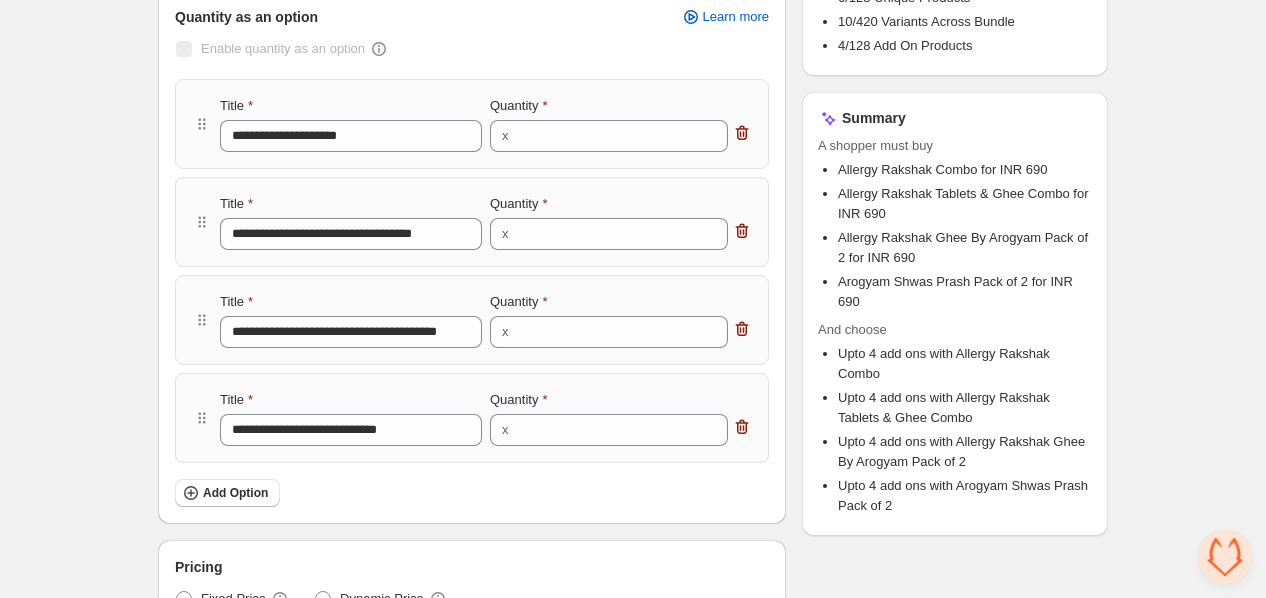 scroll, scrollTop: 328, scrollLeft: 0, axis: vertical 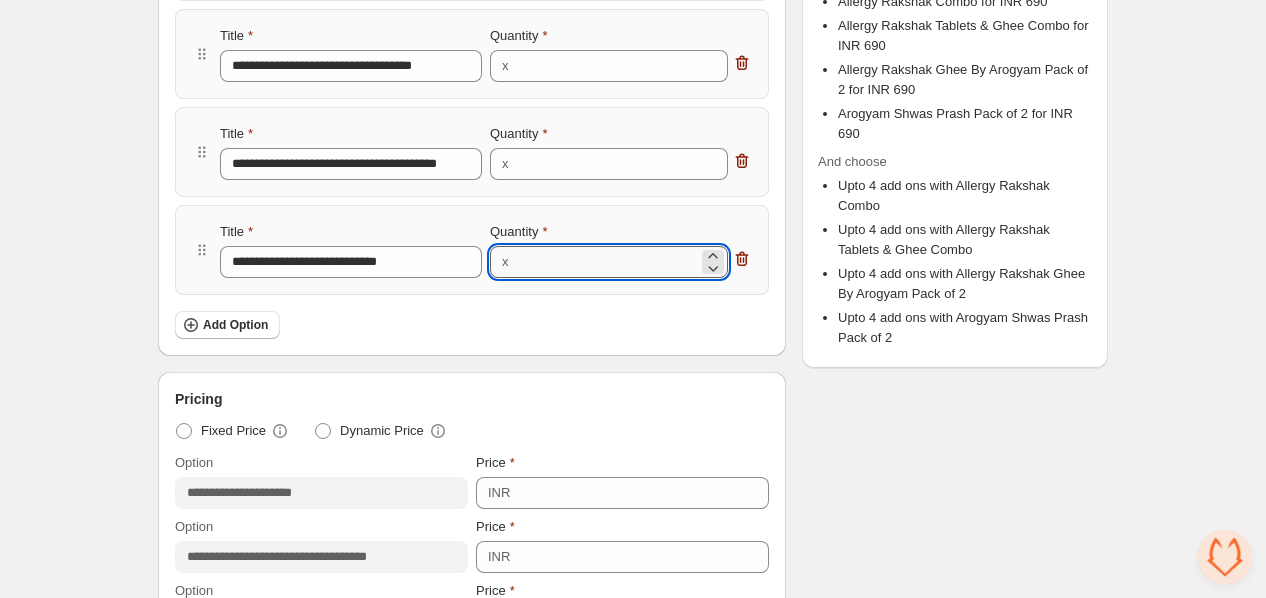 click on "*" at bounding box center (607, 262) 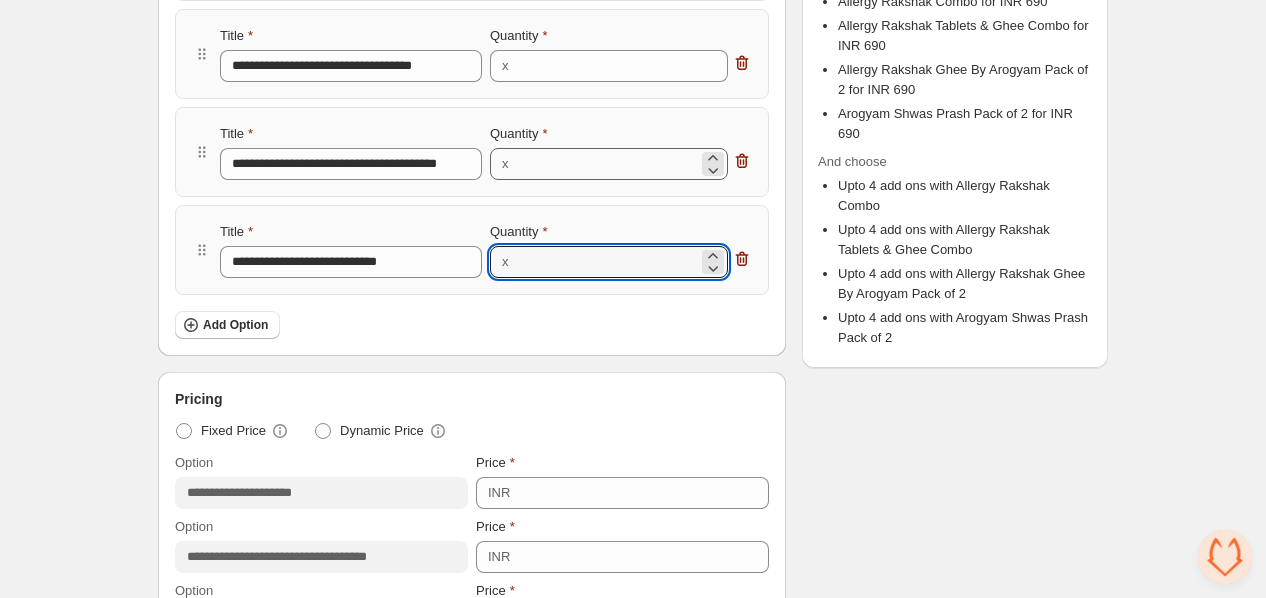 type on "*" 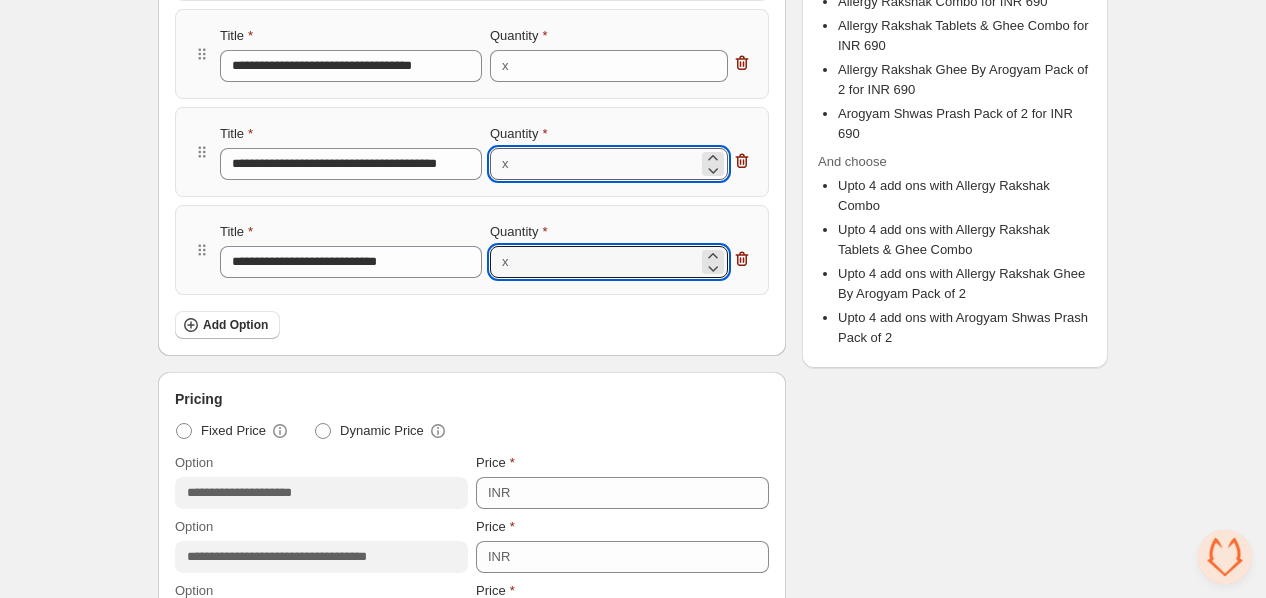 click on "*" at bounding box center [607, 164] 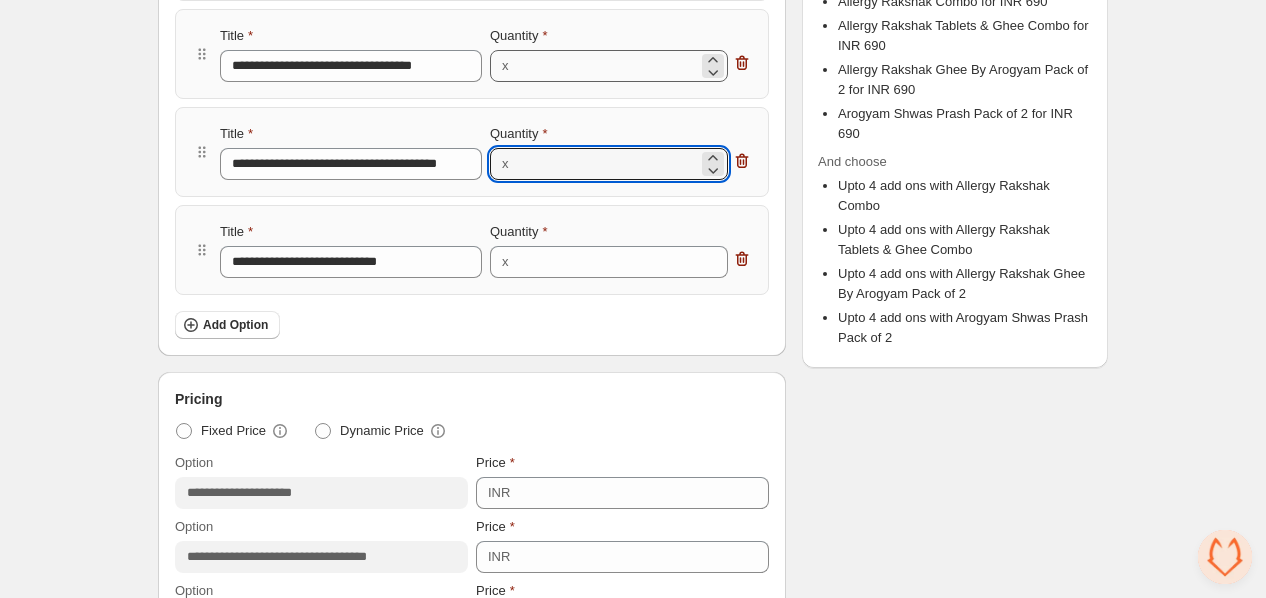 type on "*" 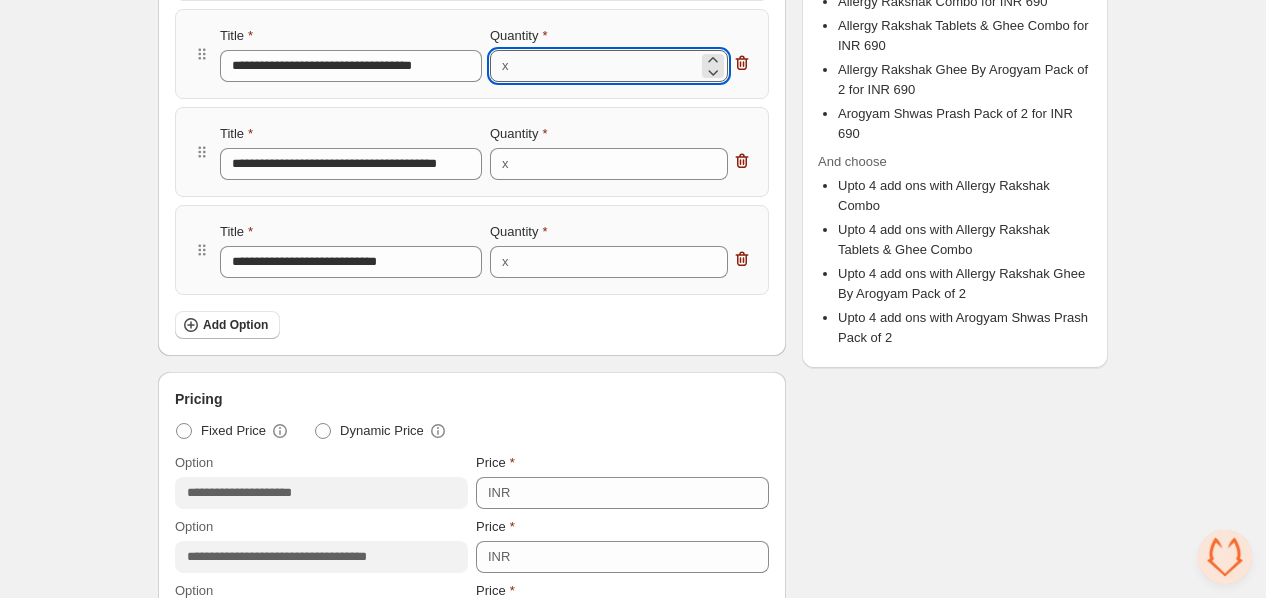 click on "*" at bounding box center (607, 66) 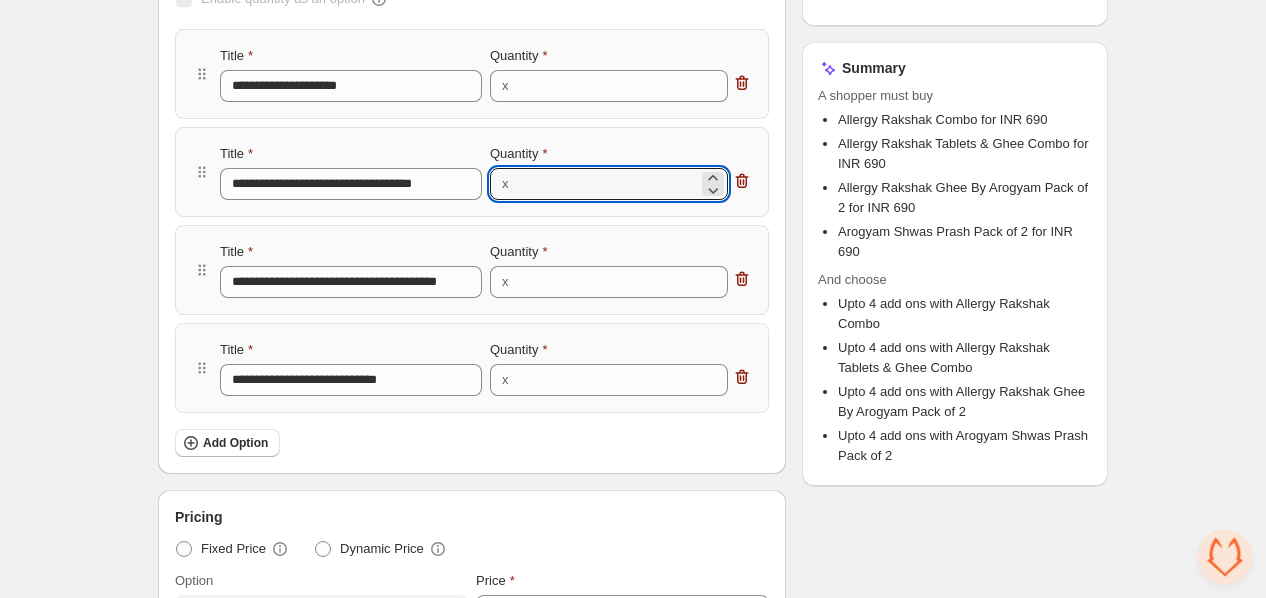 scroll, scrollTop: 401, scrollLeft: 0, axis: vertical 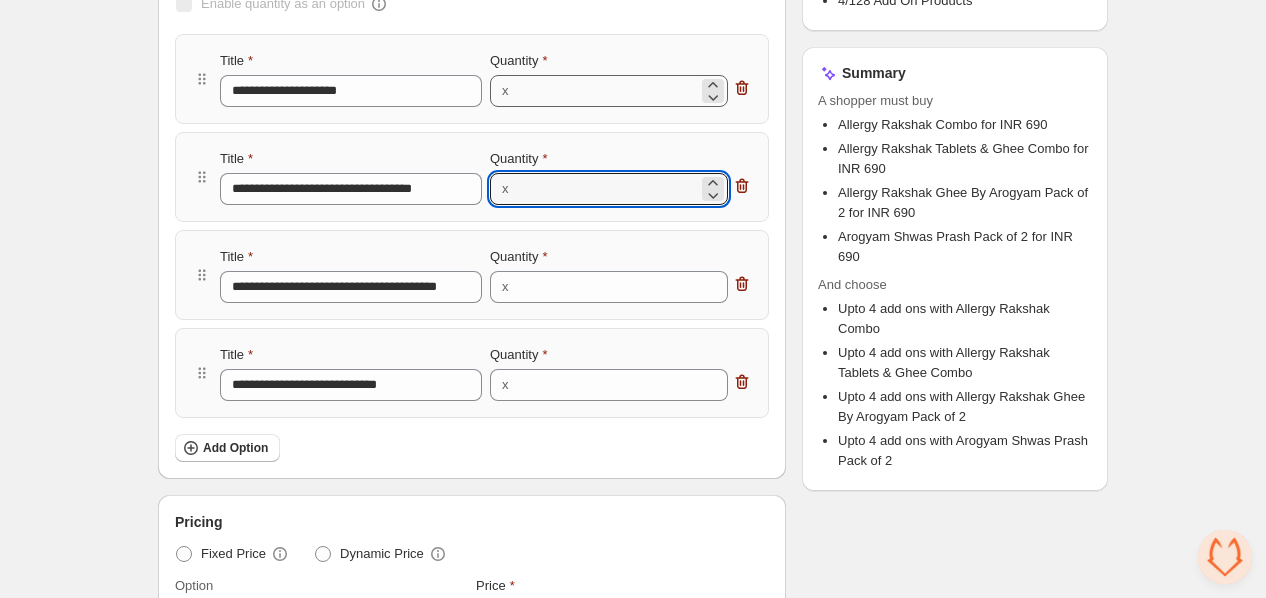 type on "*" 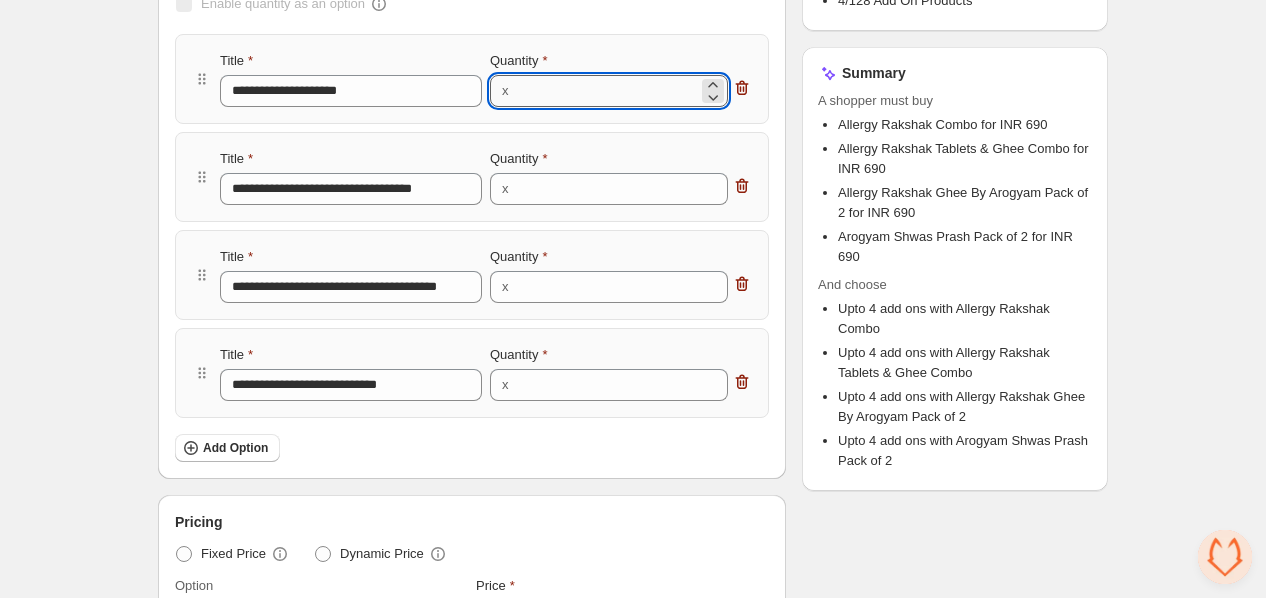 click on "*" at bounding box center [607, 91] 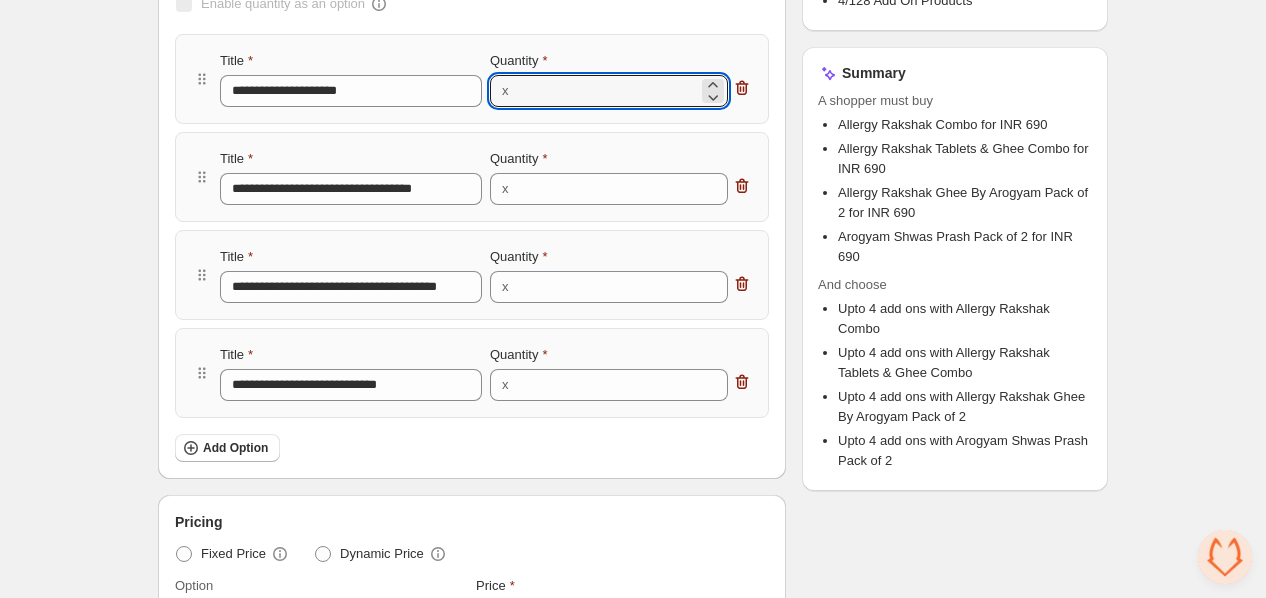 type on "*" 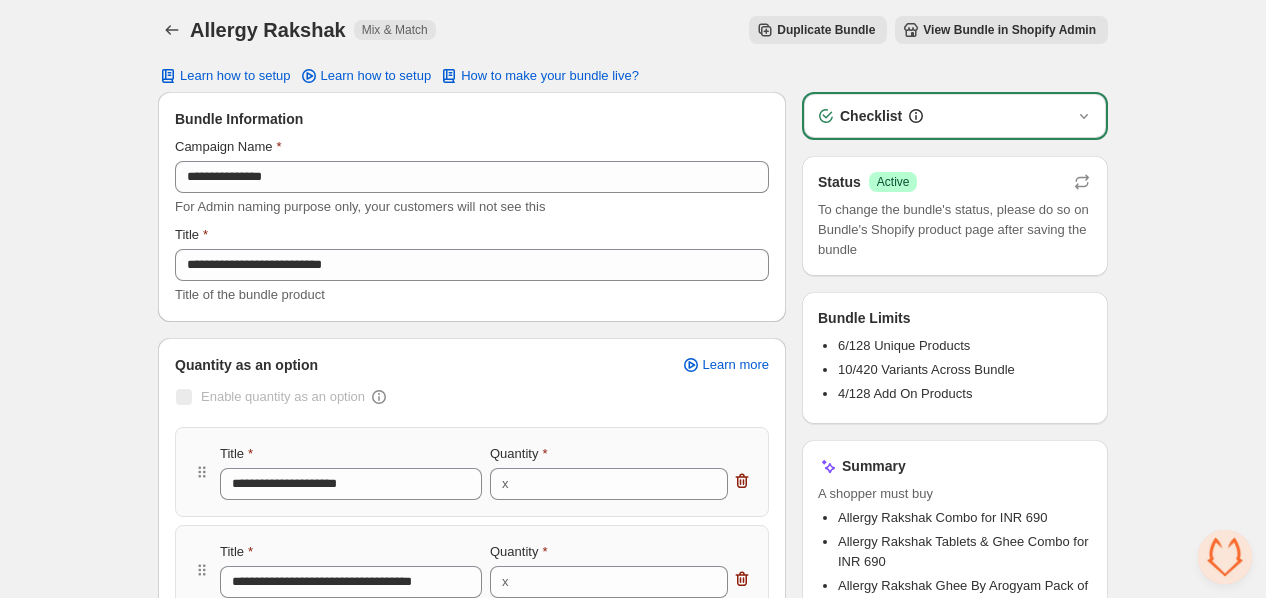 scroll, scrollTop: 0, scrollLeft: 0, axis: both 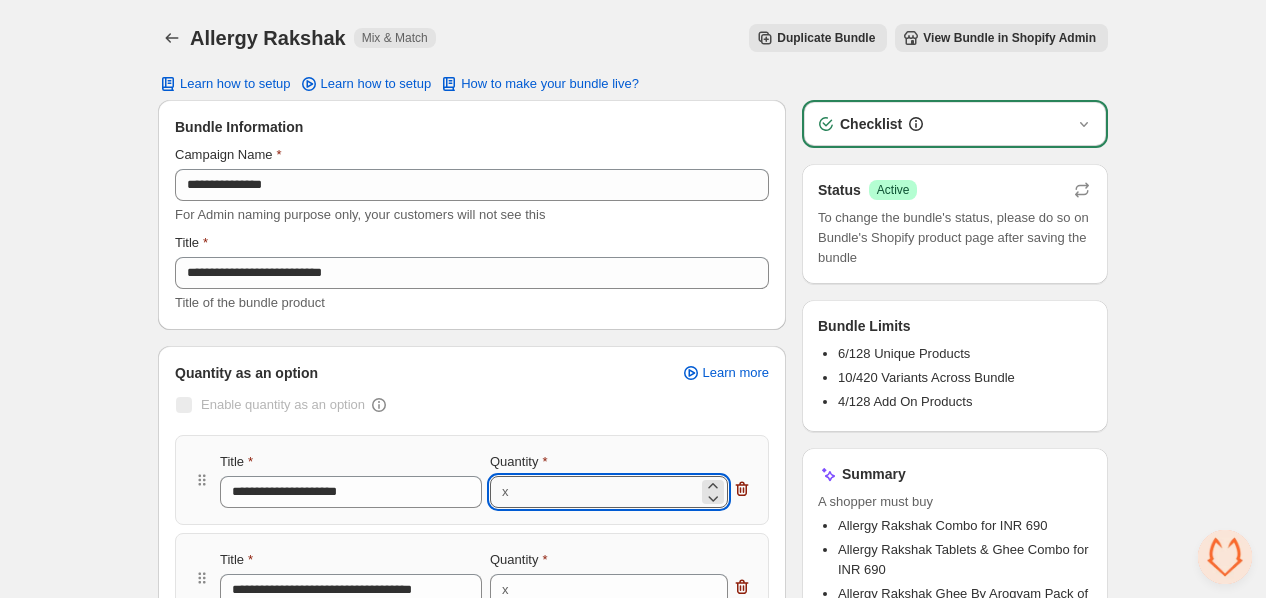 click on "*" at bounding box center [607, 492] 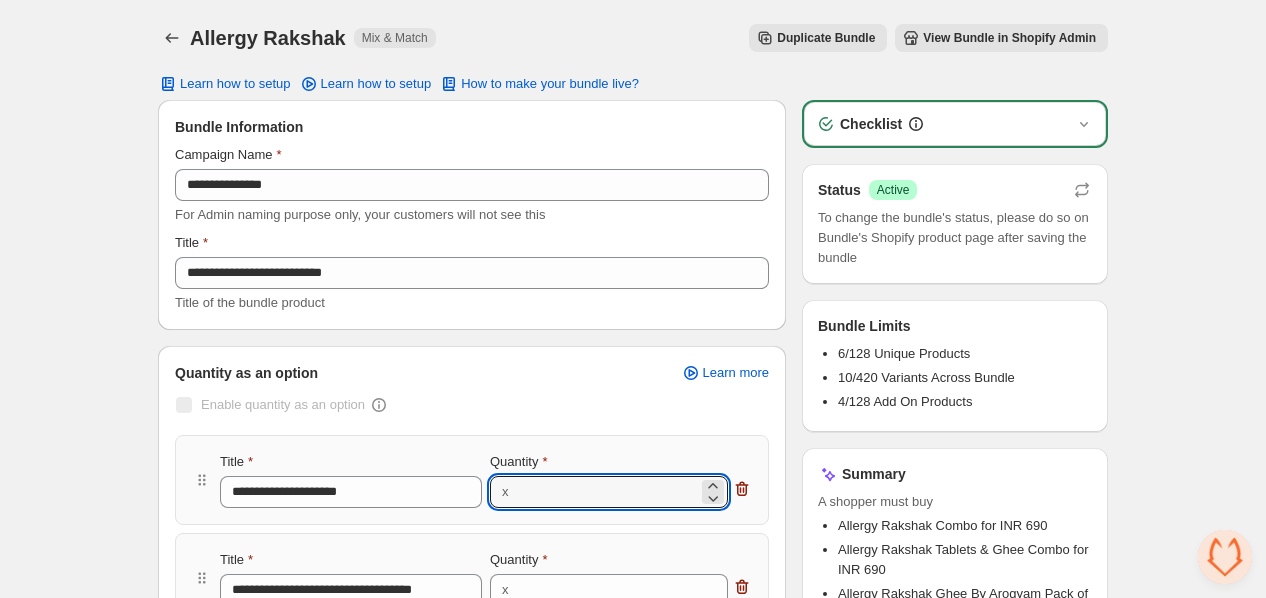 scroll, scrollTop: 524, scrollLeft: 0, axis: vertical 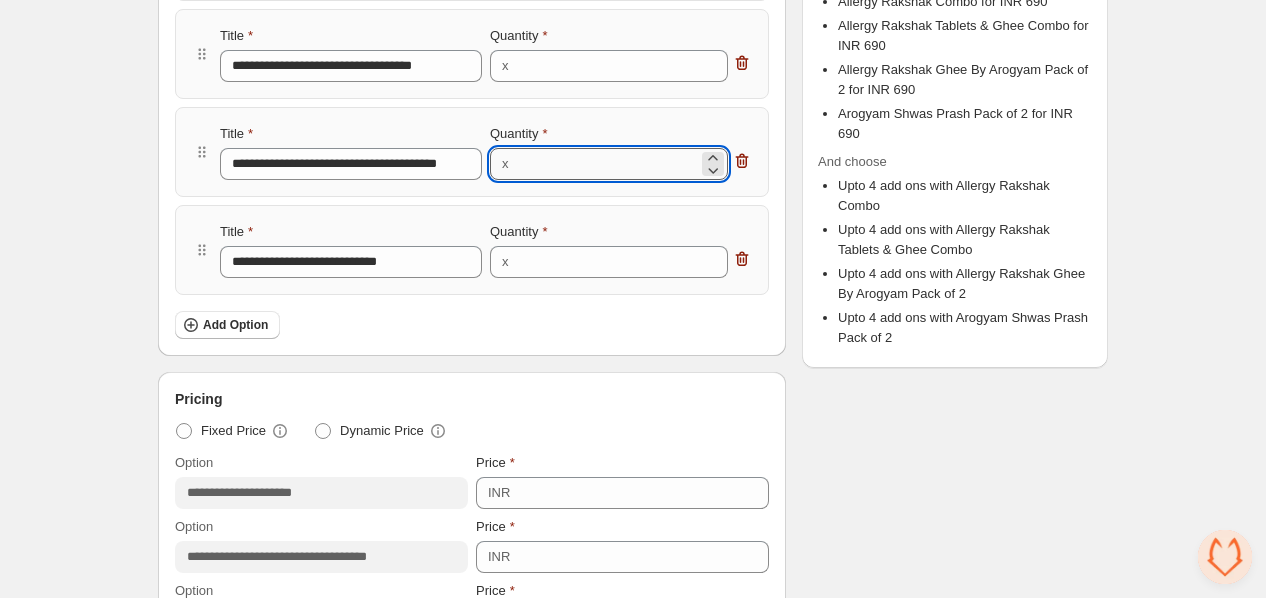 click on "*" at bounding box center [607, 164] 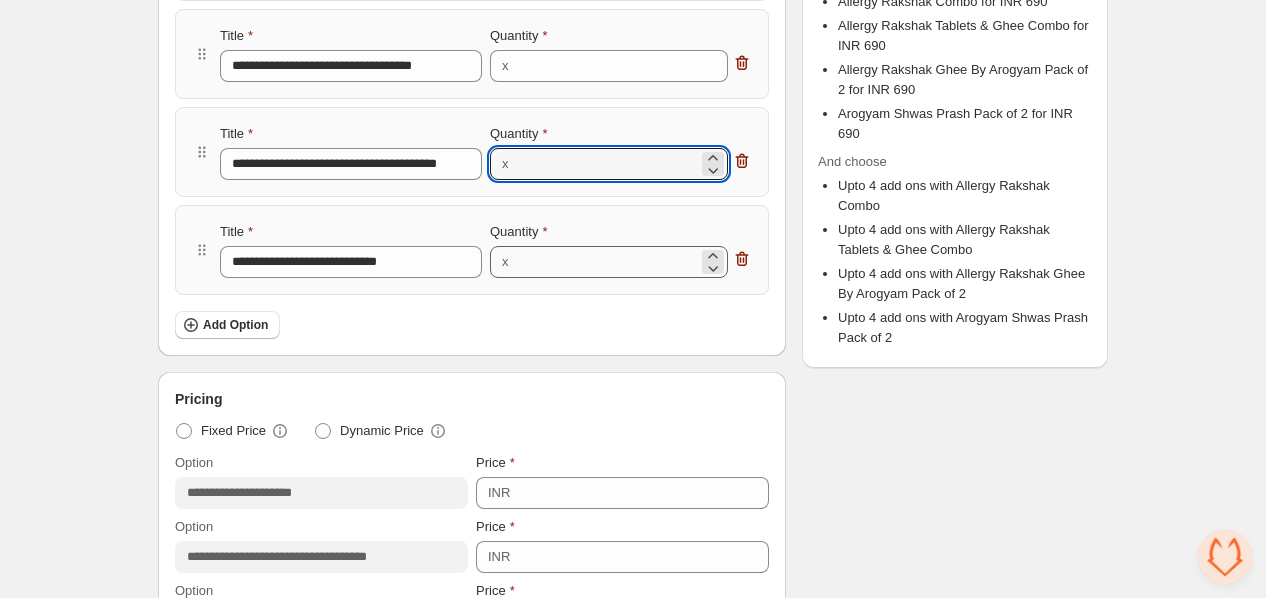 type on "*" 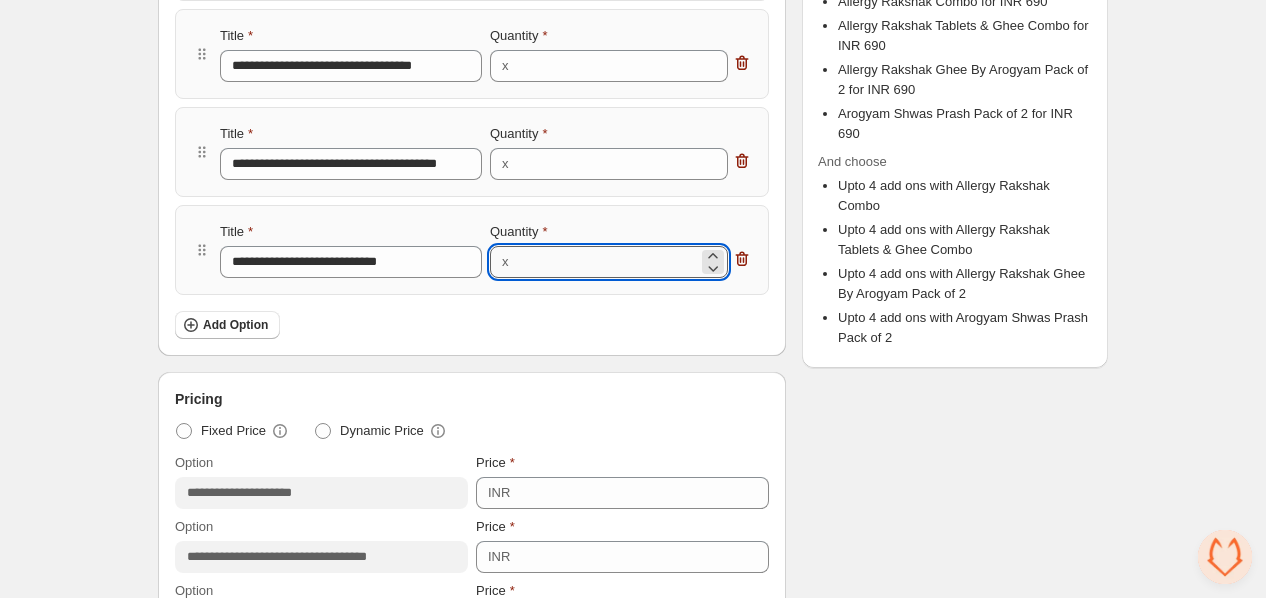 click on "*" at bounding box center (607, 262) 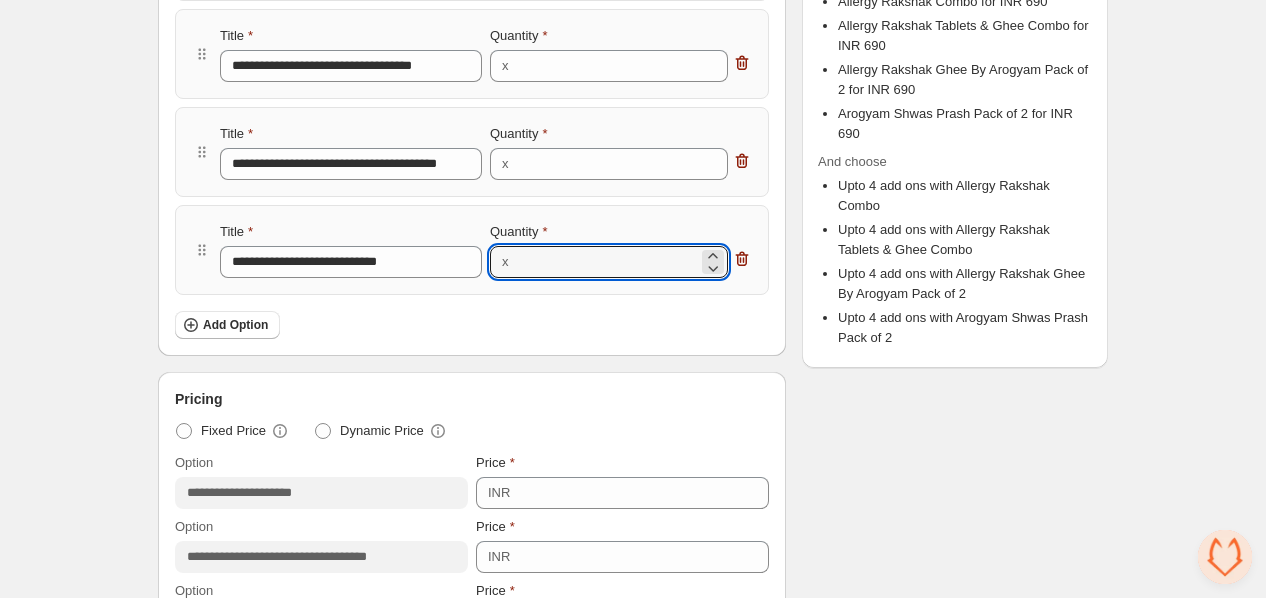 type on "*" 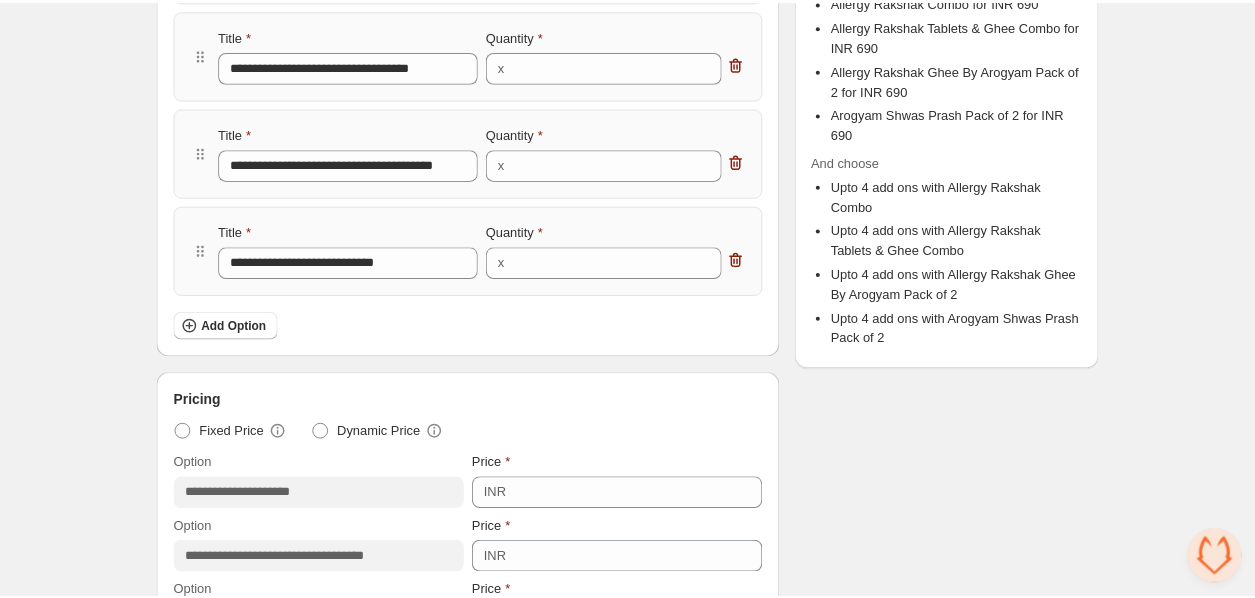 scroll, scrollTop: 0, scrollLeft: 0, axis: both 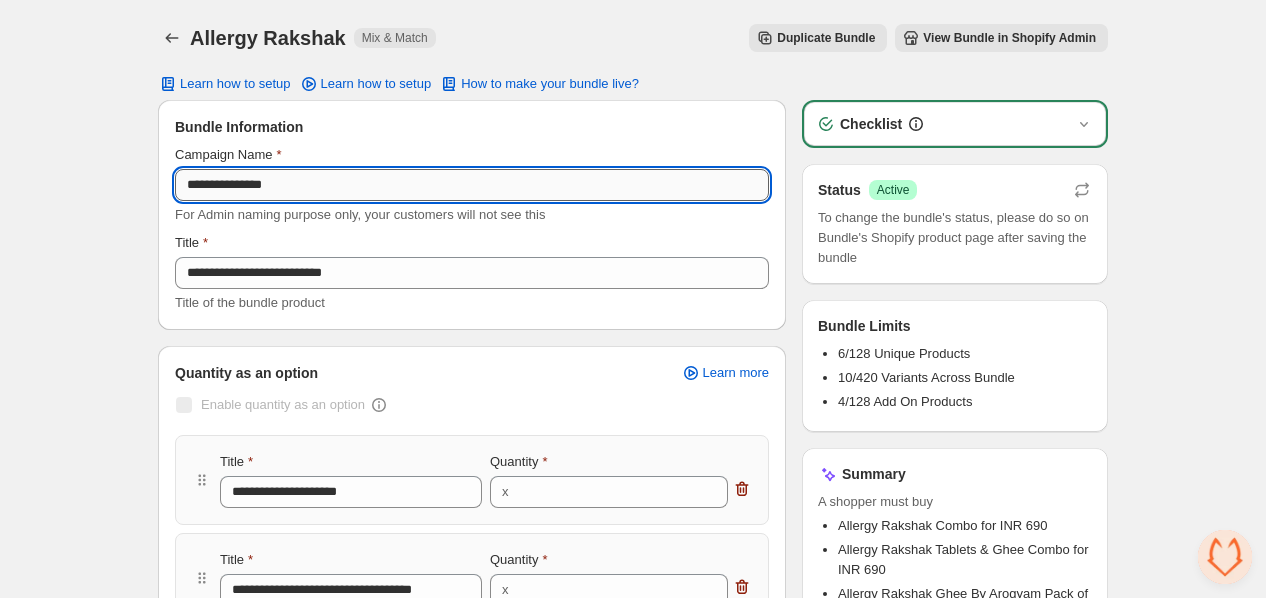 click on "**********" at bounding box center (472, 185) 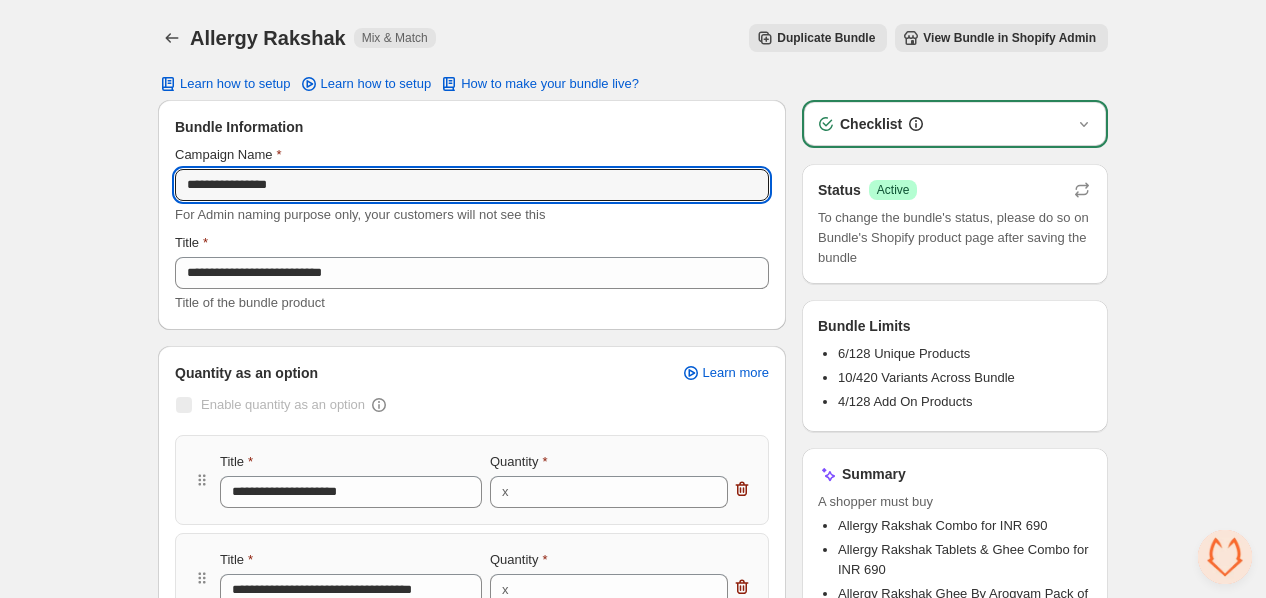 type on "**********" 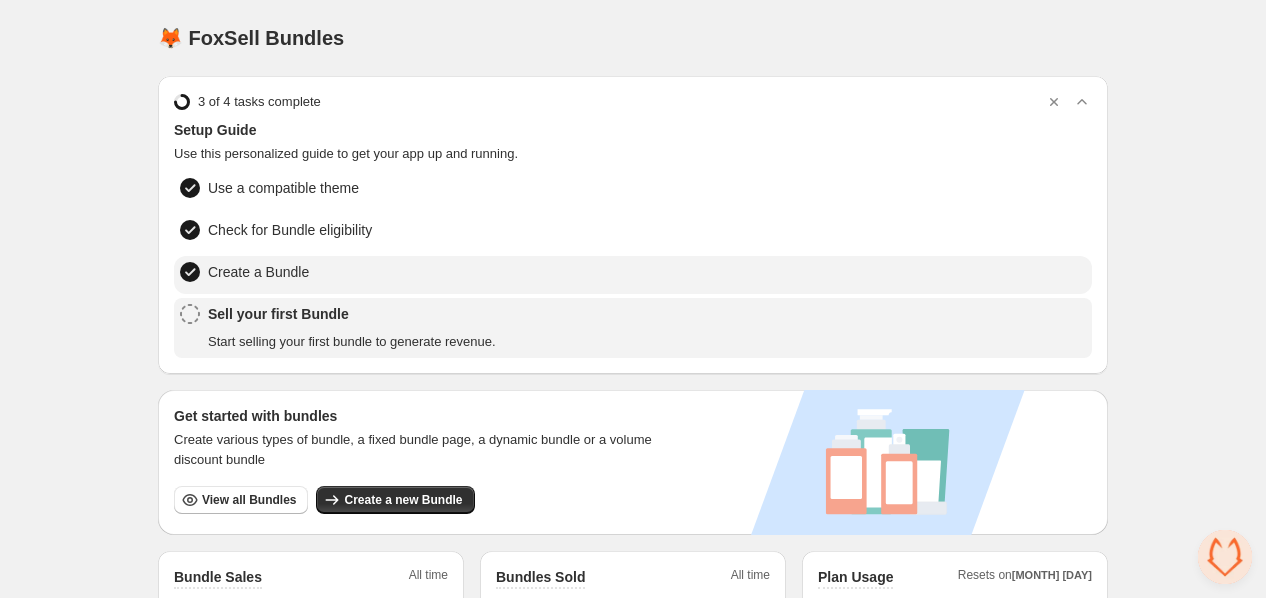scroll, scrollTop: 524, scrollLeft: 0, axis: vertical 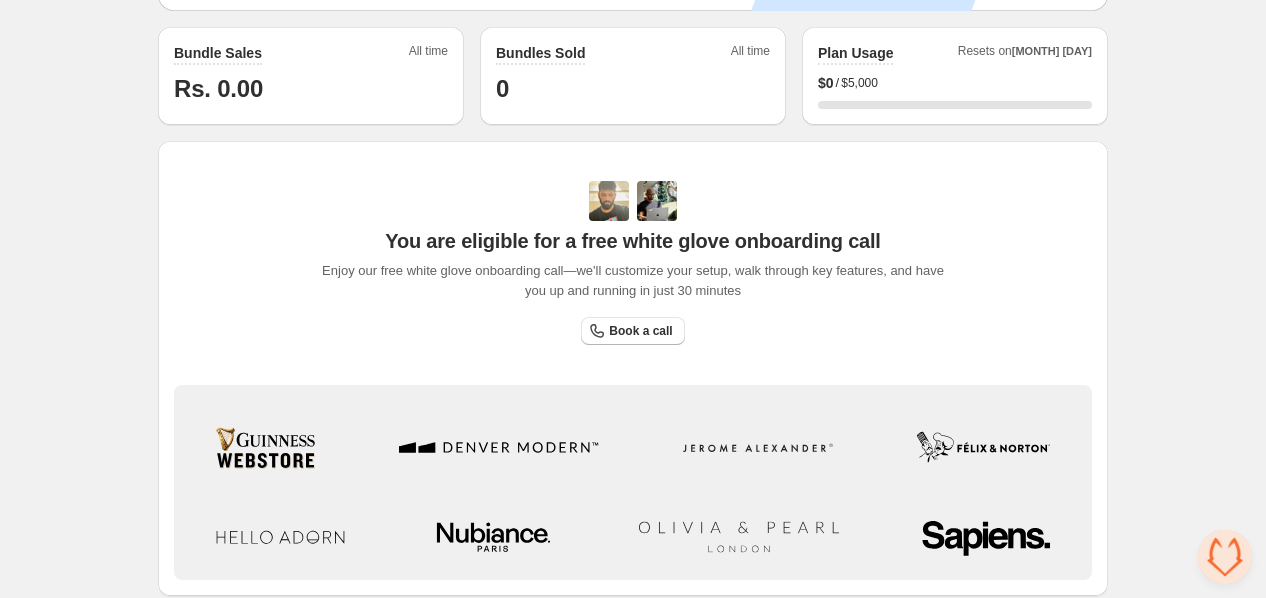 click at bounding box center (1225, 557) 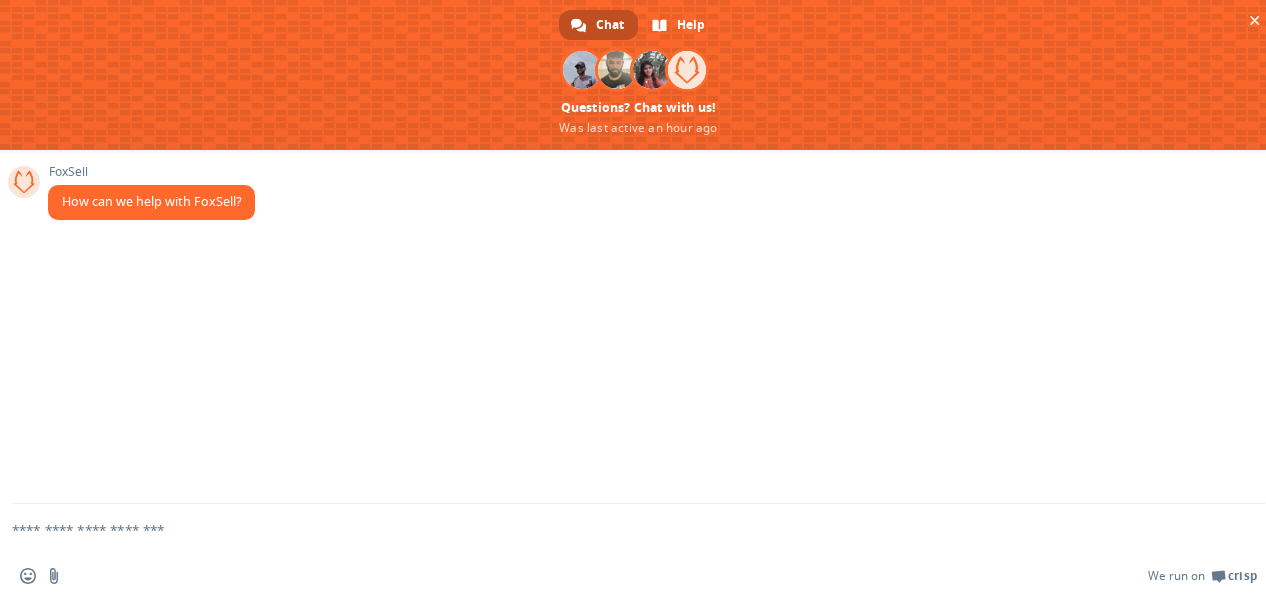 click at bounding box center [614, 529] 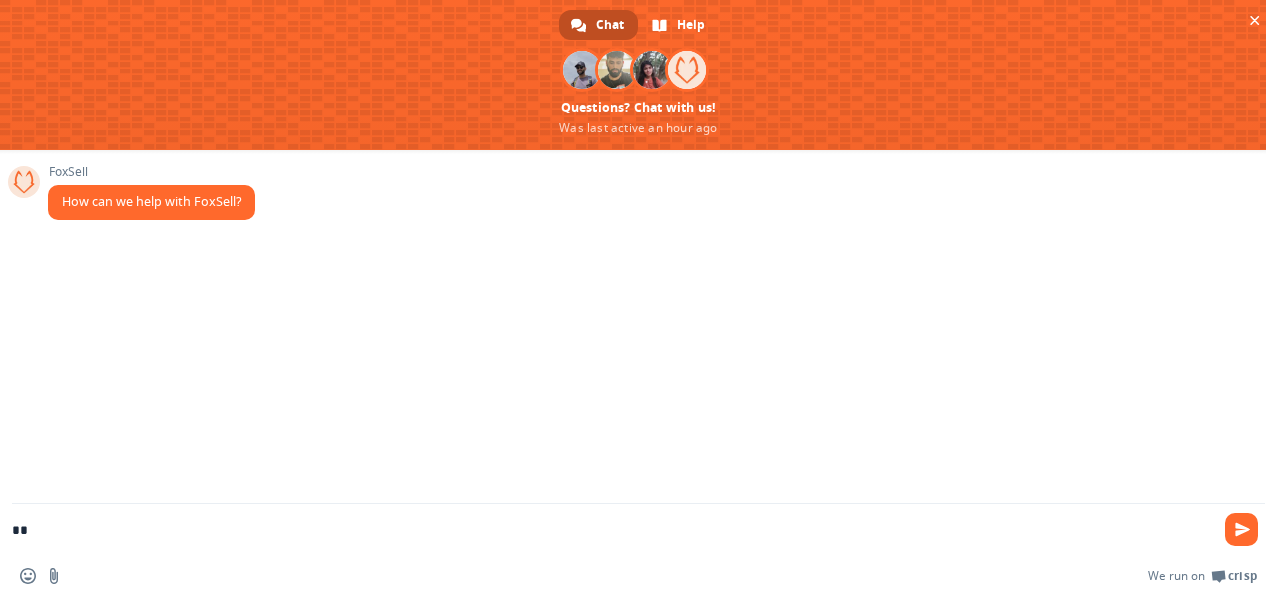 type on "***" 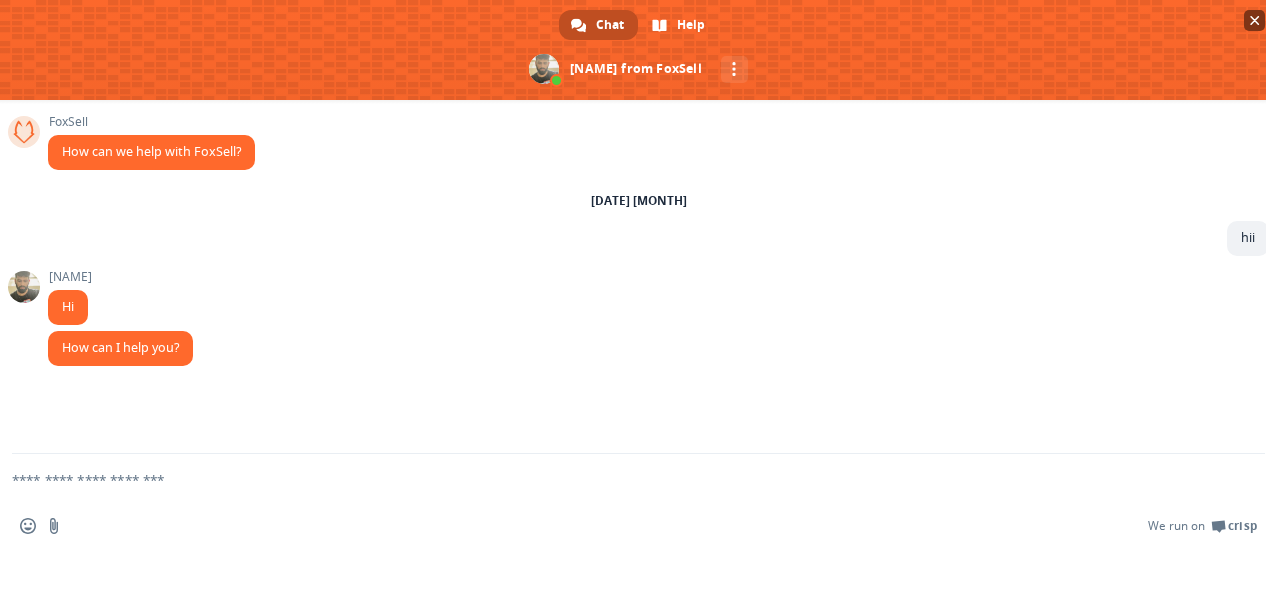 type on "**********" 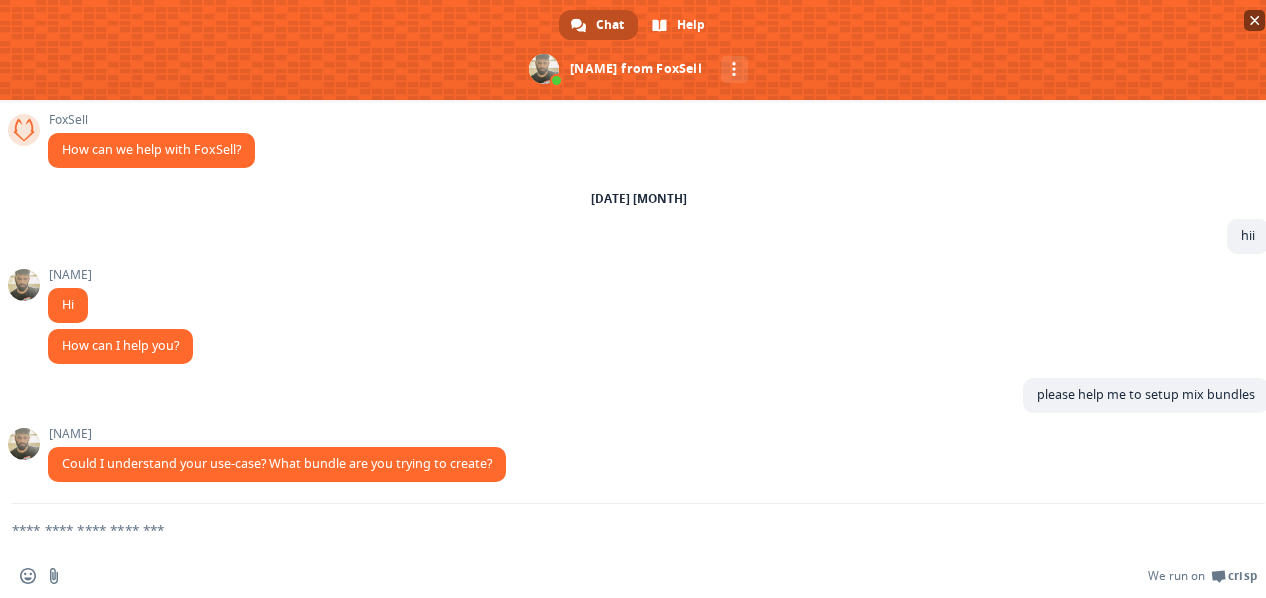 scroll, scrollTop: 50, scrollLeft: 0, axis: vertical 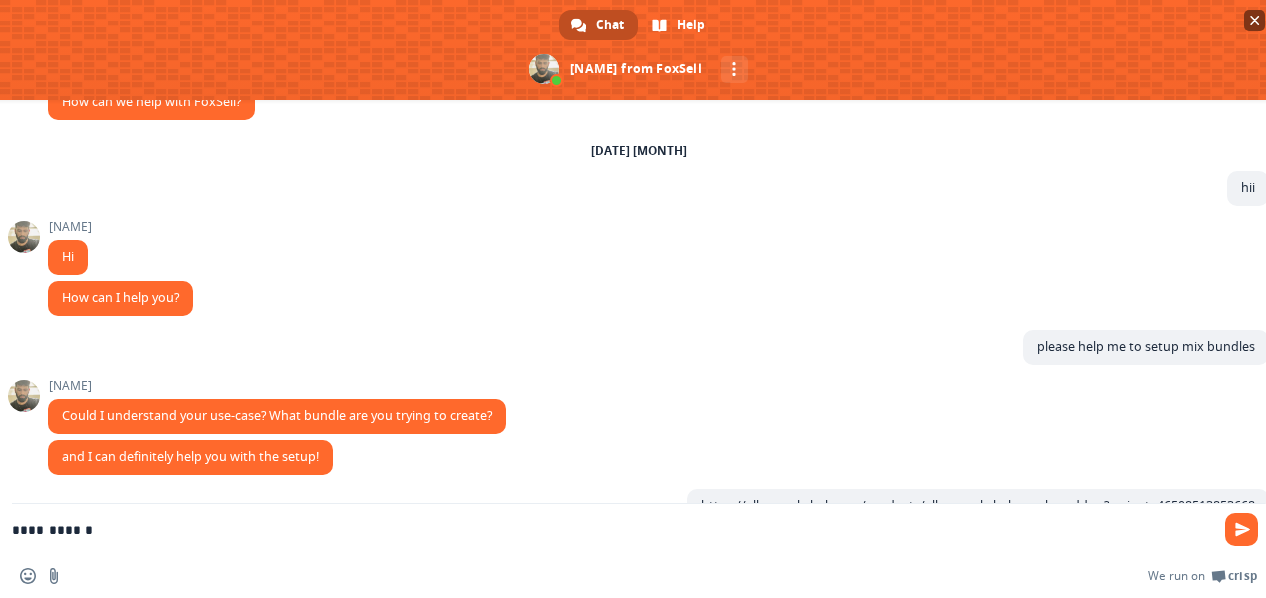 type on "**********" 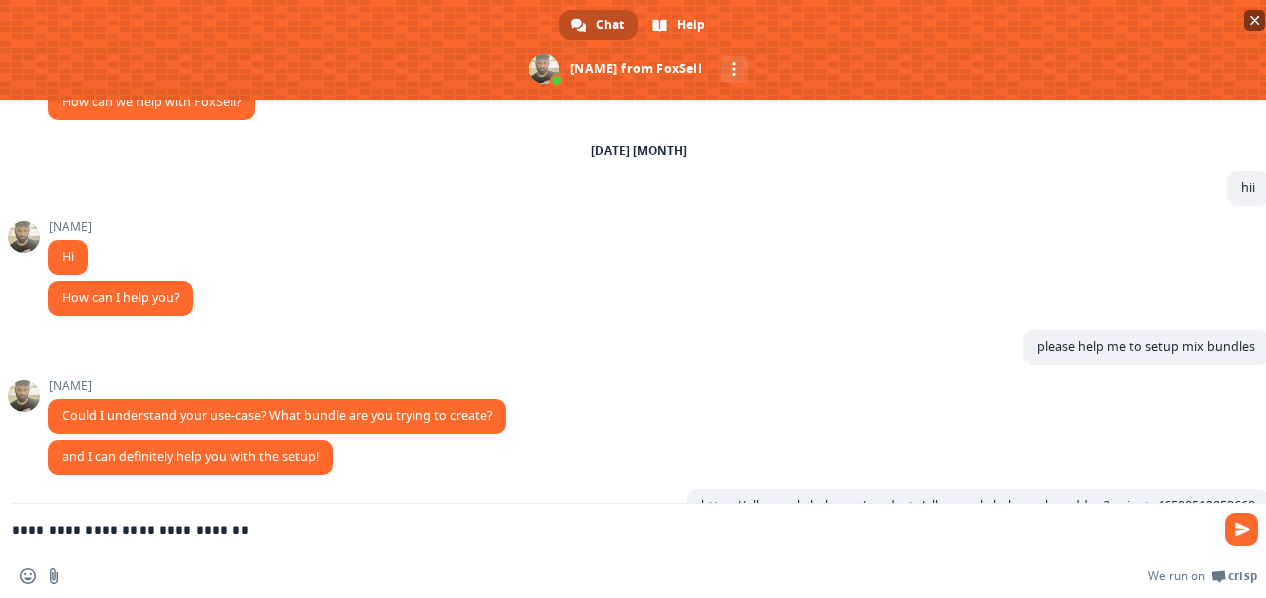 type on "**********" 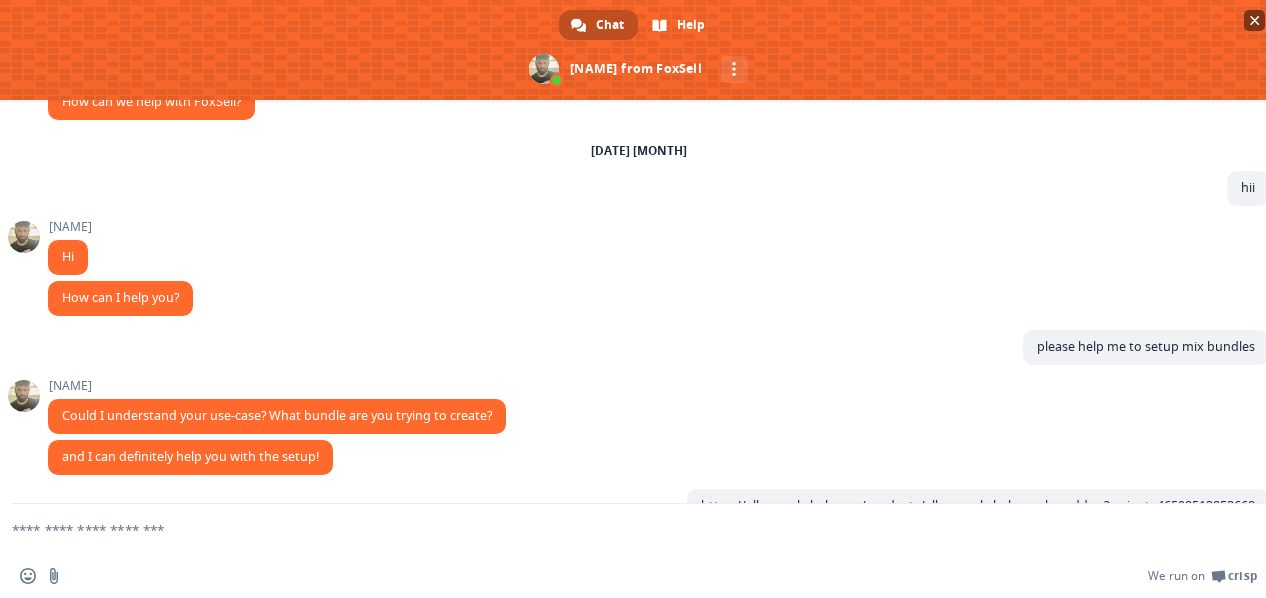 scroll, scrollTop: 415, scrollLeft: 0, axis: vertical 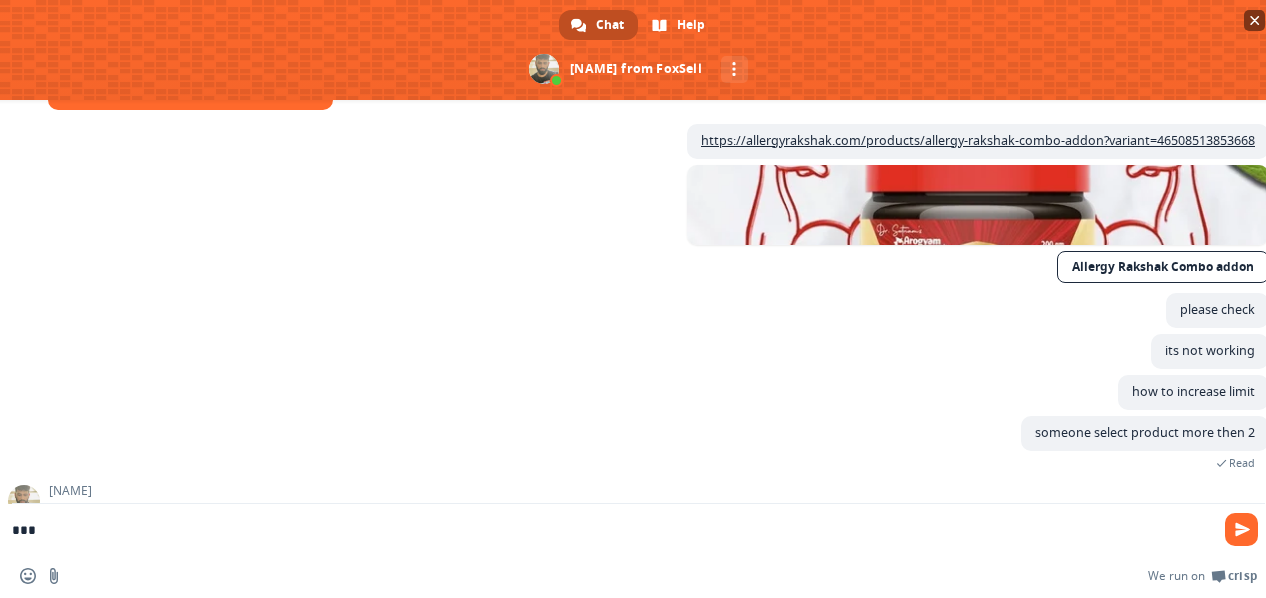 type on "***" 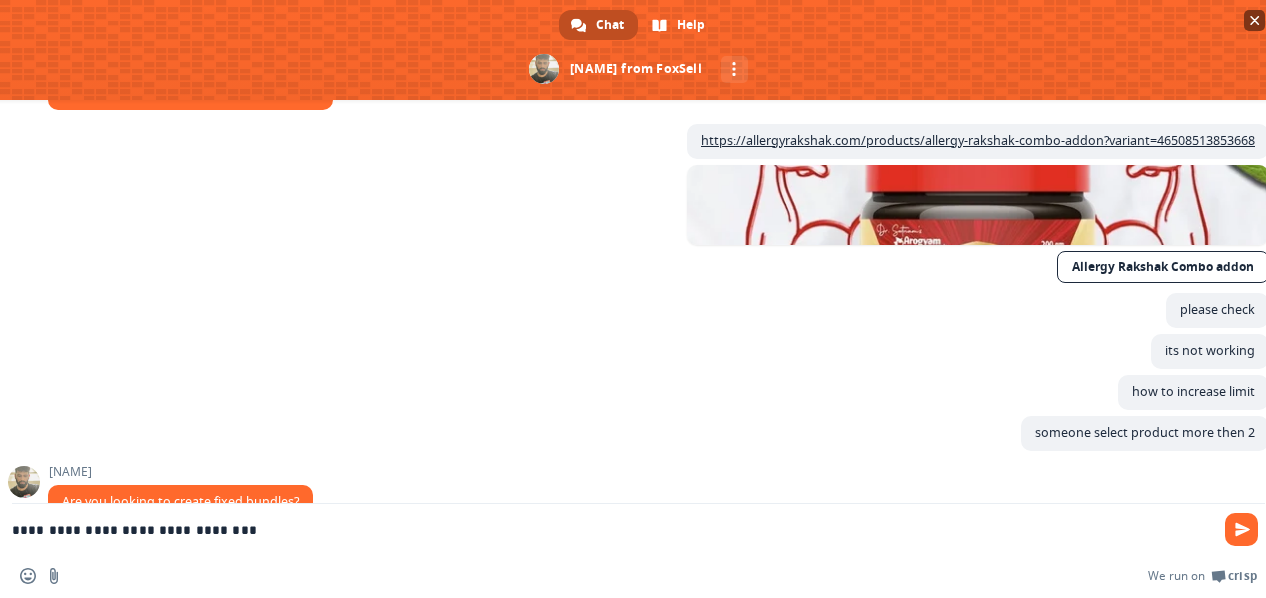 type on "**********" 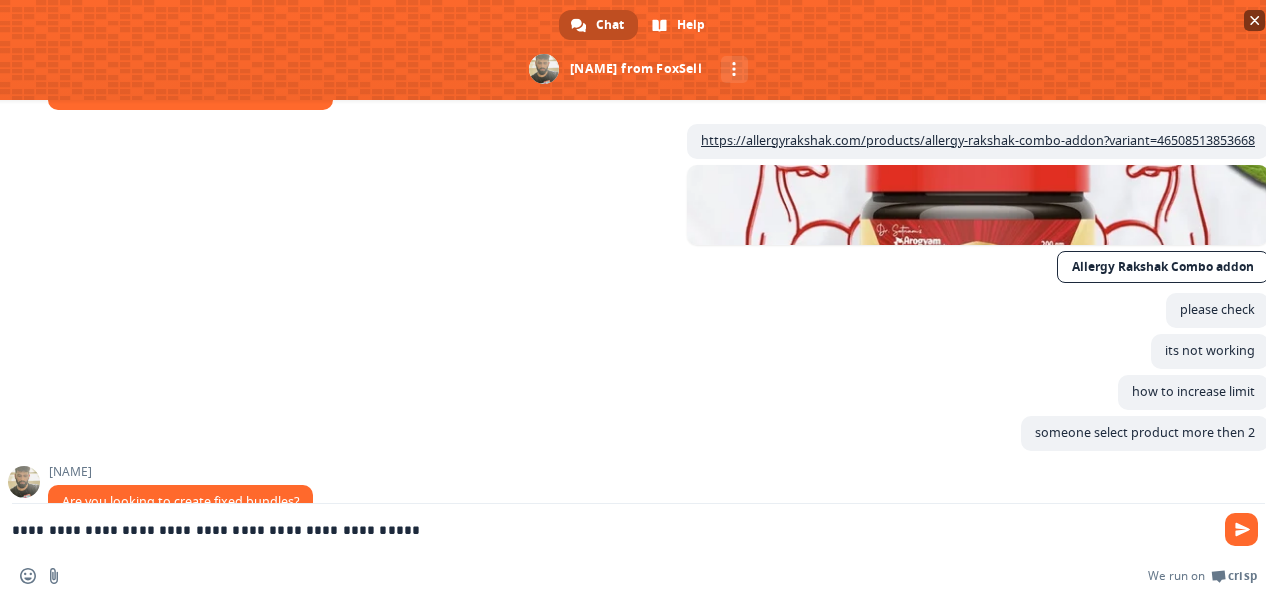 type 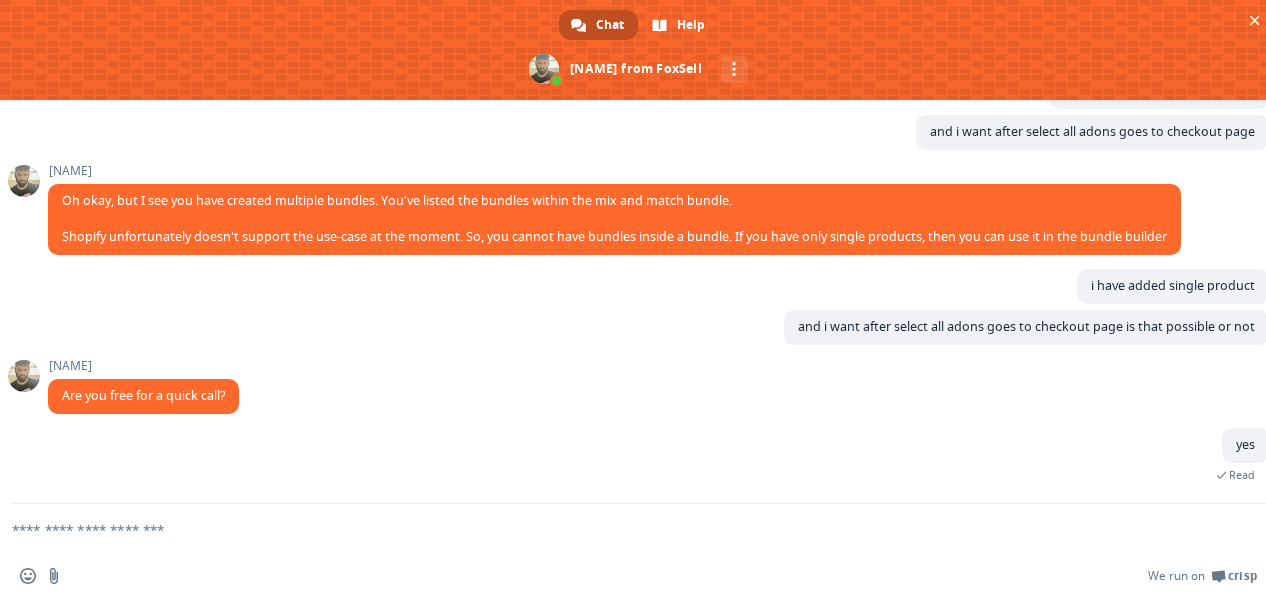 scroll, scrollTop: 1106, scrollLeft: 0, axis: vertical 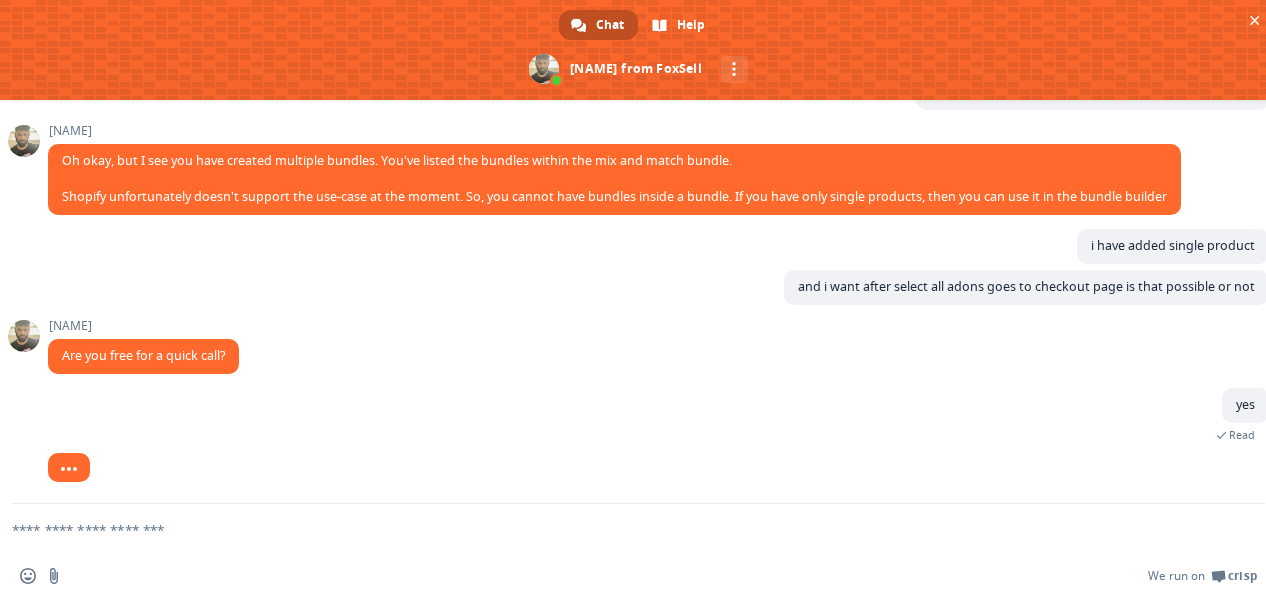 click at bounding box center [614, 529] 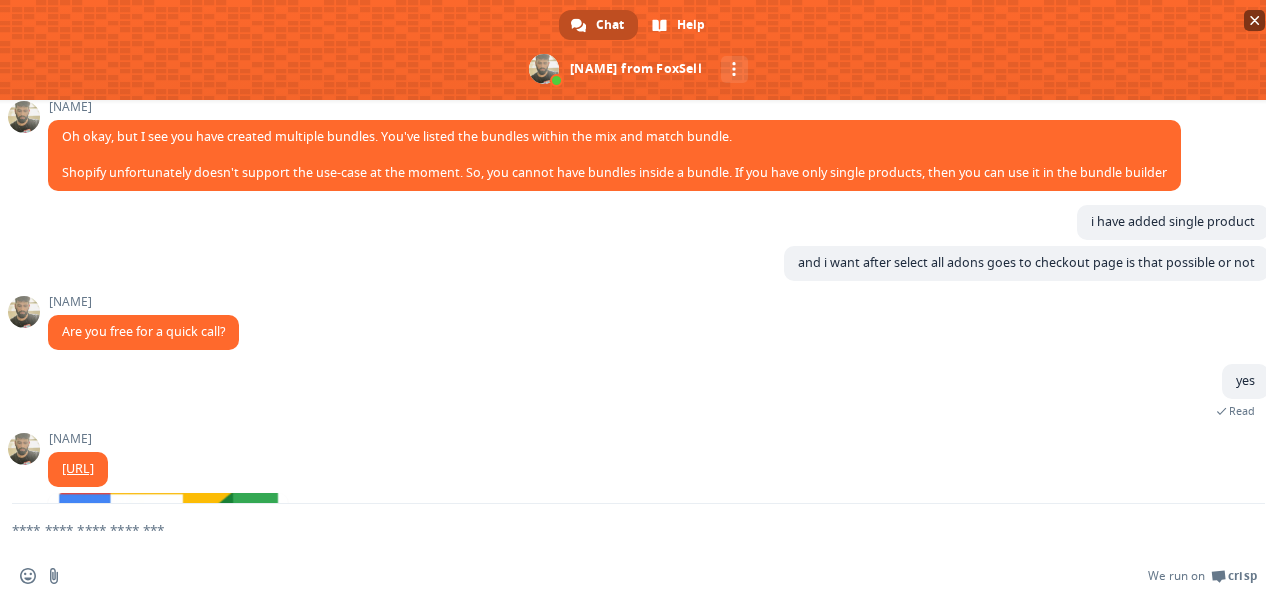 scroll, scrollTop: 1131, scrollLeft: 0, axis: vertical 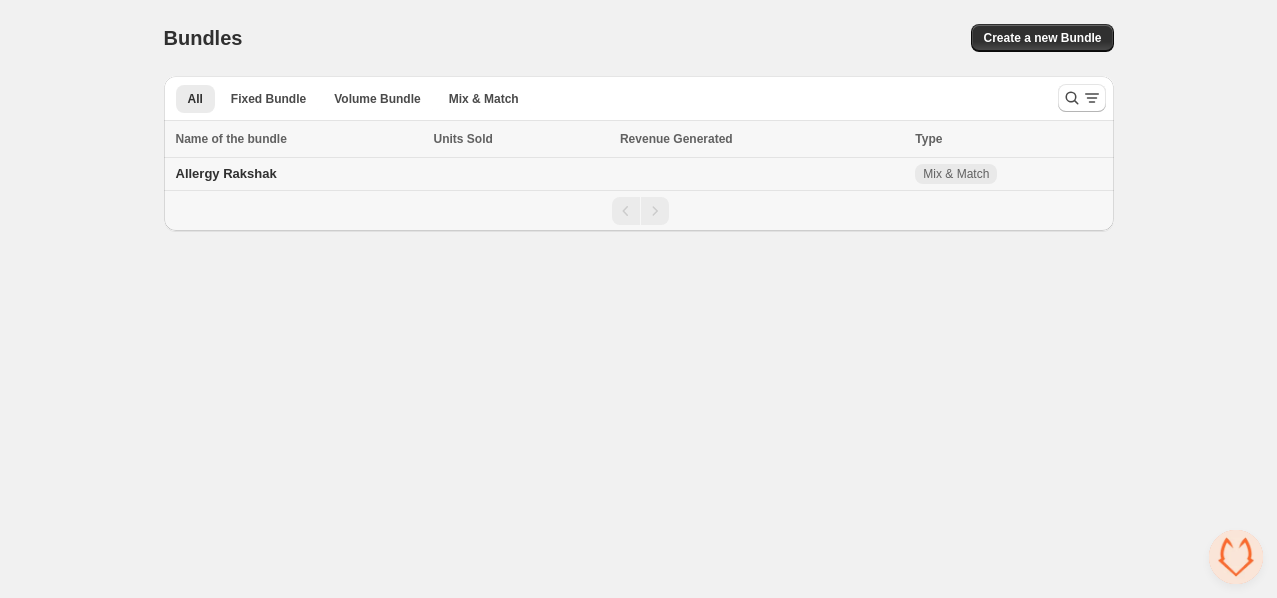click on "Allergy Rakshak" at bounding box center (296, 174) 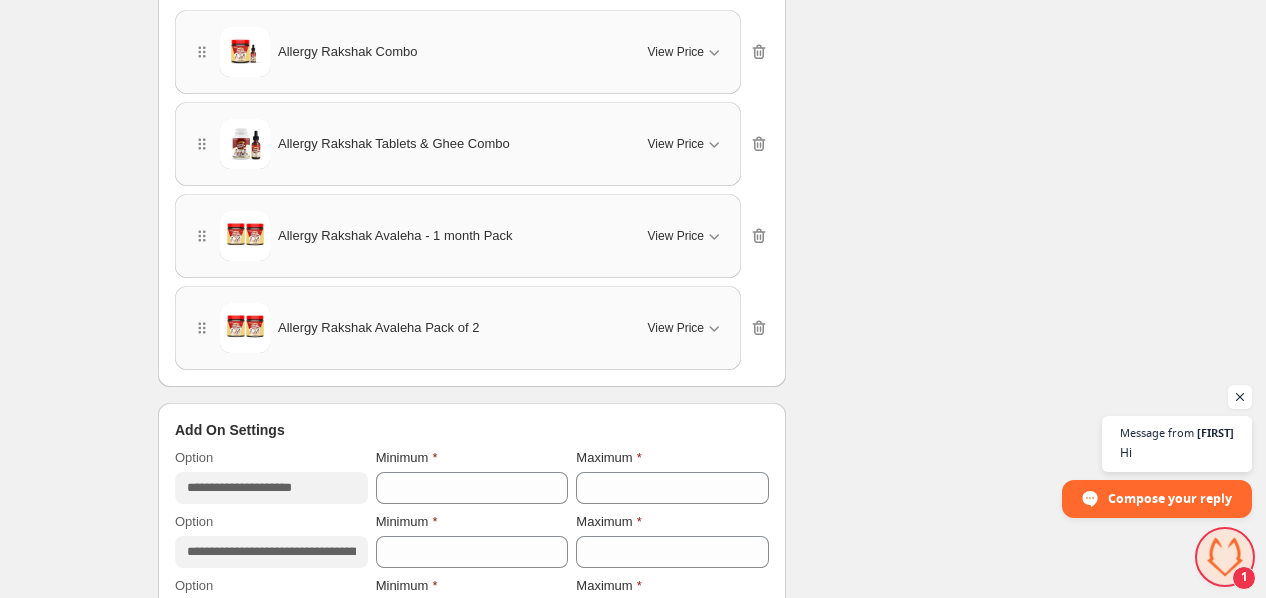 scroll, scrollTop: 2251, scrollLeft: 0, axis: vertical 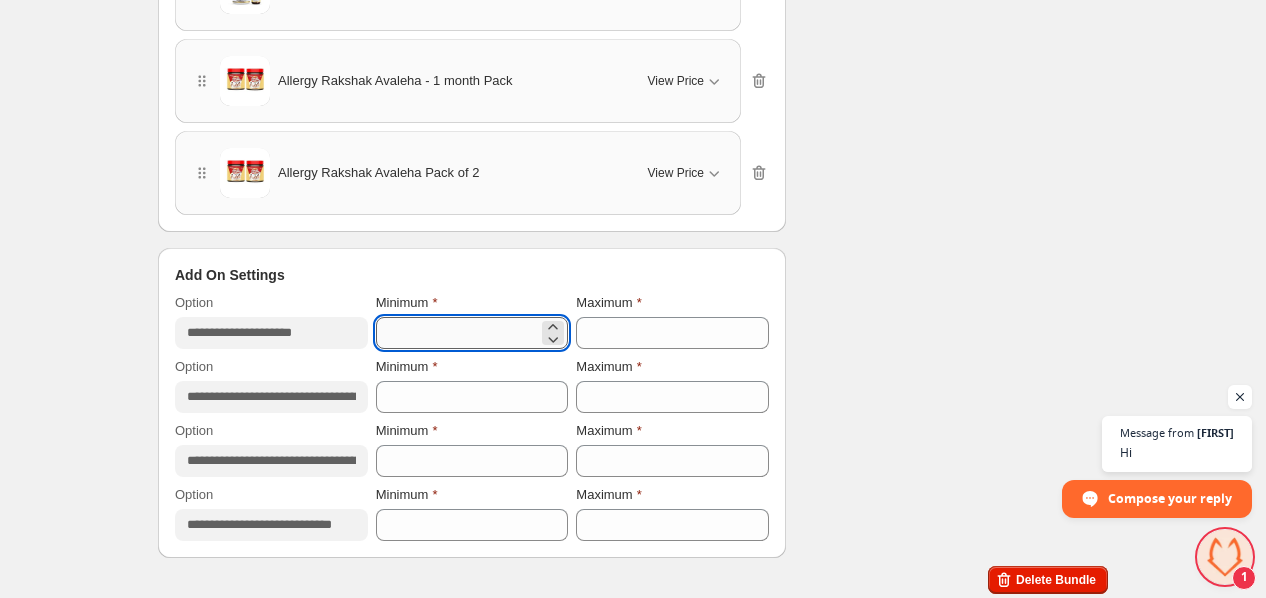 click on "*" at bounding box center (457, 333) 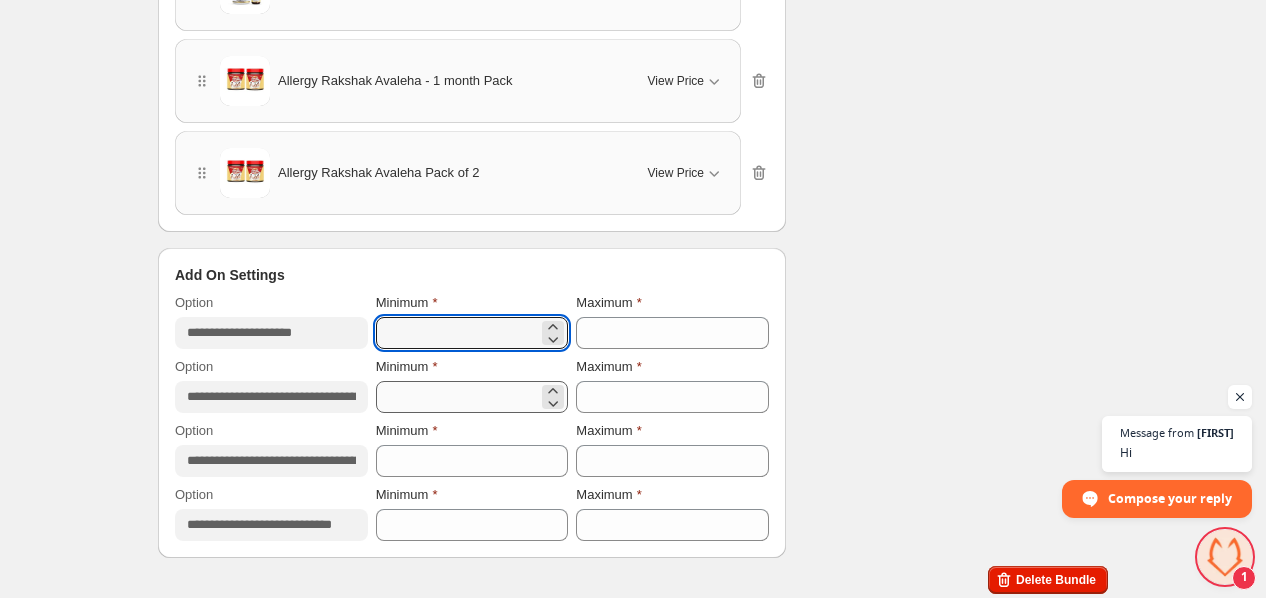 type on "*" 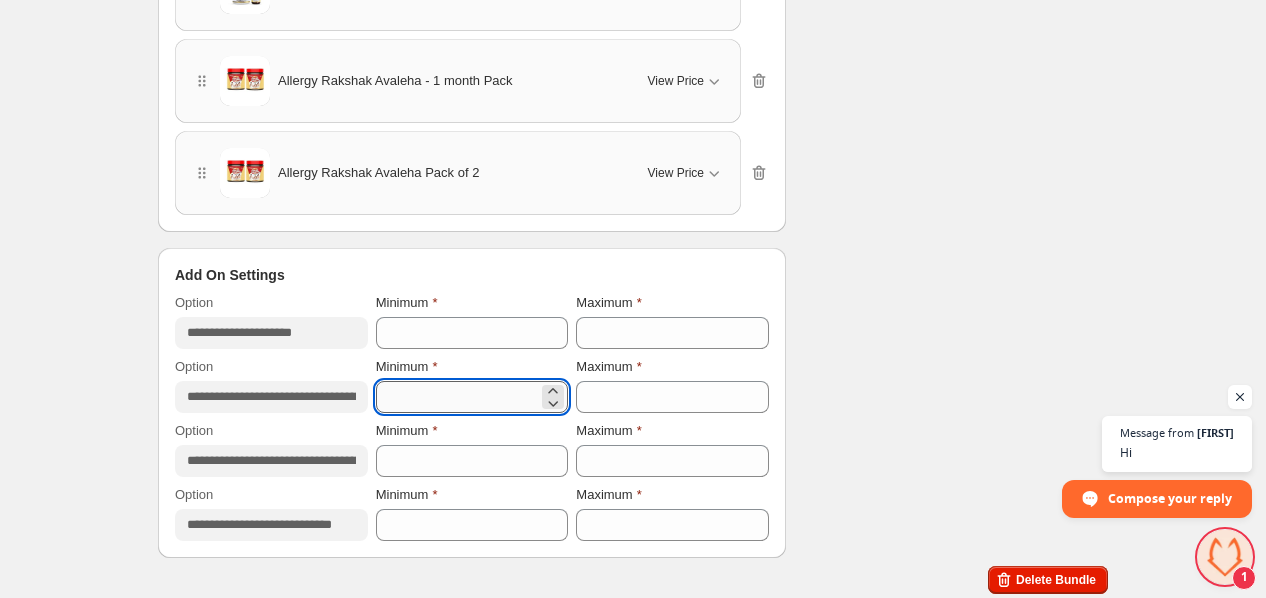 click on "*" at bounding box center [457, 397] 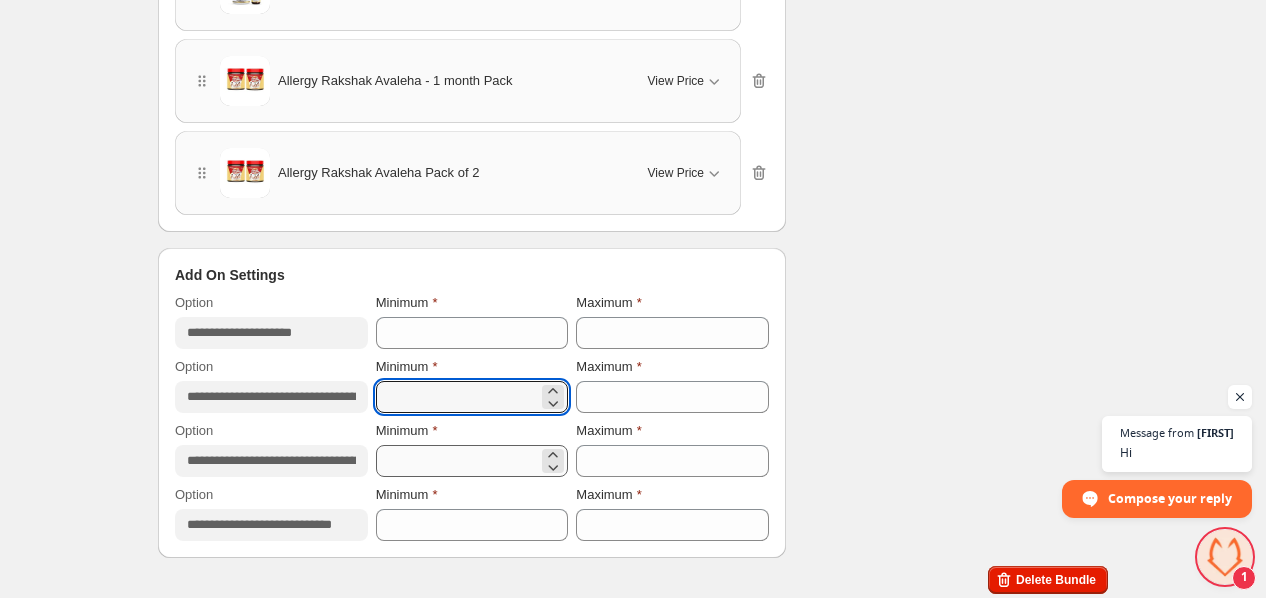 type on "*" 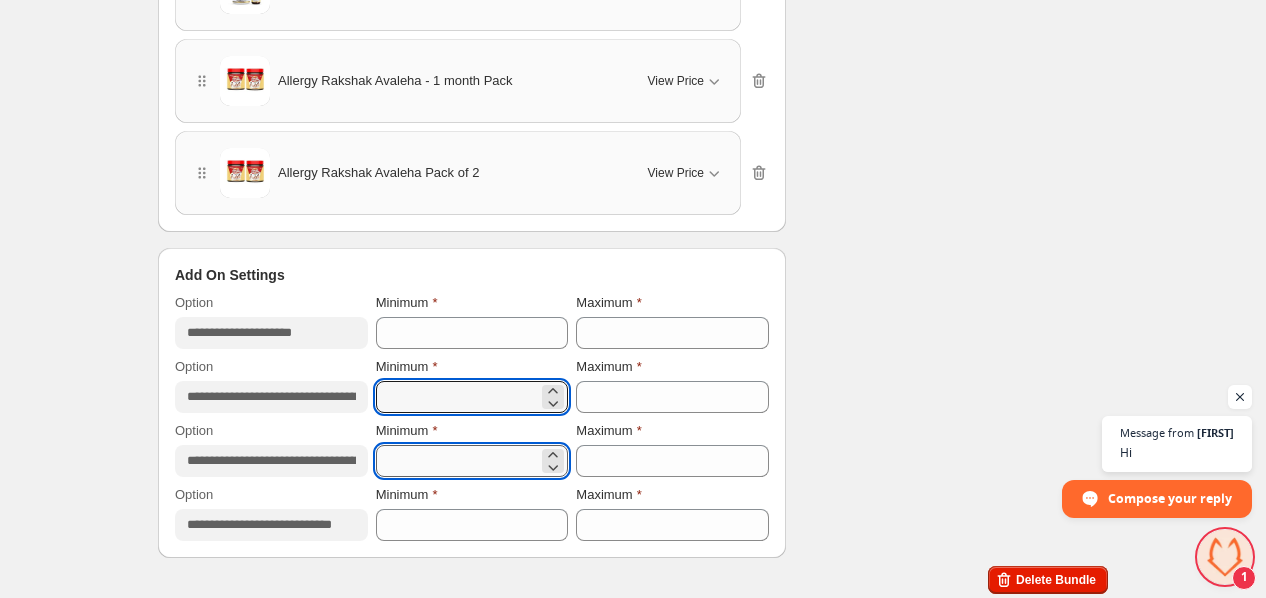 click on "*" at bounding box center [457, 461] 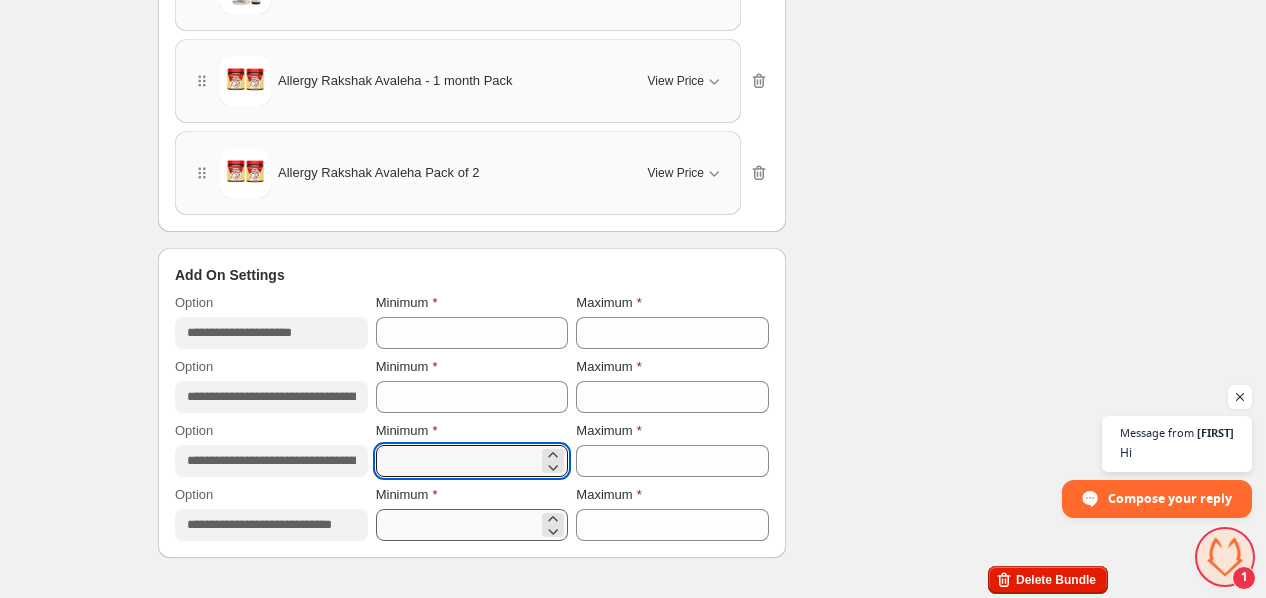 type on "*" 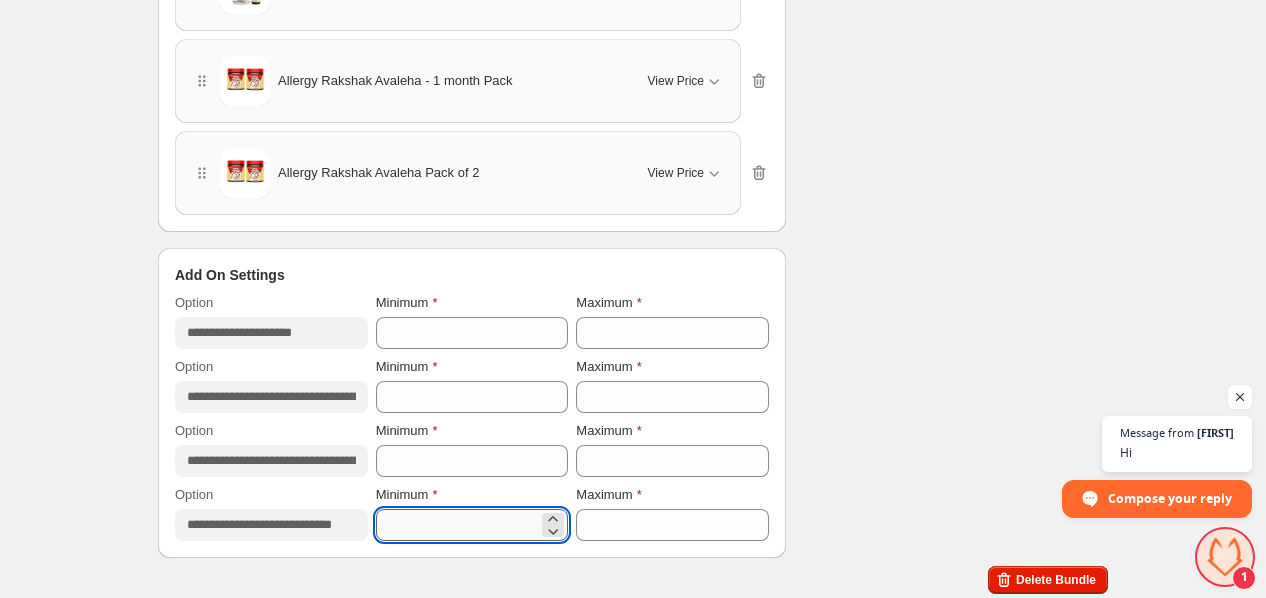 click on "*" at bounding box center (457, 525) 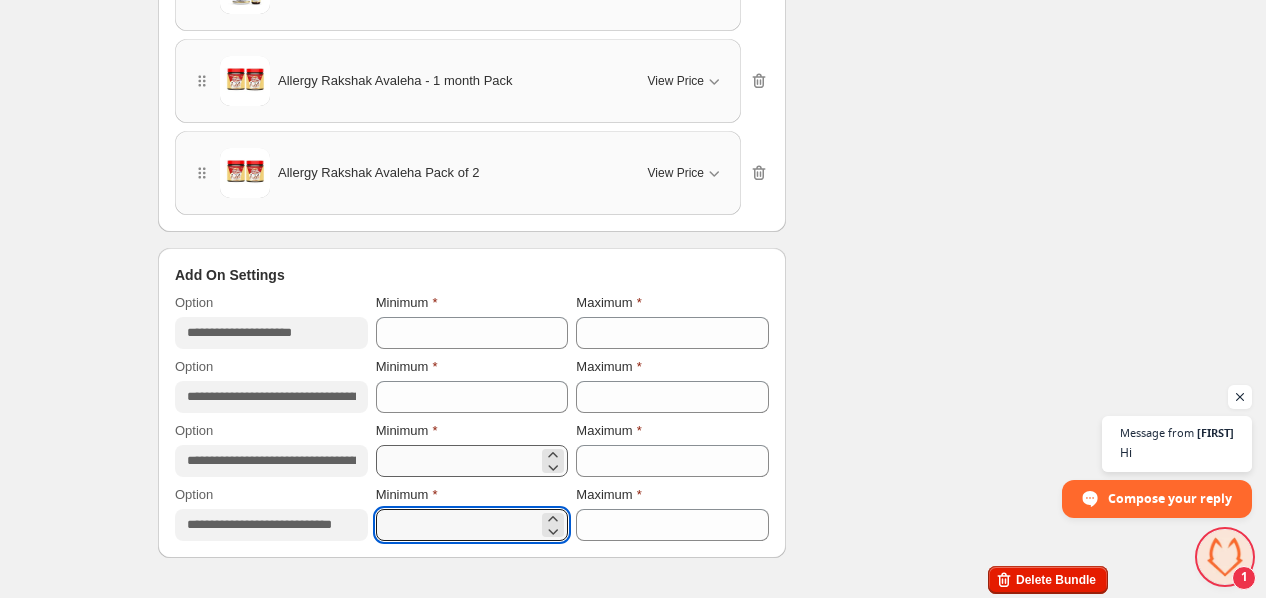 type on "*" 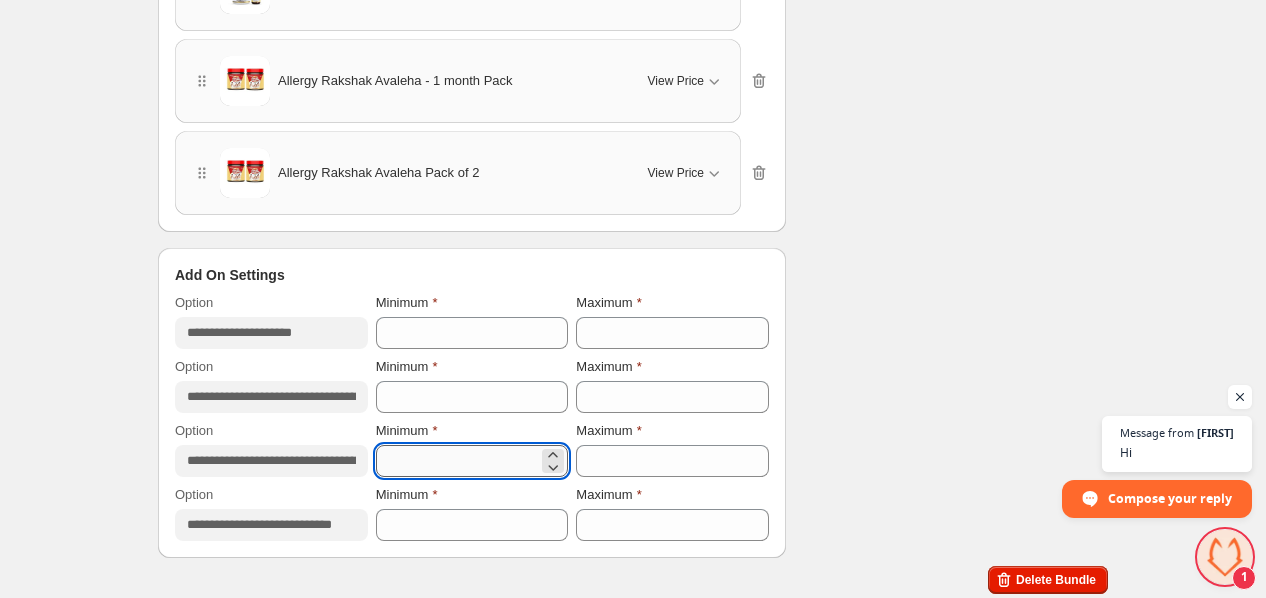 click on "*" at bounding box center [457, 461] 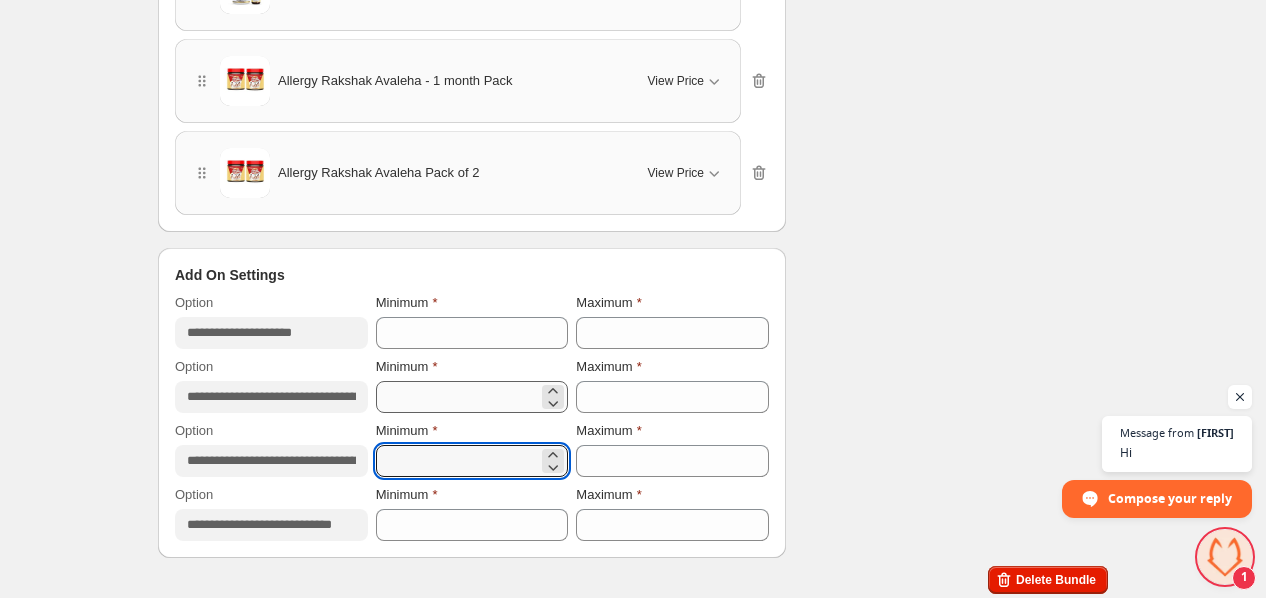 type on "*" 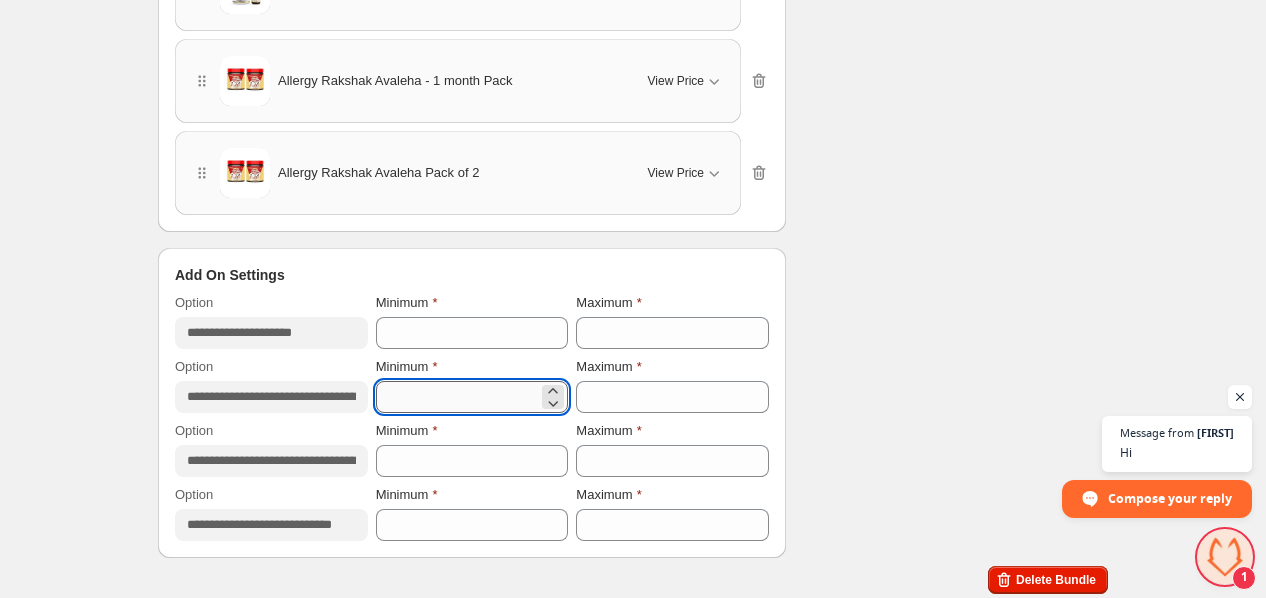 click on "*" at bounding box center [457, 397] 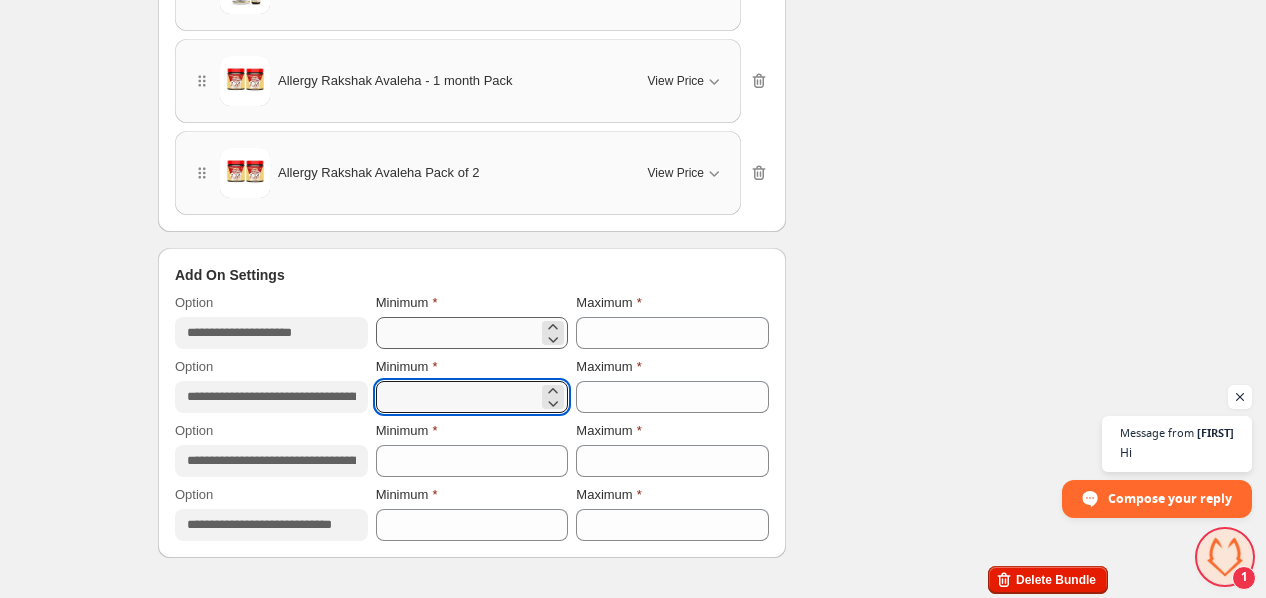 type on "*" 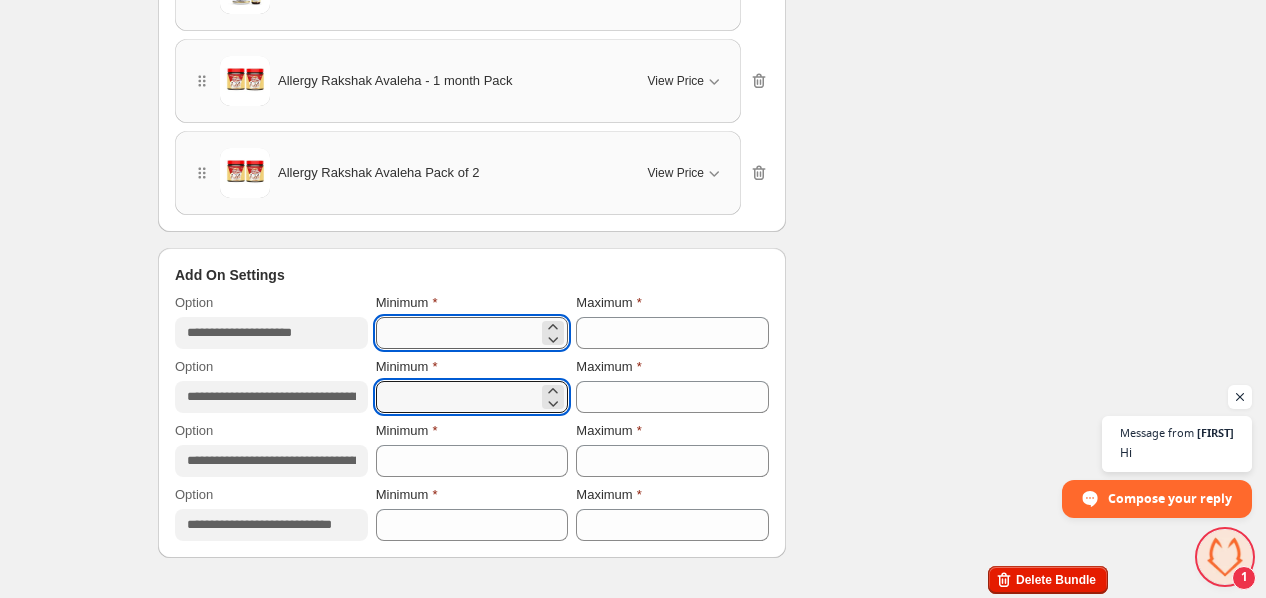click on "*" at bounding box center (457, 333) 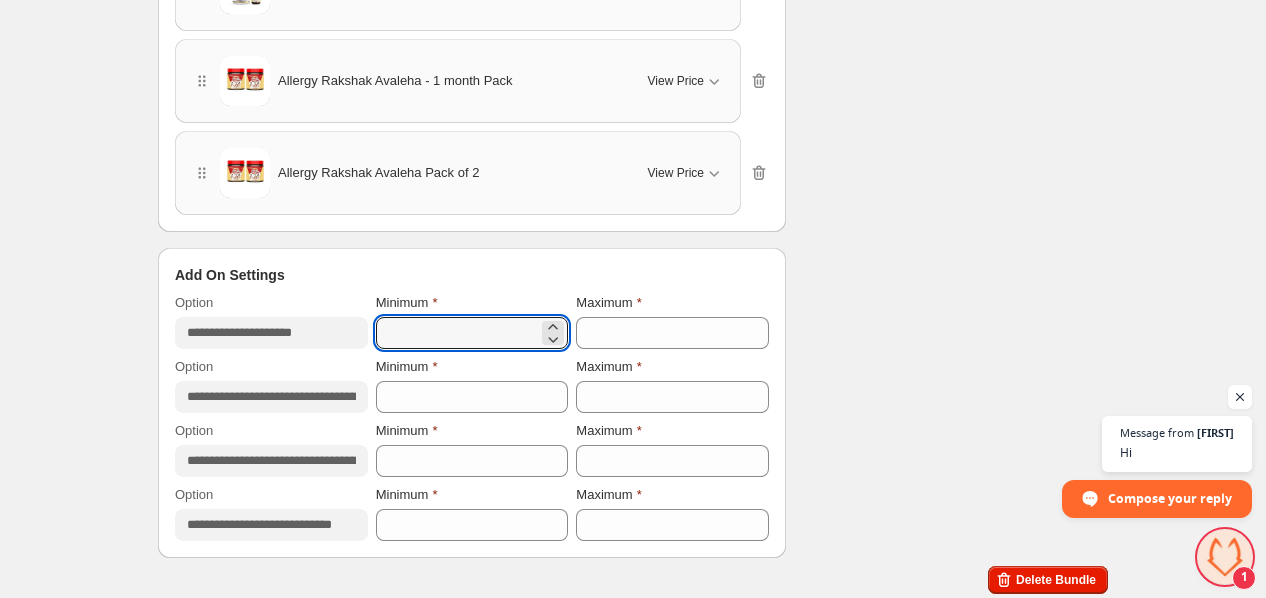 type on "*" 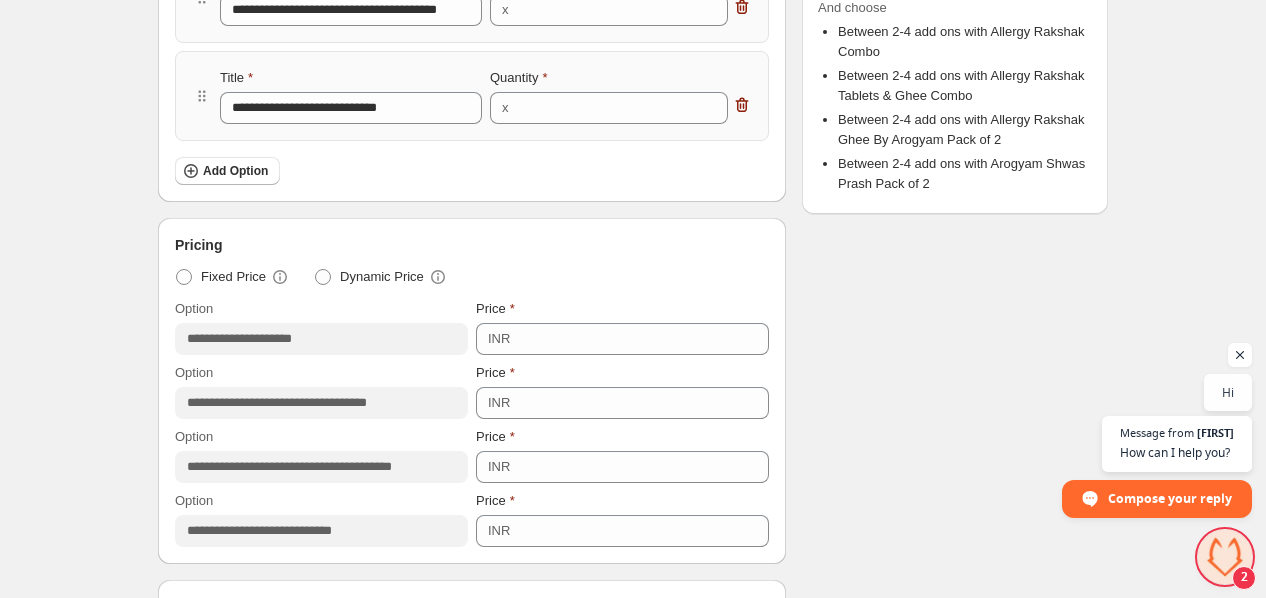 scroll, scrollTop: 155, scrollLeft: 0, axis: vertical 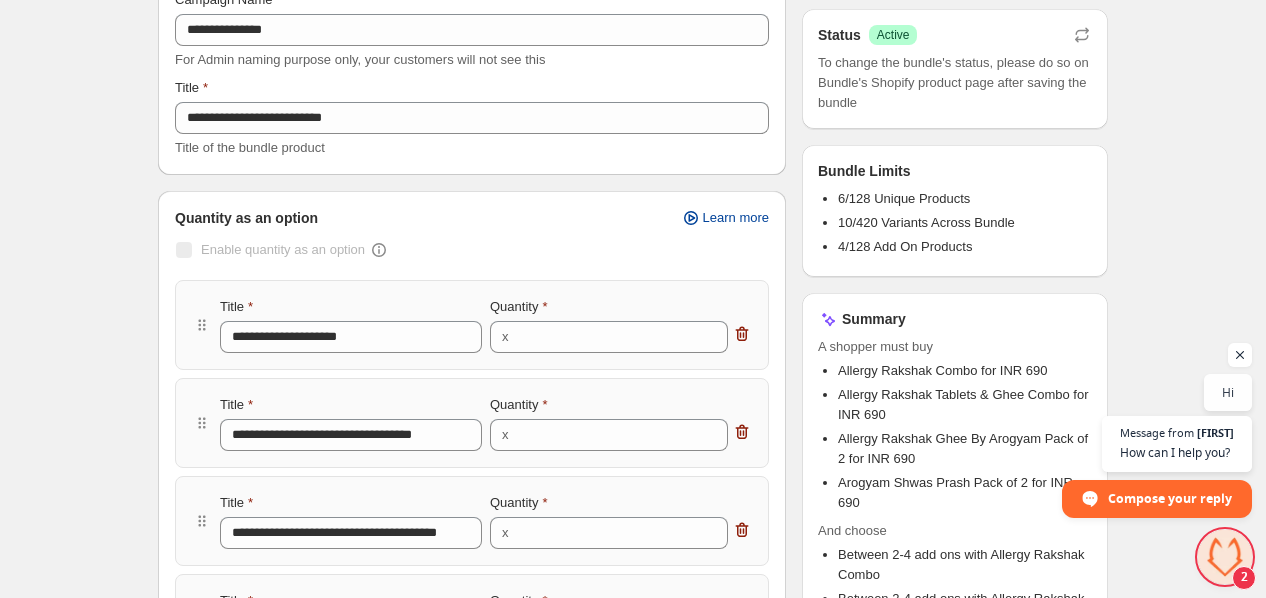 click on "Learn more" at bounding box center [736, 218] 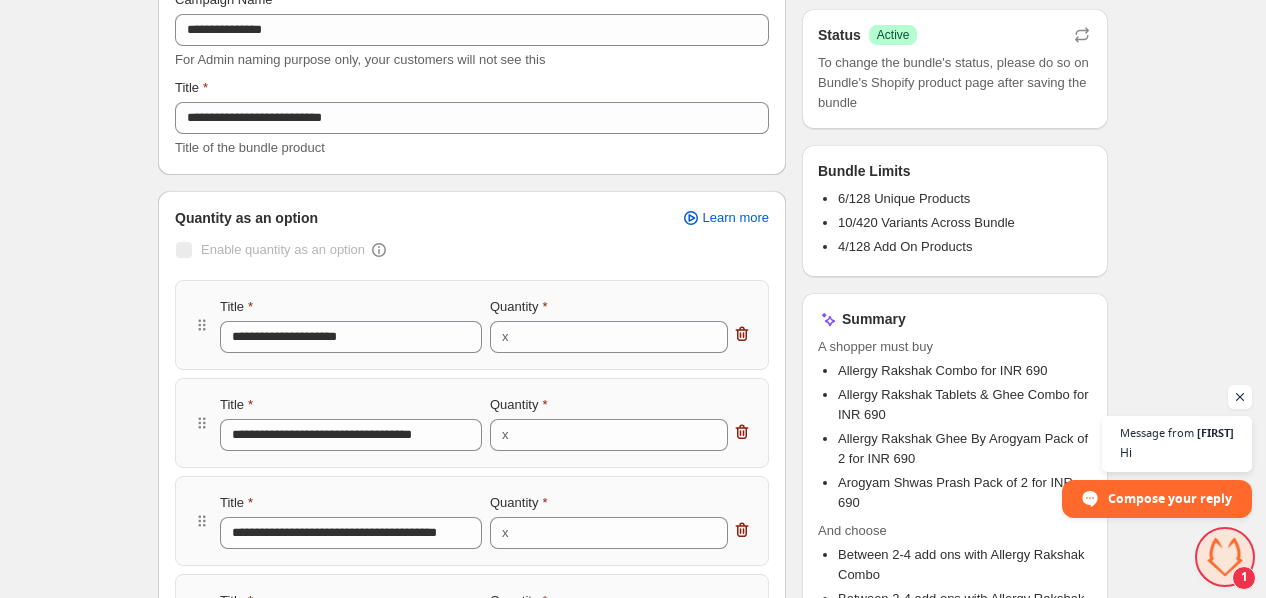 click at bounding box center [184, 250] 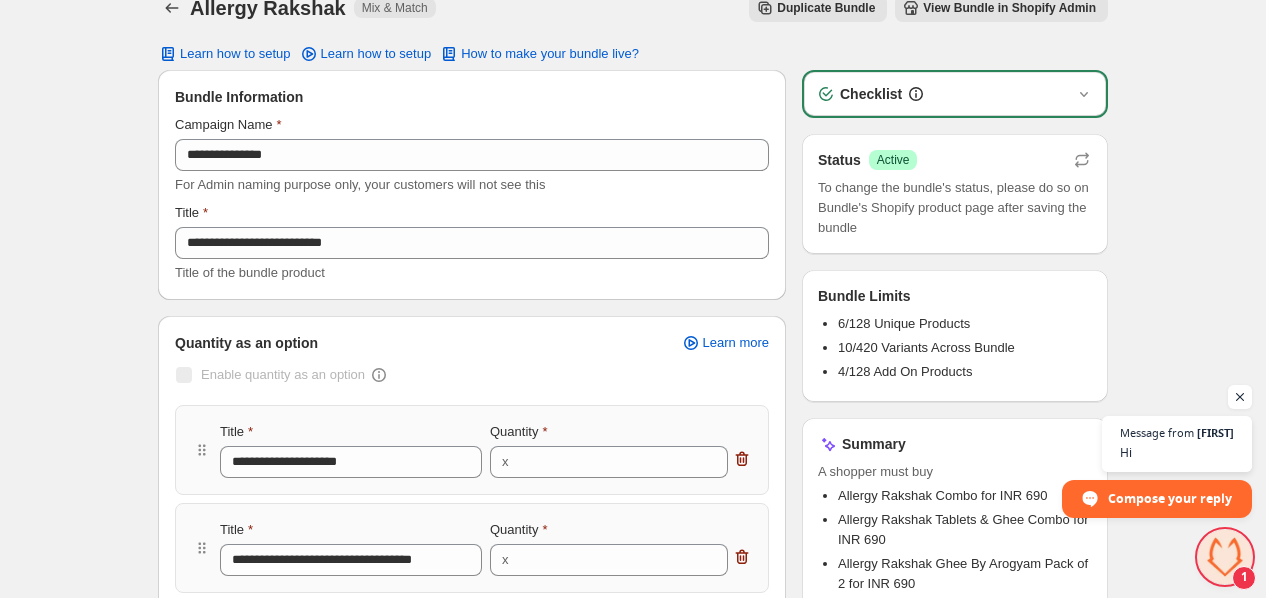 scroll, scrollTop: 0, scrollLeft: 0, axis: both 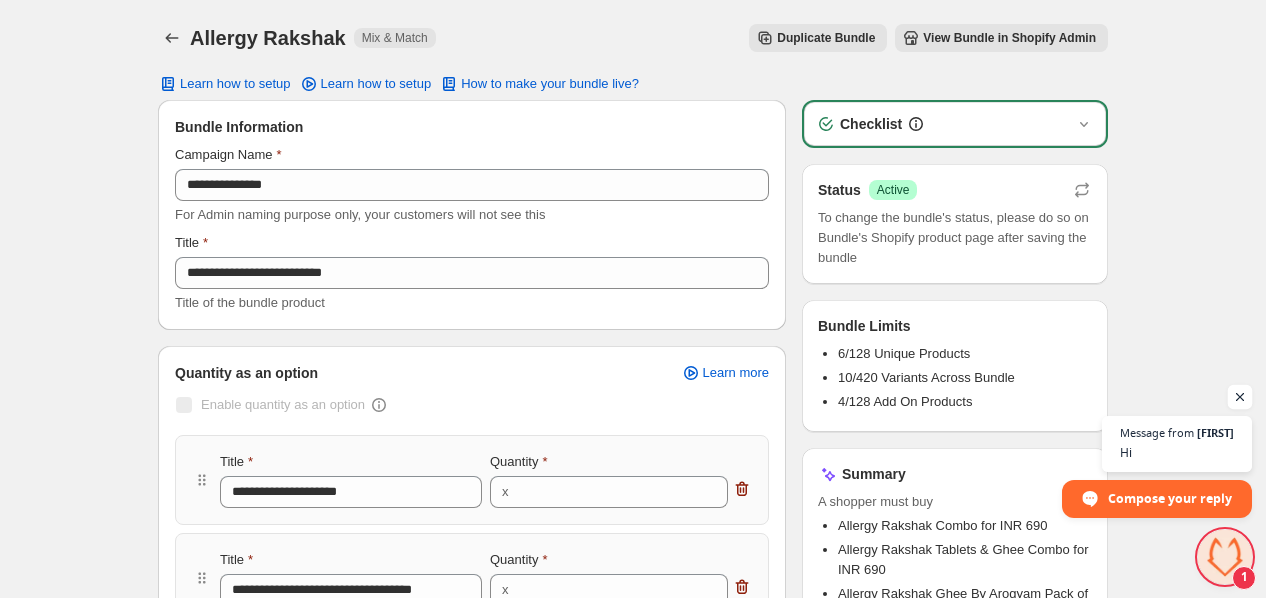 click at bounding box center (1240, 397) 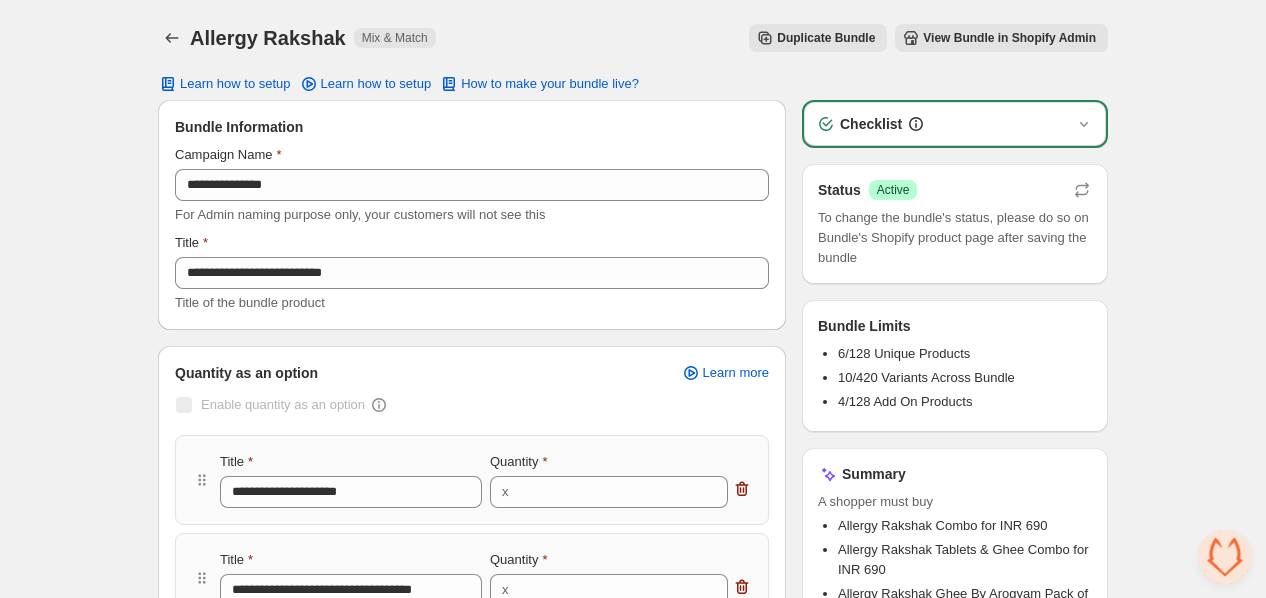 scroll, scrollTop: 524, scrollLeft: 0, axis: vertical 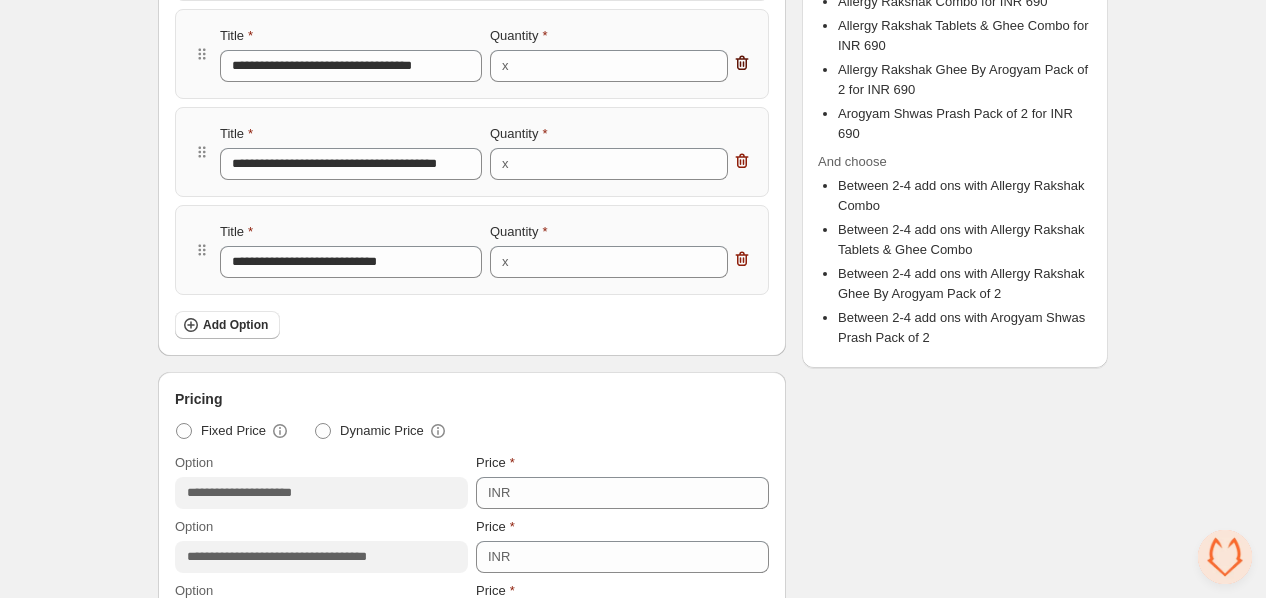 click 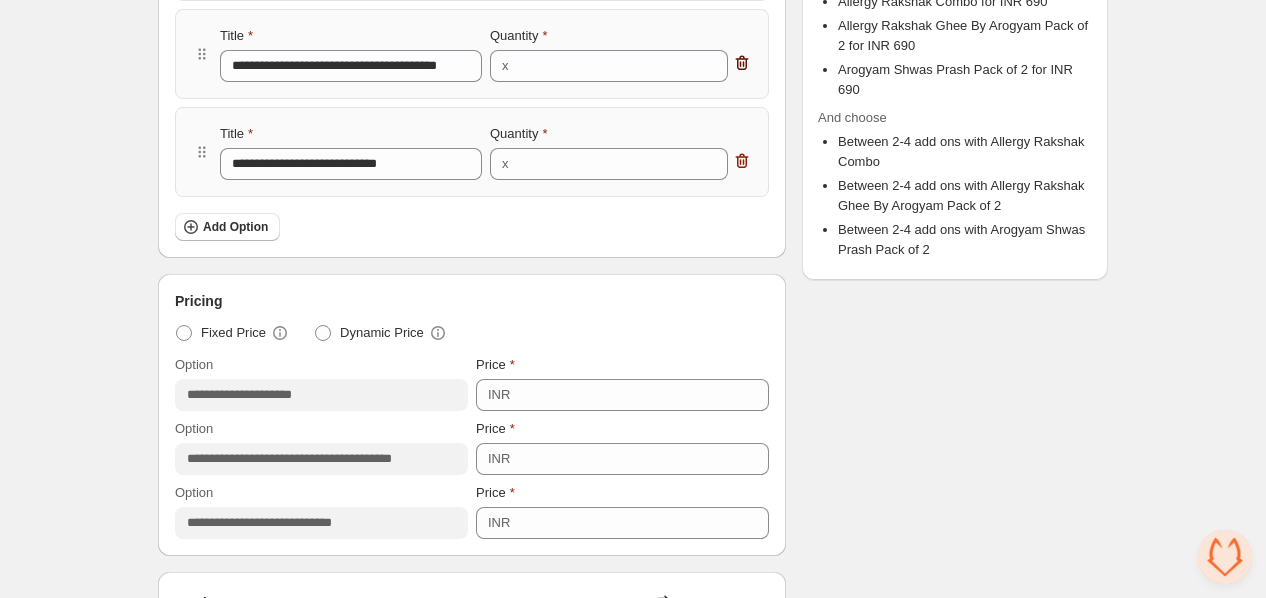 click 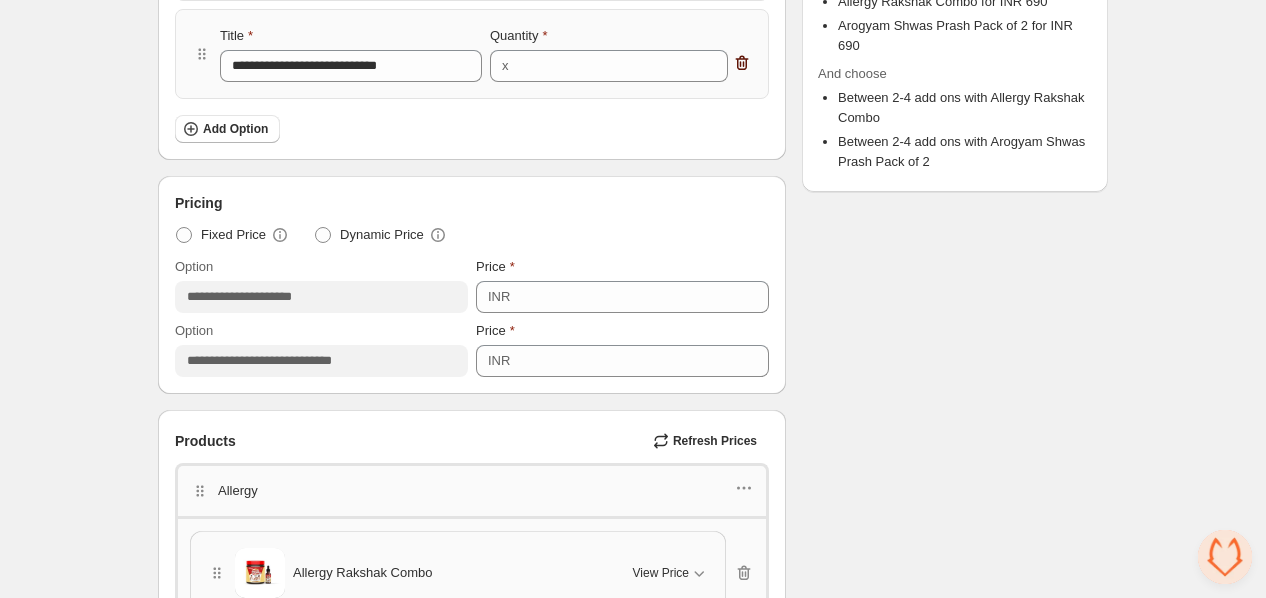 click 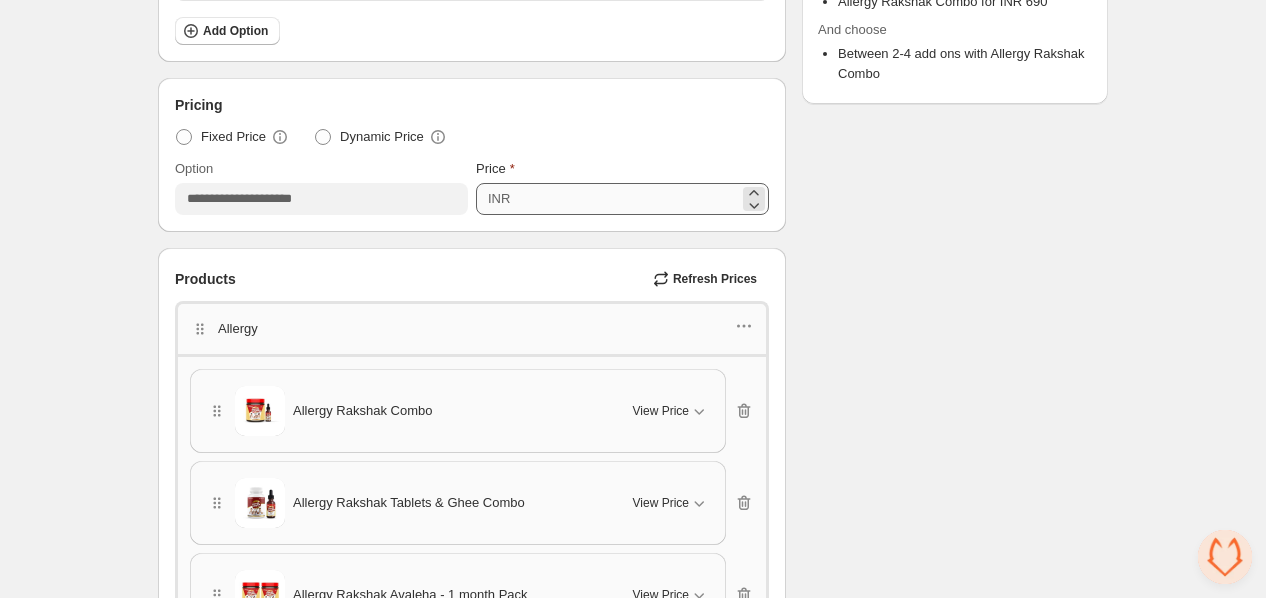 scroll, scrollTop: 0, scrollLeft: 0, axis: both 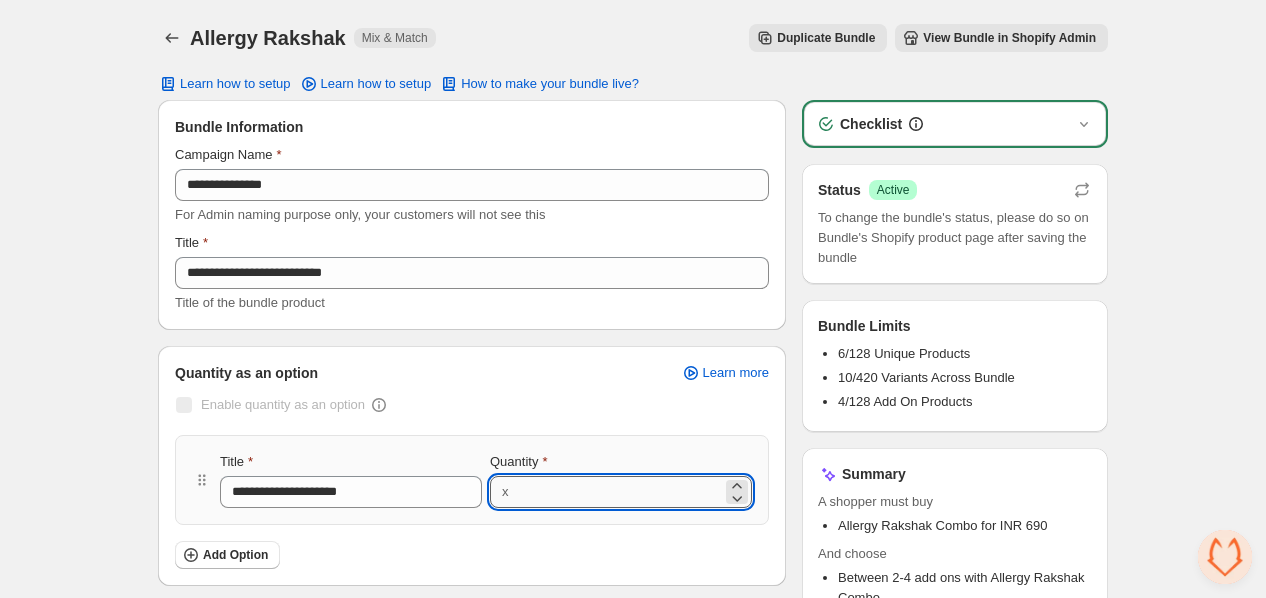 click on "*" at bounding box center [619, 492] 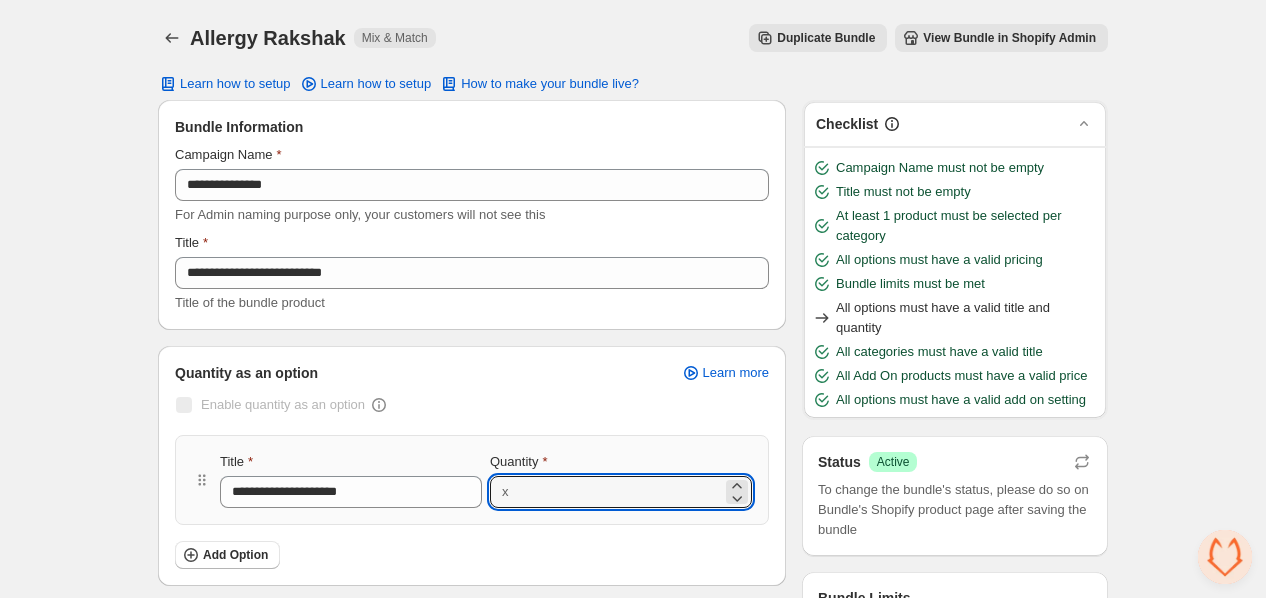type 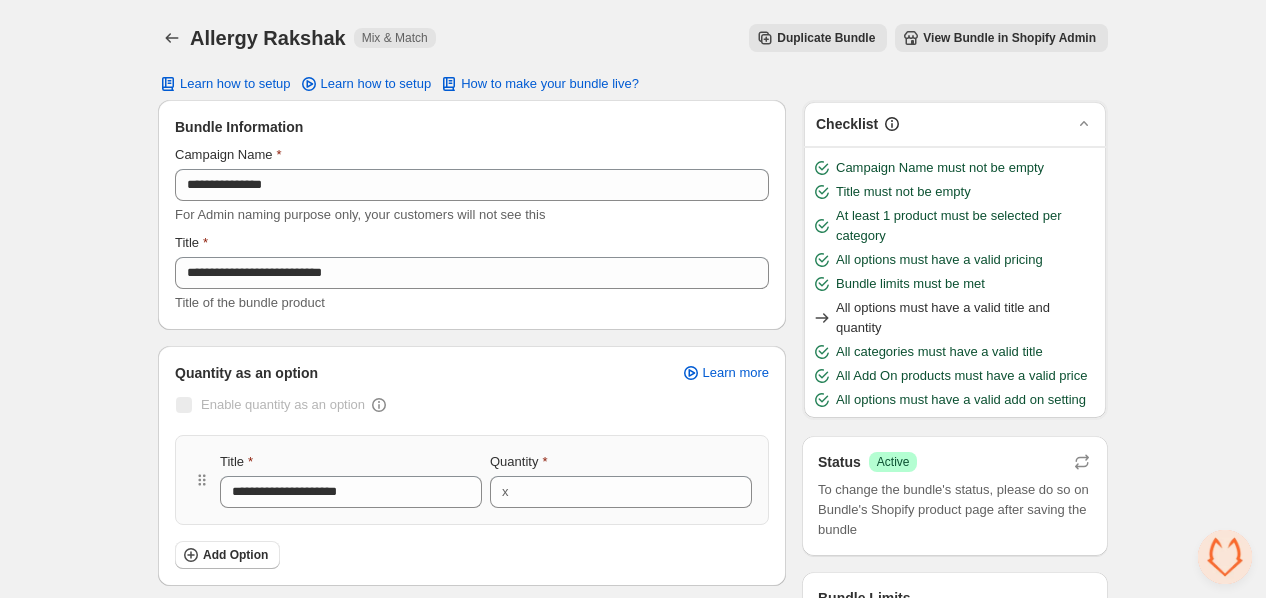 click on "**********" at bounding box center [472, 480] 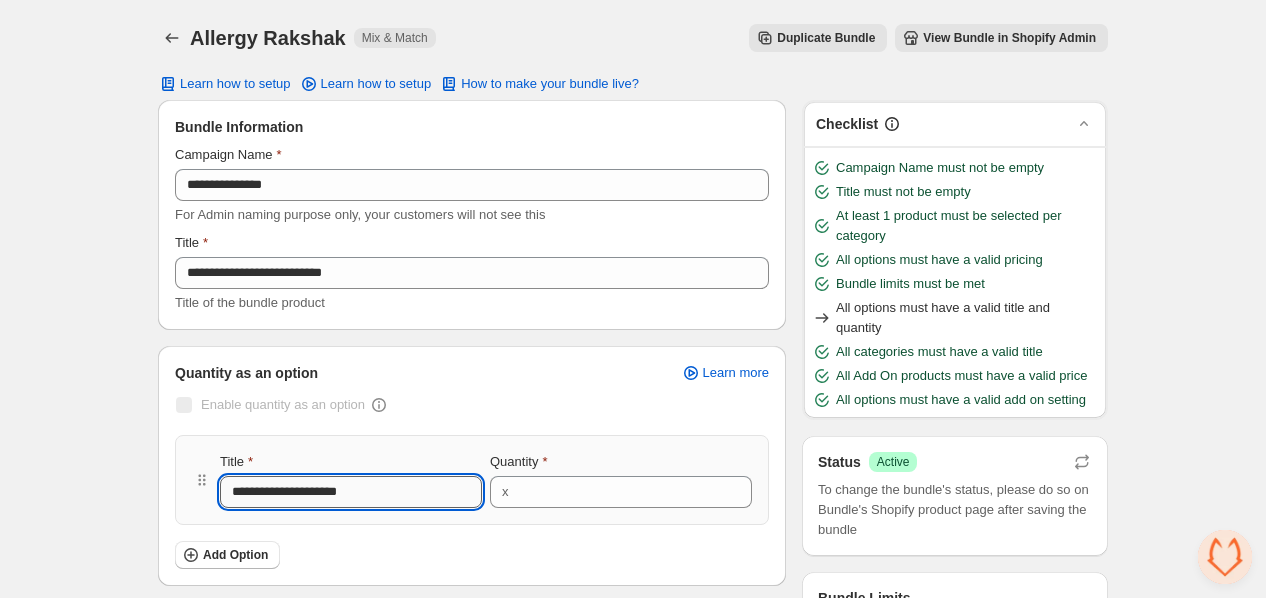 click on "**********" at bounding box center (351, 492) 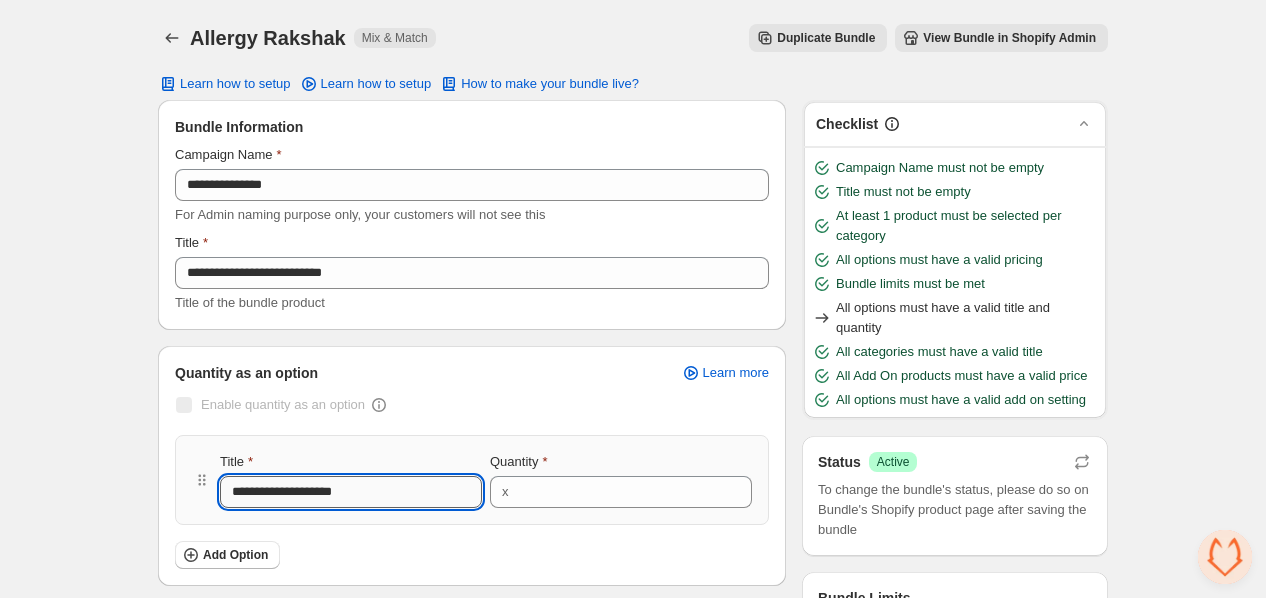 type 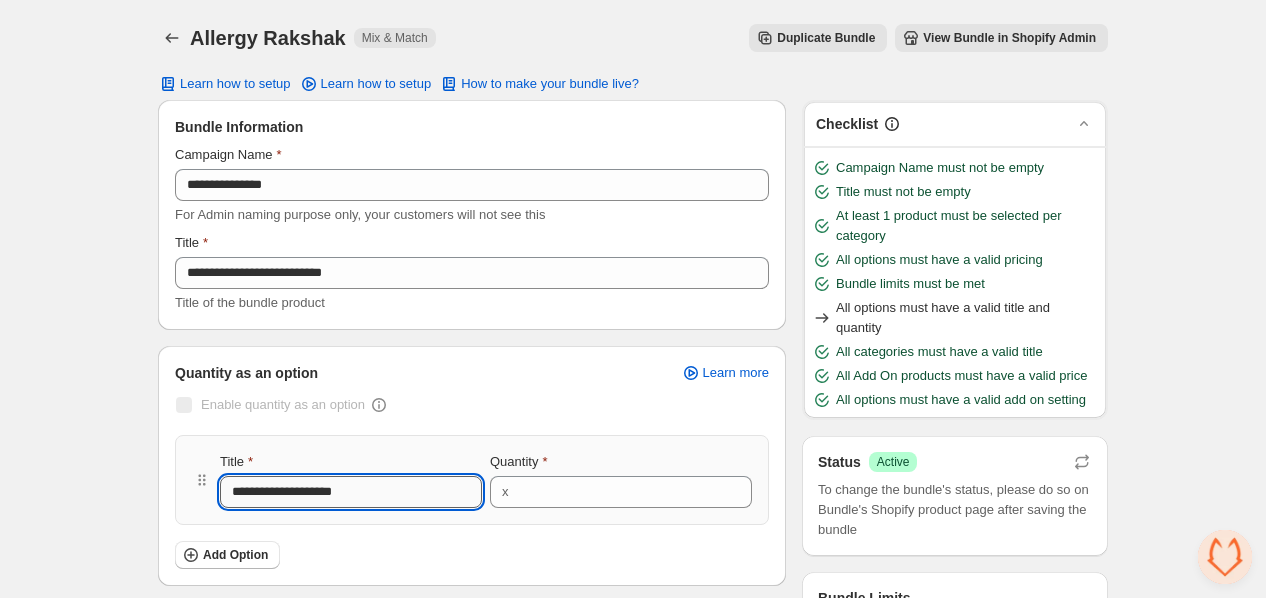 type on "**********" 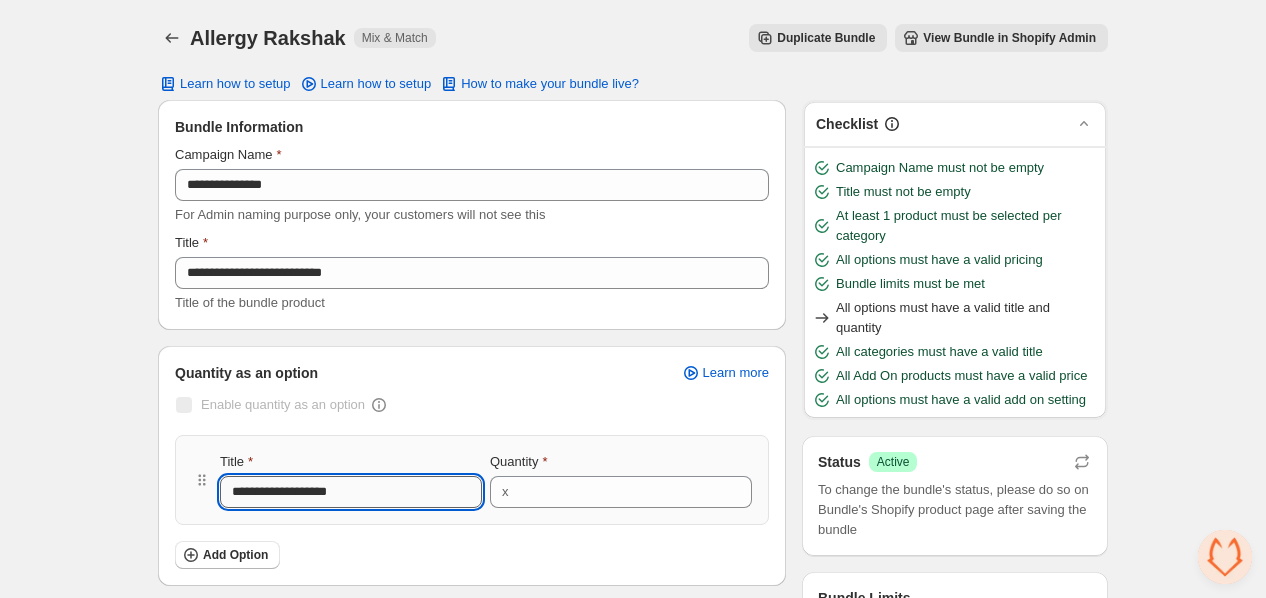 type 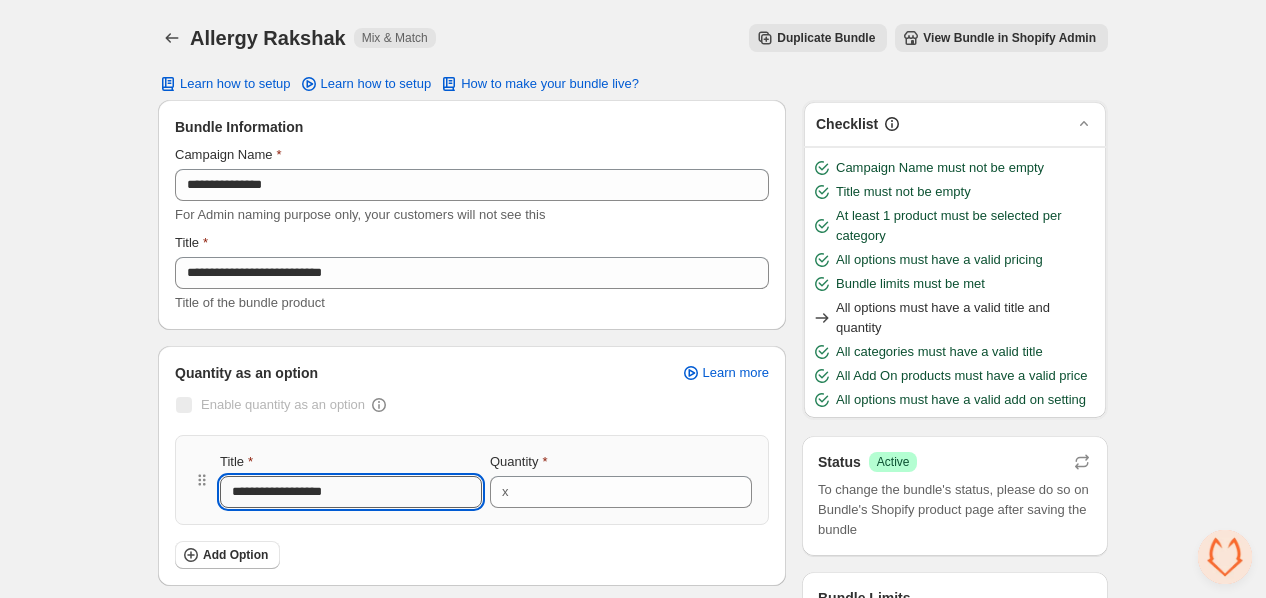 type 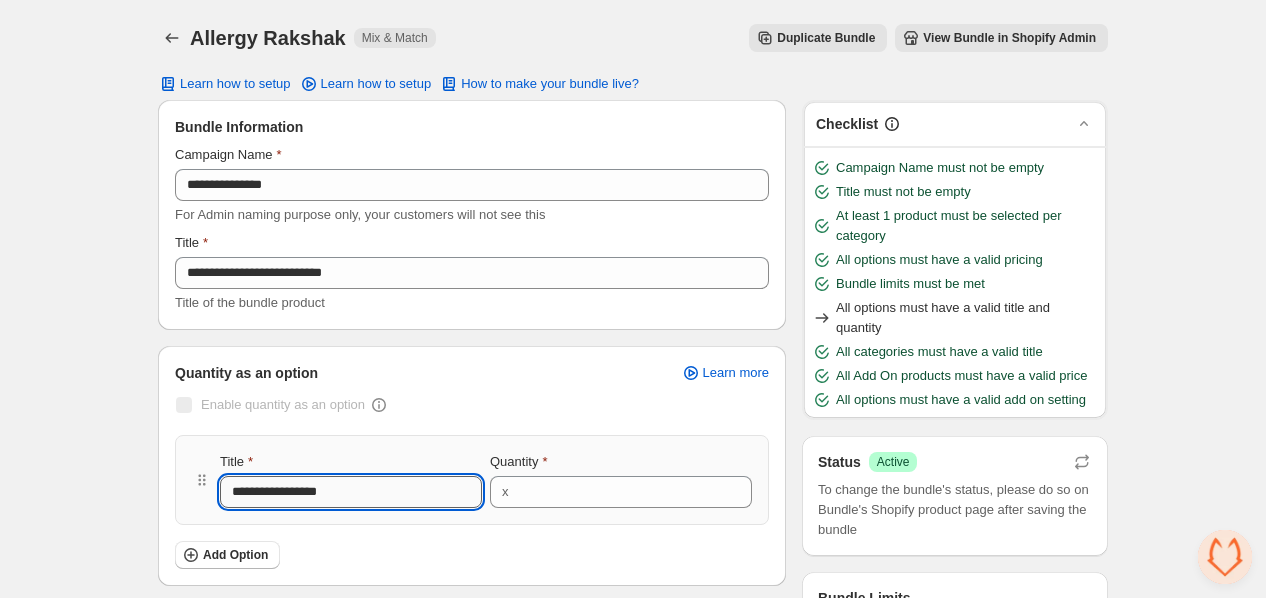 type 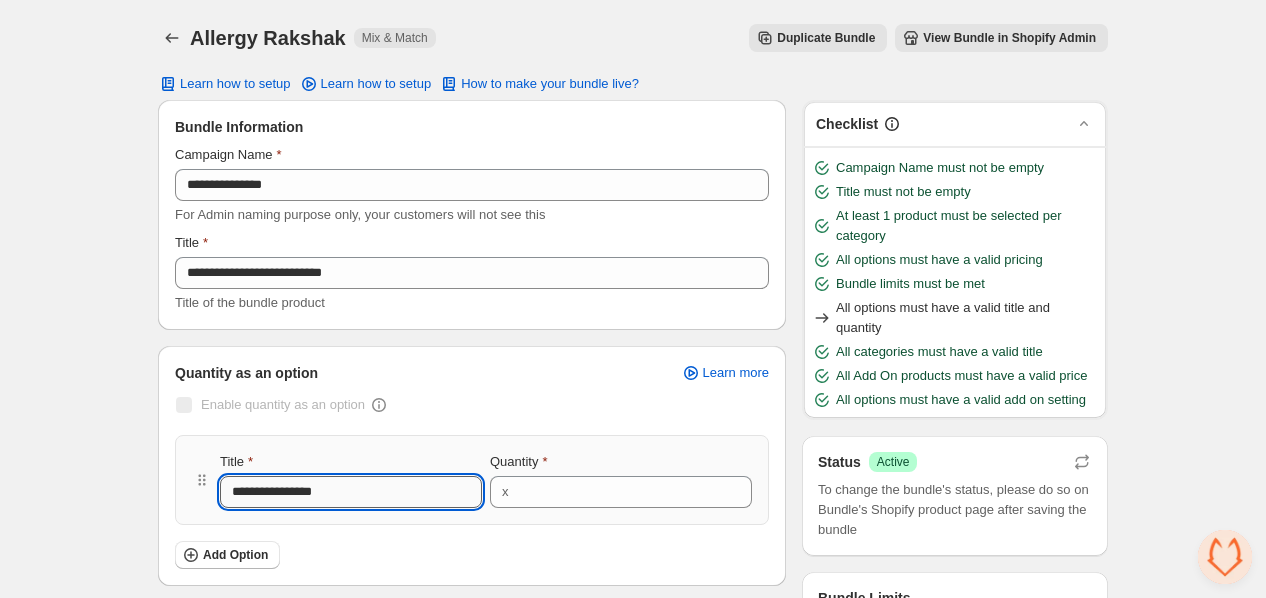 type 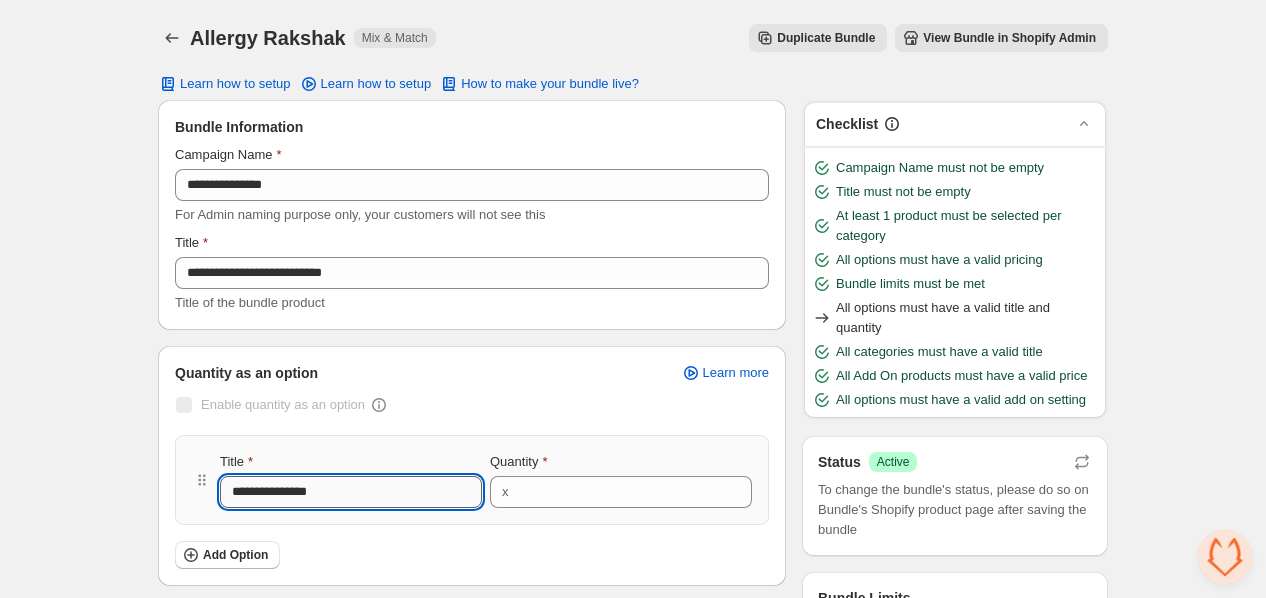 type 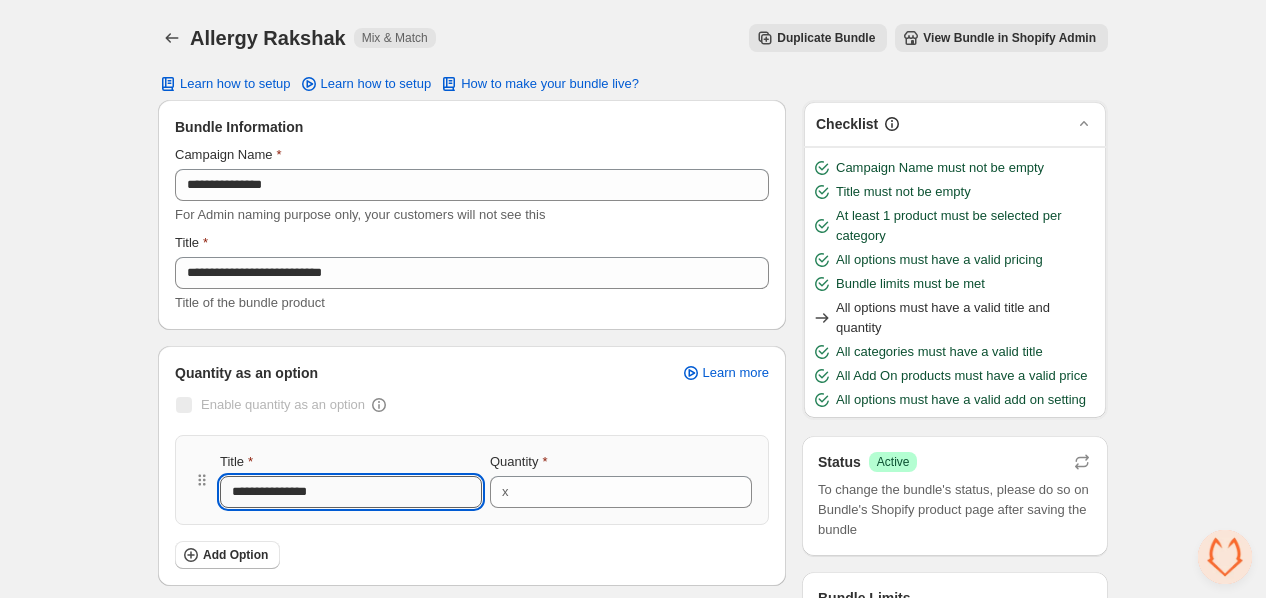 type on "**********" 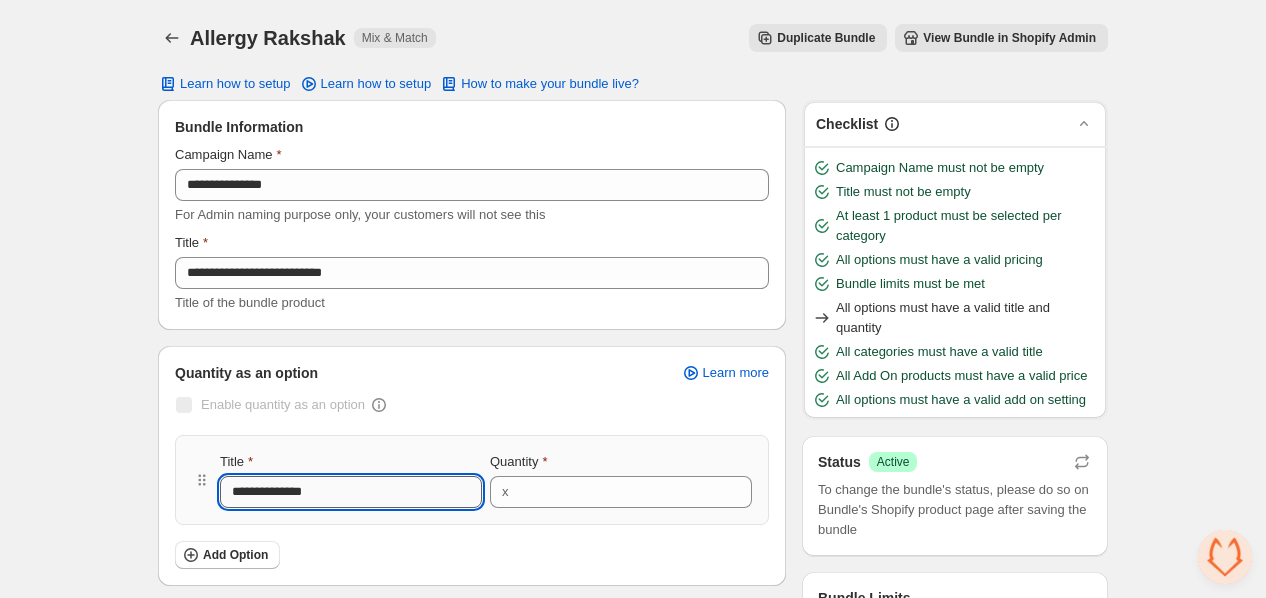 type 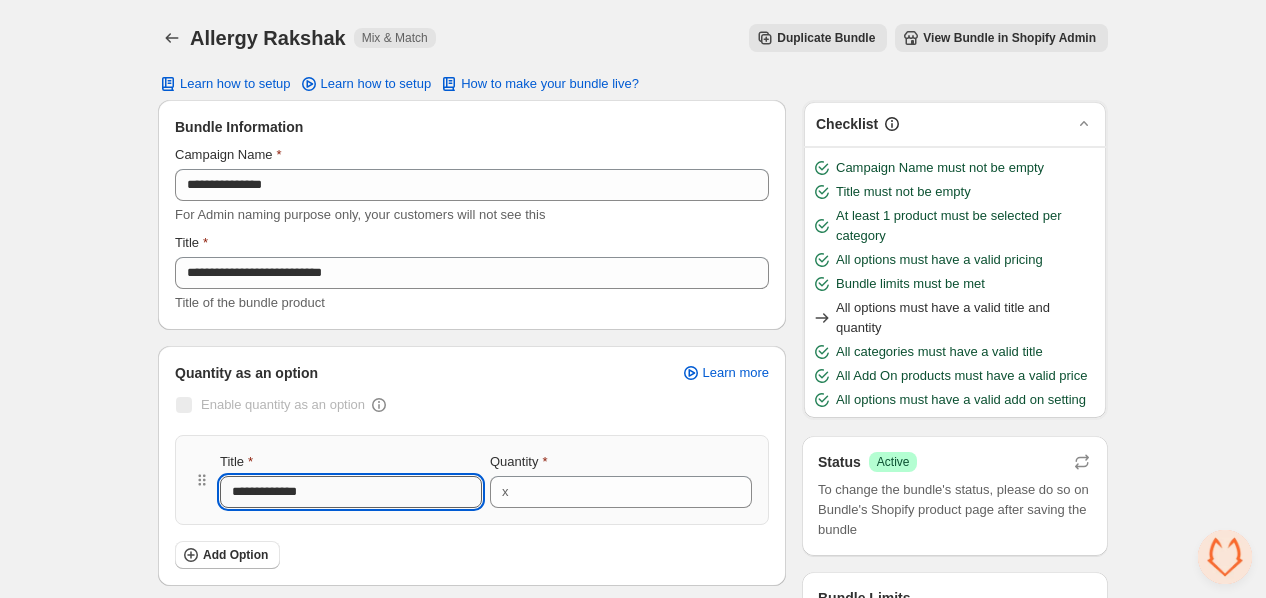 type 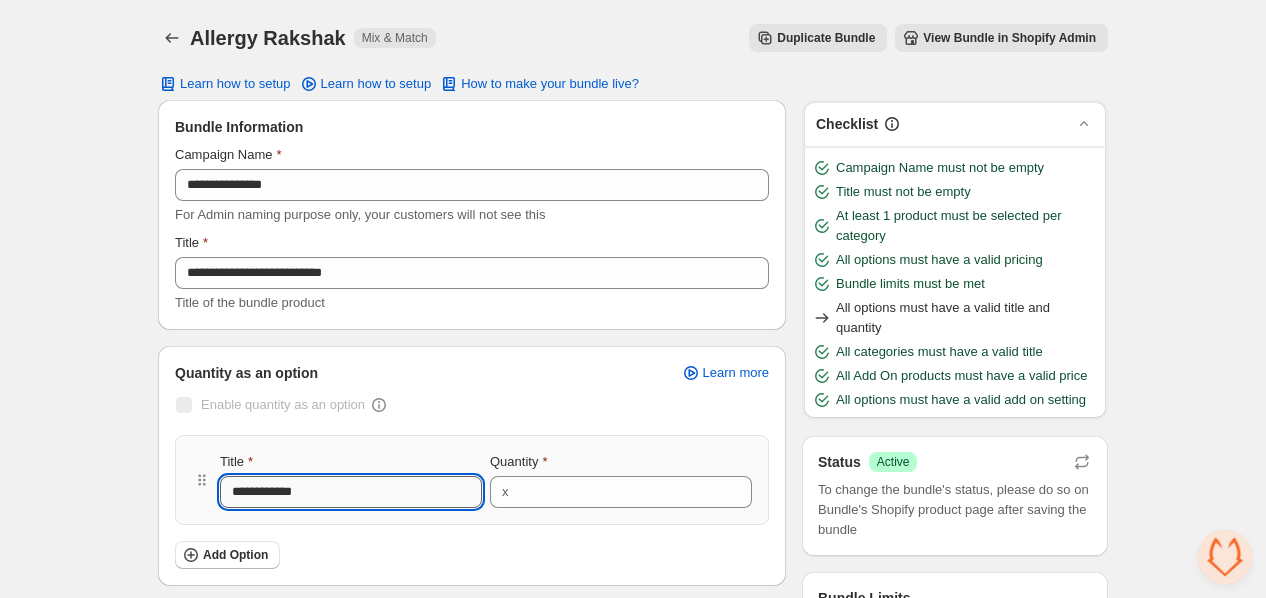 type 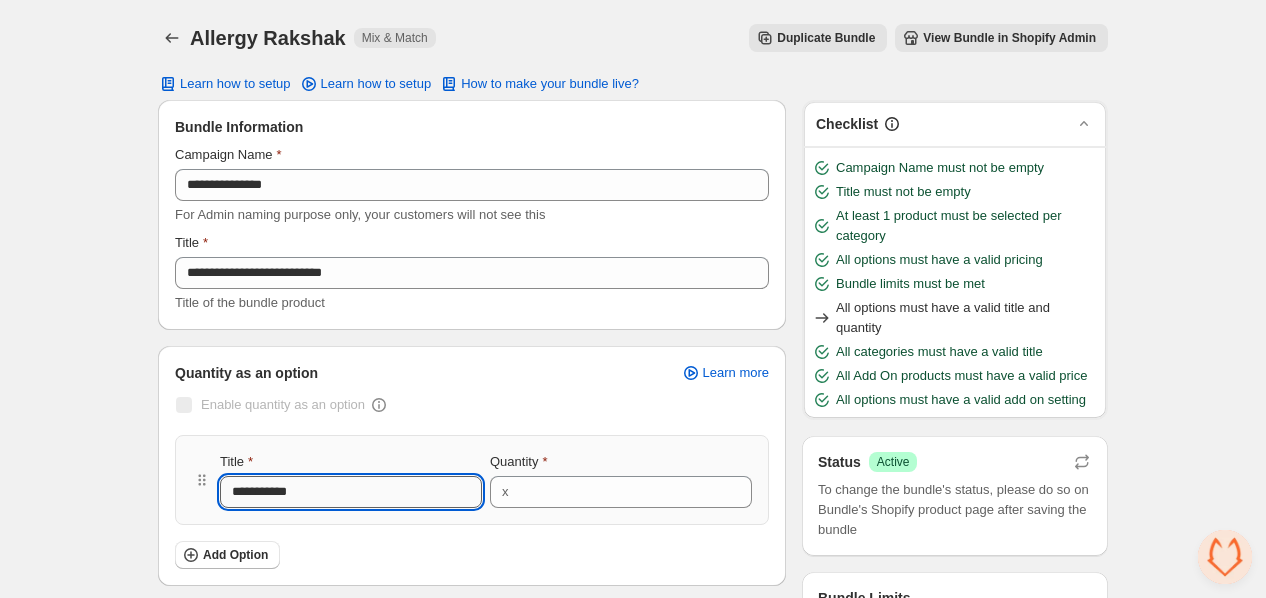type 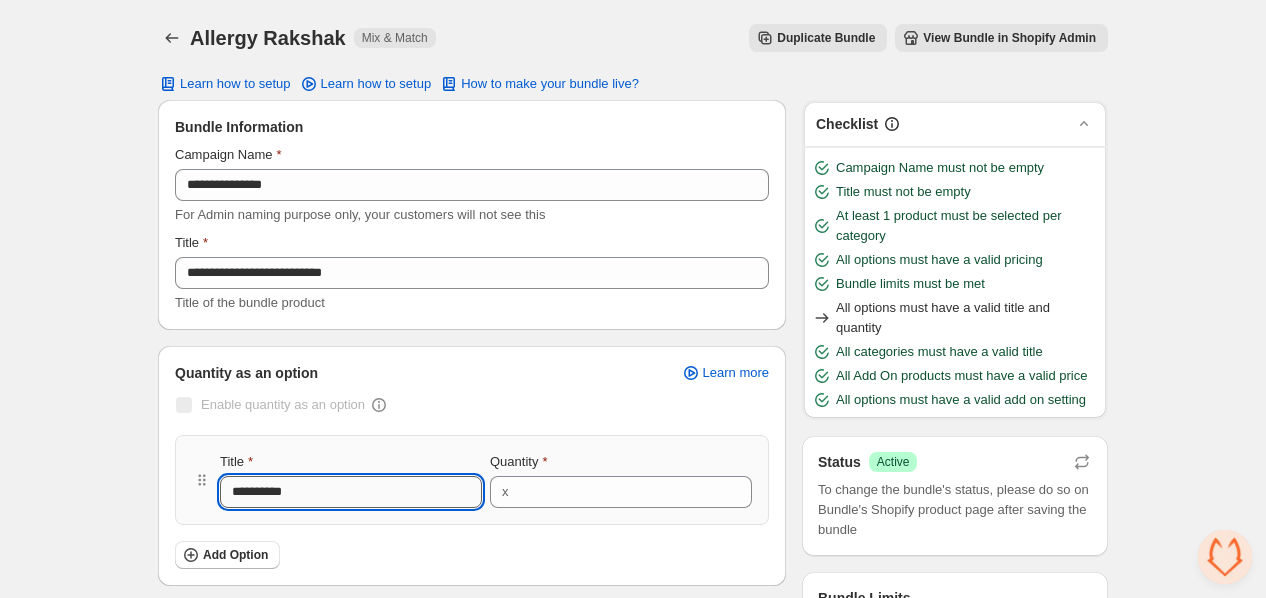 type 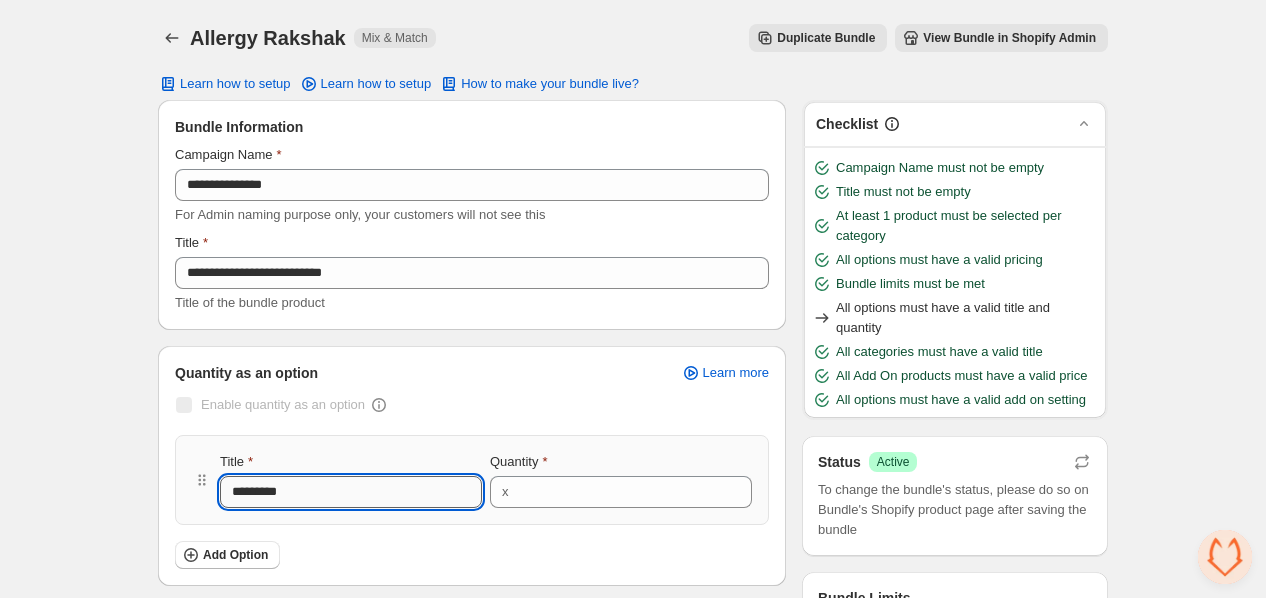 type 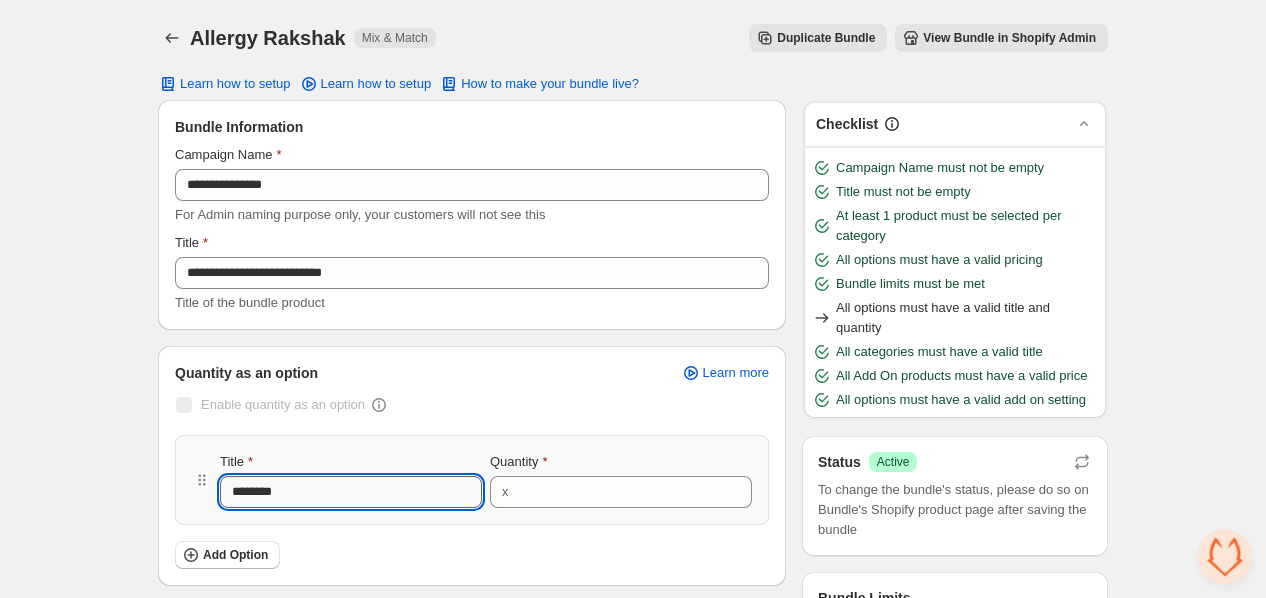 type 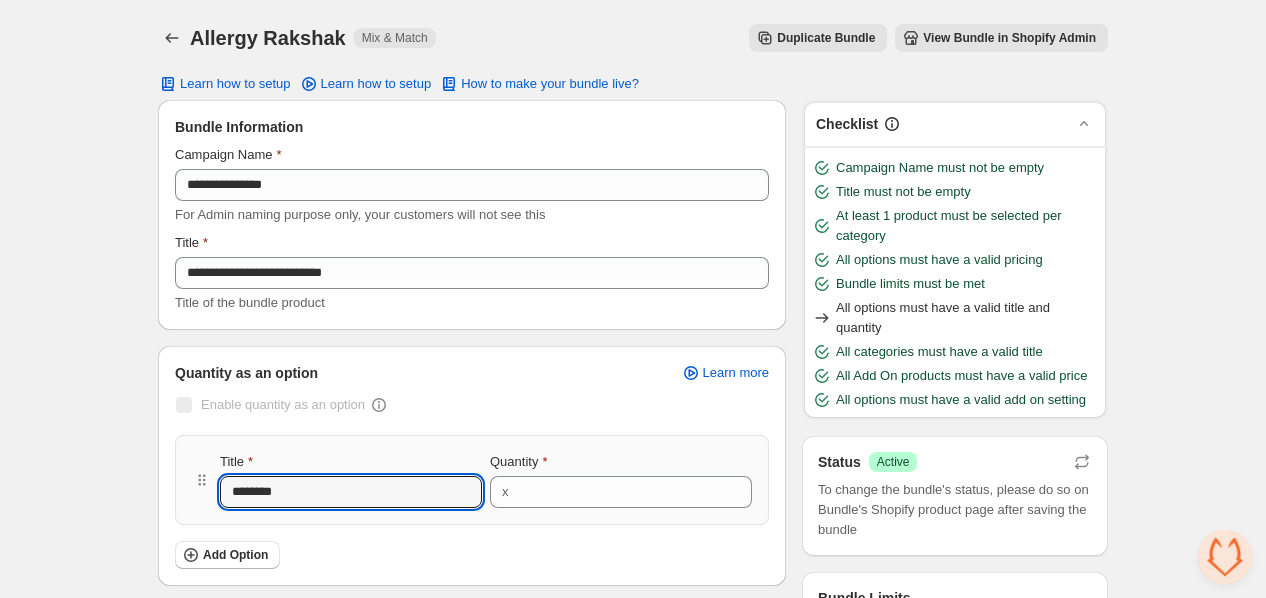 type on "*******" 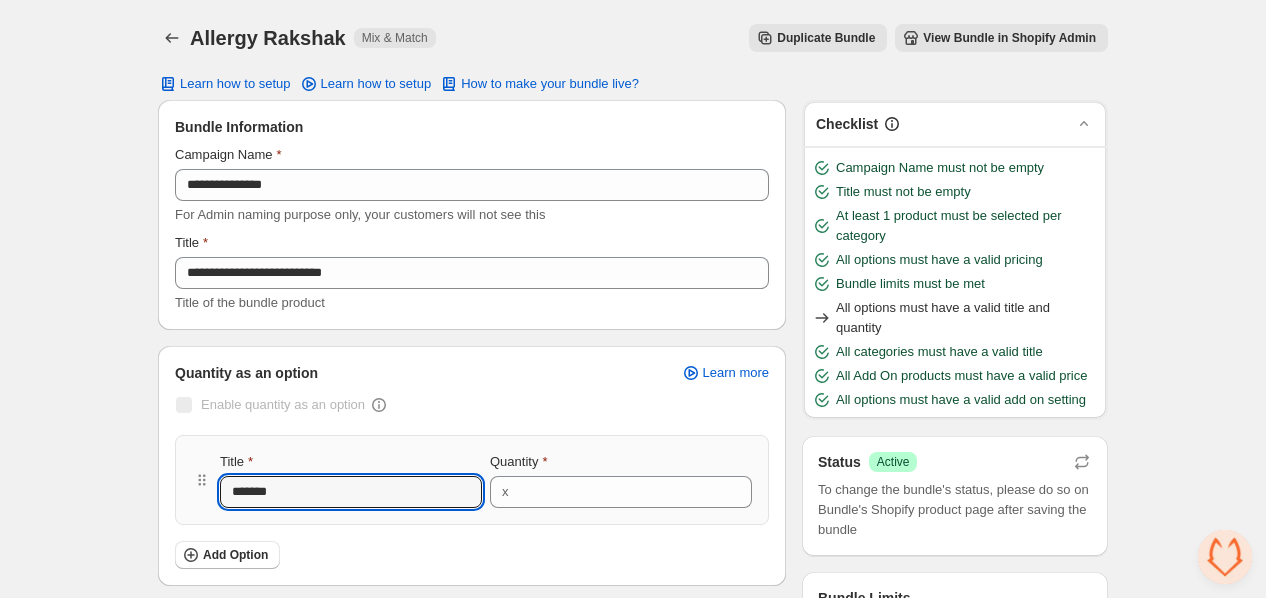 type 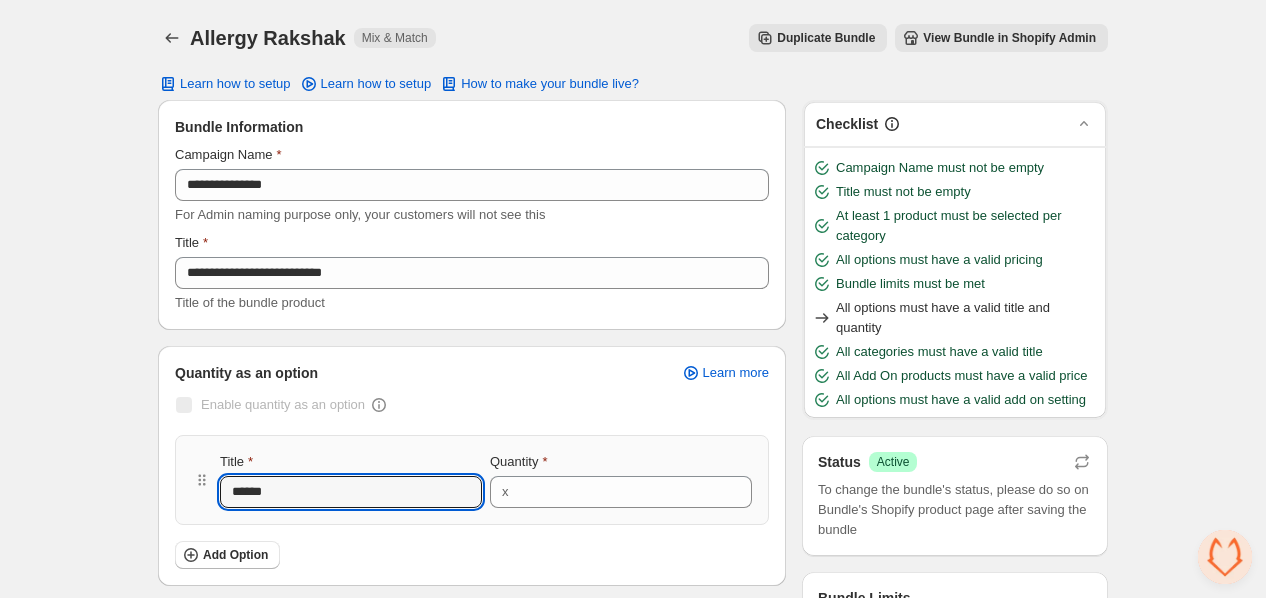 type 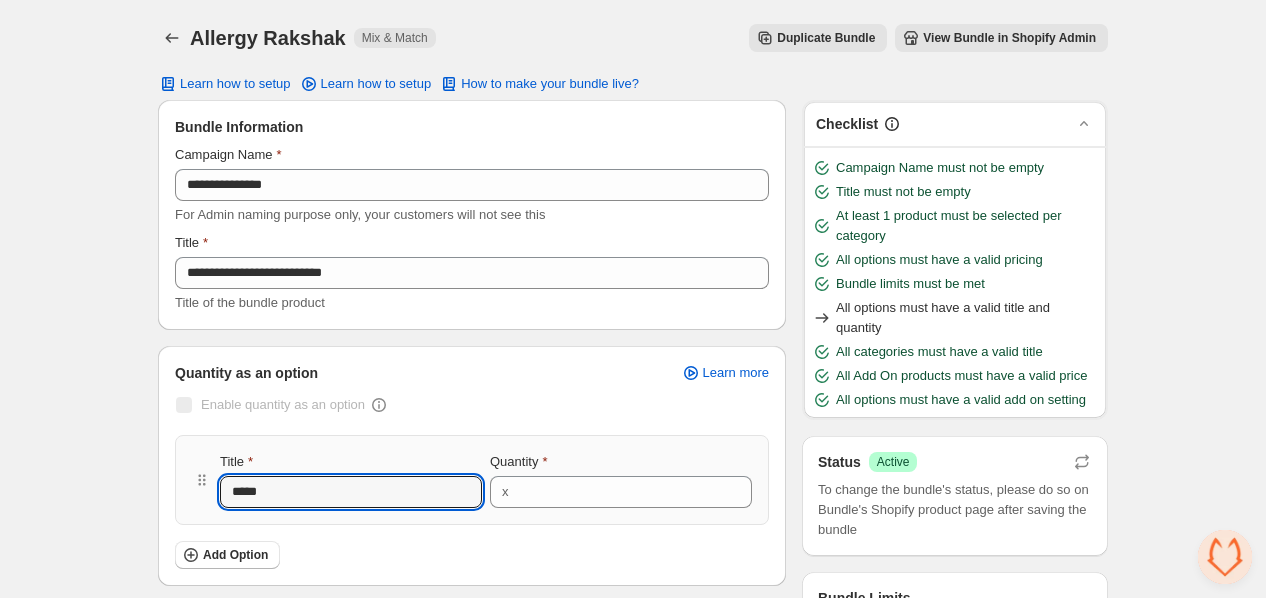 type 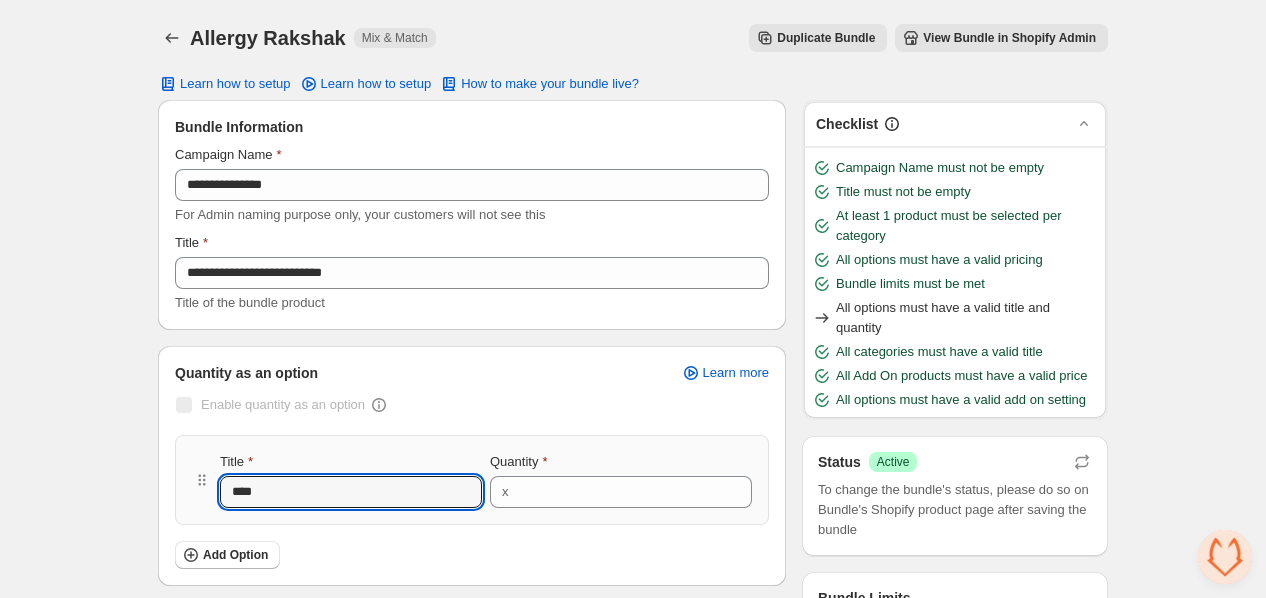 type 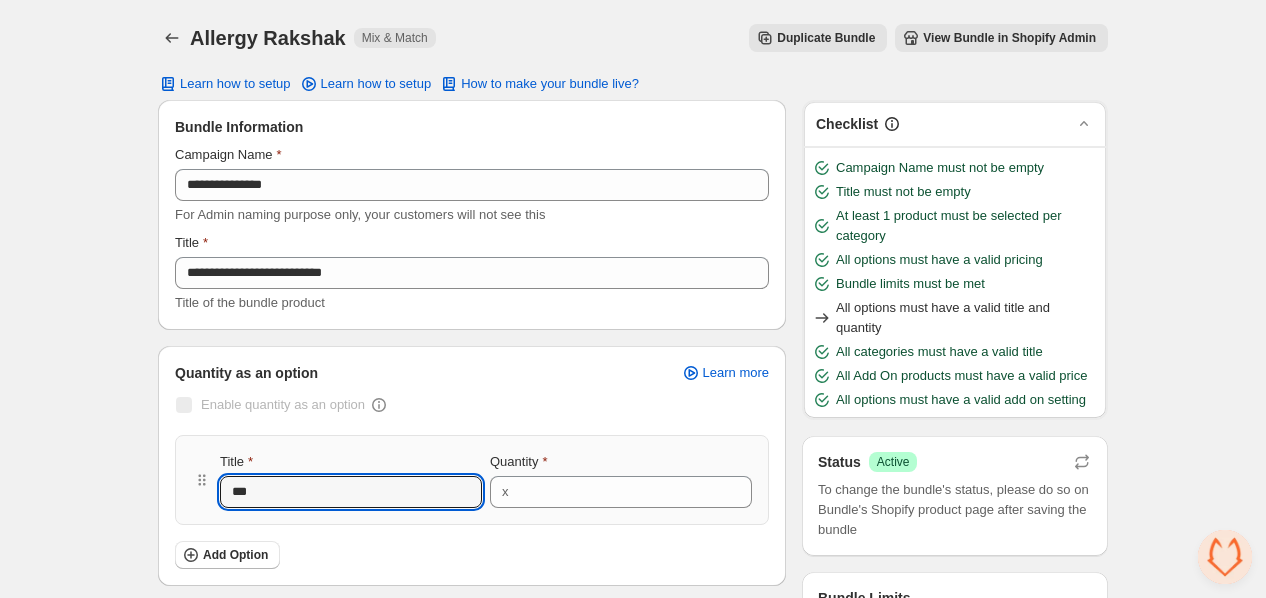type 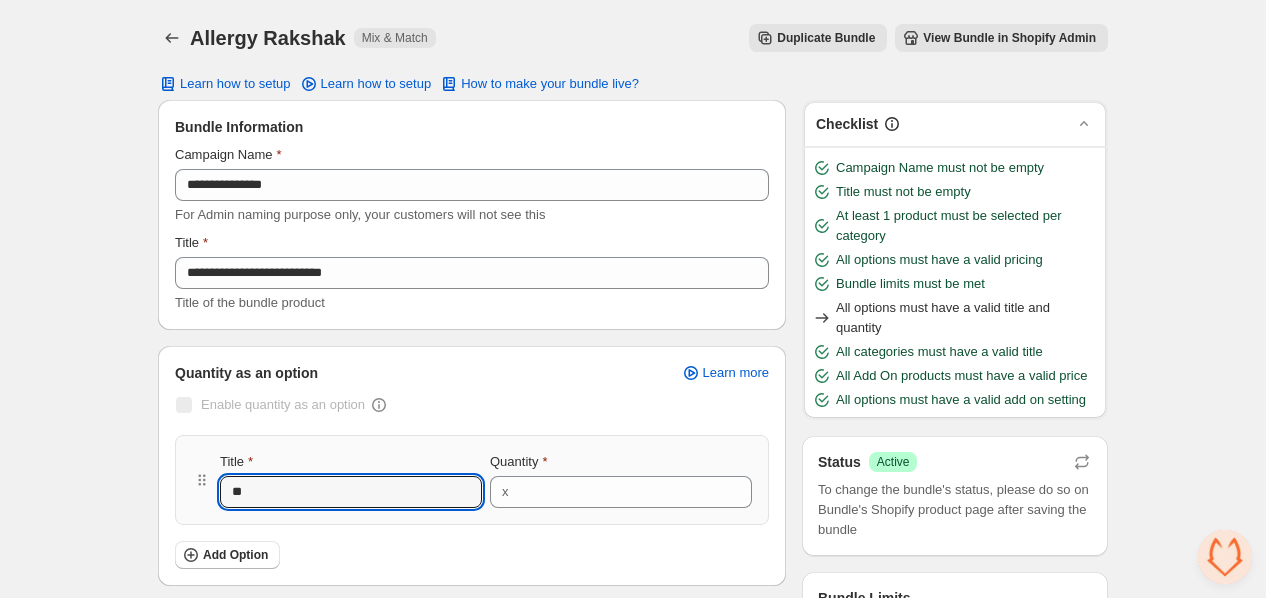 type 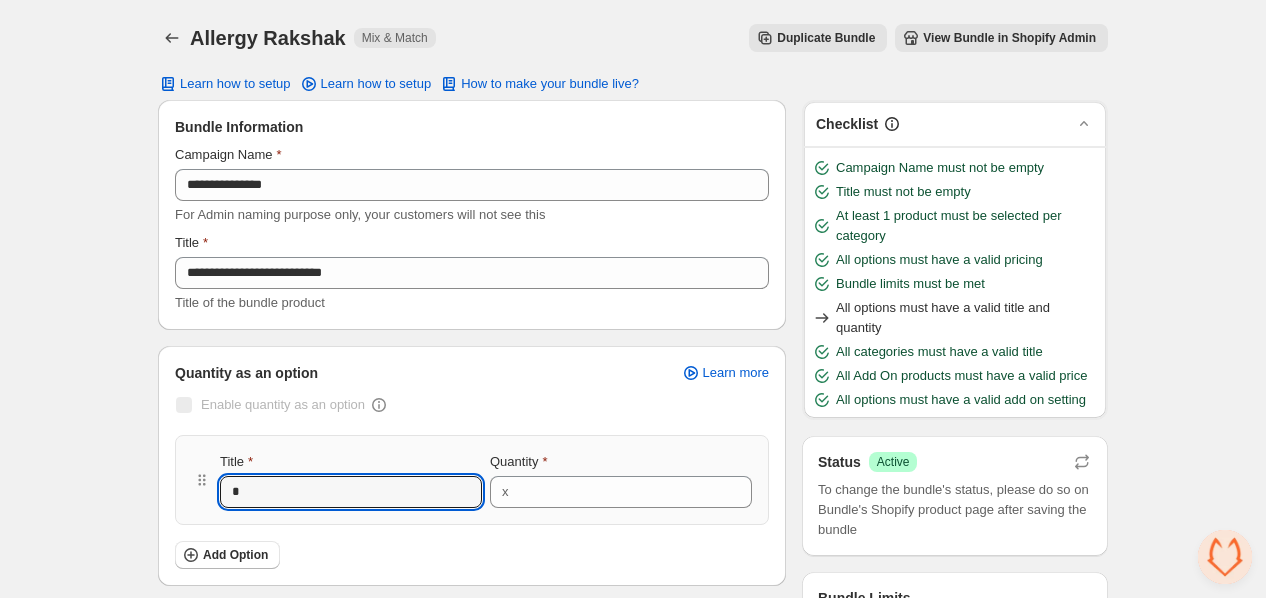 type 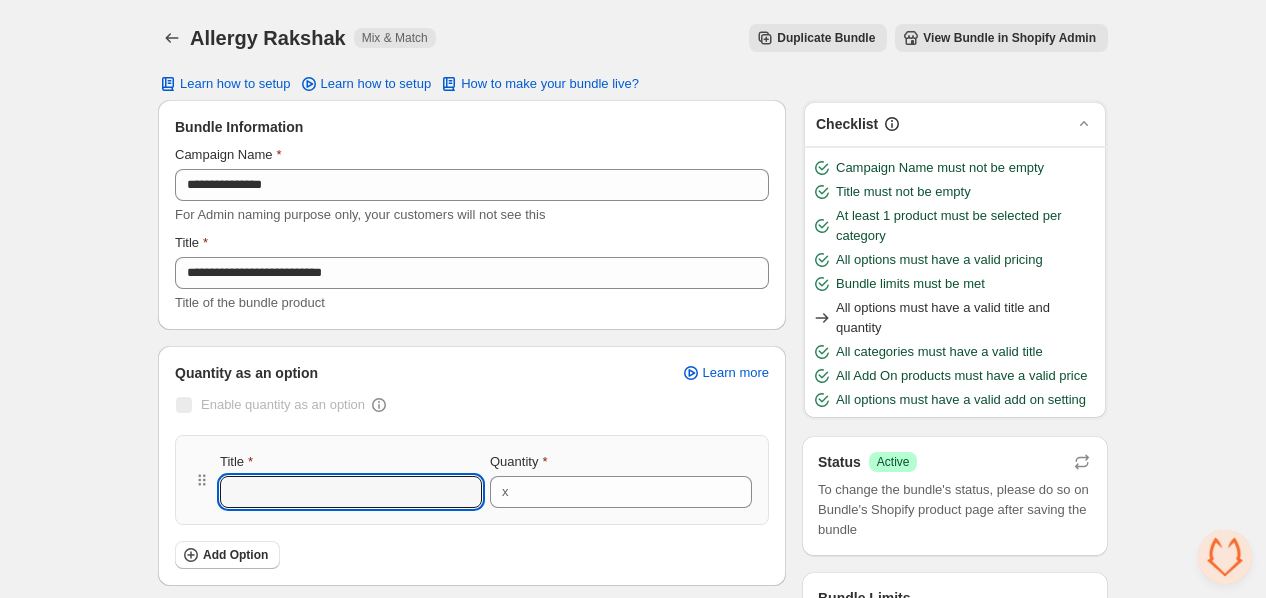 type 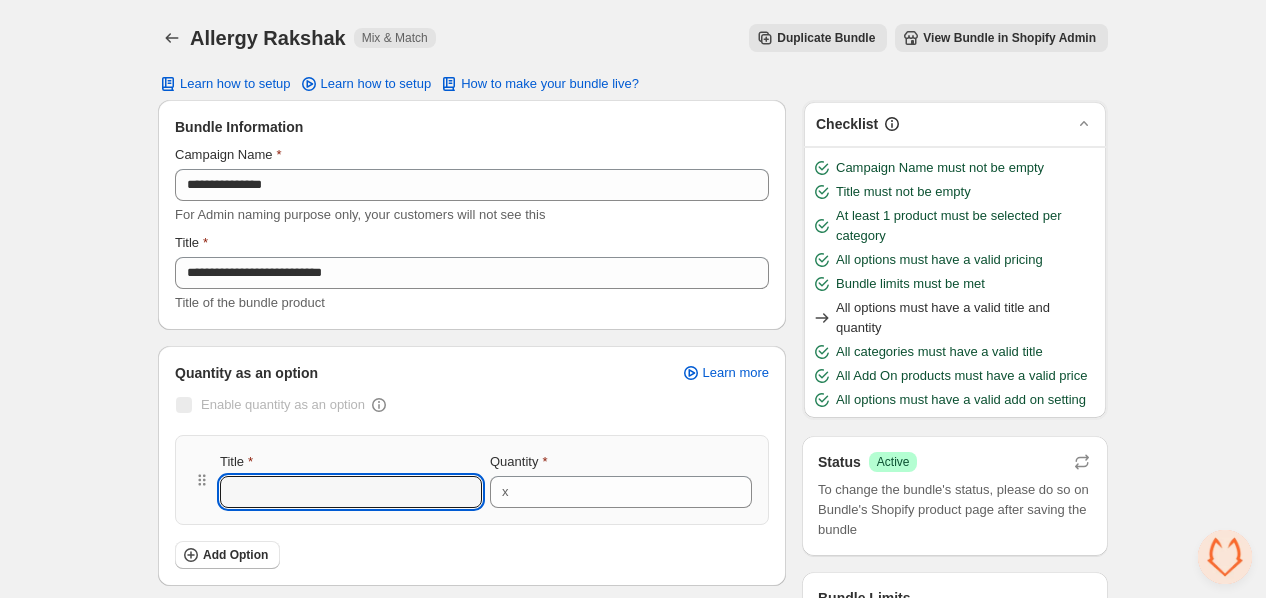 type 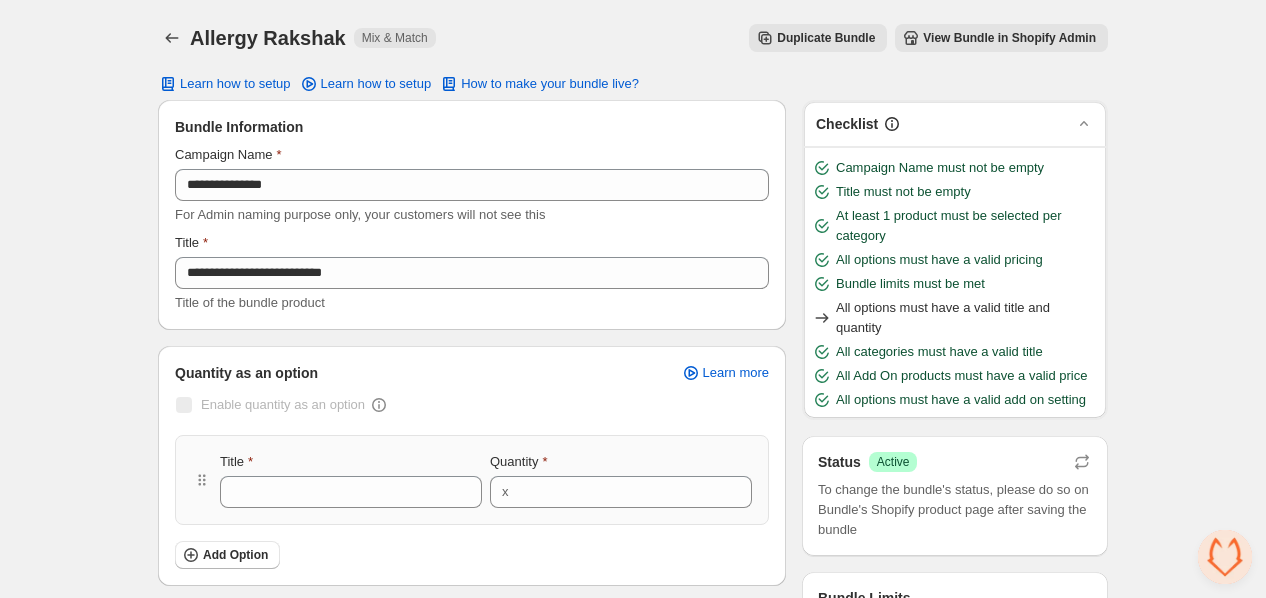 click on "Title Quantity x" at bounding box center (472, 480) 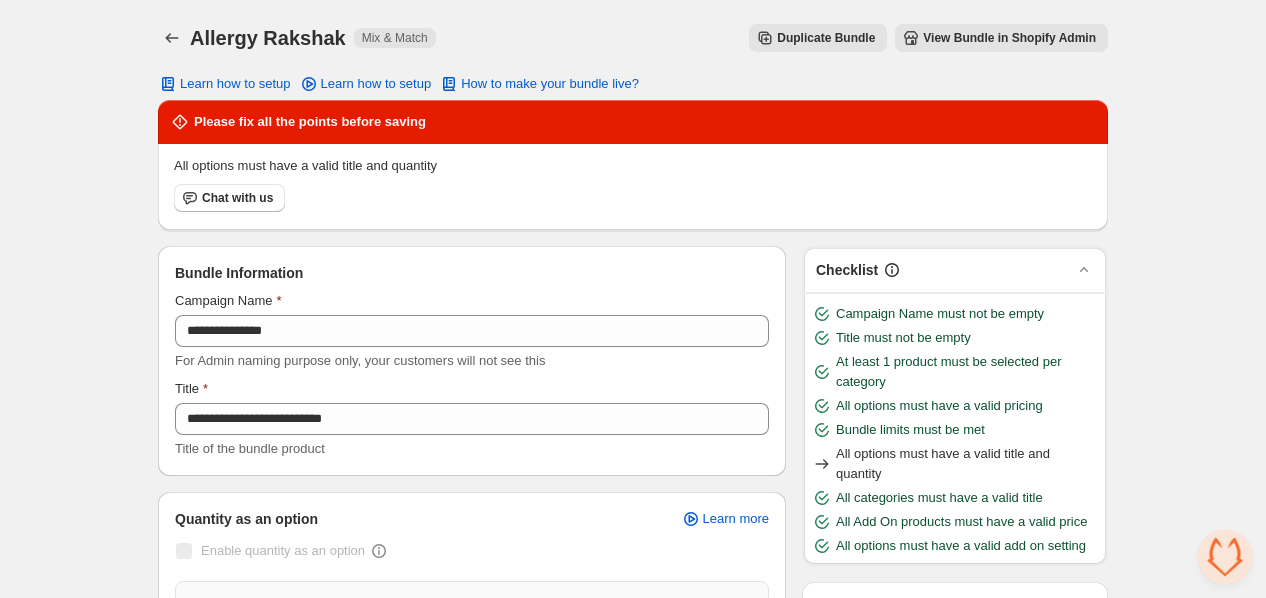 scroll, scrollTop: 524, scrollLeft: 0, axis: vertical 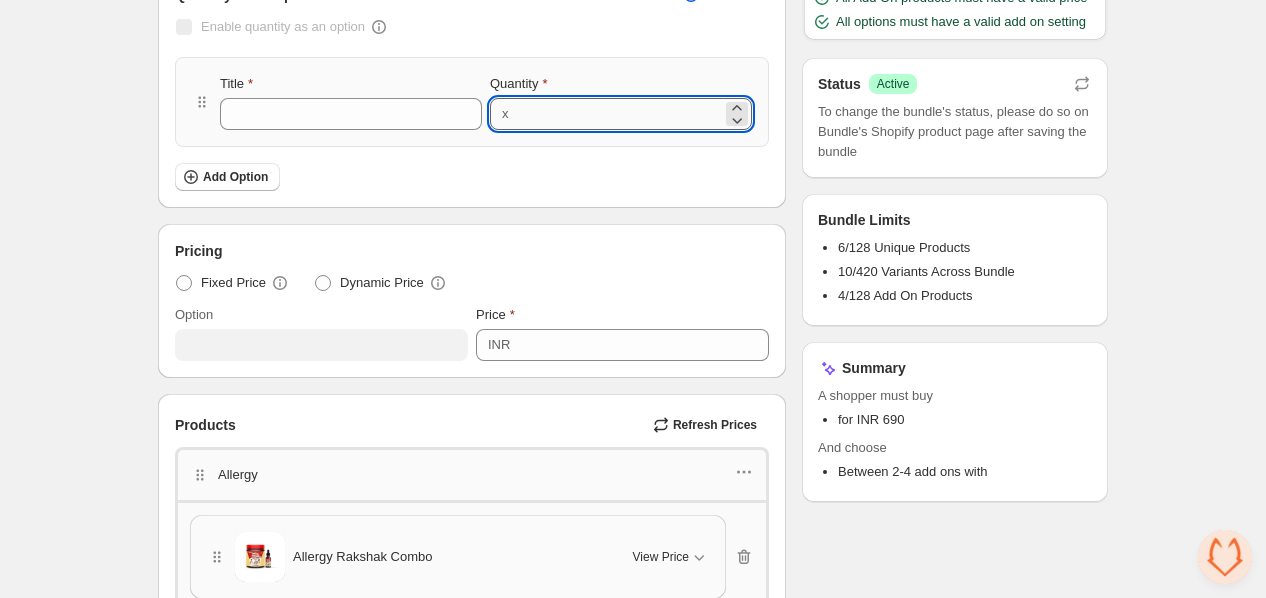 click on "Quantity" at bounding box center [619, 114] 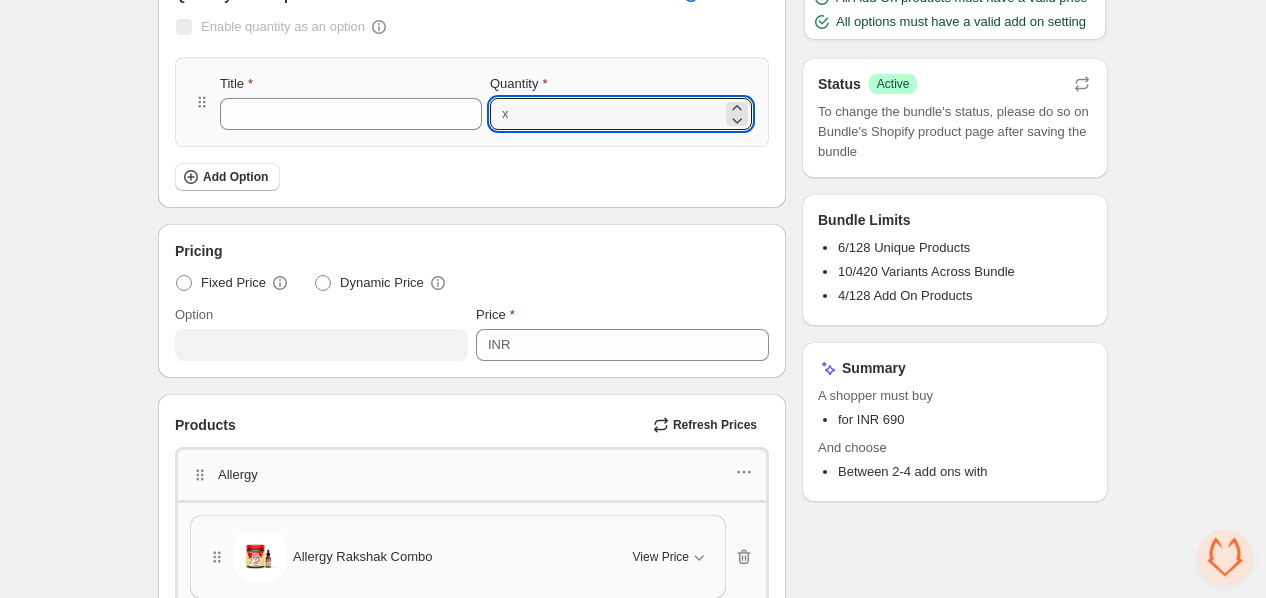 scroll, scrollTop: 0, scrollLeft: 0, axis: both 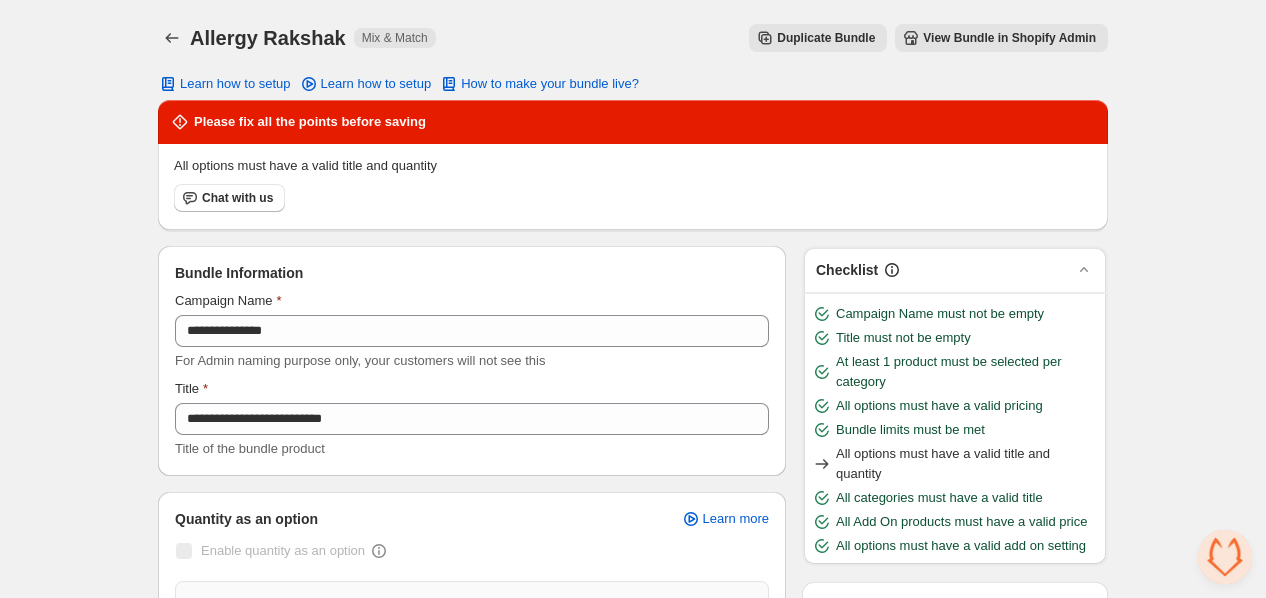 type 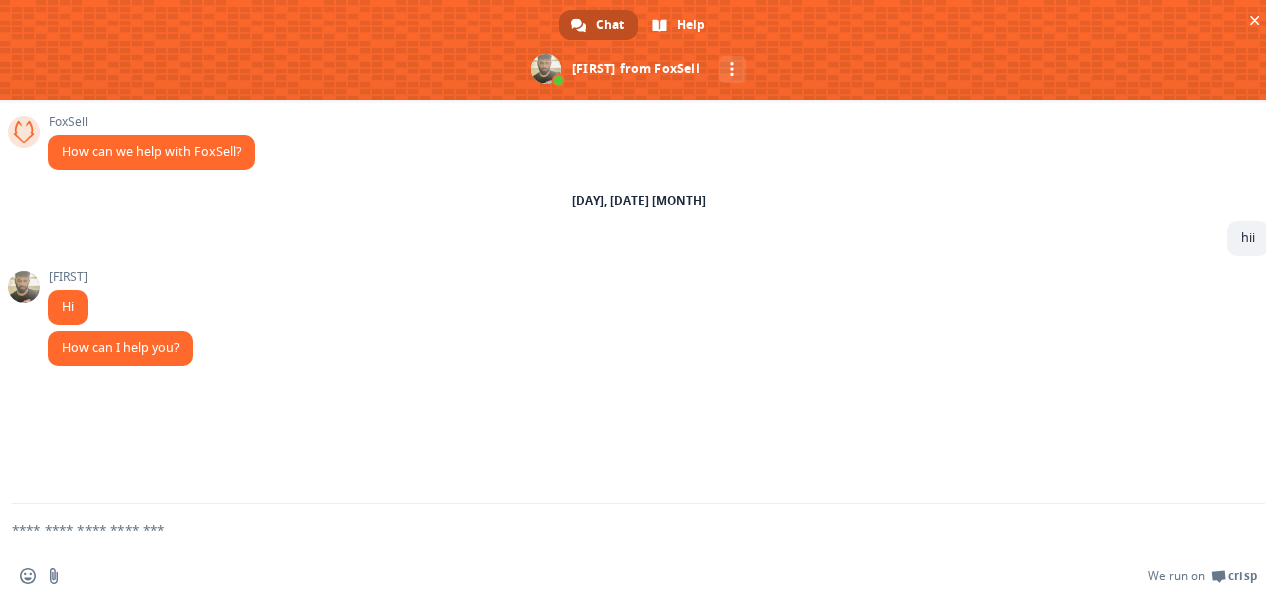 click at bounding box center (614, 529) 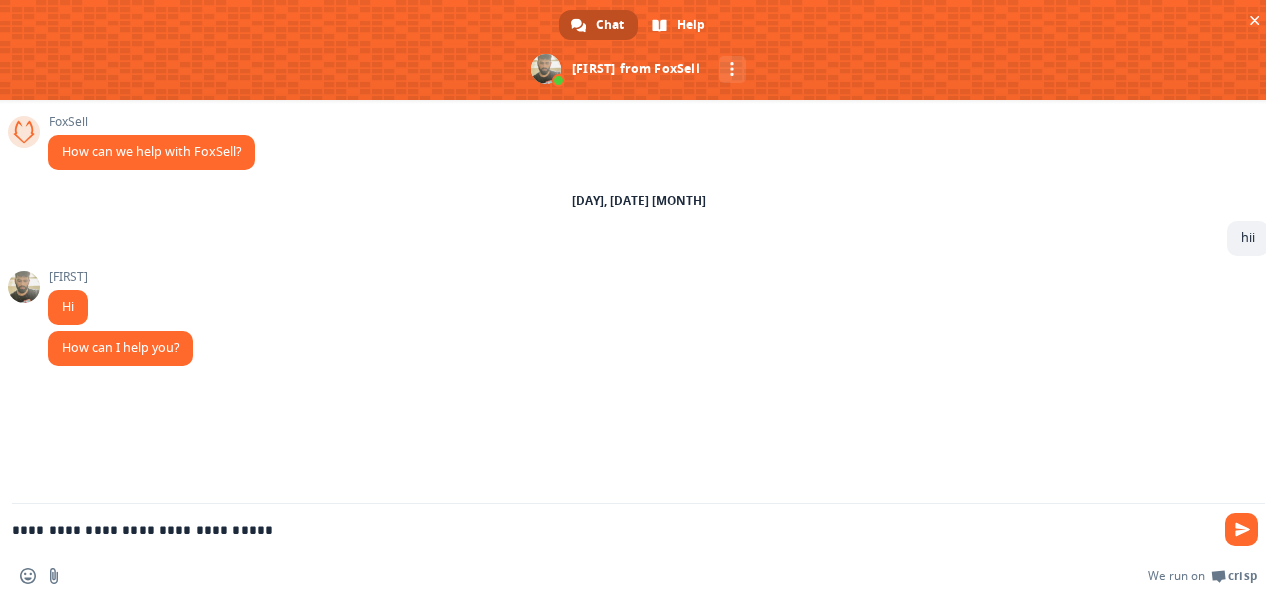 type on "**********" 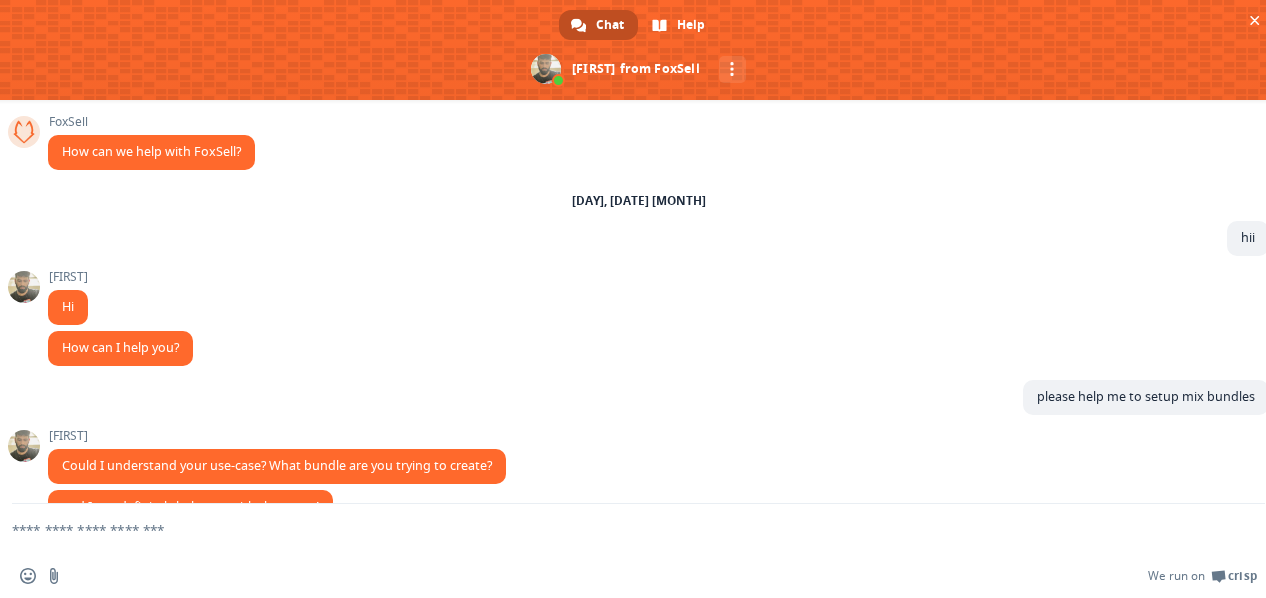 scroll, scrollTop: 50, scrollLeft: 0, axis: vertical 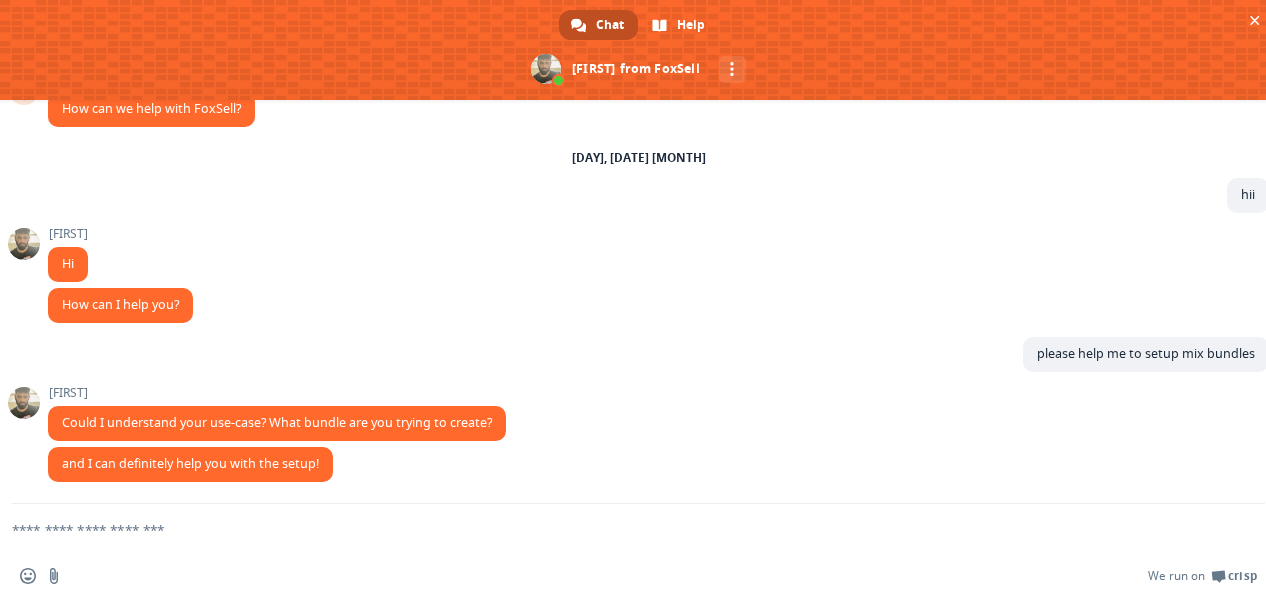 click at bounding box center [614, 529] 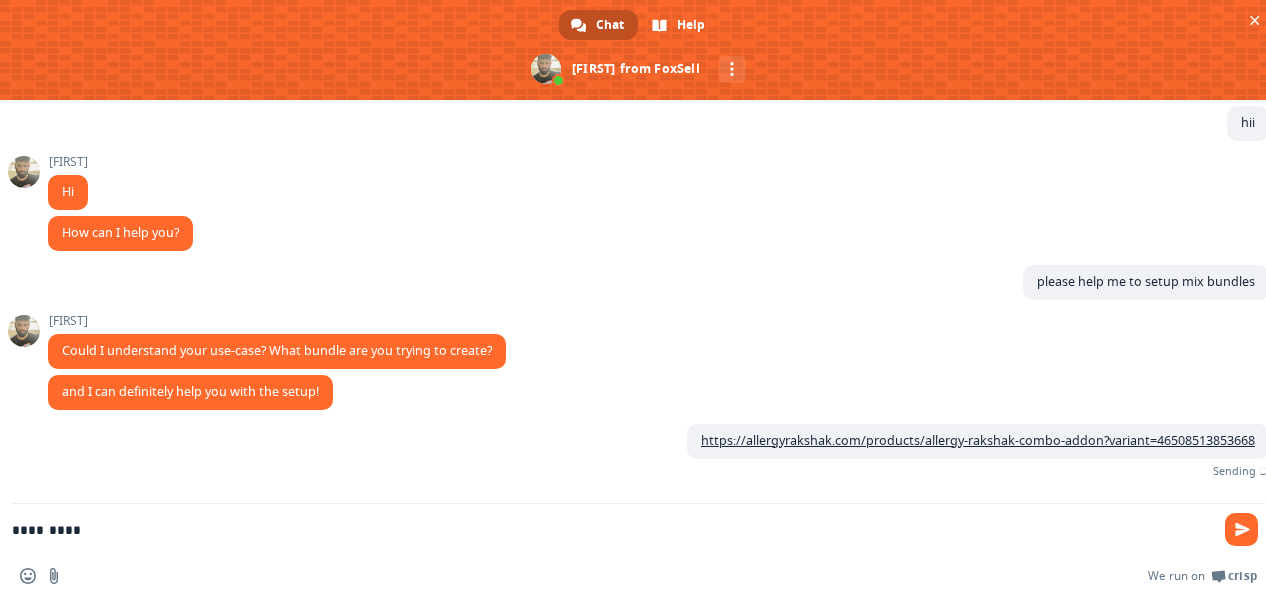 scroll, scrollTop: 227, scrollLeft: 0, axis: vertical 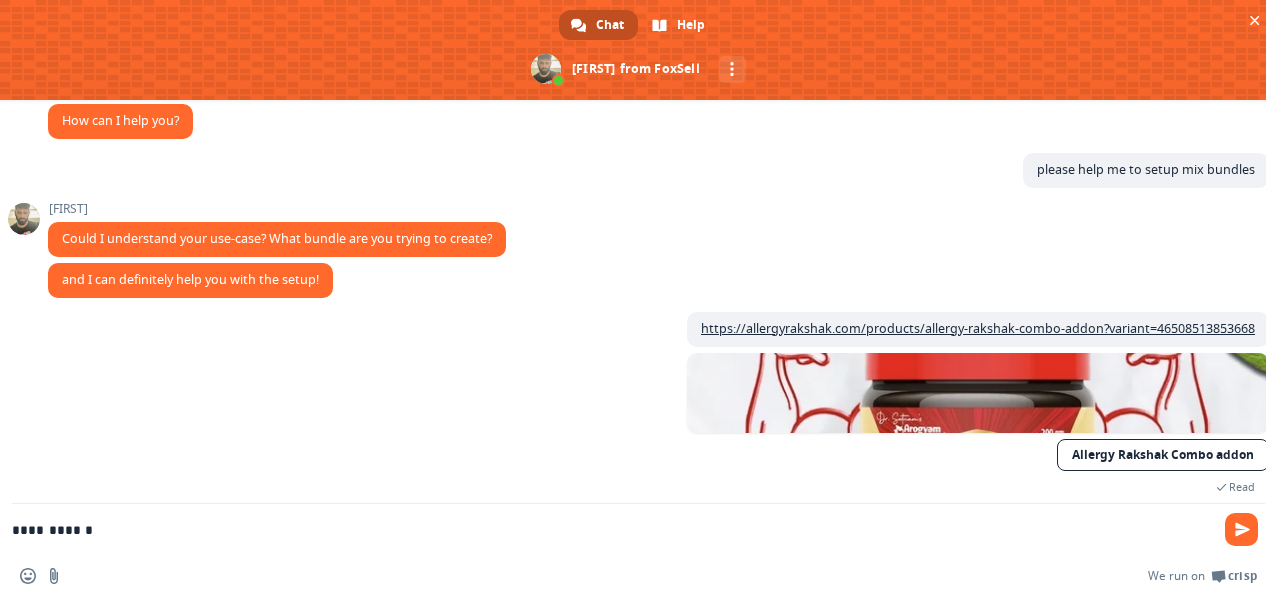type on "**********" 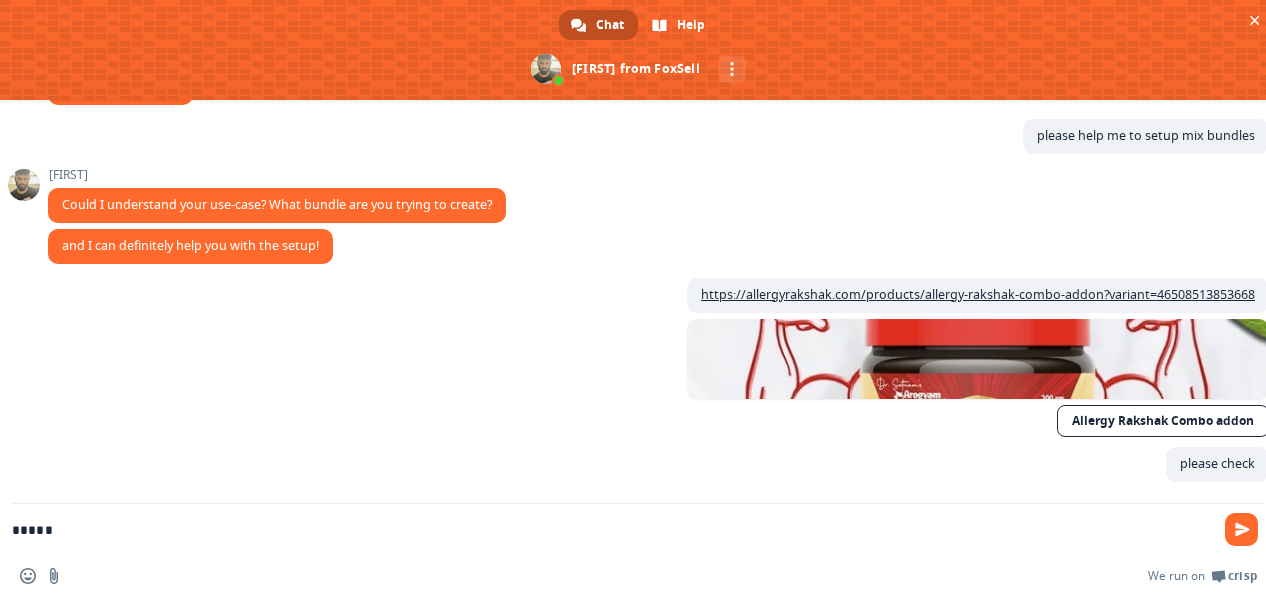 scroll, scrollTop: 288, scrollLeft: 0, axis: vertical 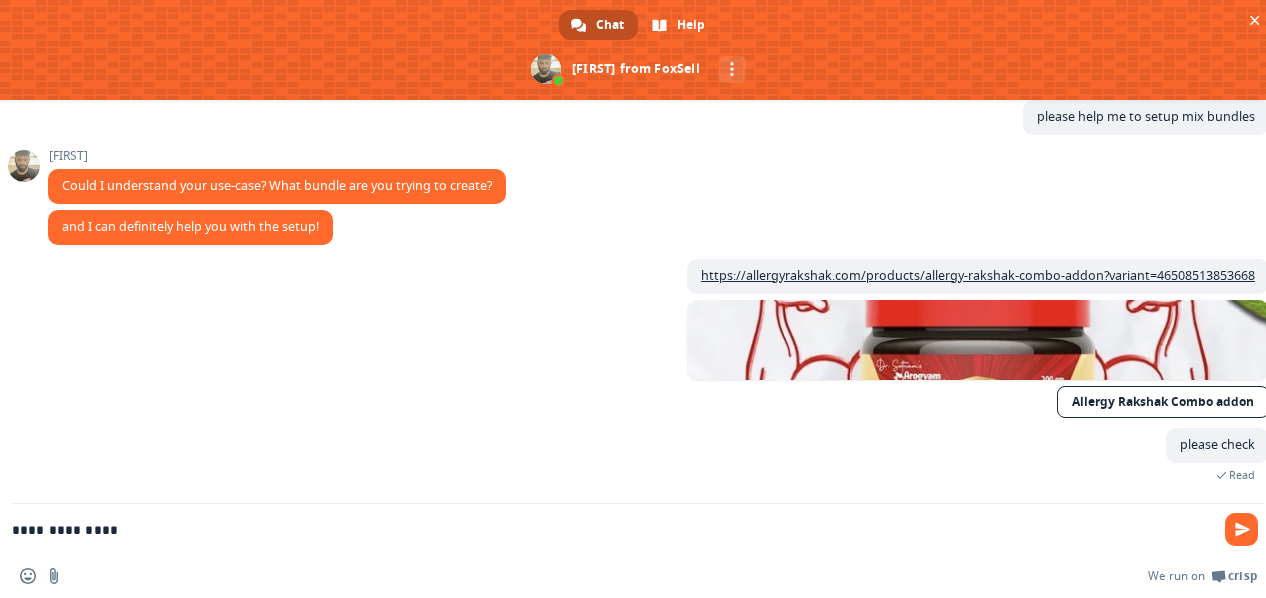 type on "**********" 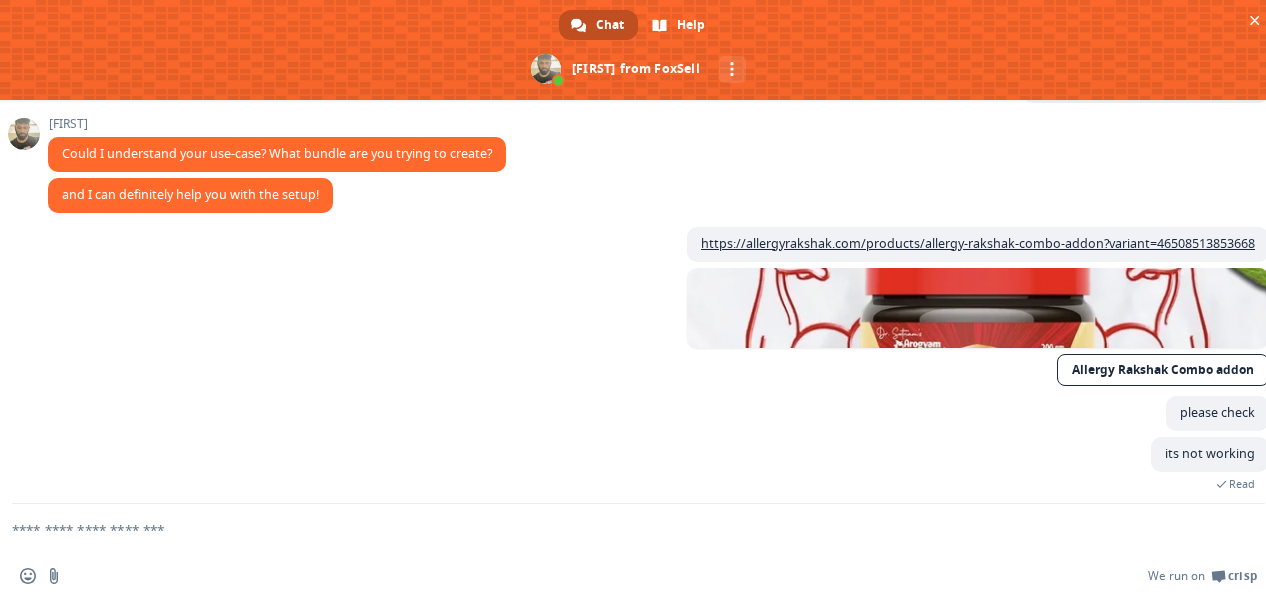 scroll, scrollTop: 331, scrollLeft: 0, axis: vertical 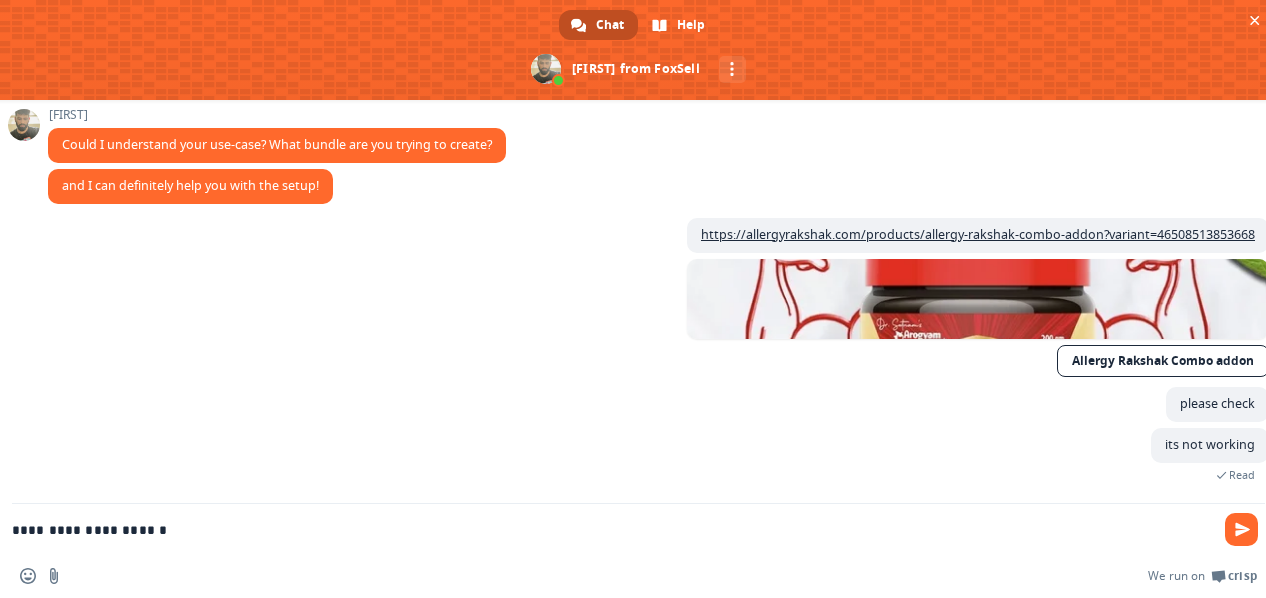 type on "**********" 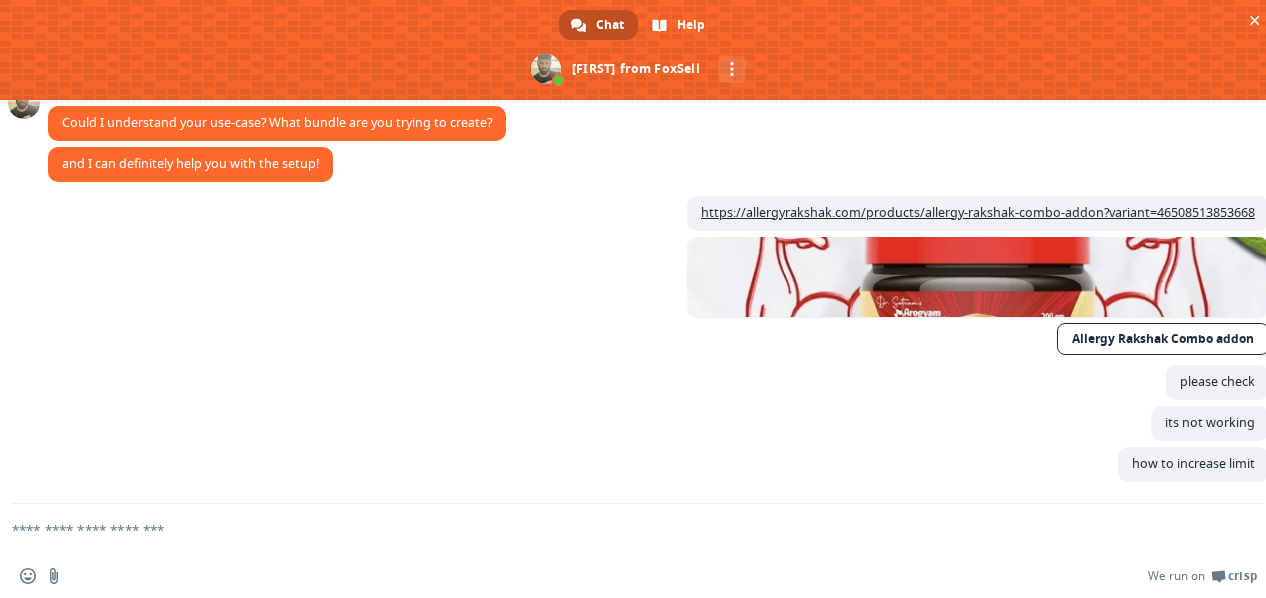 scroll, scrollTop: 373, scrollLeft: 0, axis: vertical 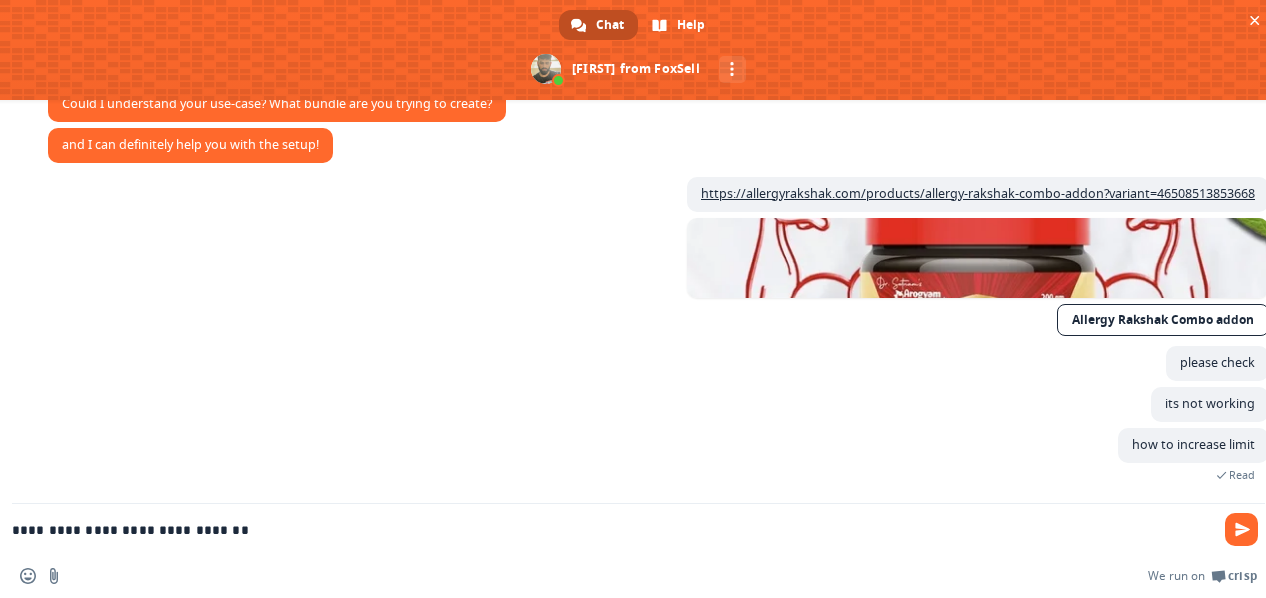 type on "**********" 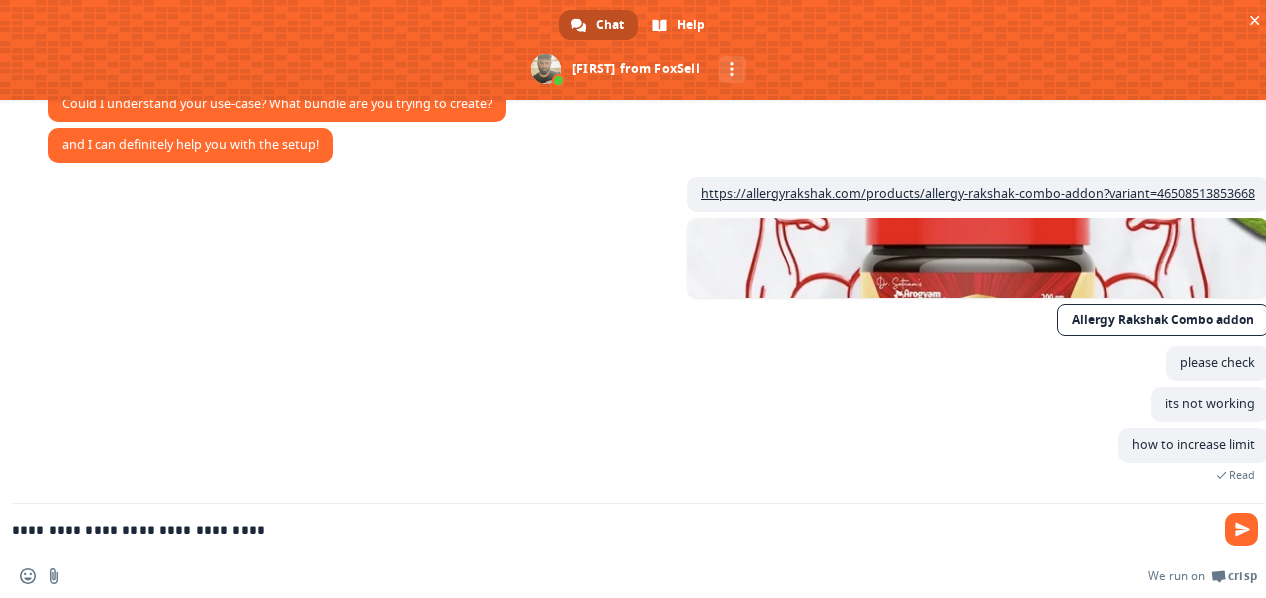 type 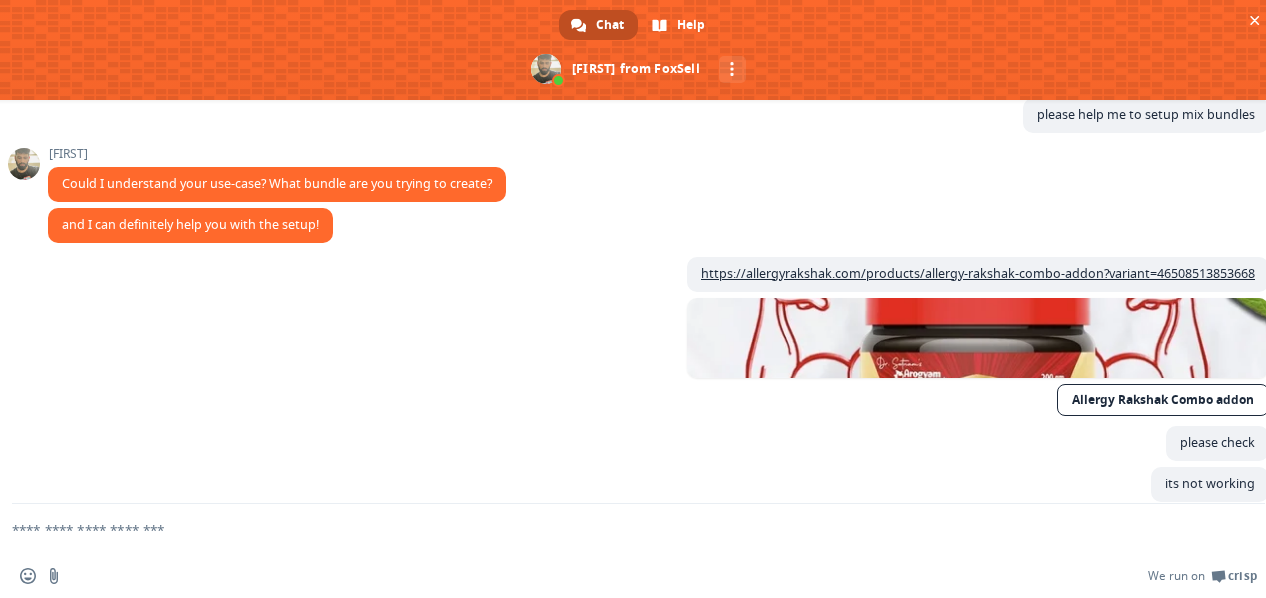 scroll, scrollTop: 415, scrollLeft: 0, axis: vertical 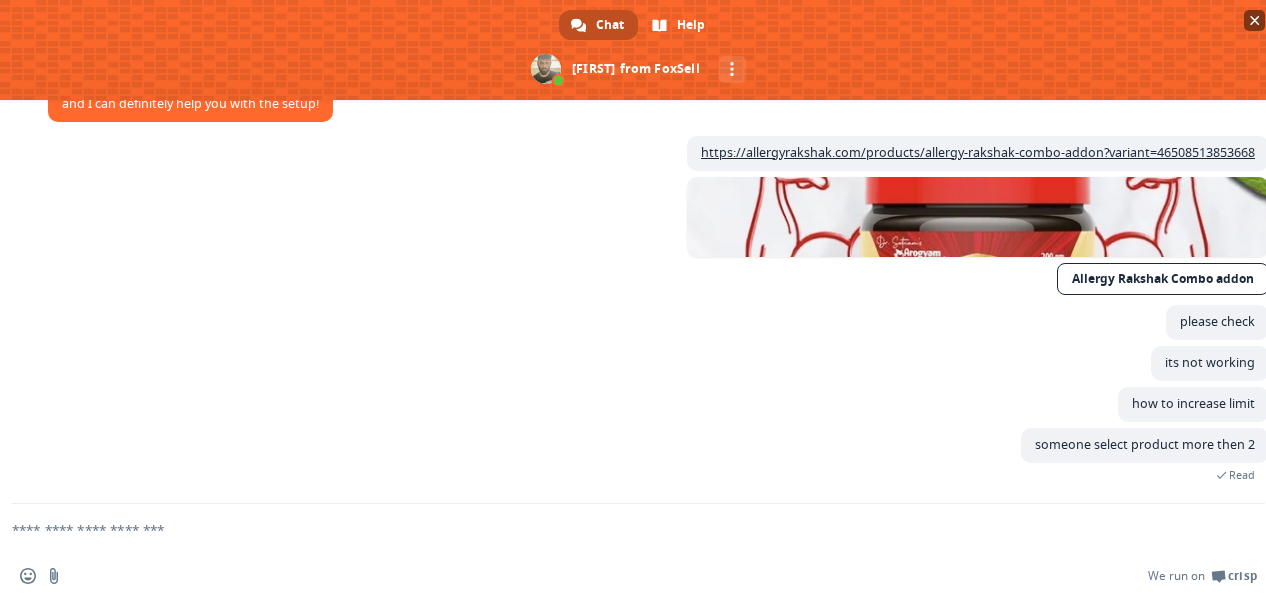 type 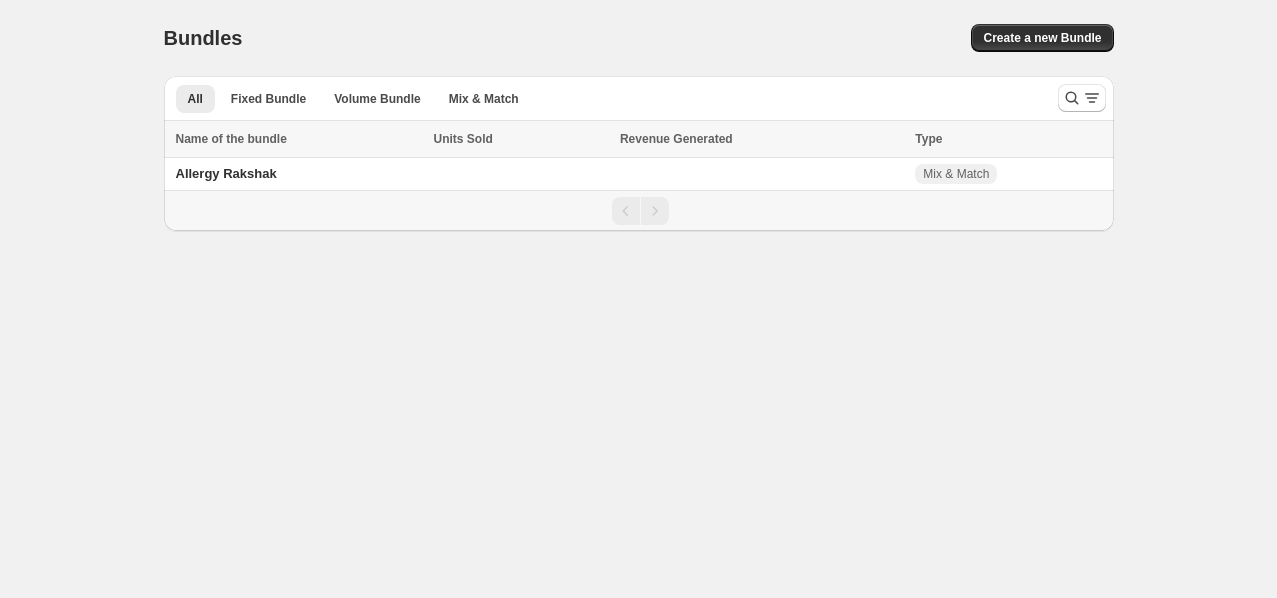 scroll, scrollTop: 0, scrollLeft: 0, axis: both 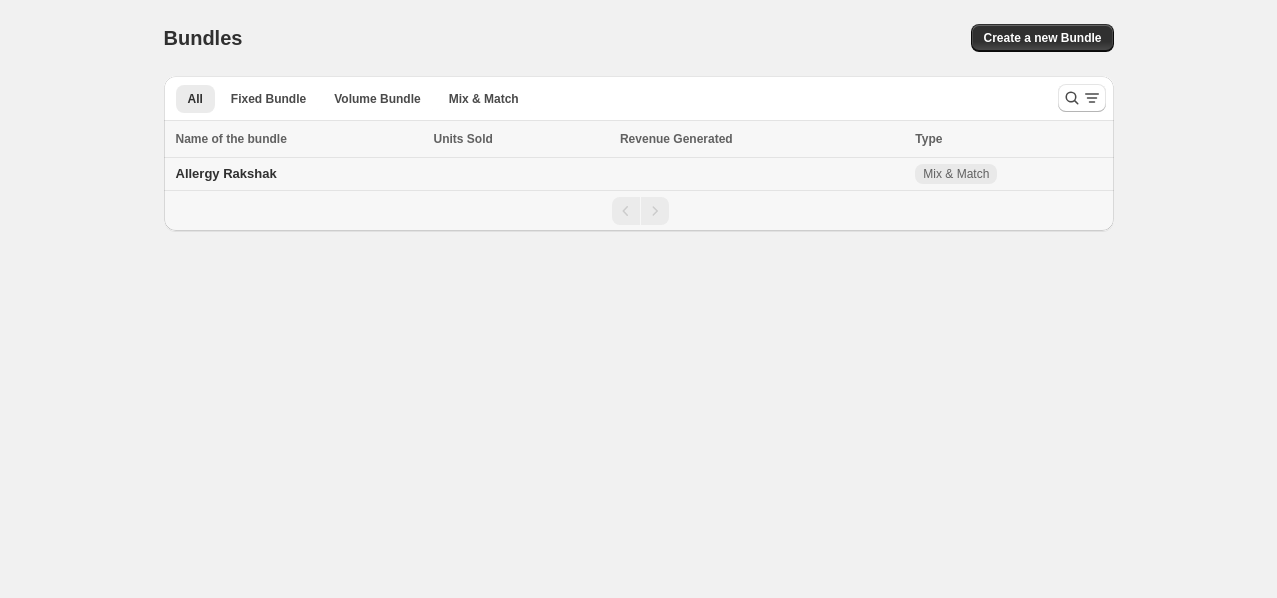 click on "Allergy Rakshak" at bounding box center (296, 174) 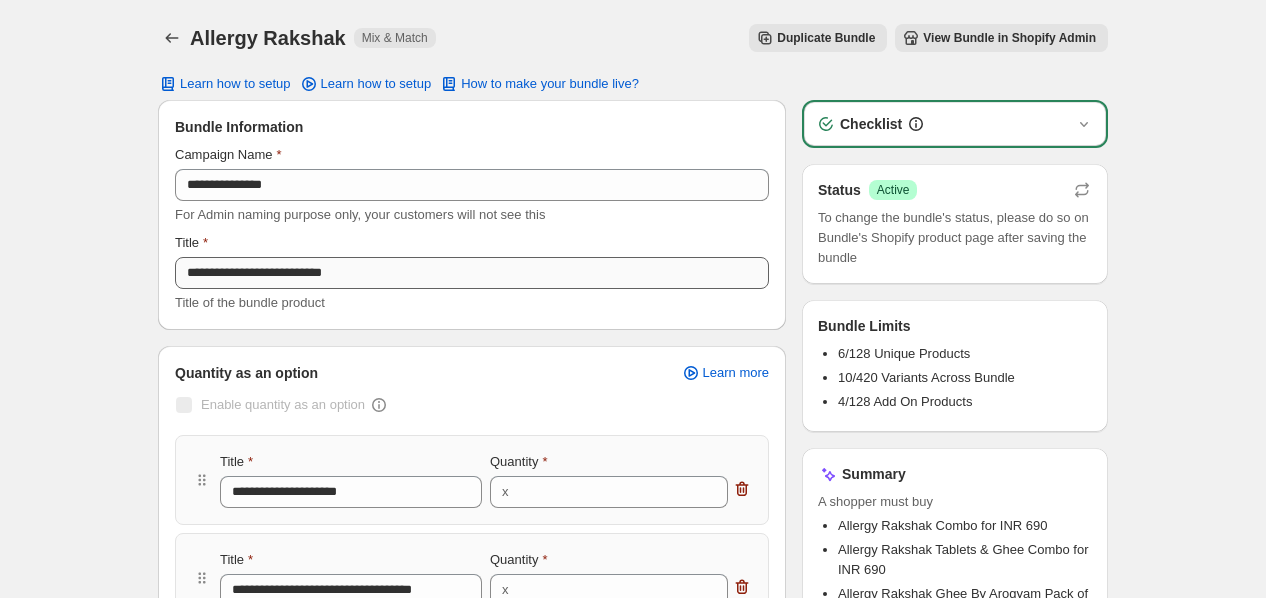 scroll, scrollTop: 524, scrollLeft: 0, axis: vertical 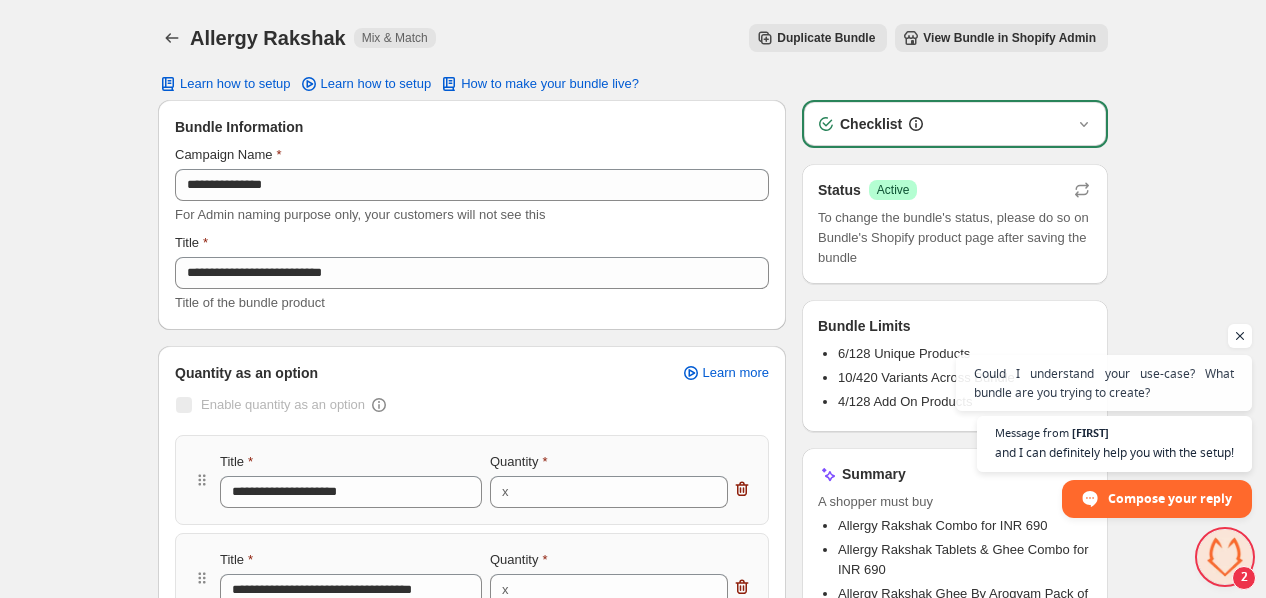 click on "View Bundle in Shopify Admin" at bounding box center (1009, 38) 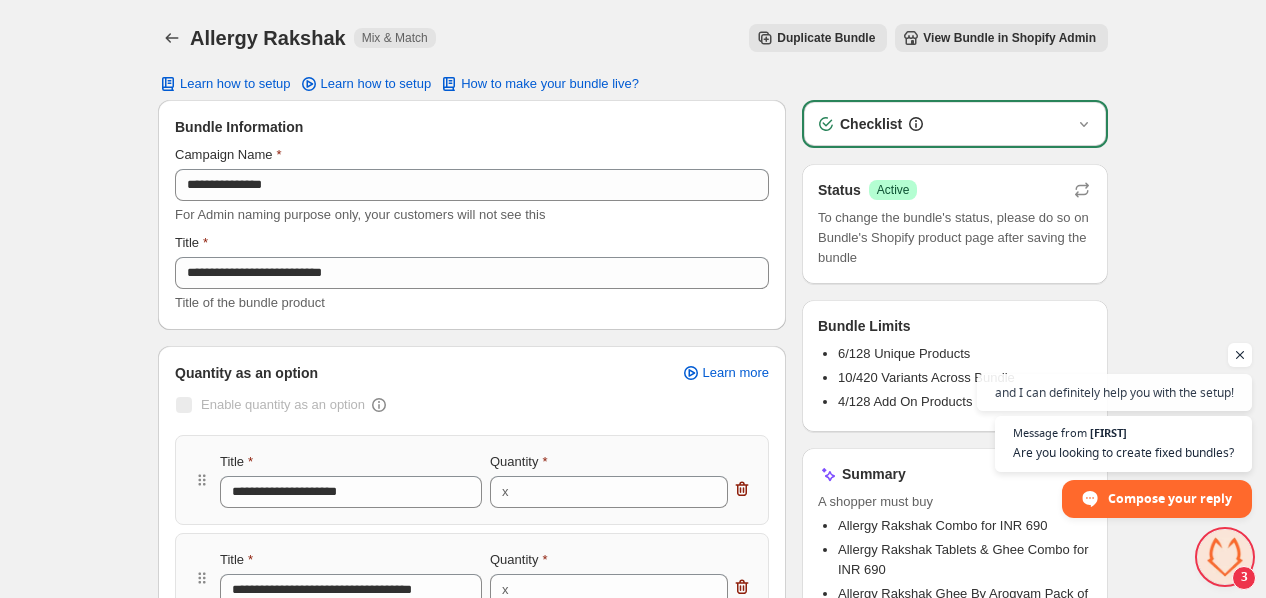 scroll, scrollTop: 485, scrollLeft: 0, axis: vertical 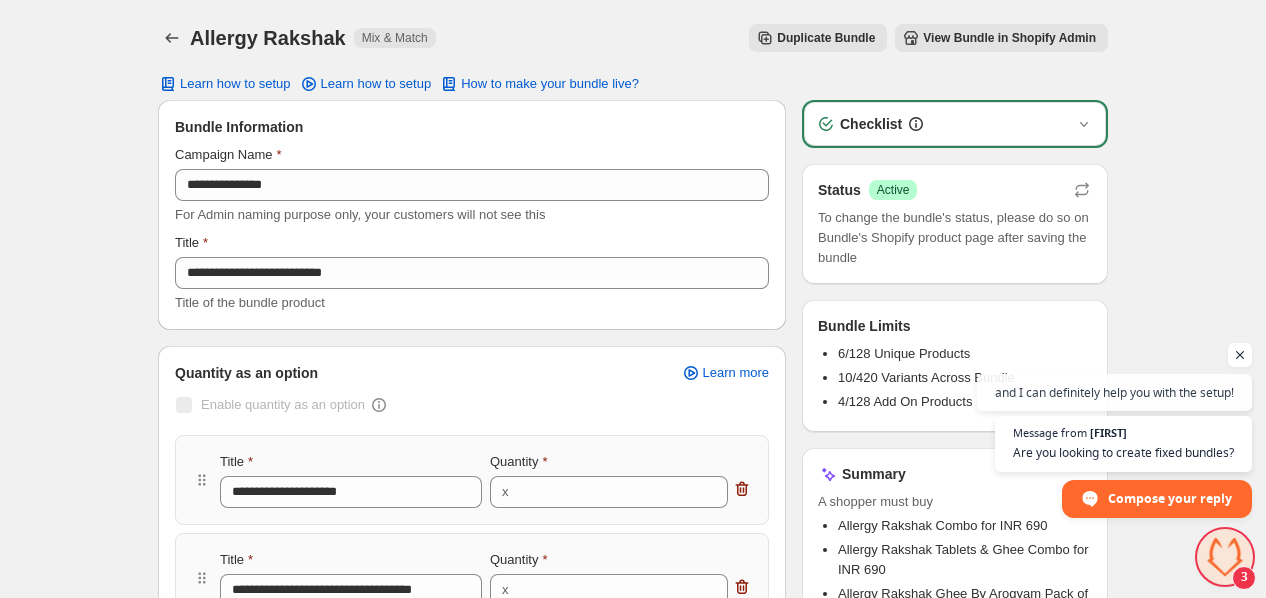 click at bounding box center (1225, 557) 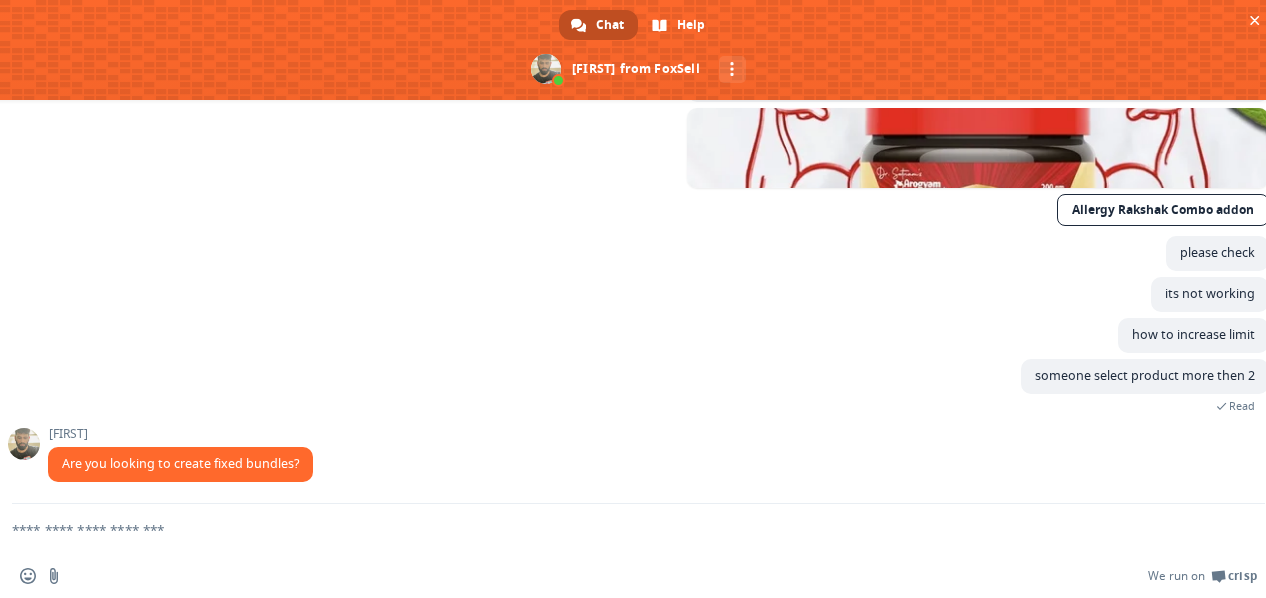 click at bounding box center (614, 529) 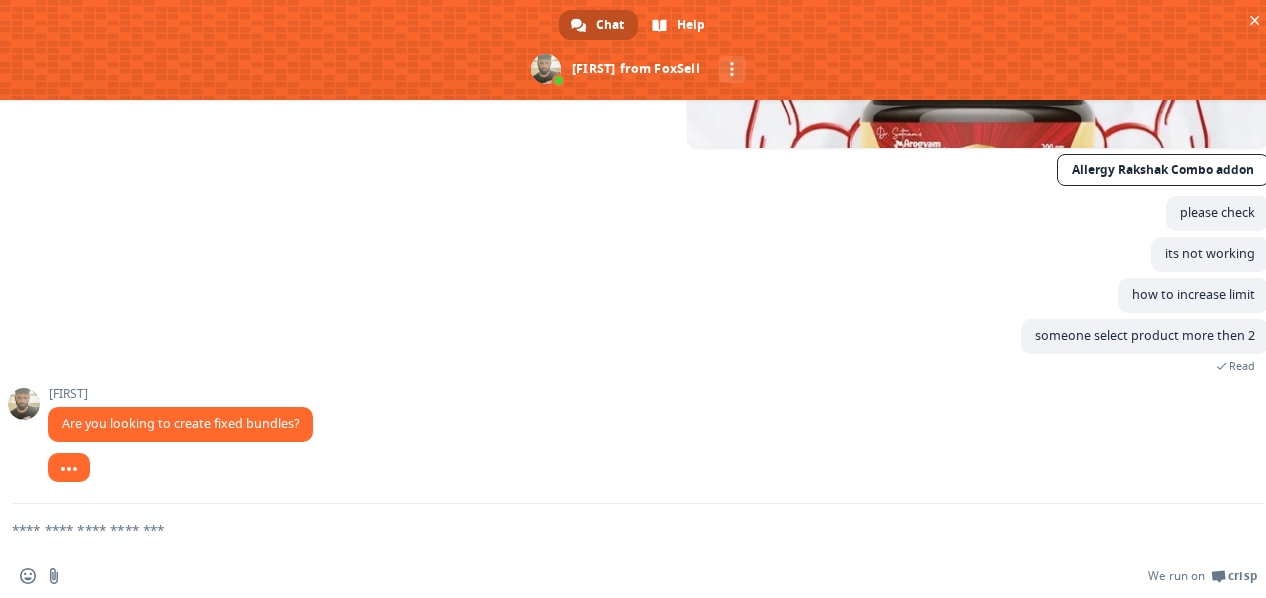click at bounding box center [614, 529] 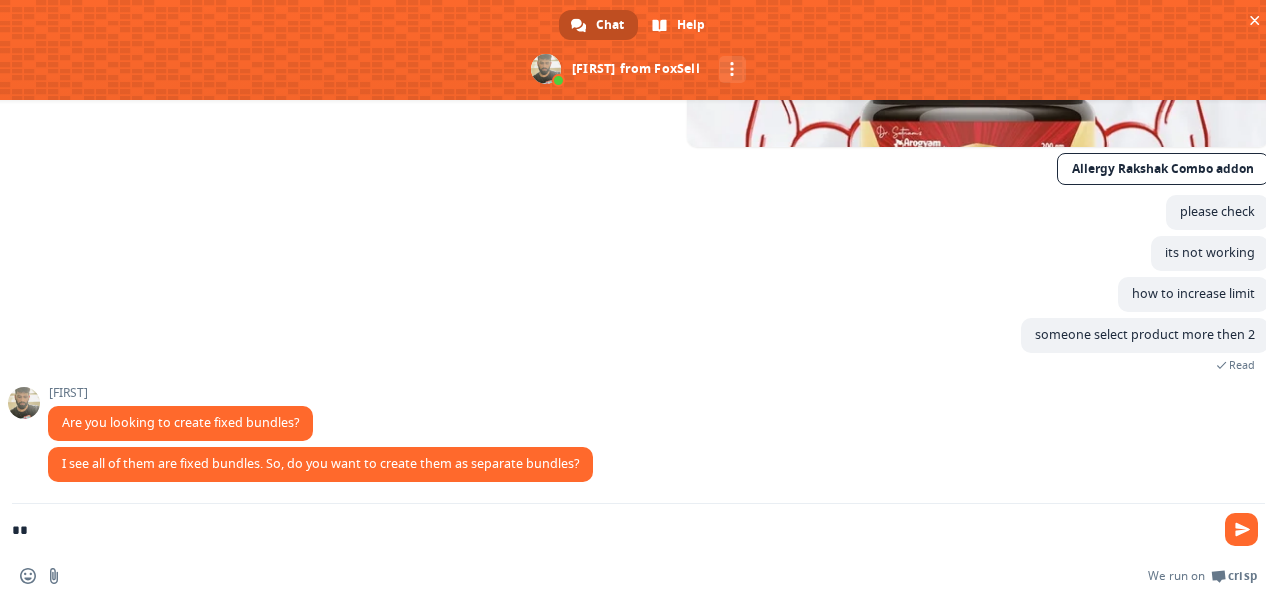 type on "*" 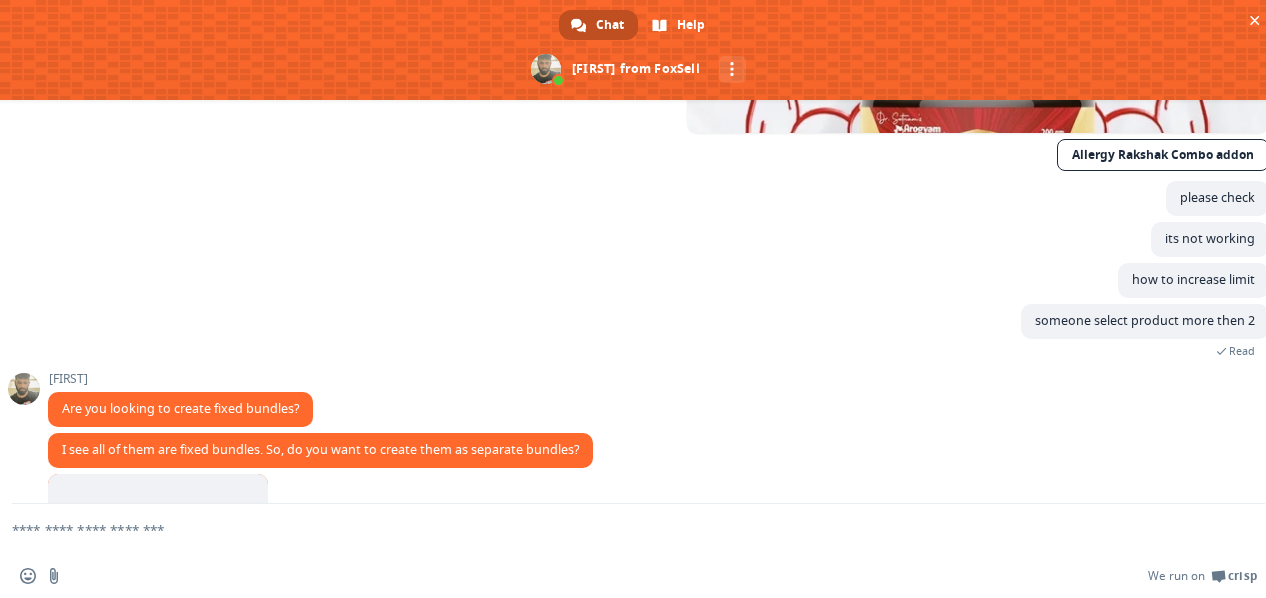 scroll, scrollTop: 653, scrollLeft: 0, axis: vertical 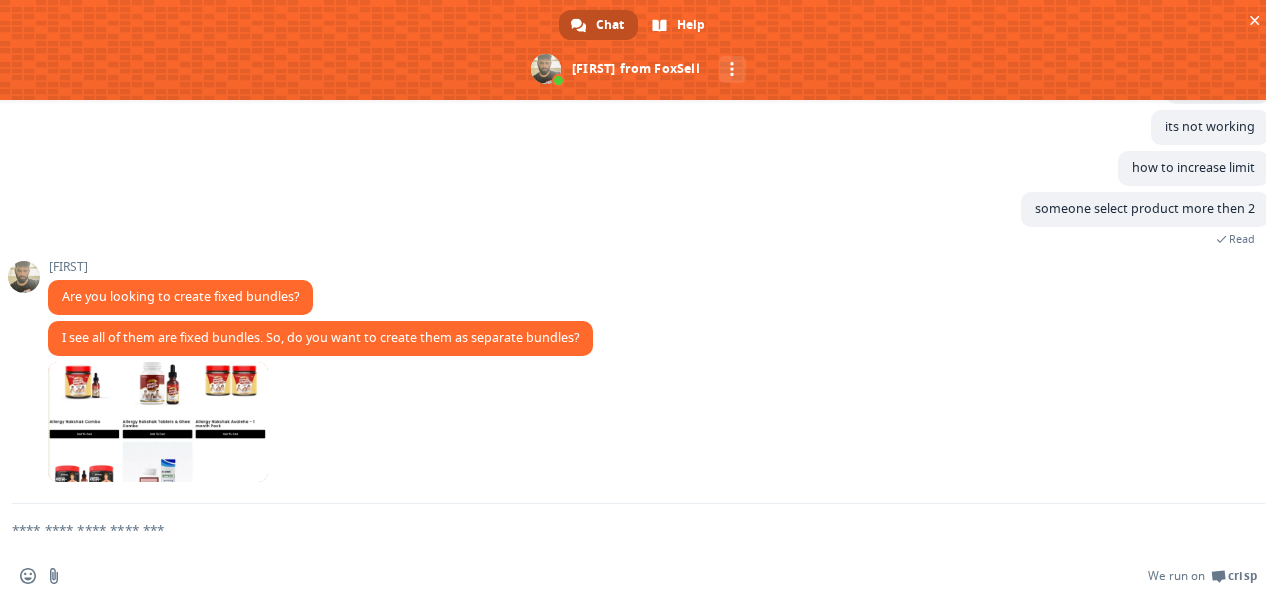 click at bounding box center (614, 529) 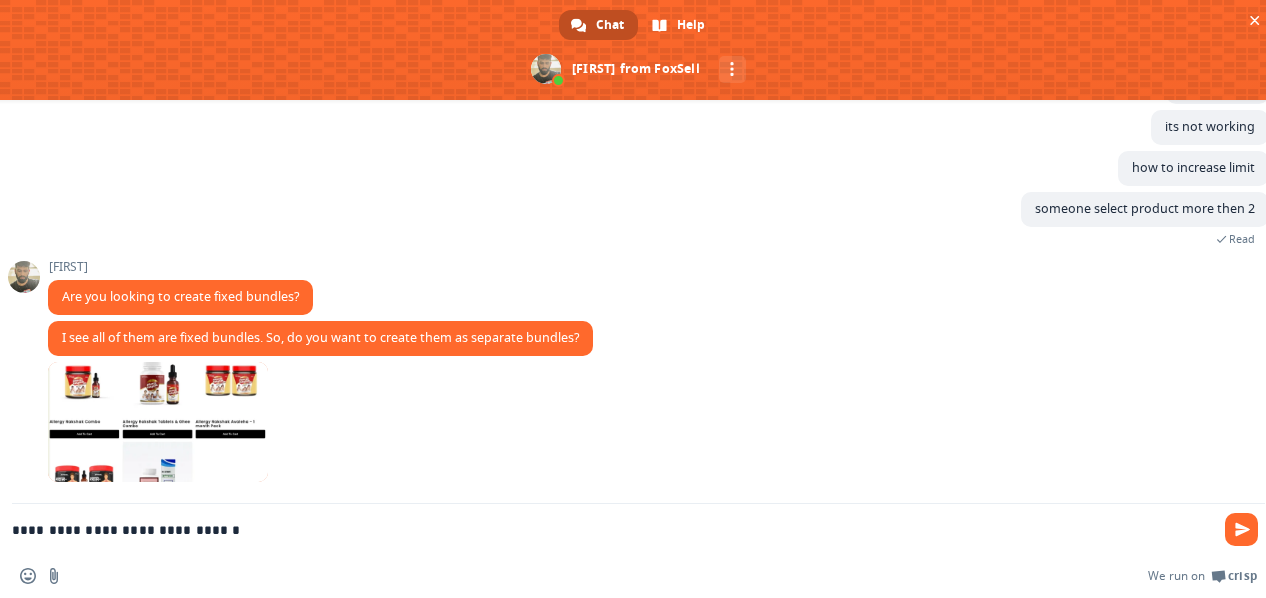 type on "**********" 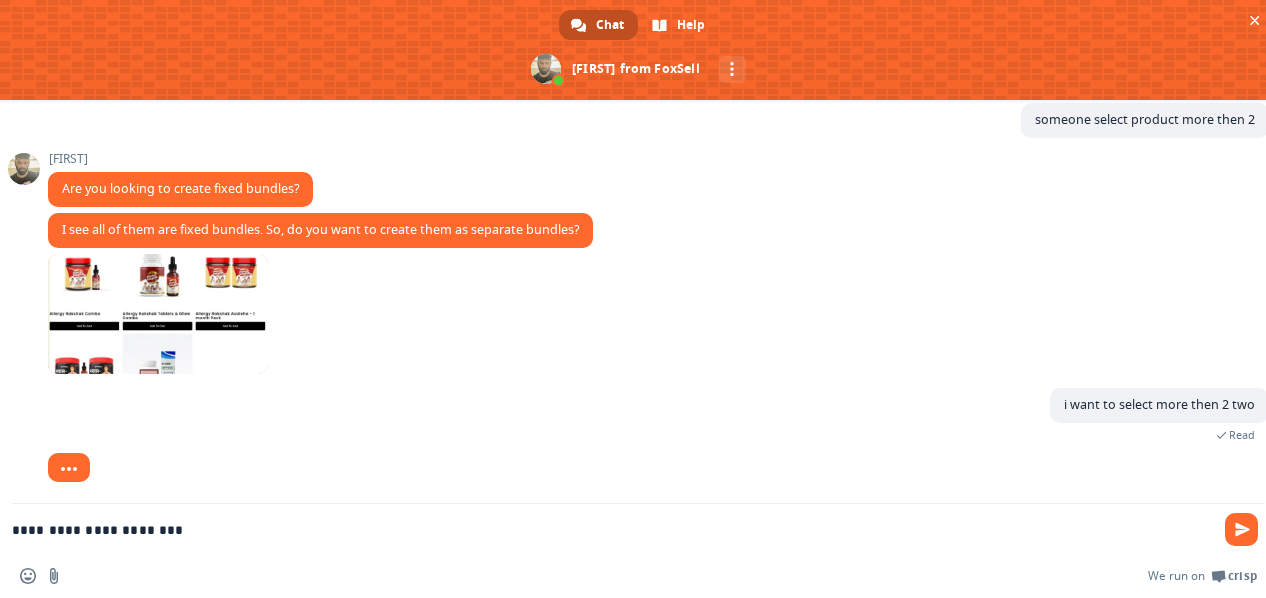 scroll, scrollTop: 703, scrollLeft: 0, axis: vertical 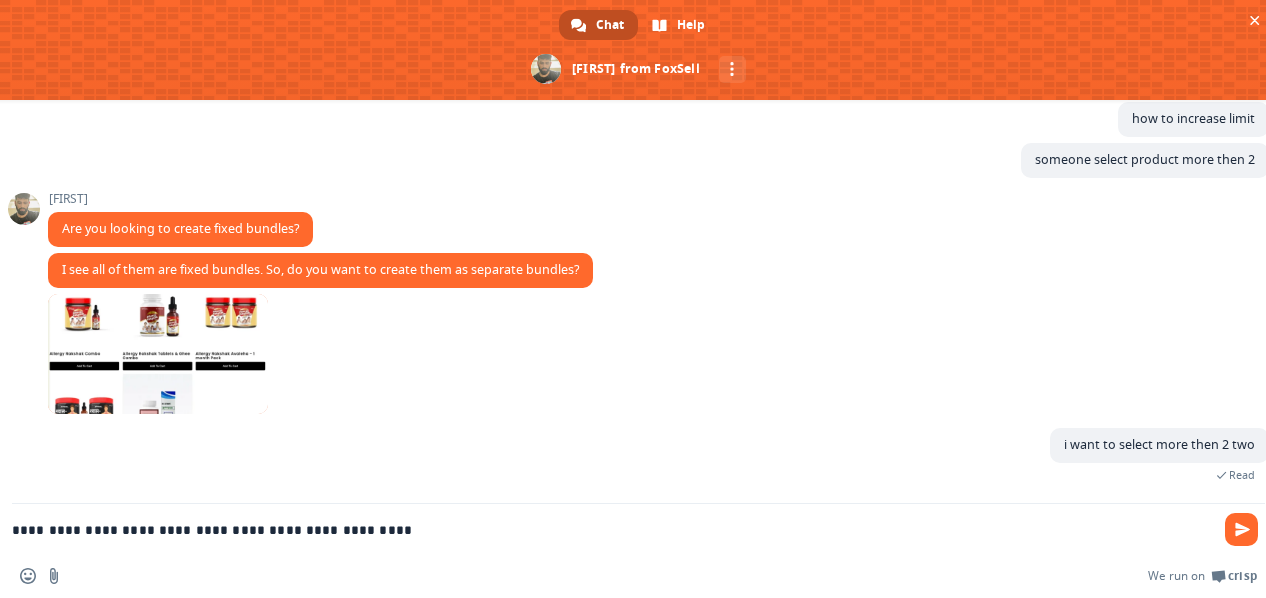 type on "**********" 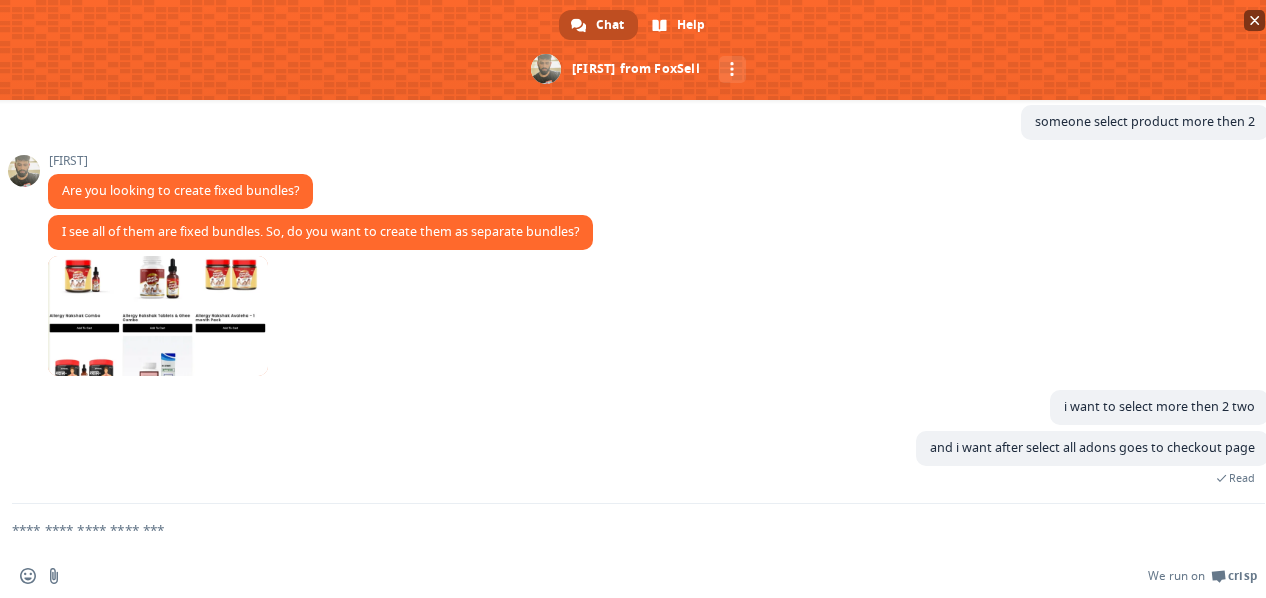 scroll, scrollTop: 745, scrollLeft: 0, axis: vertical 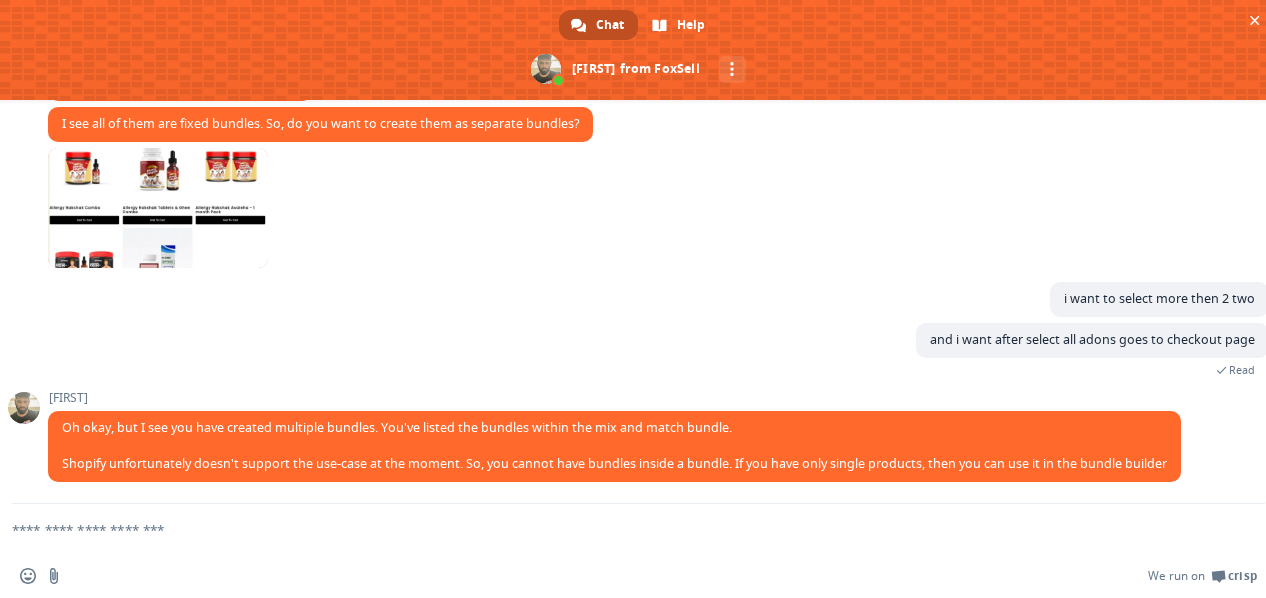click at bounding box center (614, 529) 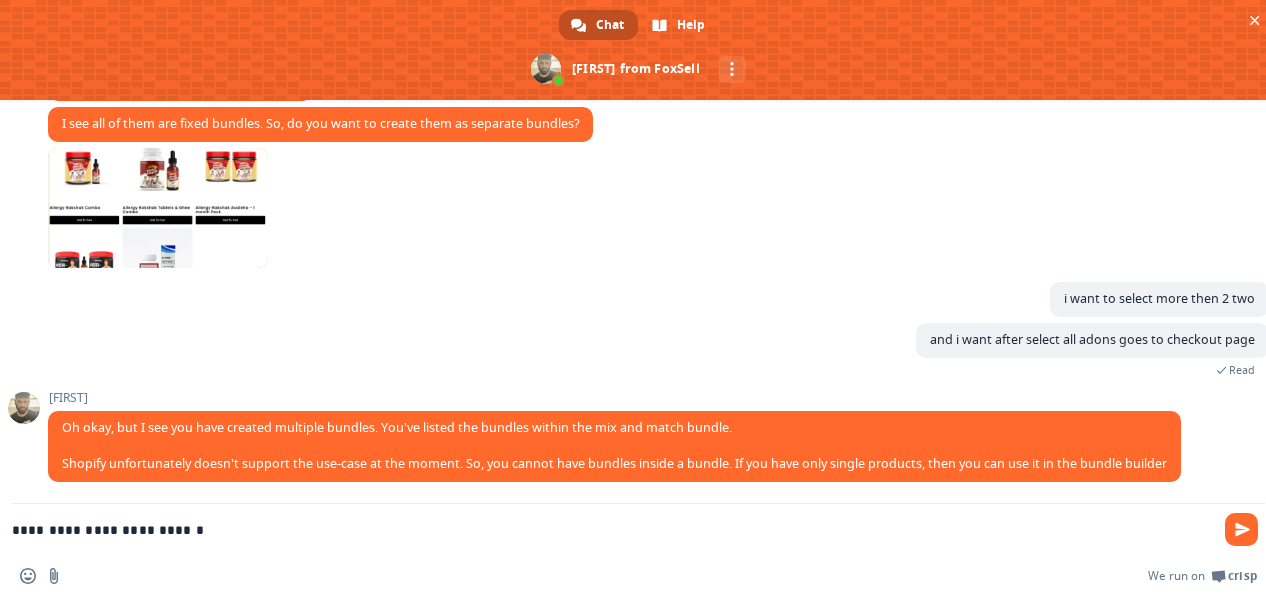 type on "**********" 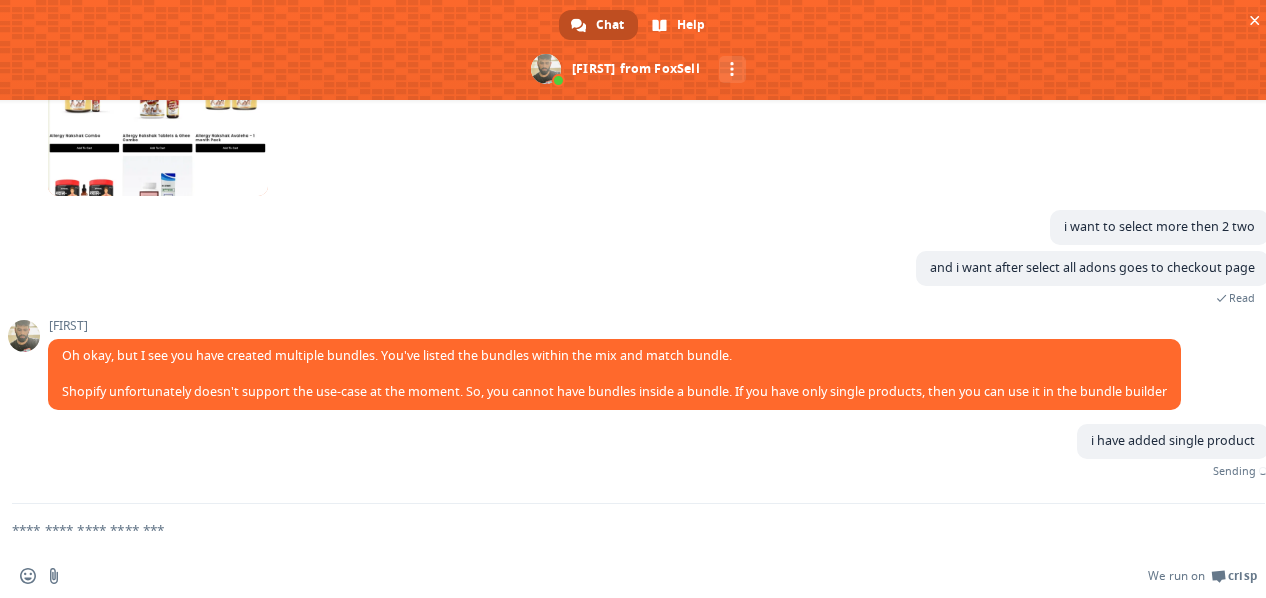 scroll, scrollTop: 904, scrollLeft: 0, axis: vertical 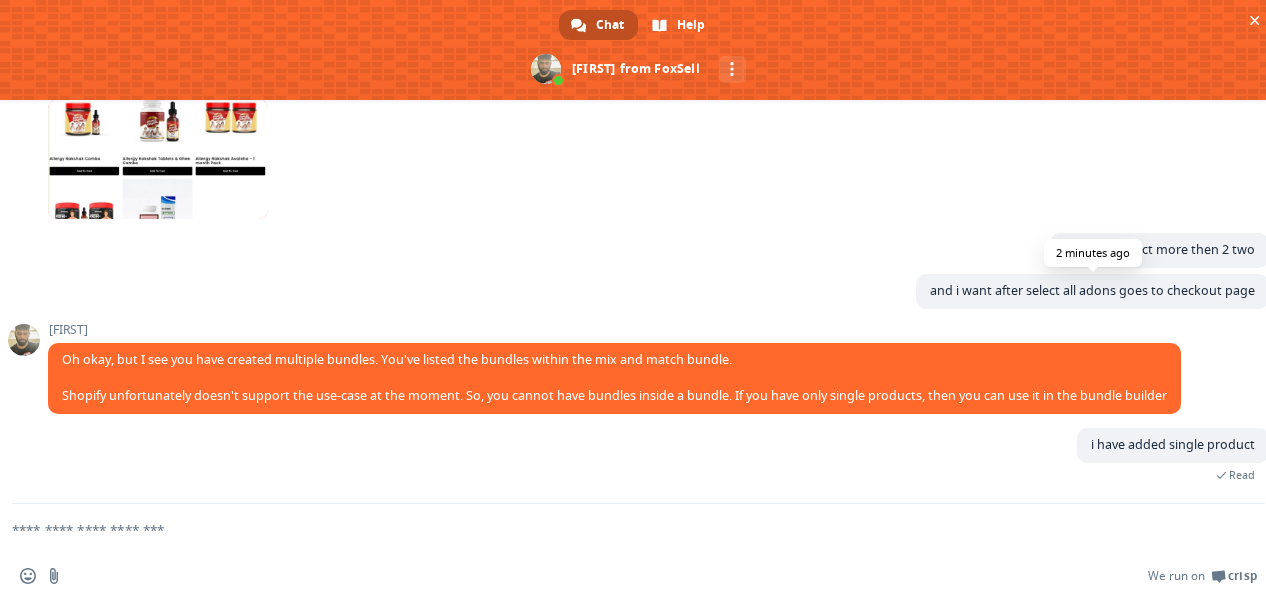 click on "and i want after select all adons goes to checkout page" at bounding box center (1092, 290) 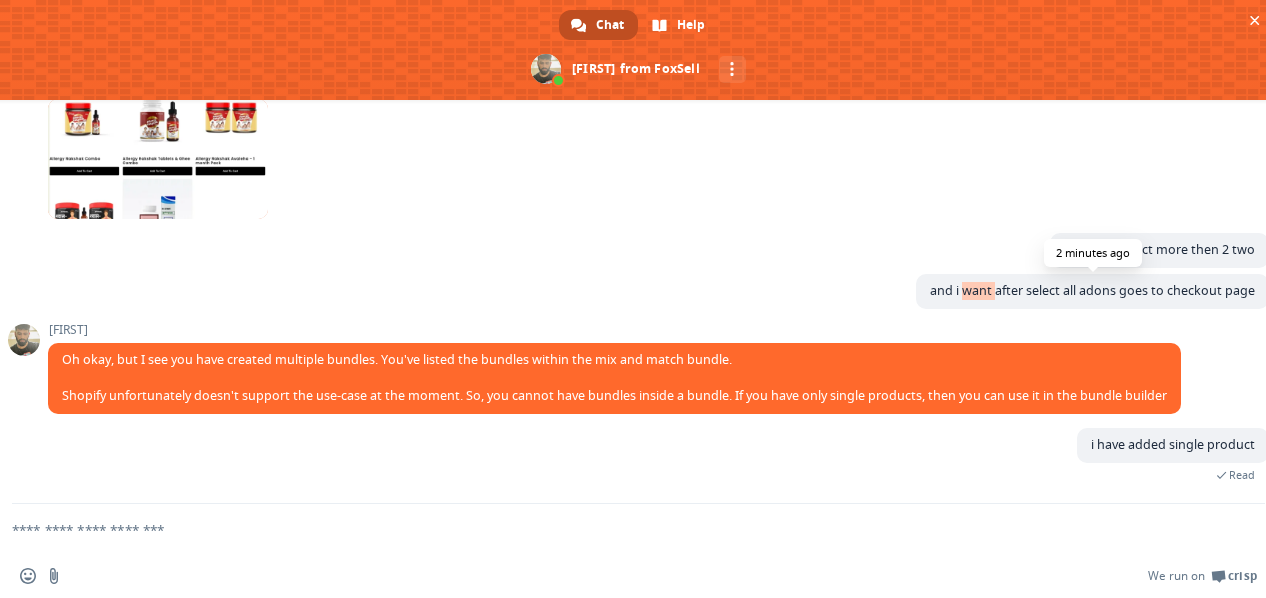 click on "and i want after select all adons goes to checkout page" at bounding box center (1092, 290) 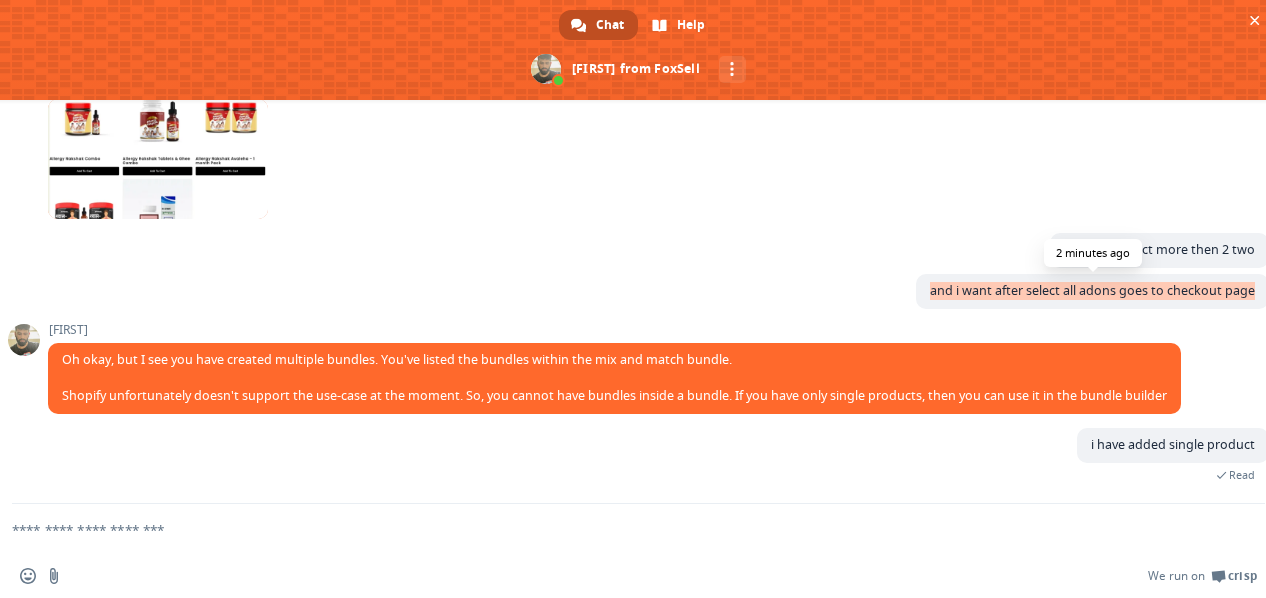 click on "and i want after select all adons goes to checkout page" at bounding box center [1092, 290] 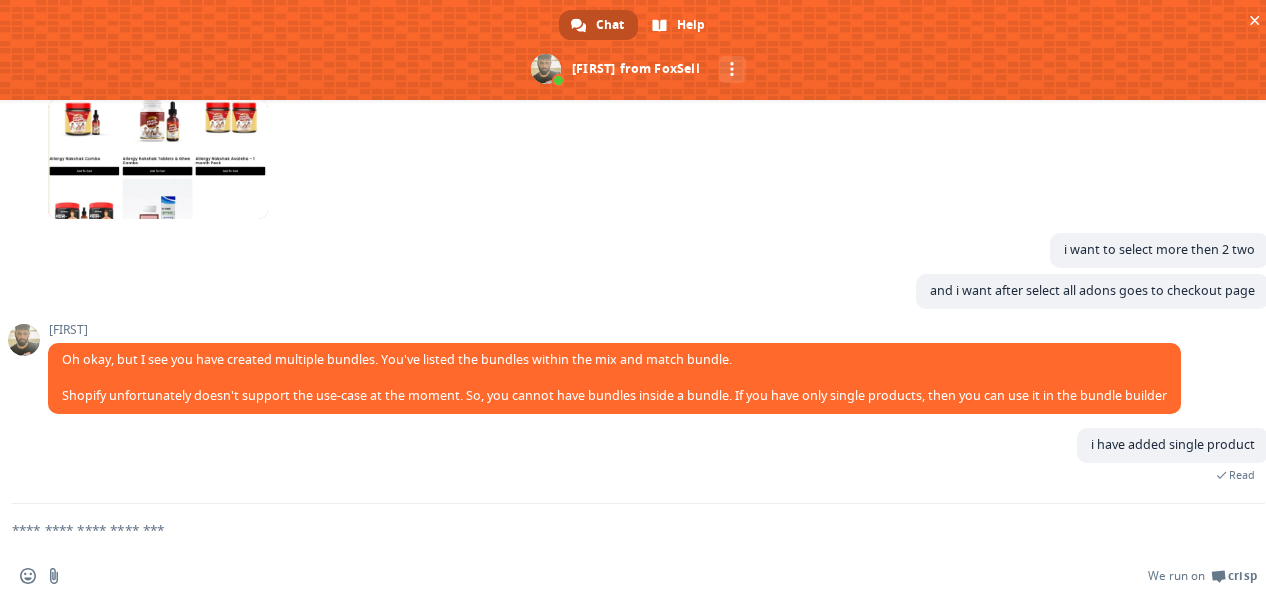 click at bounding box center (614, 529) 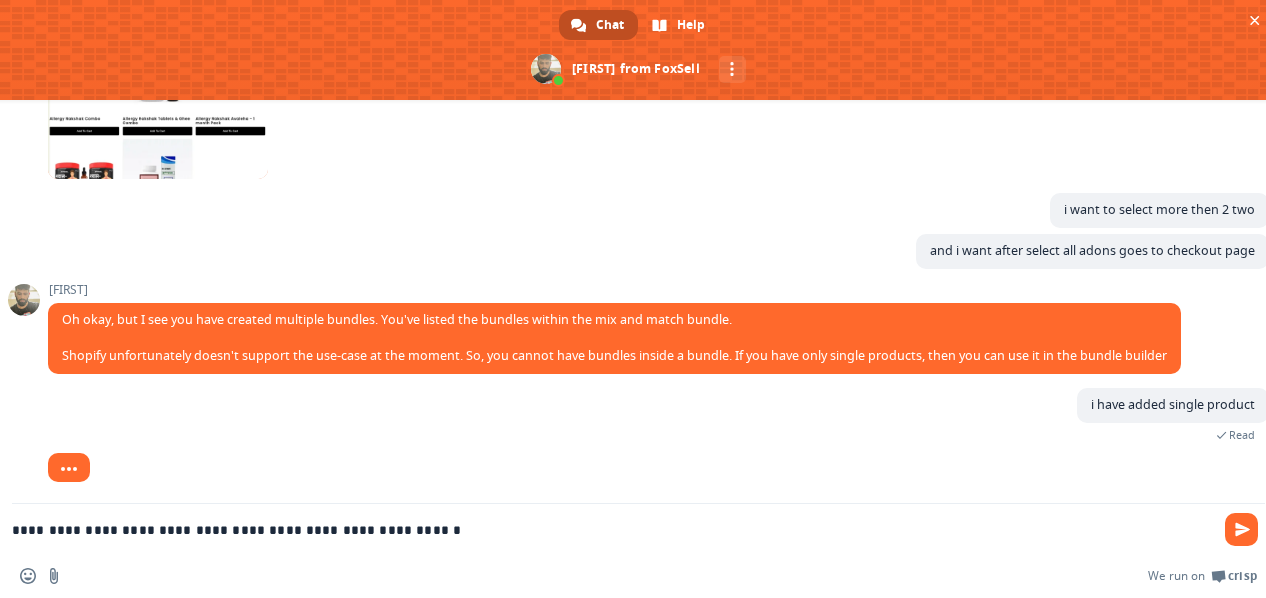 scroll, scrollTop: 904, scrollLeft: 0, axis: vertical 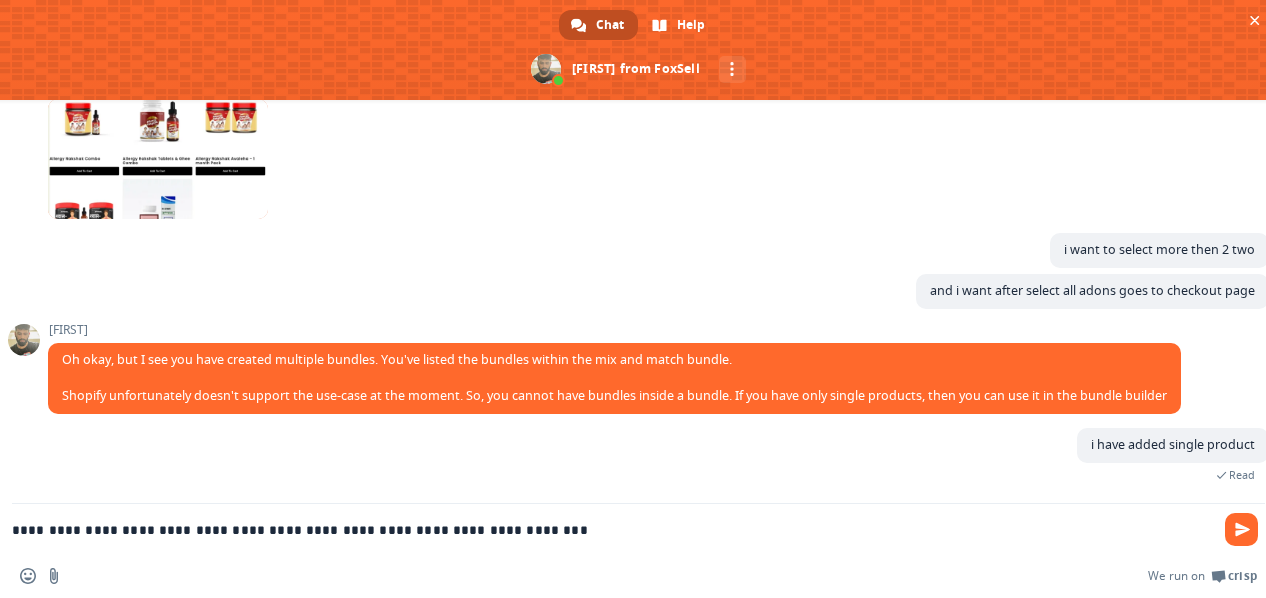 type on "**********" 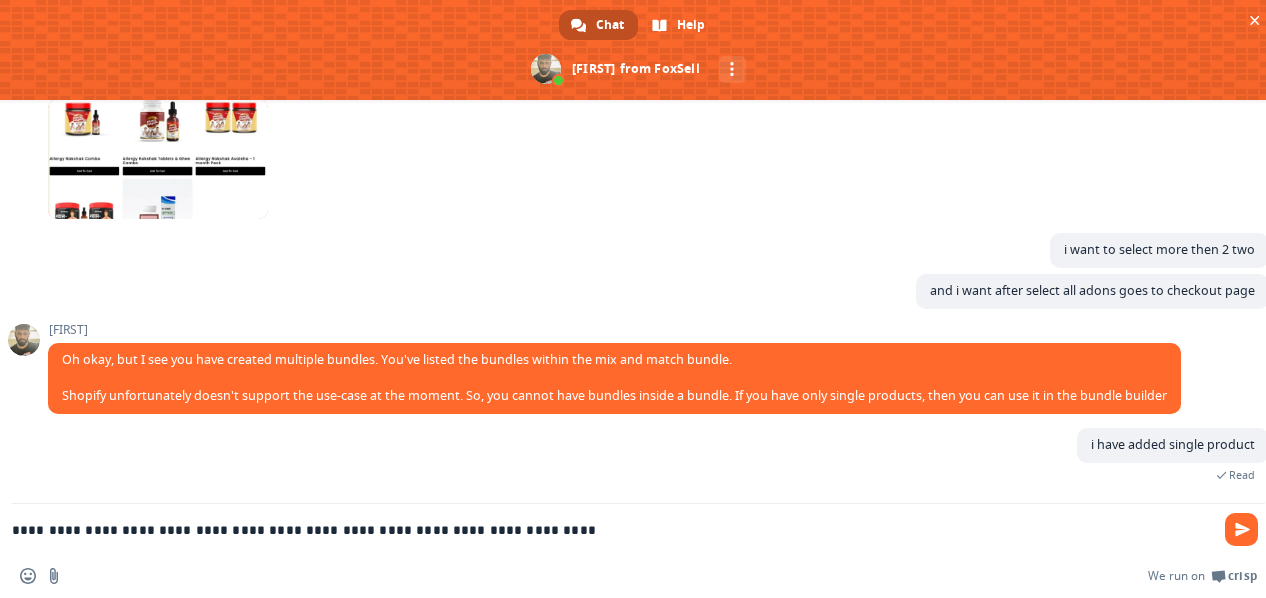 type 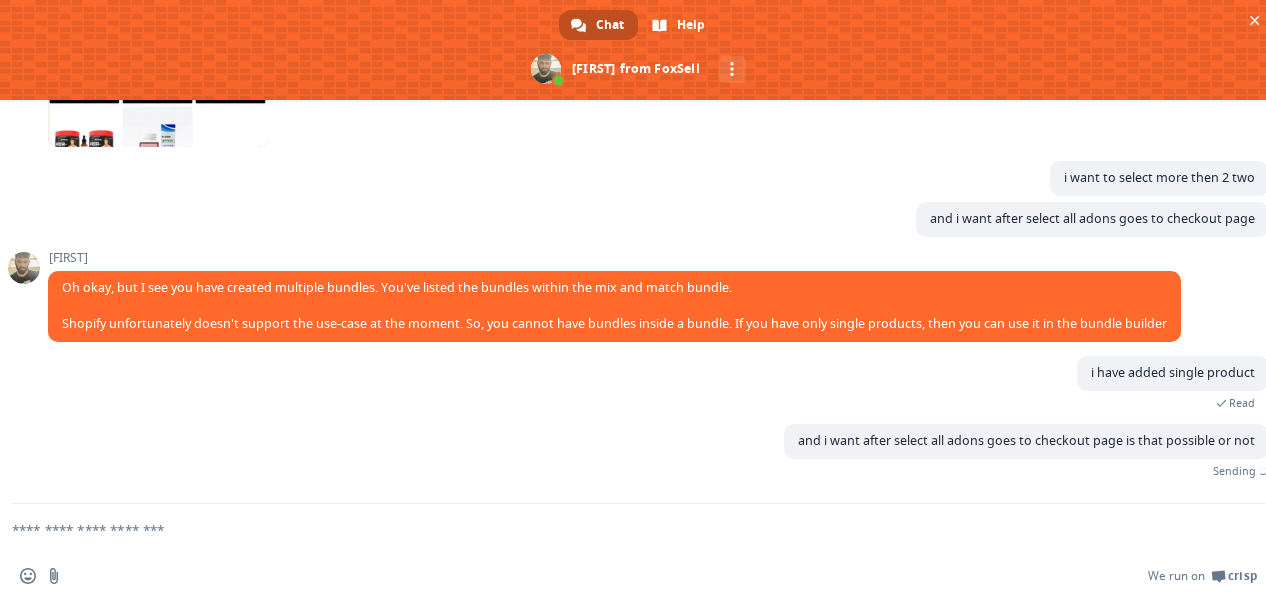 scroll, scrollTop: 927, scrollLeft: 0, axis: vertical 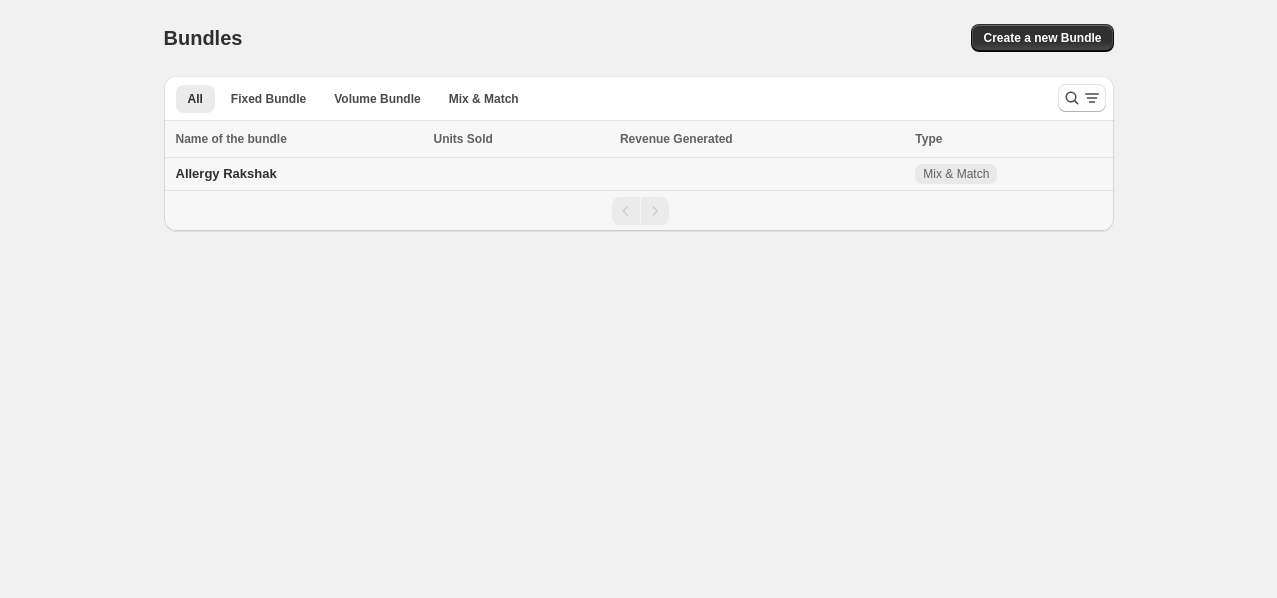 click on "Allergy Rakshak" at bounding box center (226, 173) 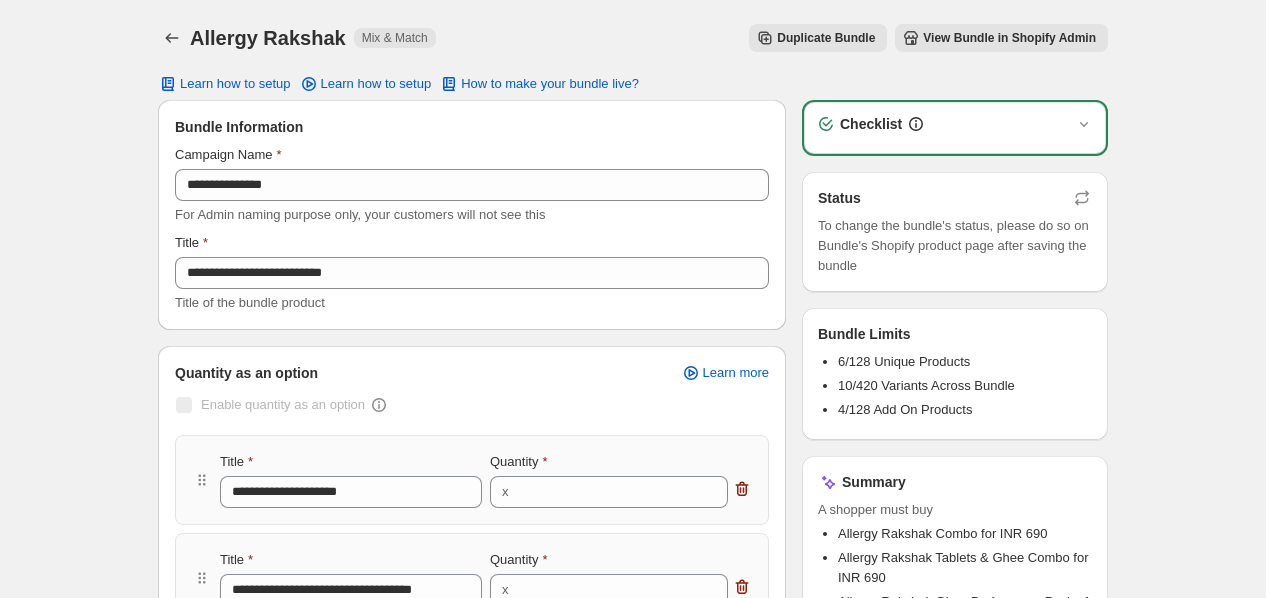 scroll, scrollTop: 0, scrollLeft: 0, axis: both 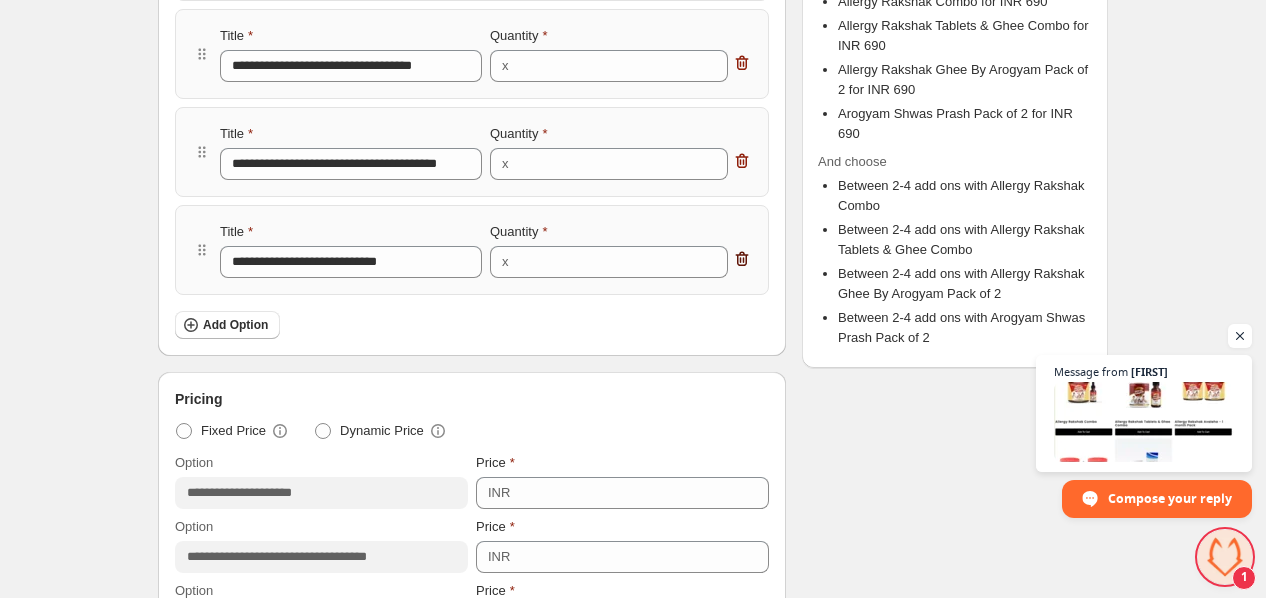 click 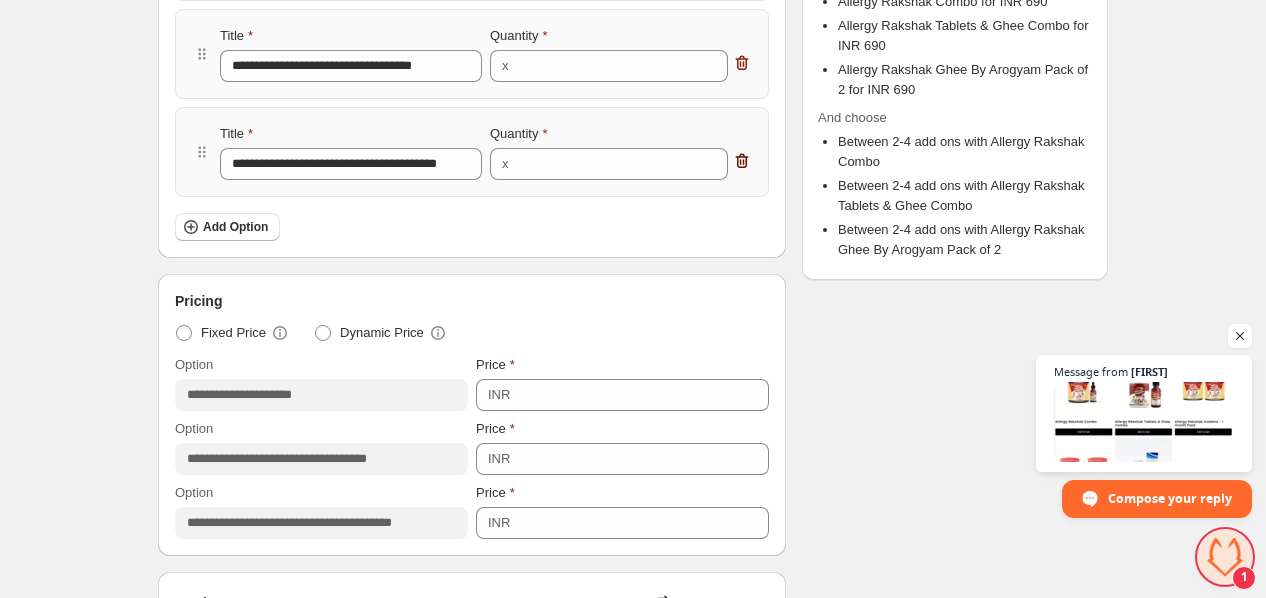 click 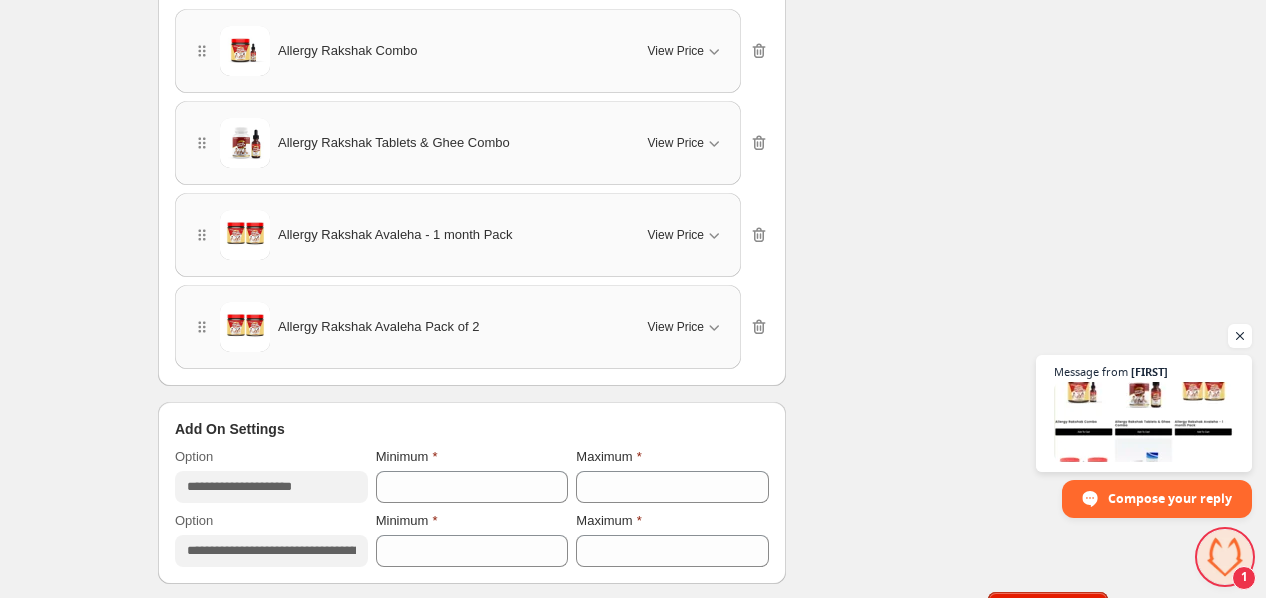 scroll, scrollTop: 1798, scrollLeft: 0, axis: vertical 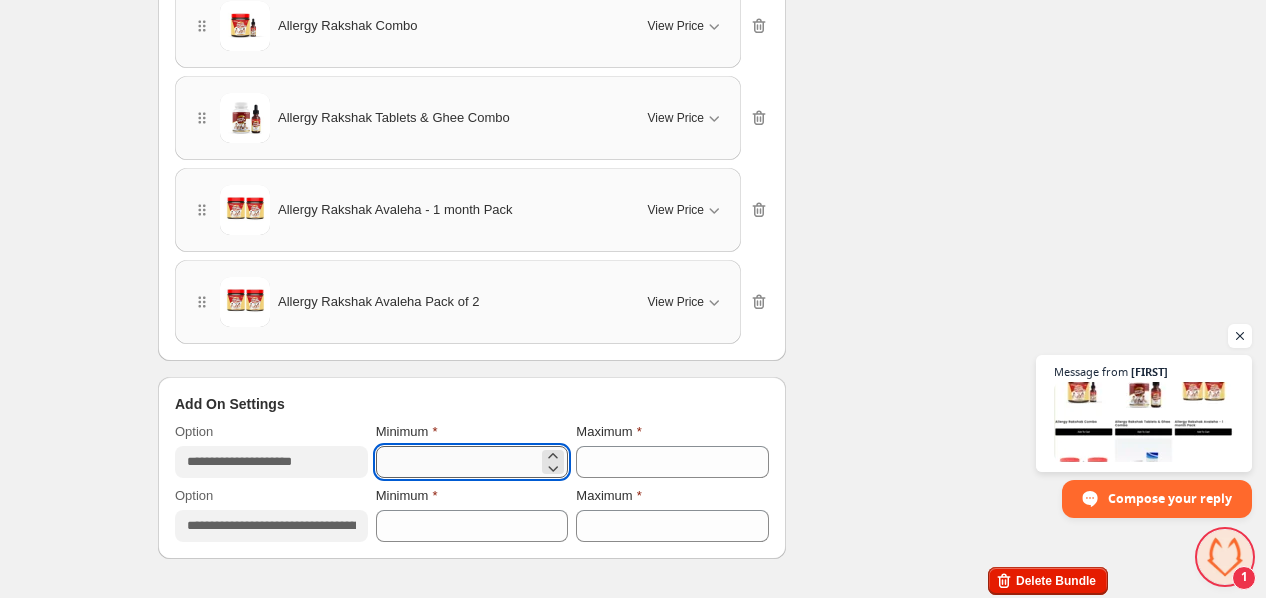 click on "*" at bounding box center (457, 462) 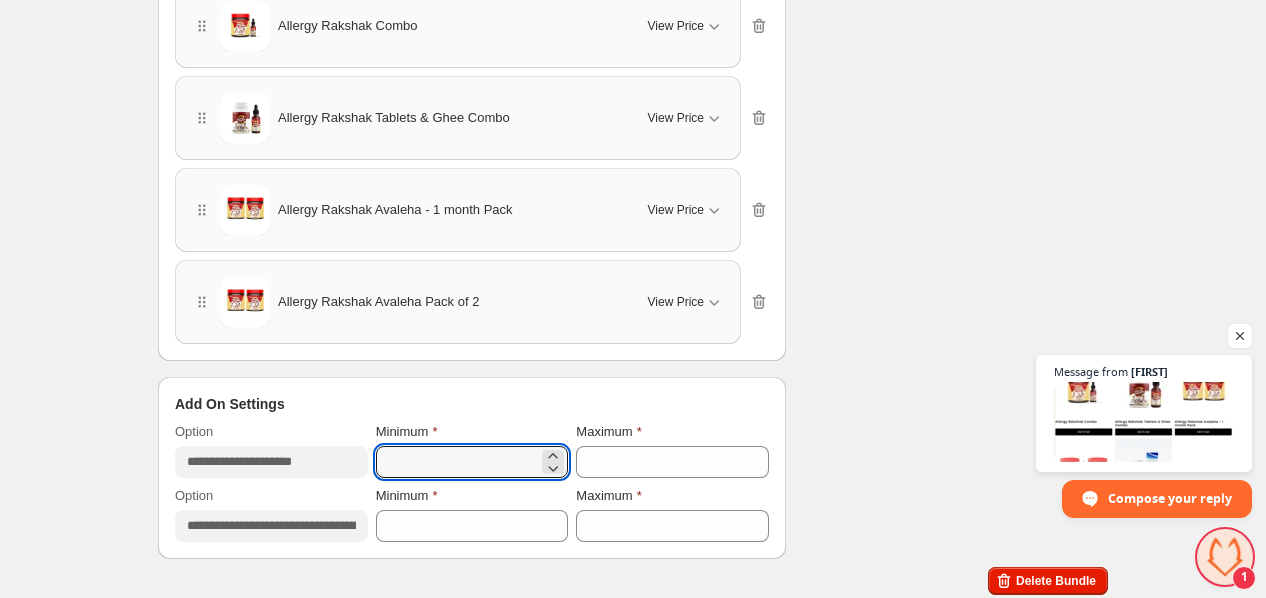 scroll, scrollTop: 1274, scrollLeft: 0, axis: vertical 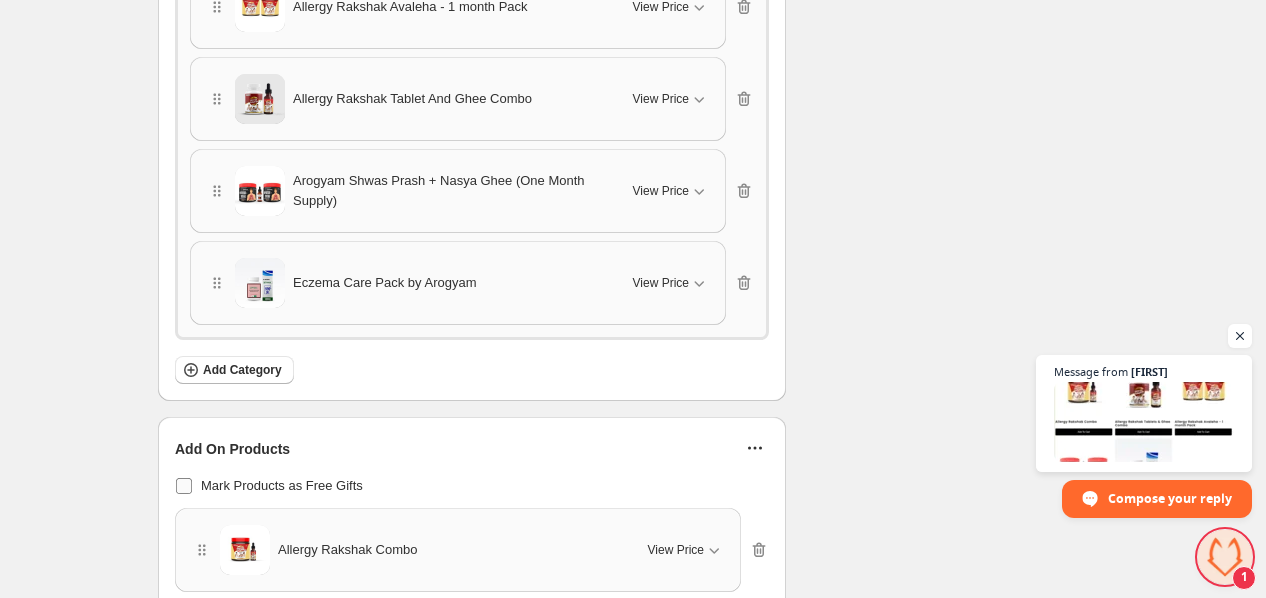 click at bounding box center (184, 486) 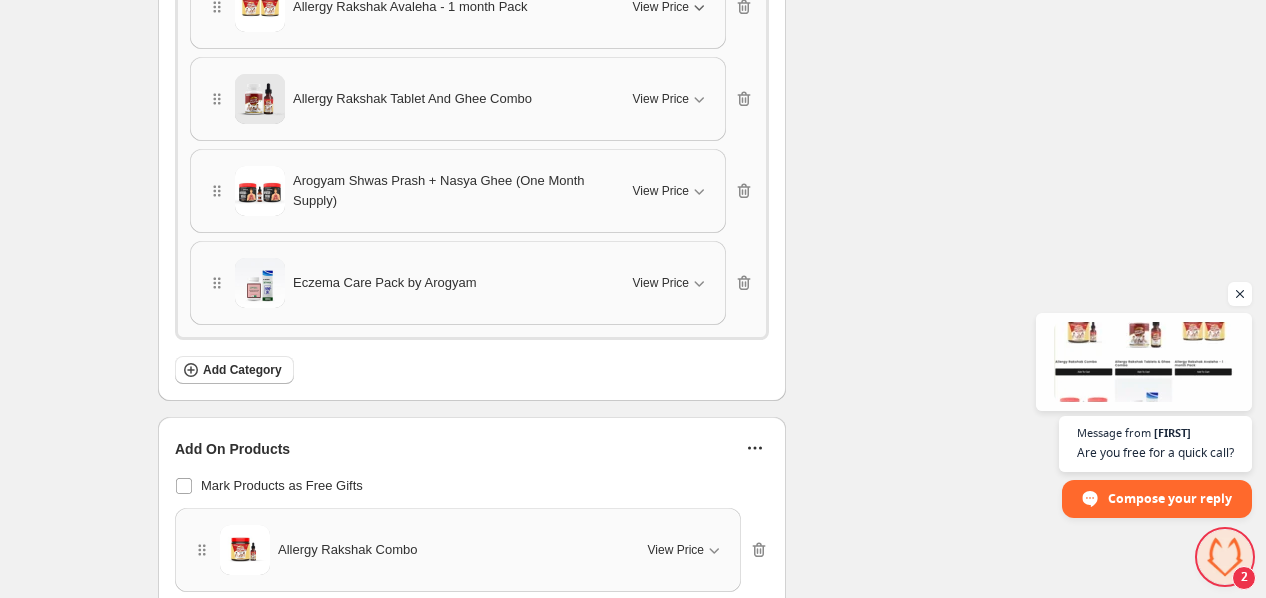 scroll, scrollTop: 1016, scrollLeft: 0, axis: vertical 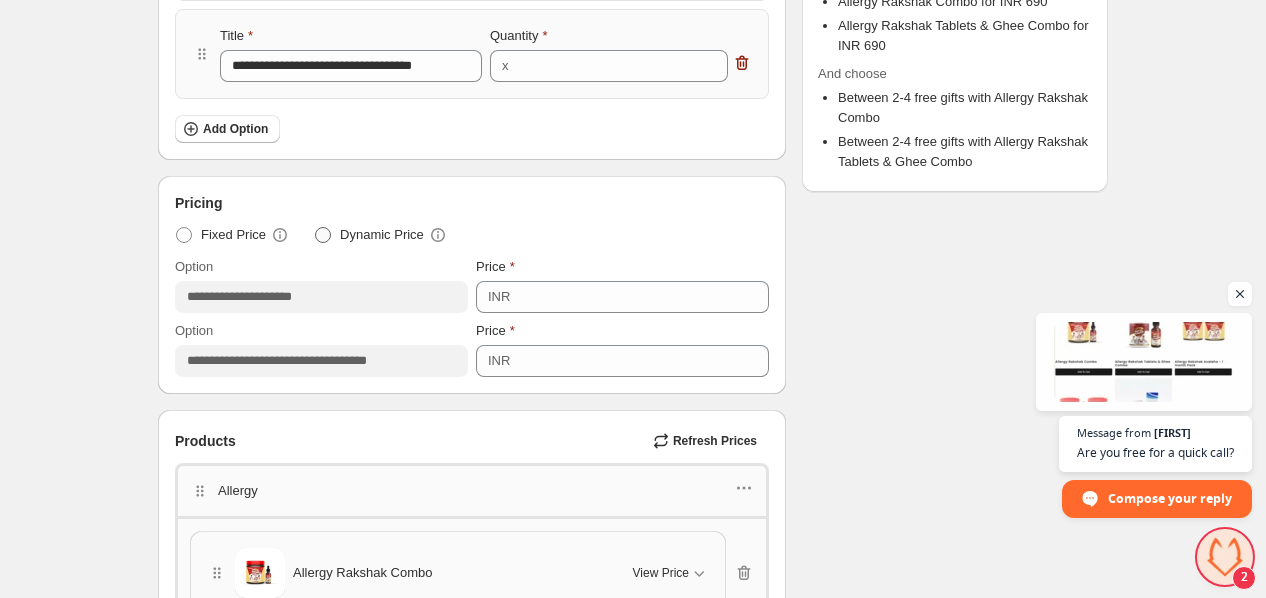 click on "Dynamic Price" at bounding box center (382, 235) 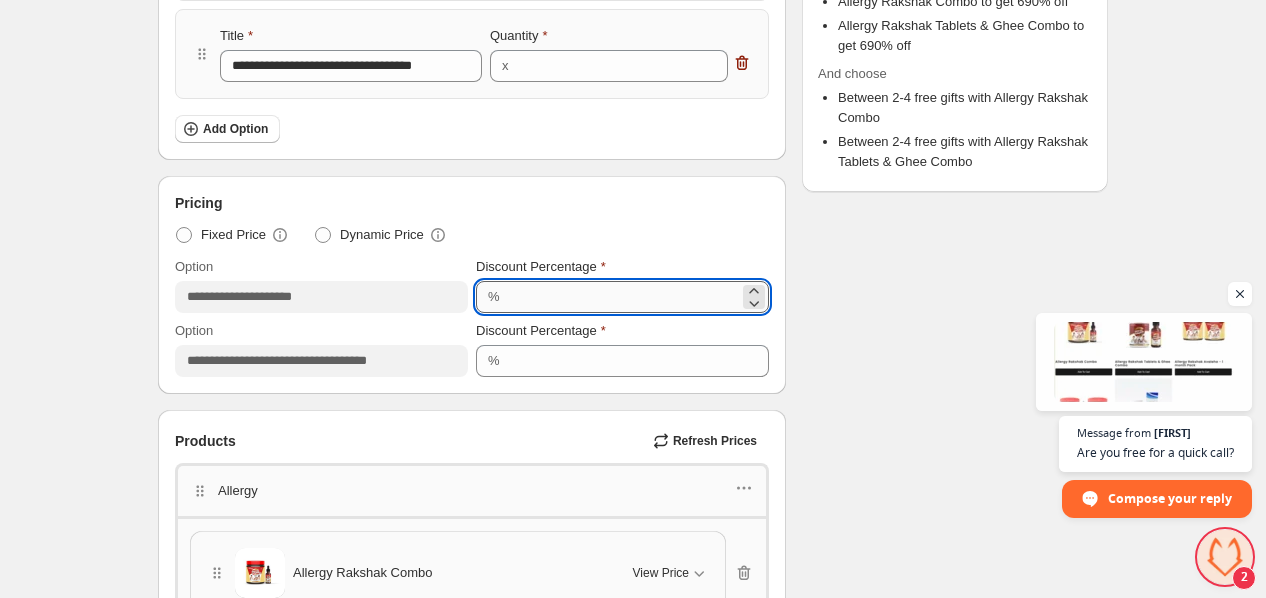 click on "***" at bounding box center [622, 297] 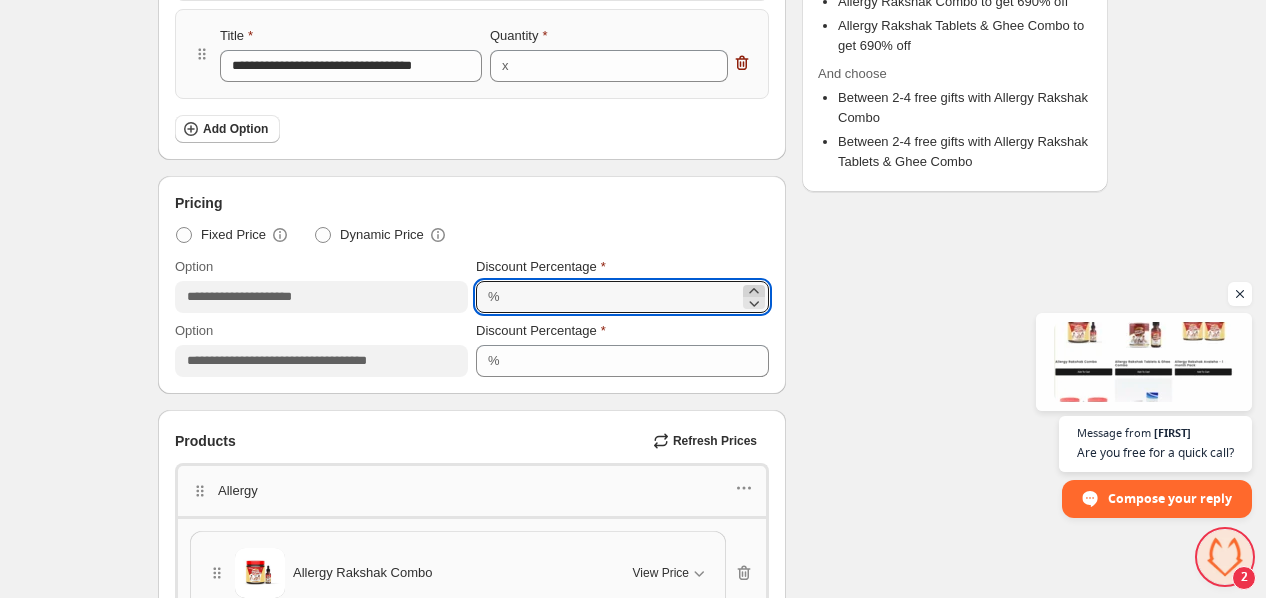 click 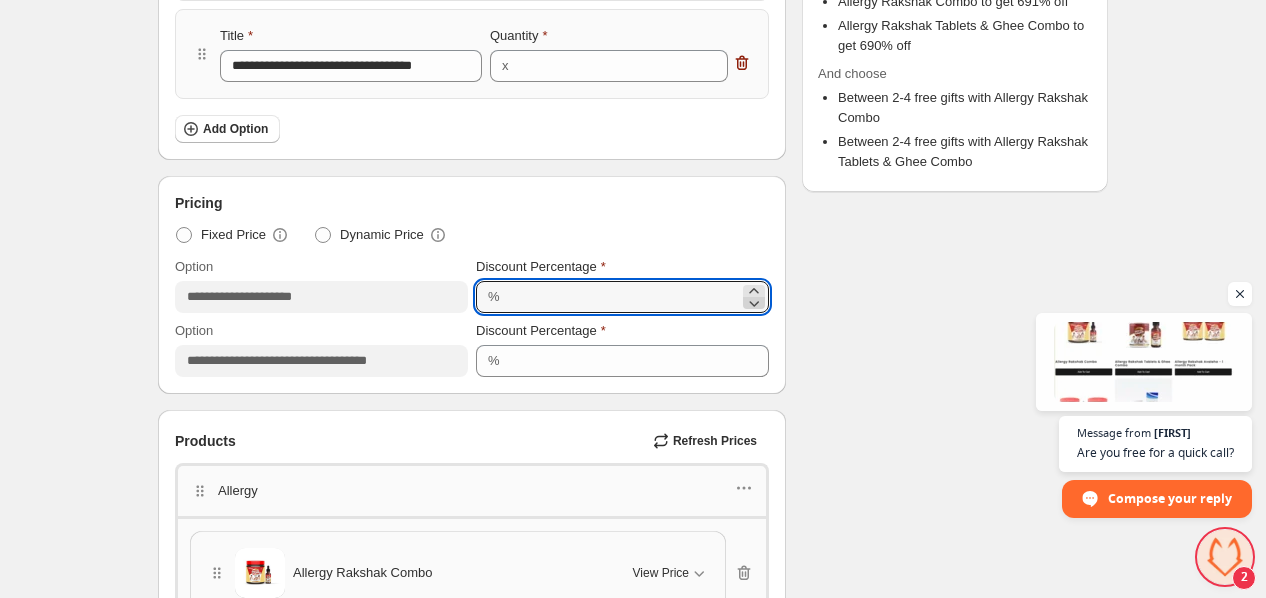 click 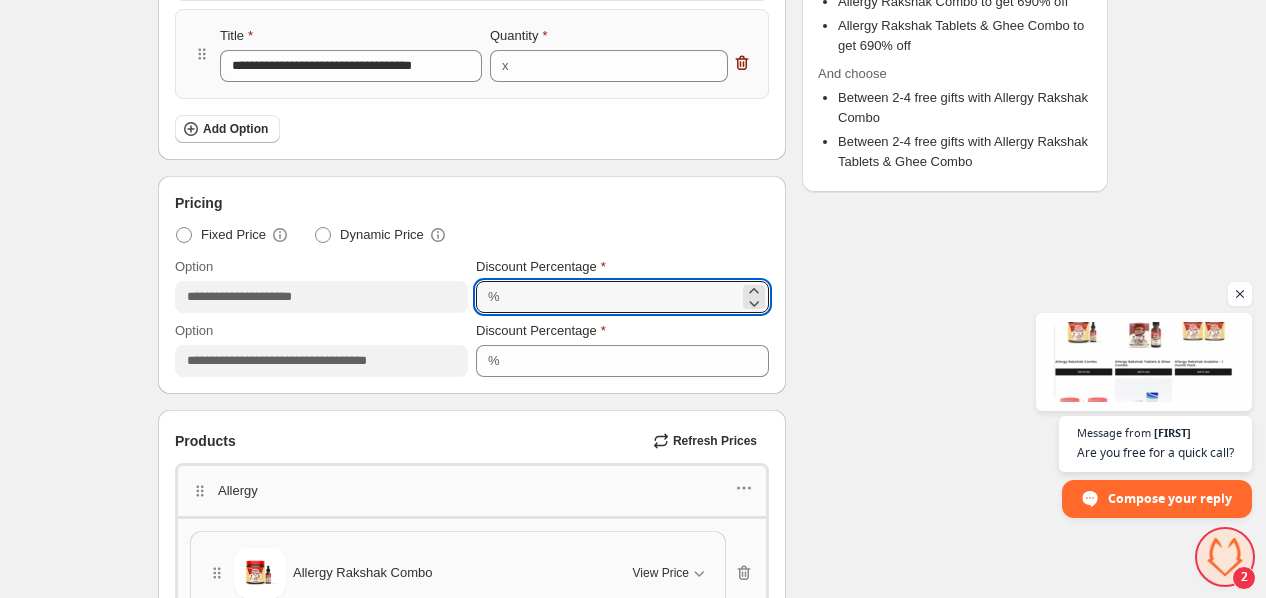 scroll, scrollTop: 0, scrollLeft: 0, axis: both 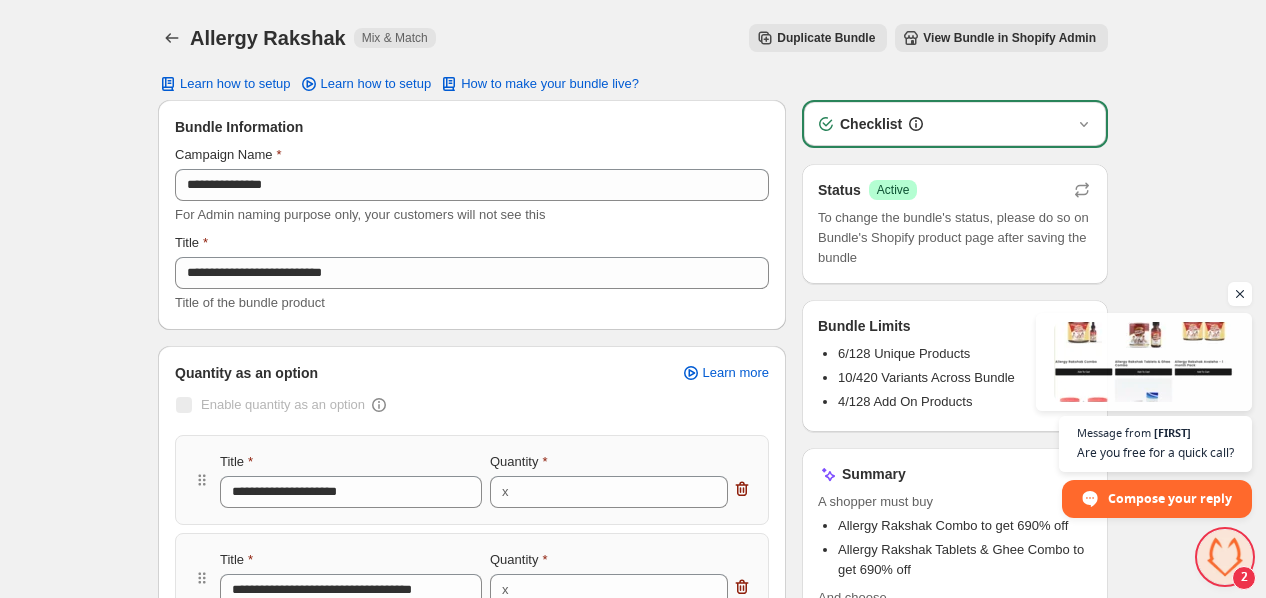 click at bounding box center [1225, 557] 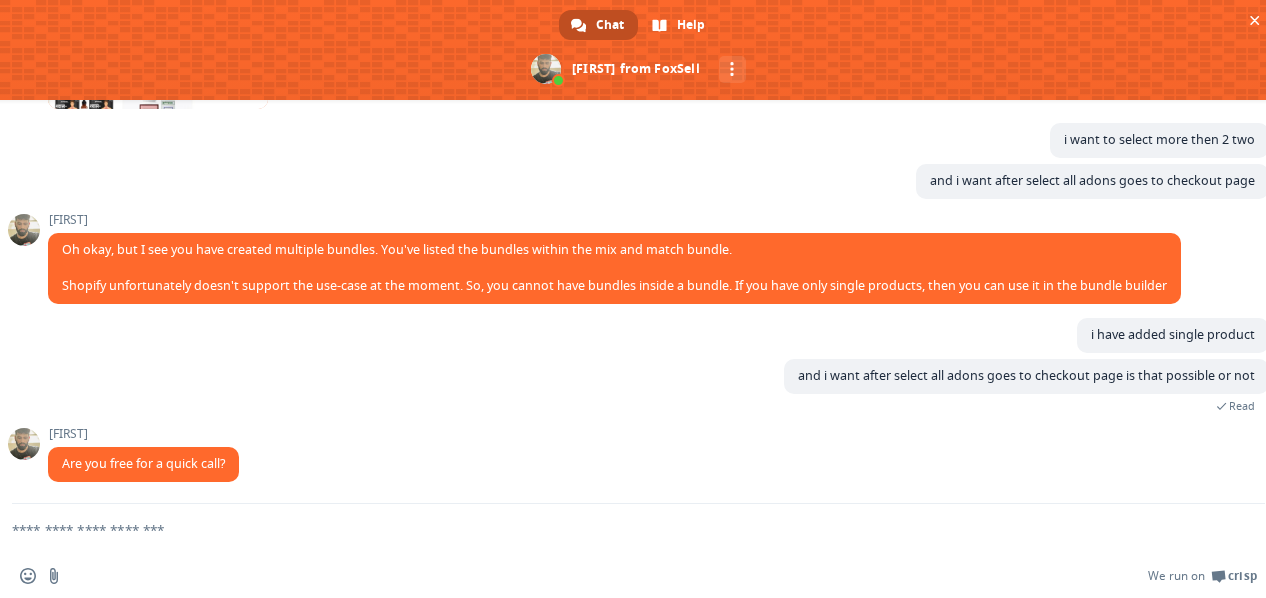 click at bounding box center [614, 529] 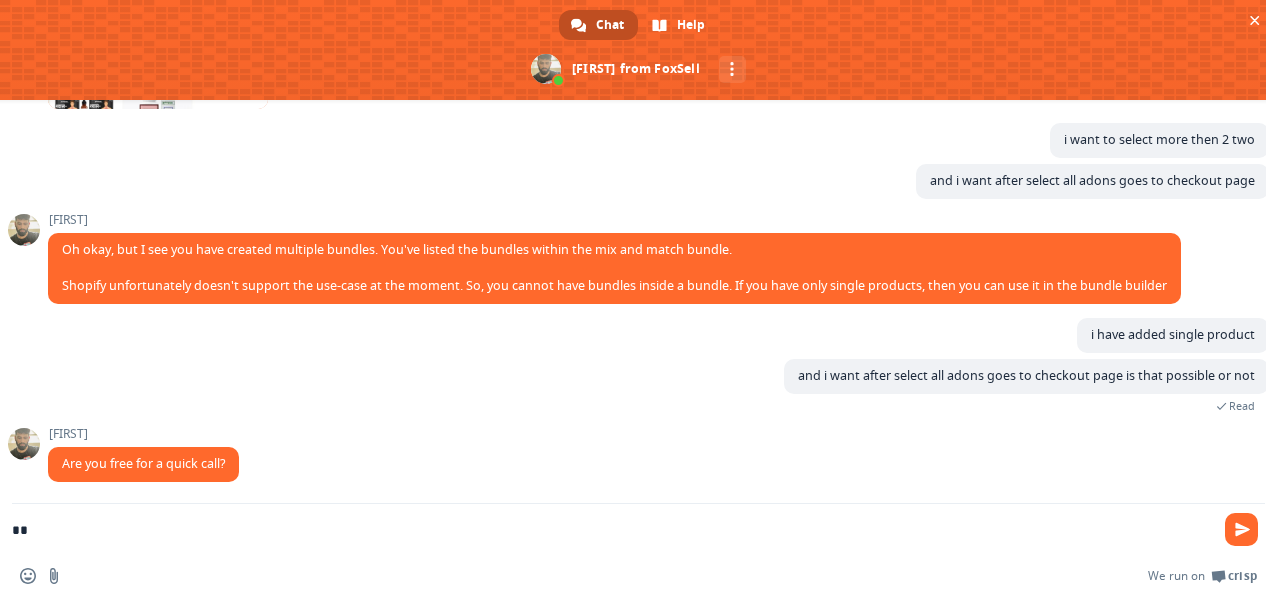 type on "***" 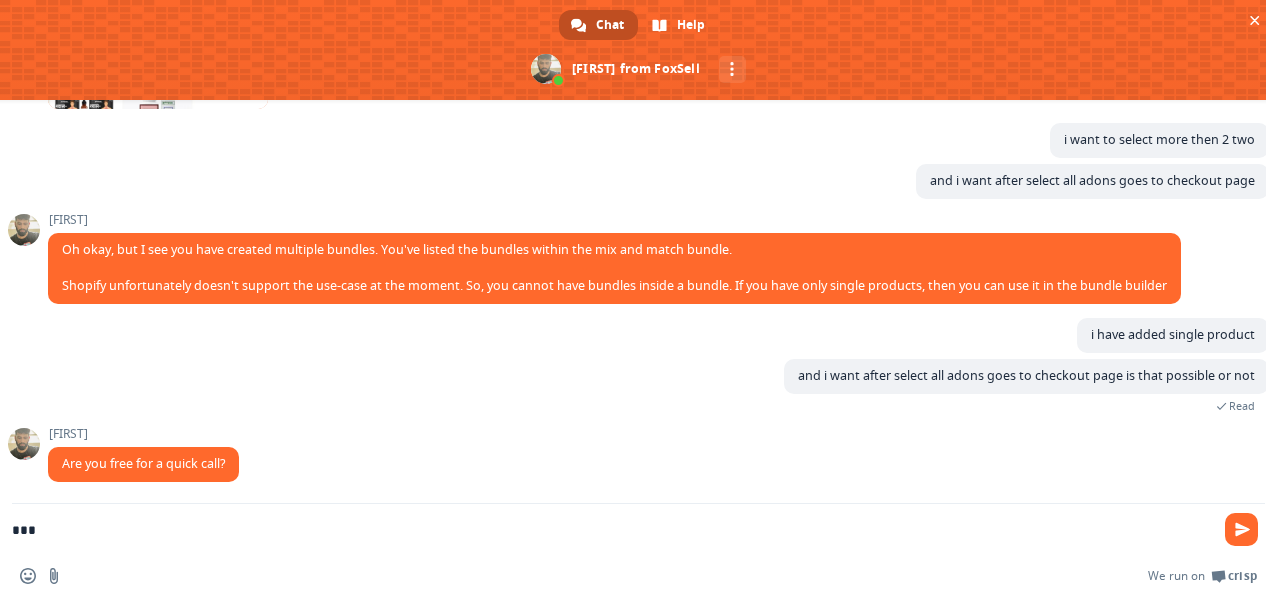type 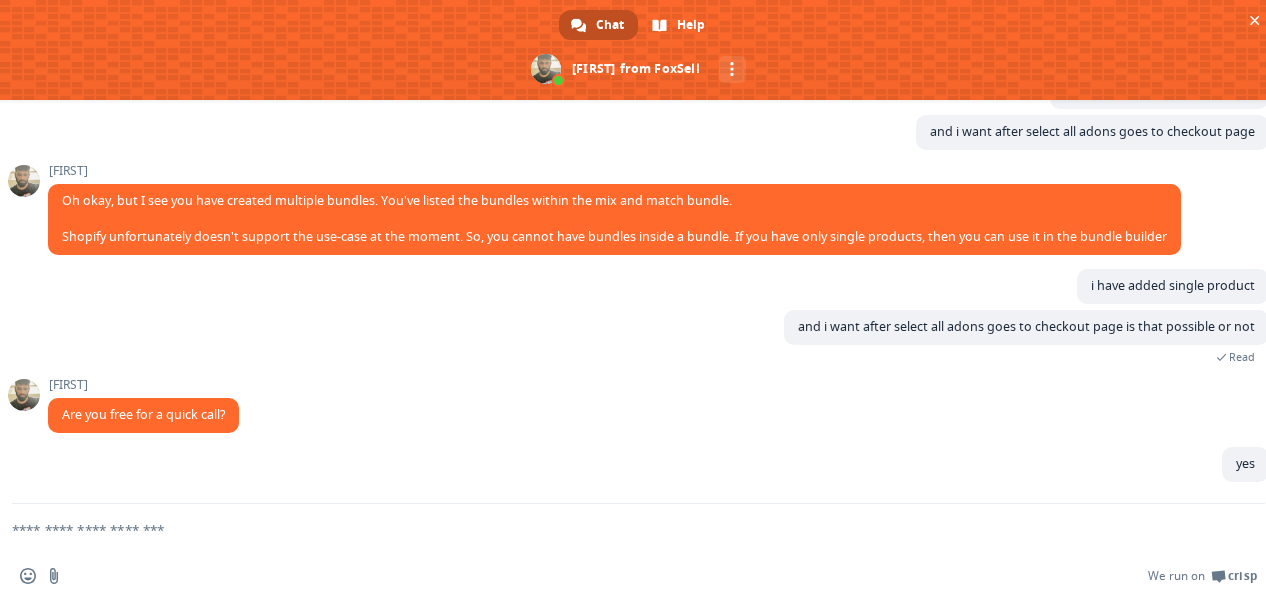 scroll, scrollTop: 1066, scrollLeft: 0, axis: vertical 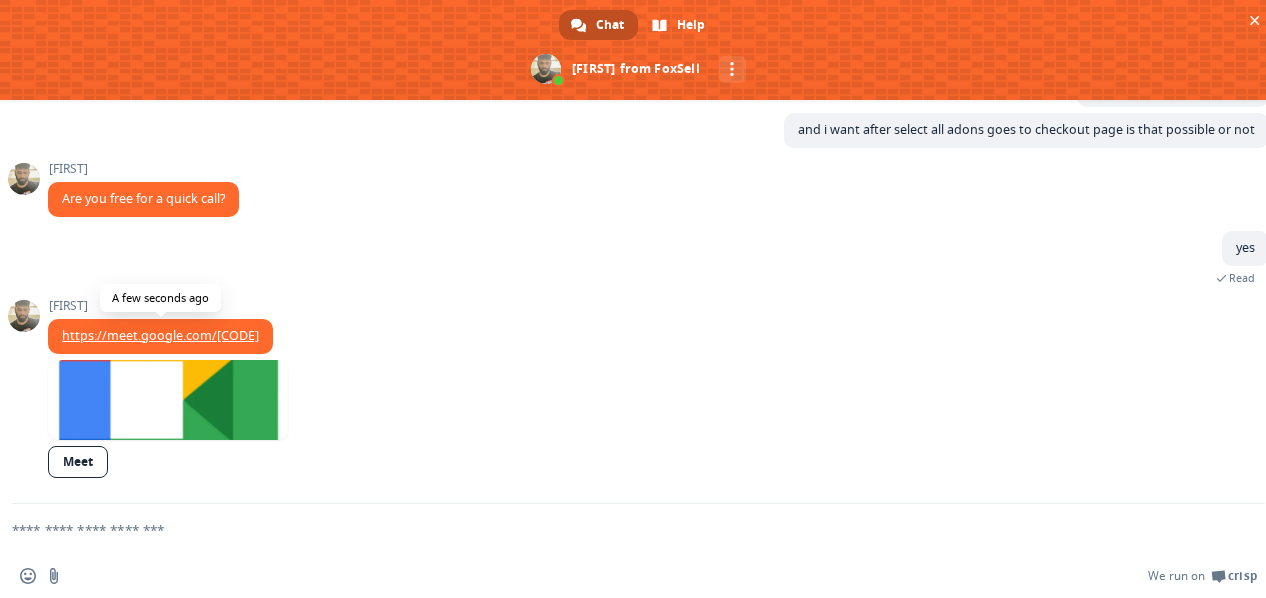 click on "https://meet.google.com/ohe-qafn-jcb" at bounding box center [160, 335] 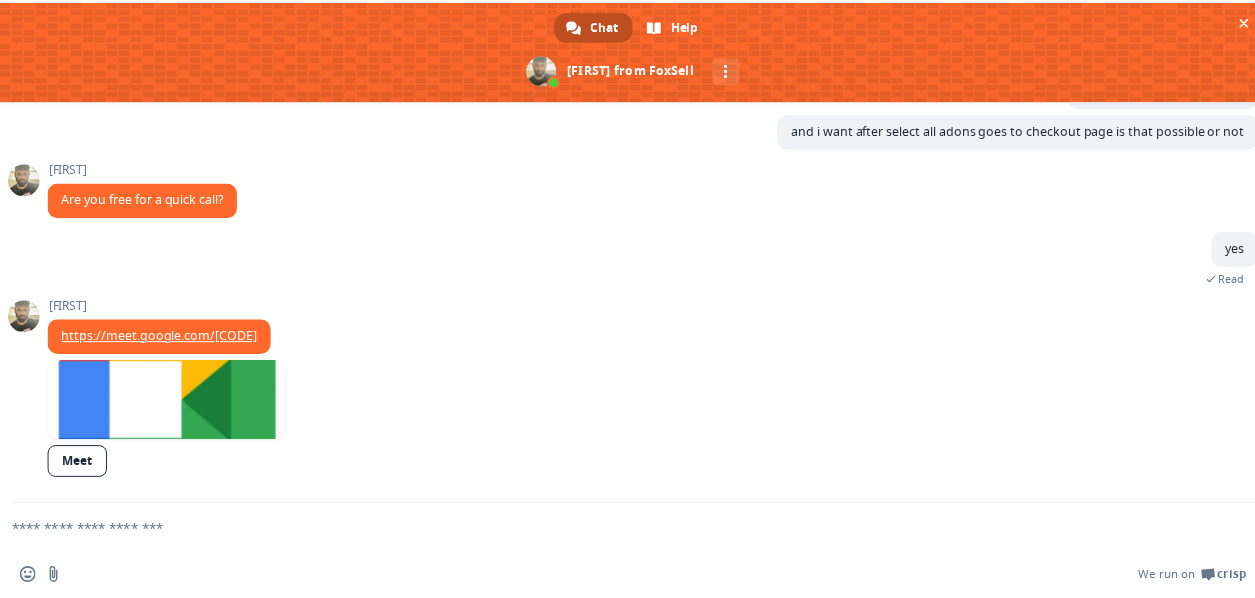scroll, scrollTop: 1131, scrollLeft: 0, axis: vertical 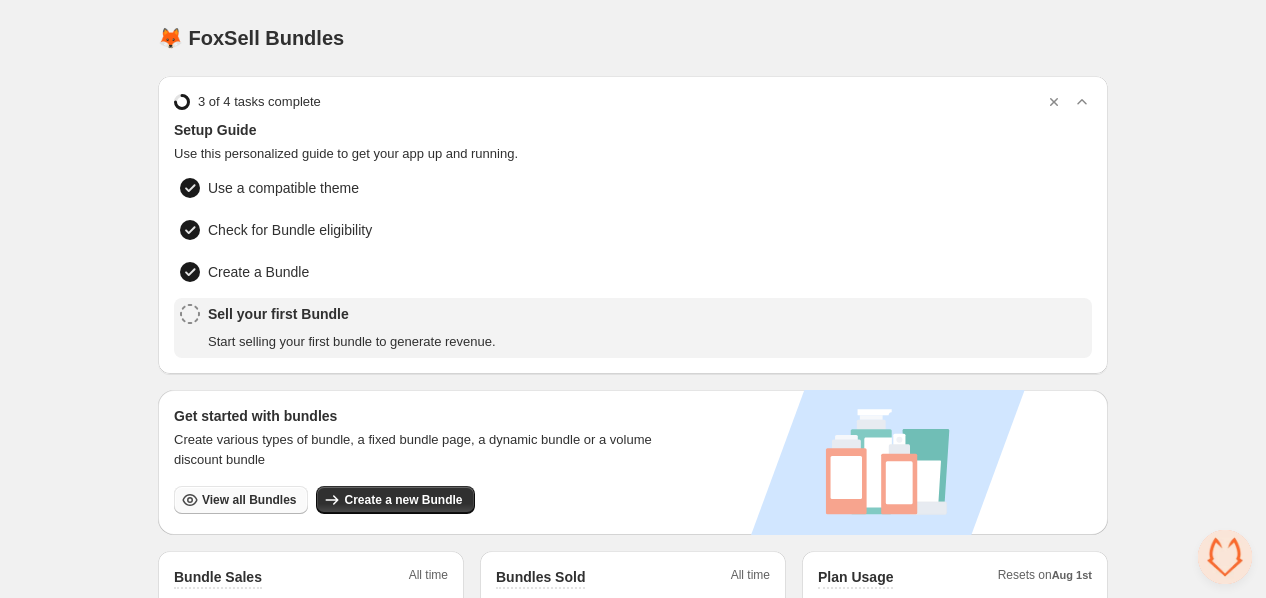 click on "View all Bundles" at bounding box center (249, 500) 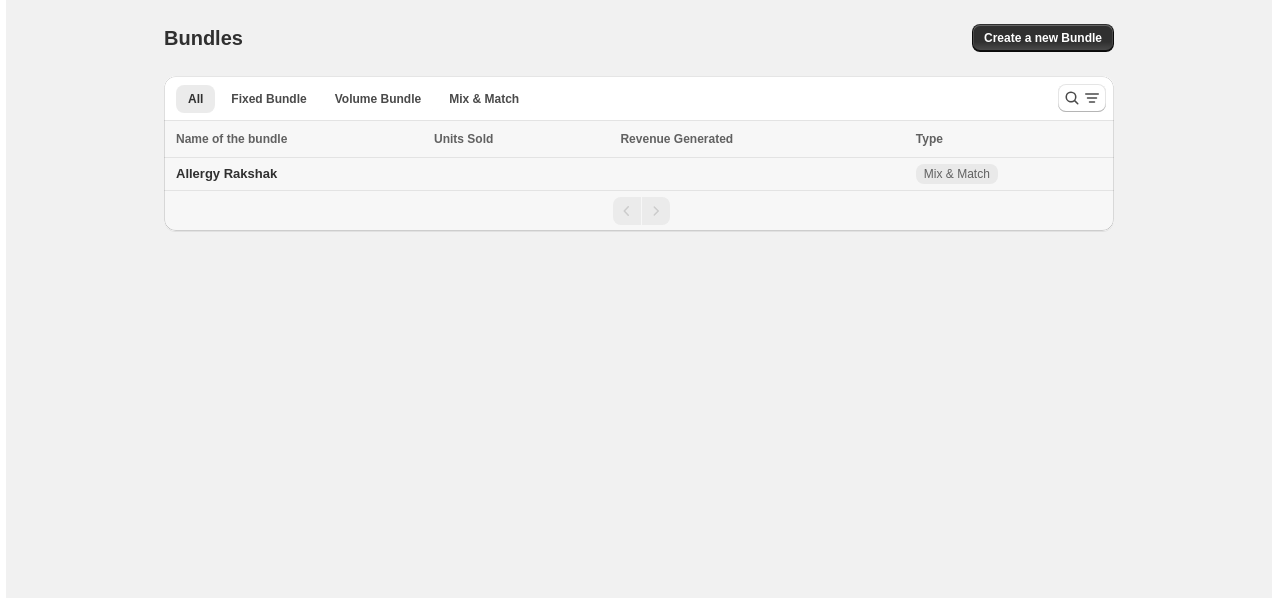 scroll, scrollTop: 0, scrollLeft: 0, axis: both 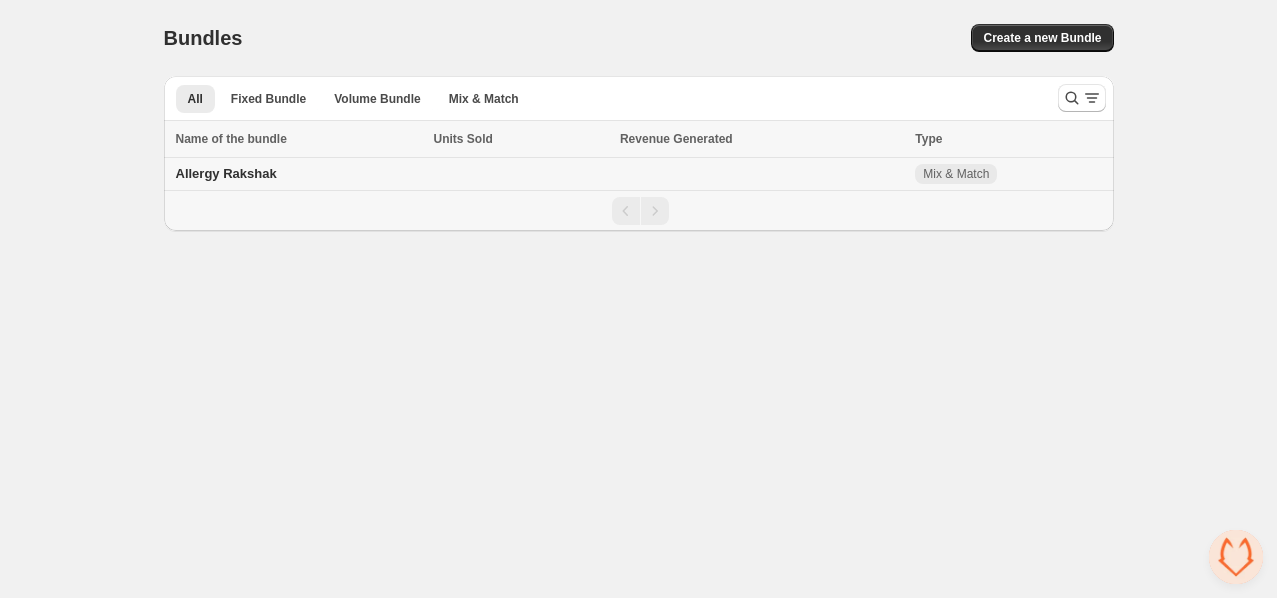 click on "Allergy Rakshak" at bounding box center (226, 173) 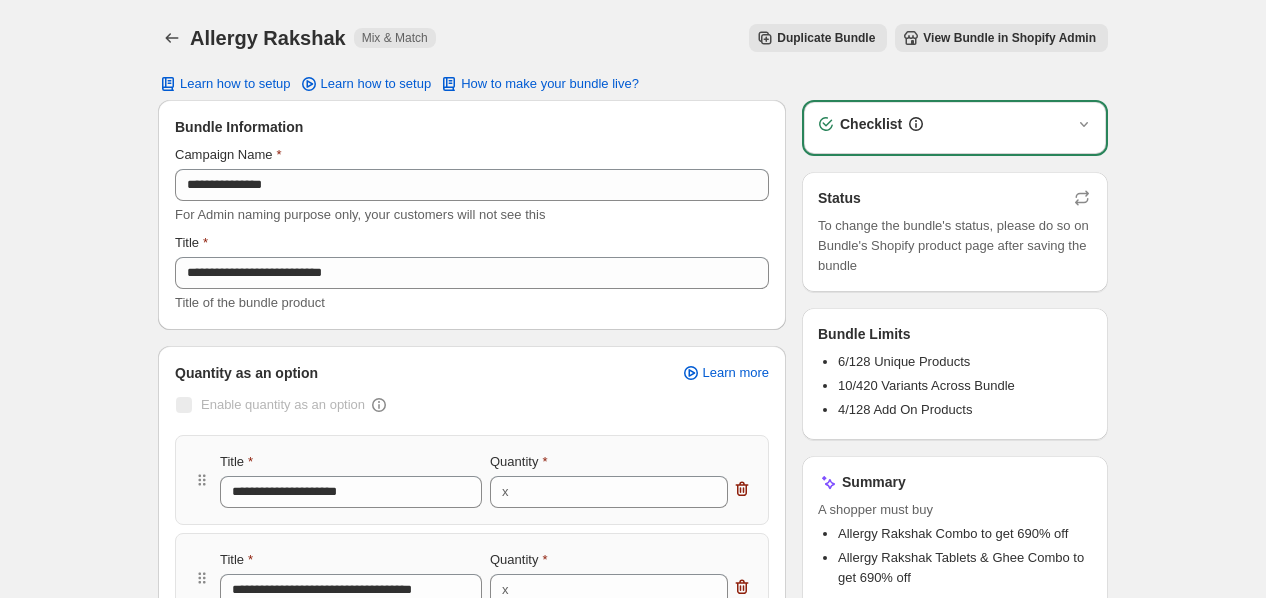 scroll, scrollTop: 0, scrollLeft: 0, axis: both 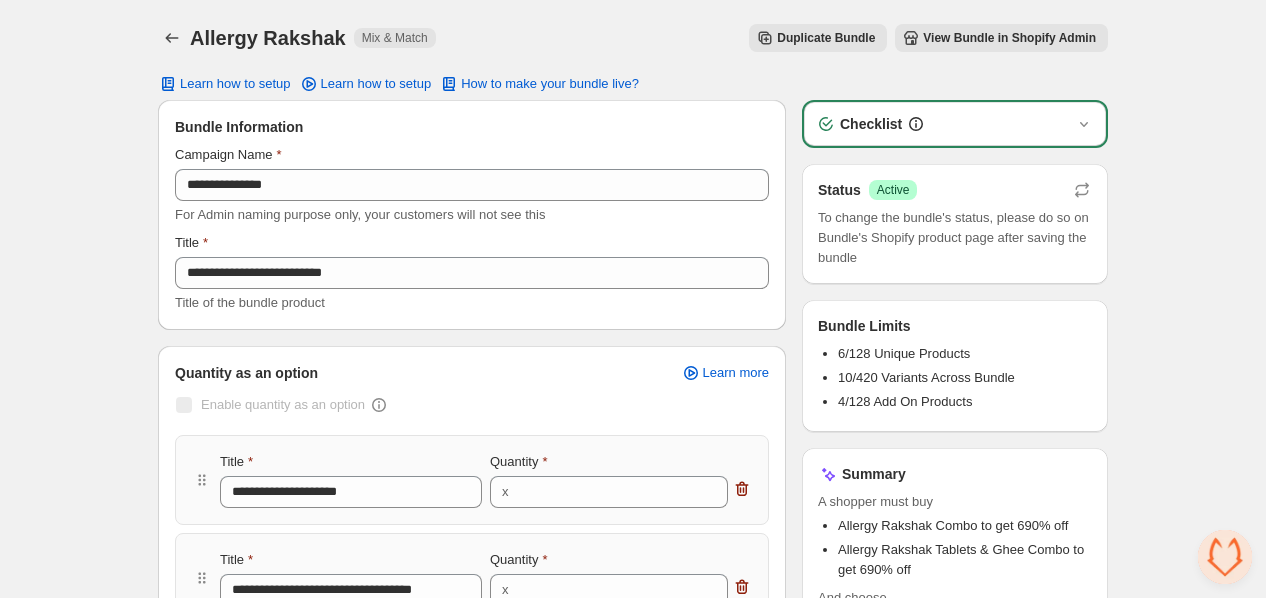 click at bounding box center (184, 405) 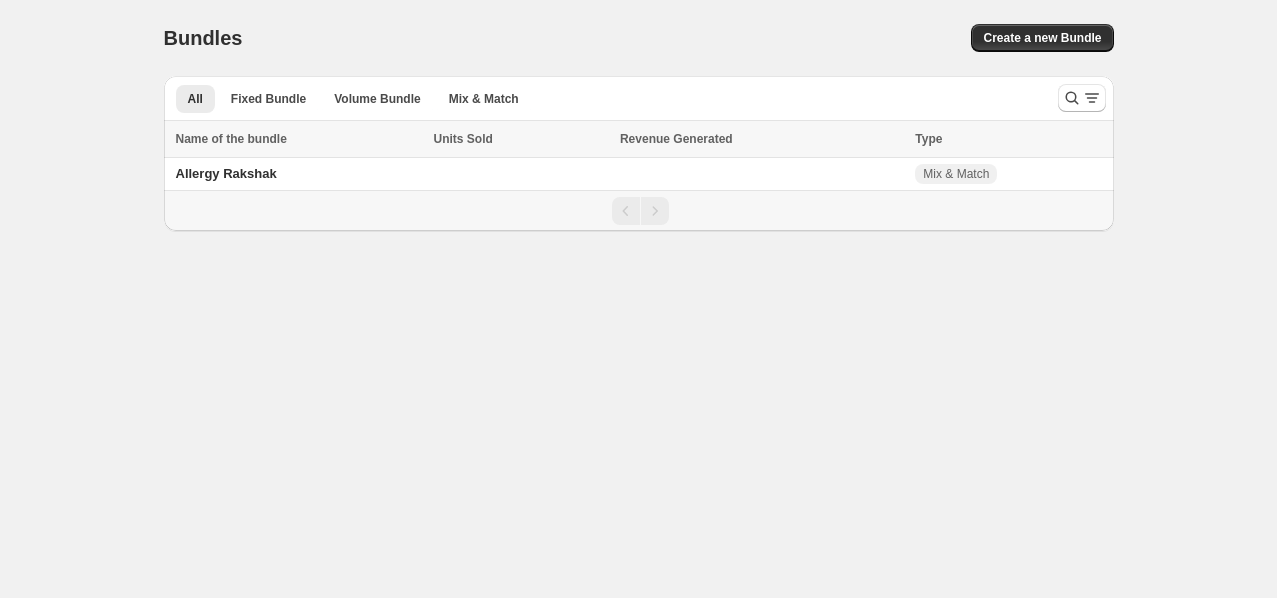 scroll, scrollTop: 0, scrollLeft: 0, axis: both 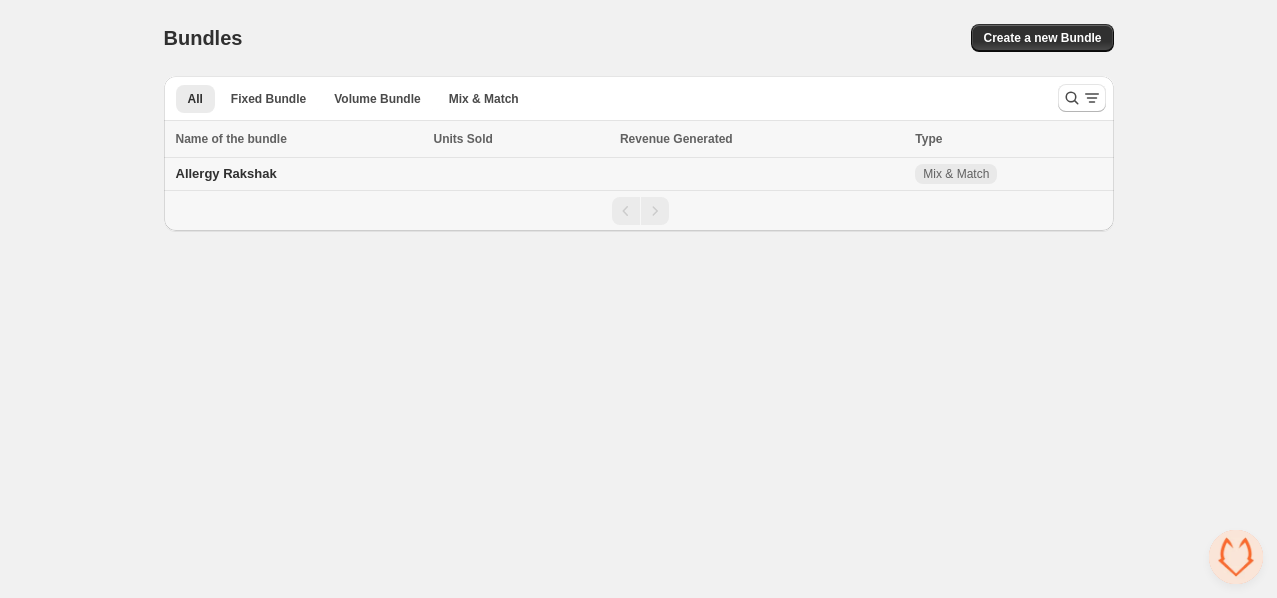 click on "Allergy Rakshak" at bounding box center (296, 174) 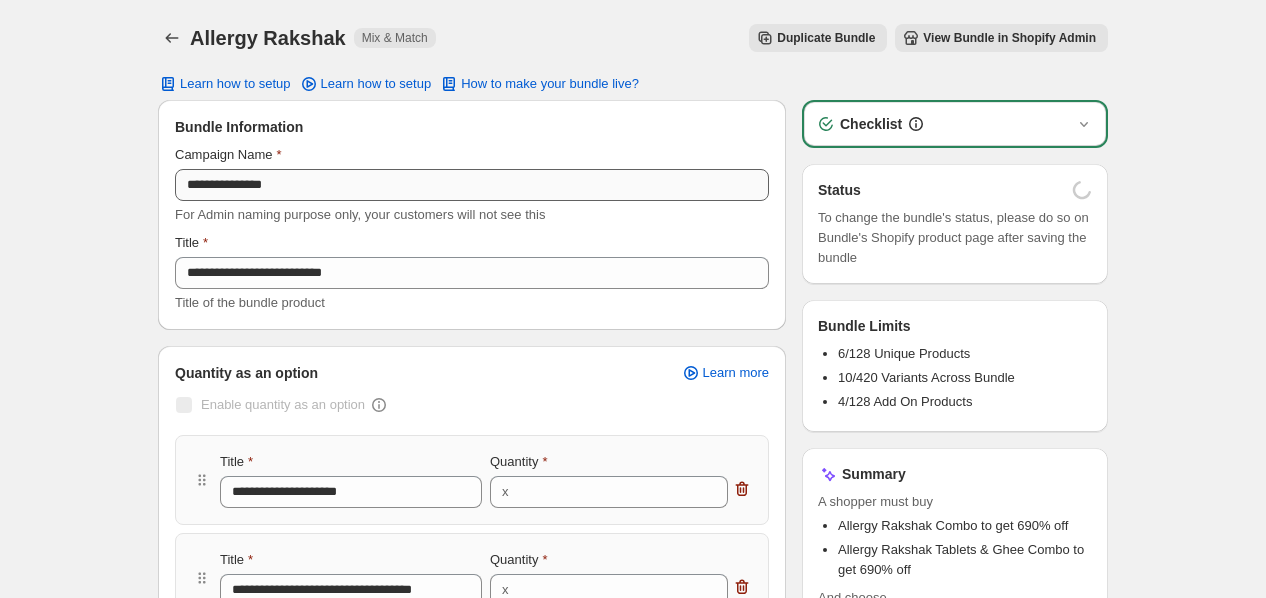 scroll, scrollTop: 0, scrollLeft: 0, axis: both 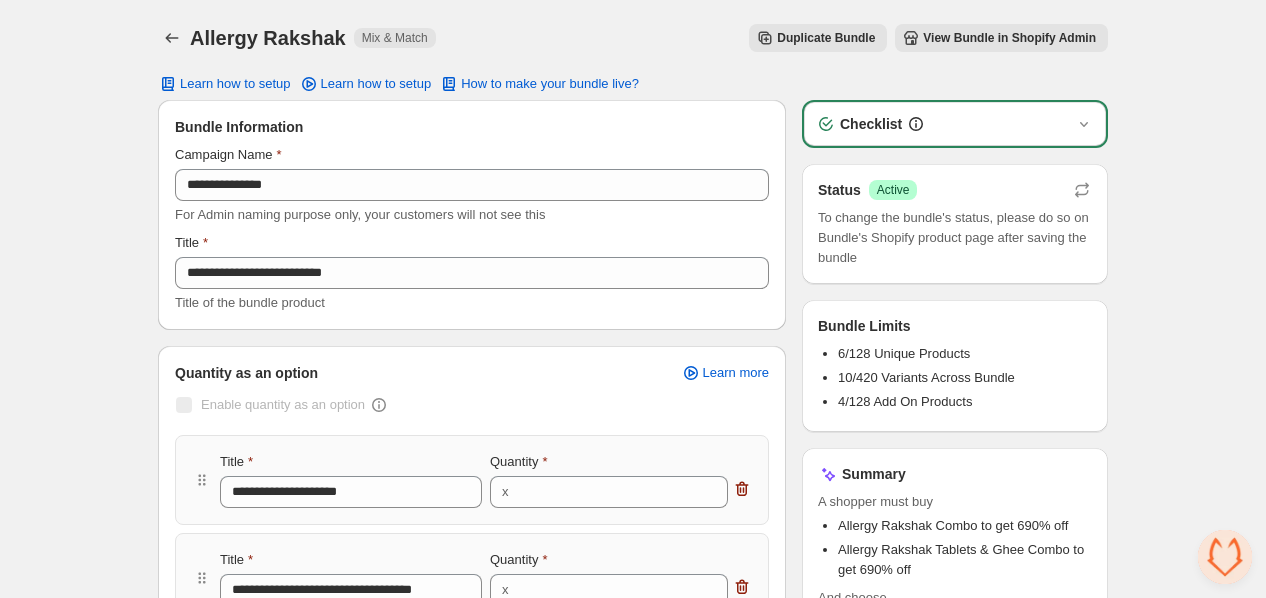 click on "Duplicate Bundle" at bounding box center (826, 38) 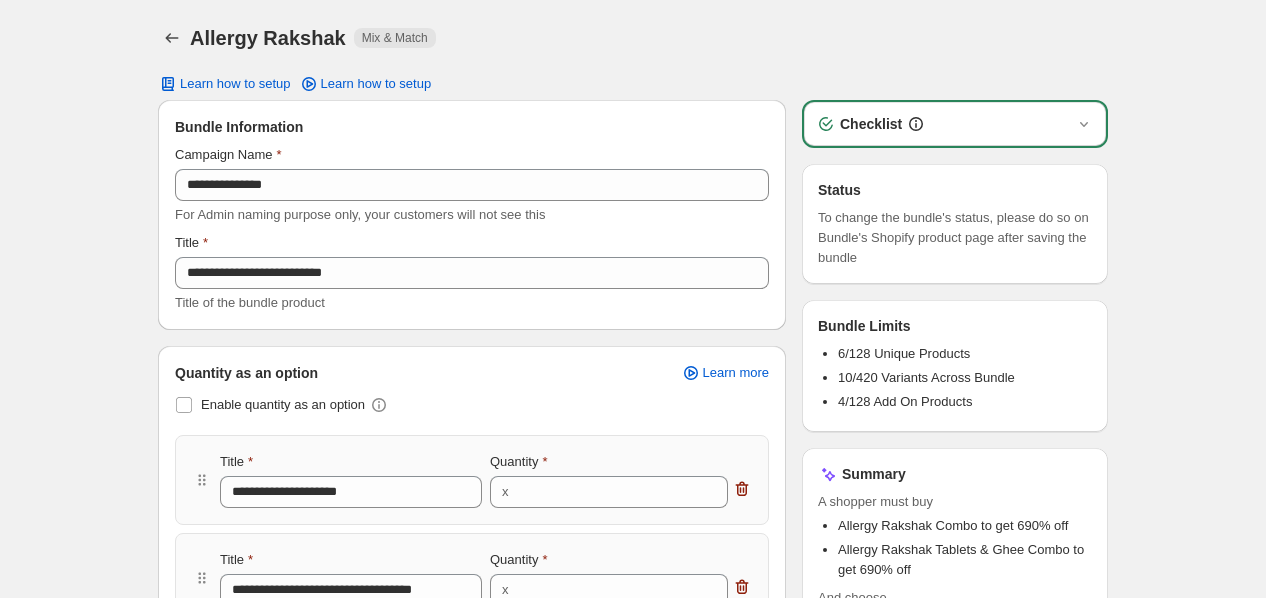 scroll, scrollTop: 0, scrollLeft: 0, axis: both 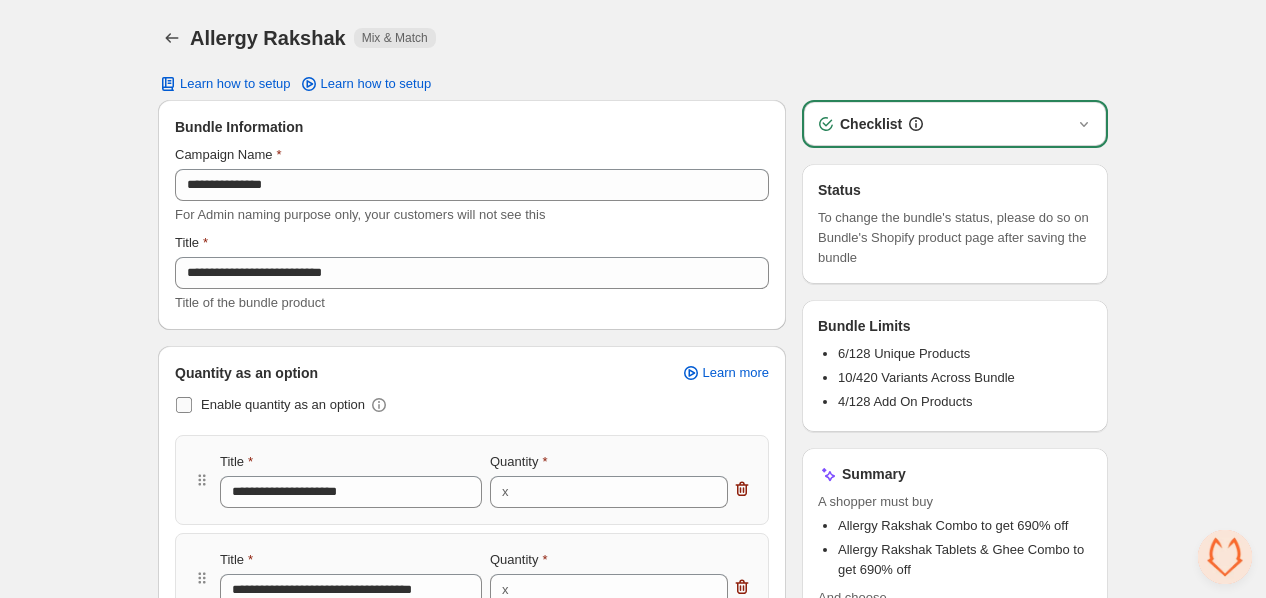 click at bounding box center [184, 405] 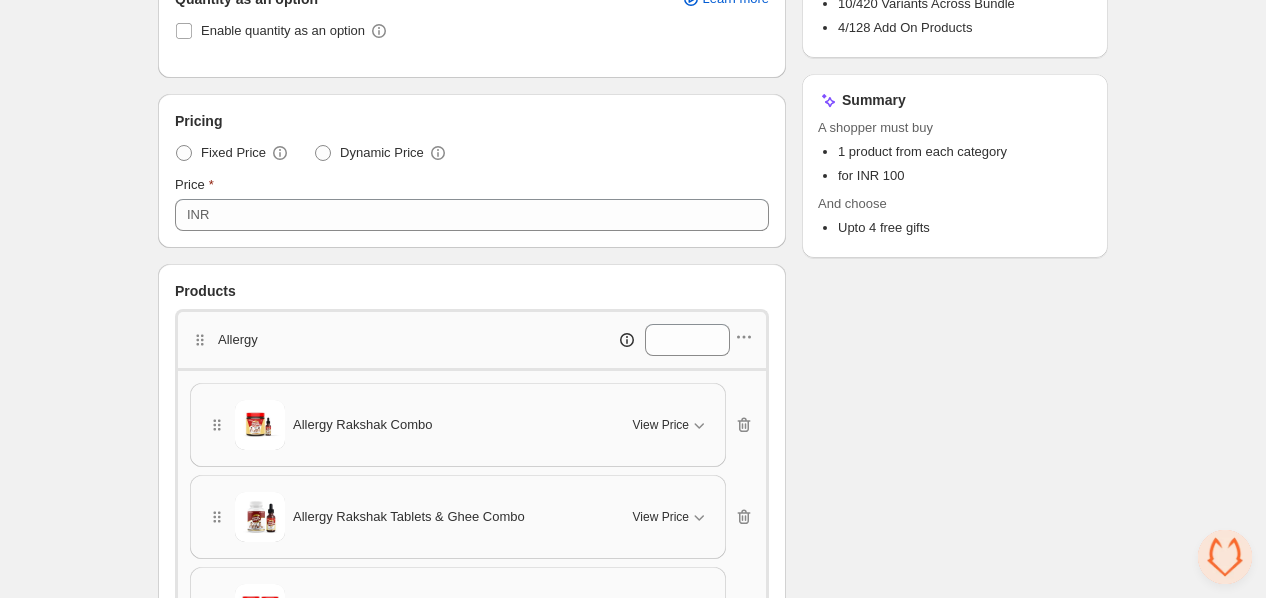 scroll, scrollTop: 377, scrollLeft: 0, axis: vertical 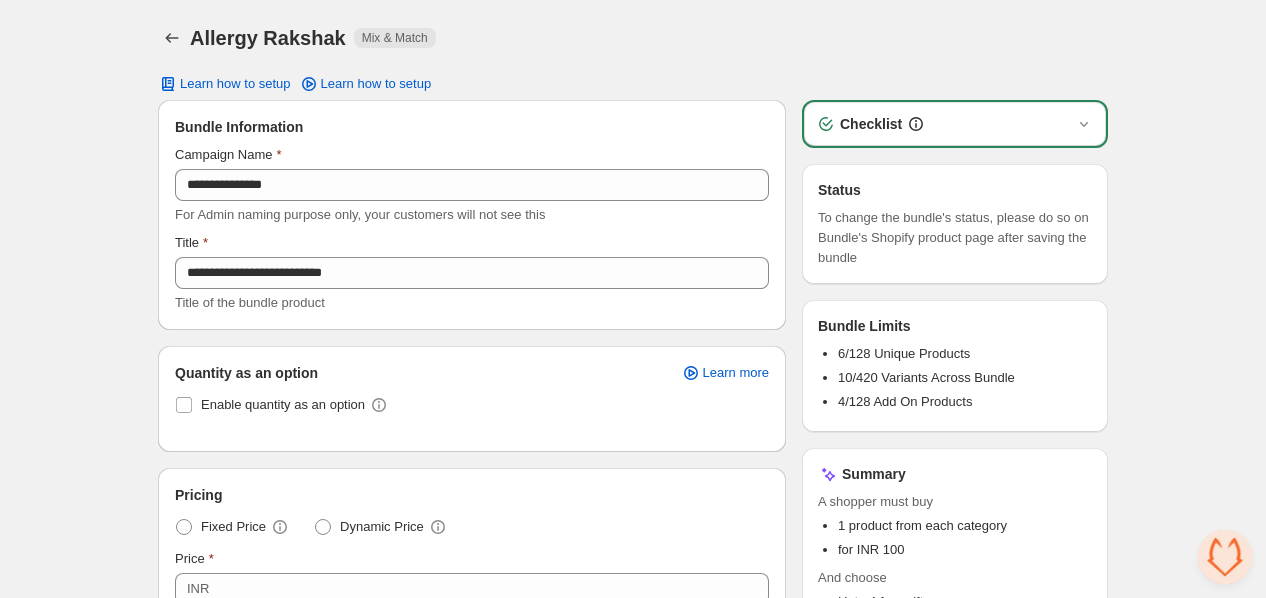 type 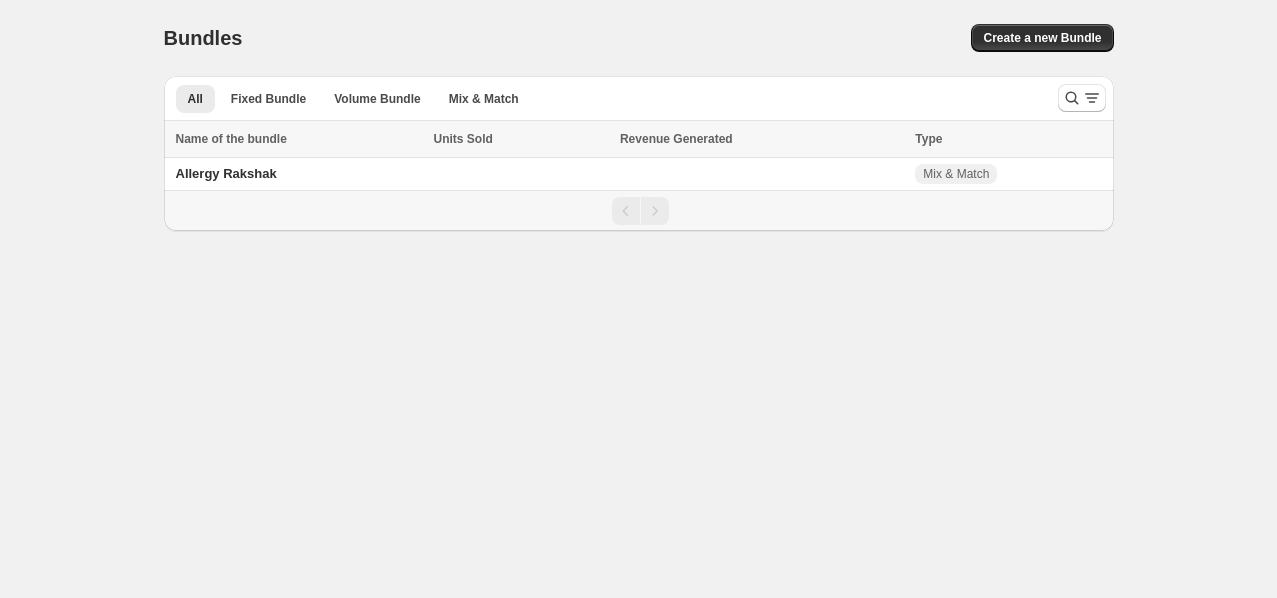 scroll, scrollTop: 0, scrollLeft: 0, axis: both 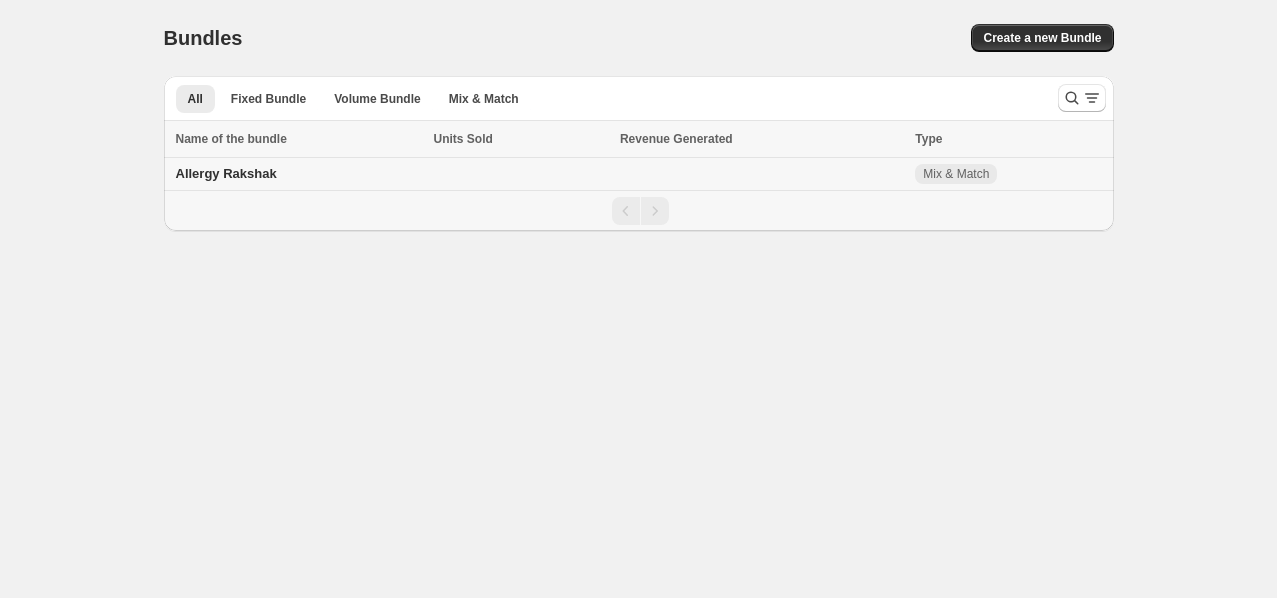 click on "Allergy Rakshak" at bounding box center [226, 173] 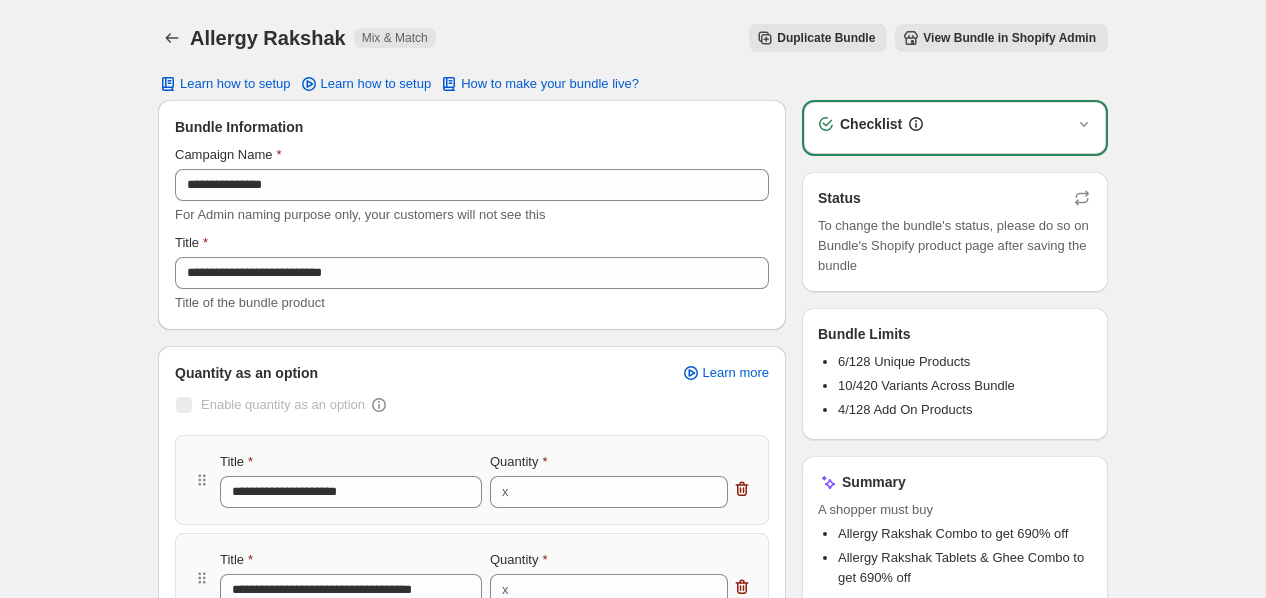 scroll, scrollTop: 0, scrollLeft: 0, axis: both 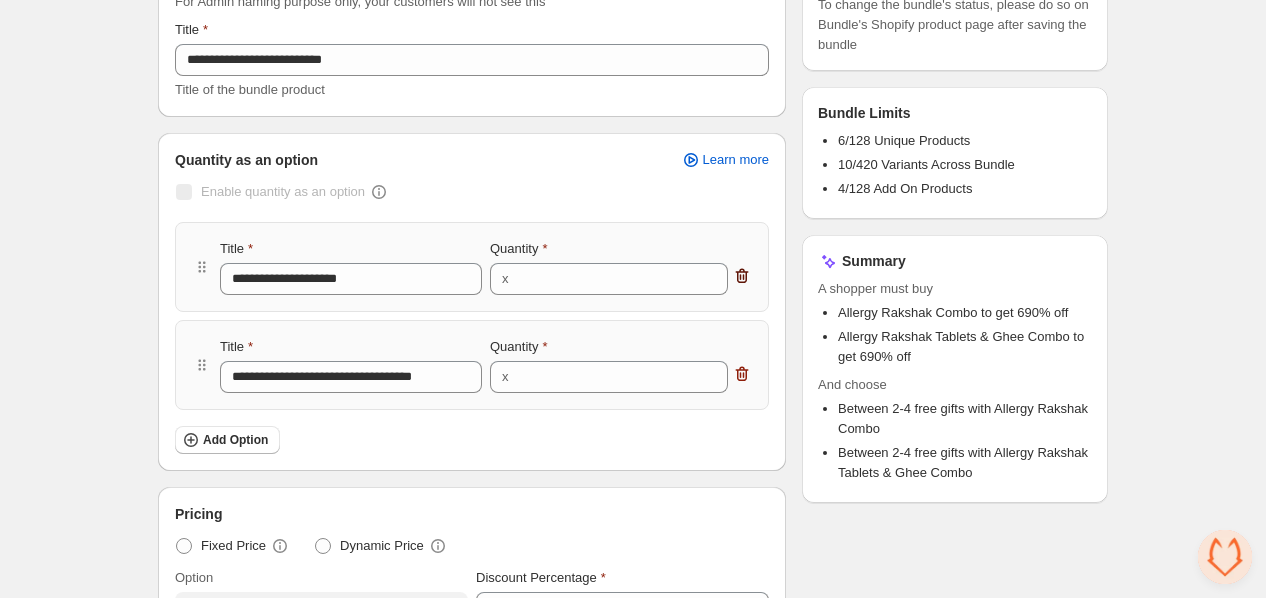 click 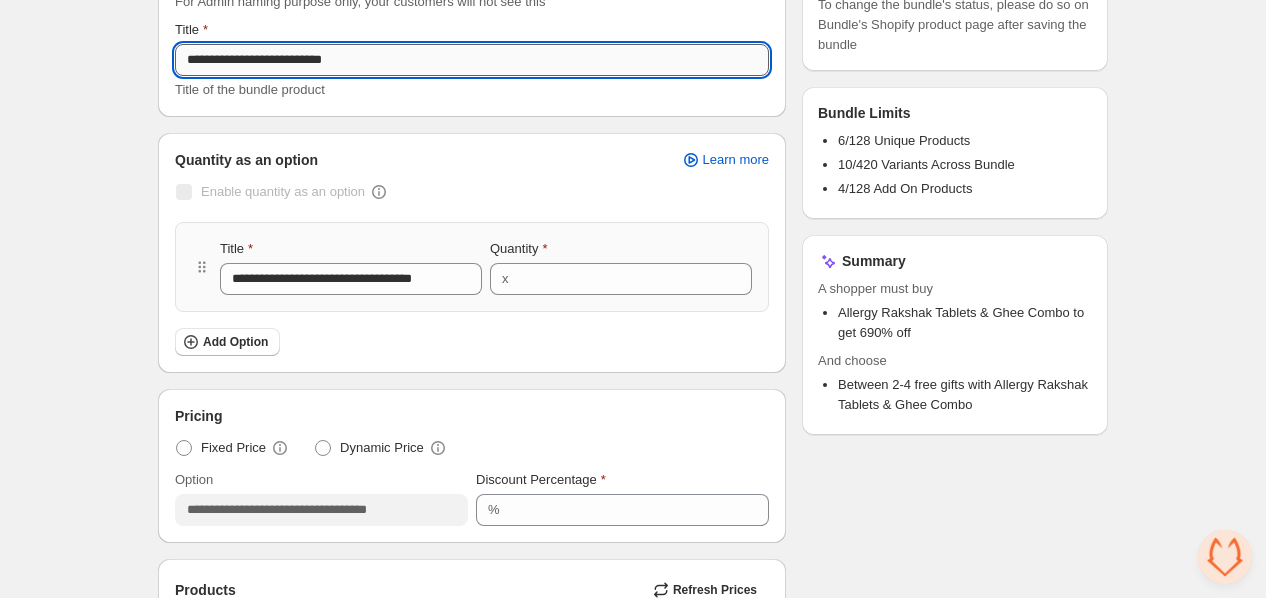 click on "**********" at bounding box center (472, 60) 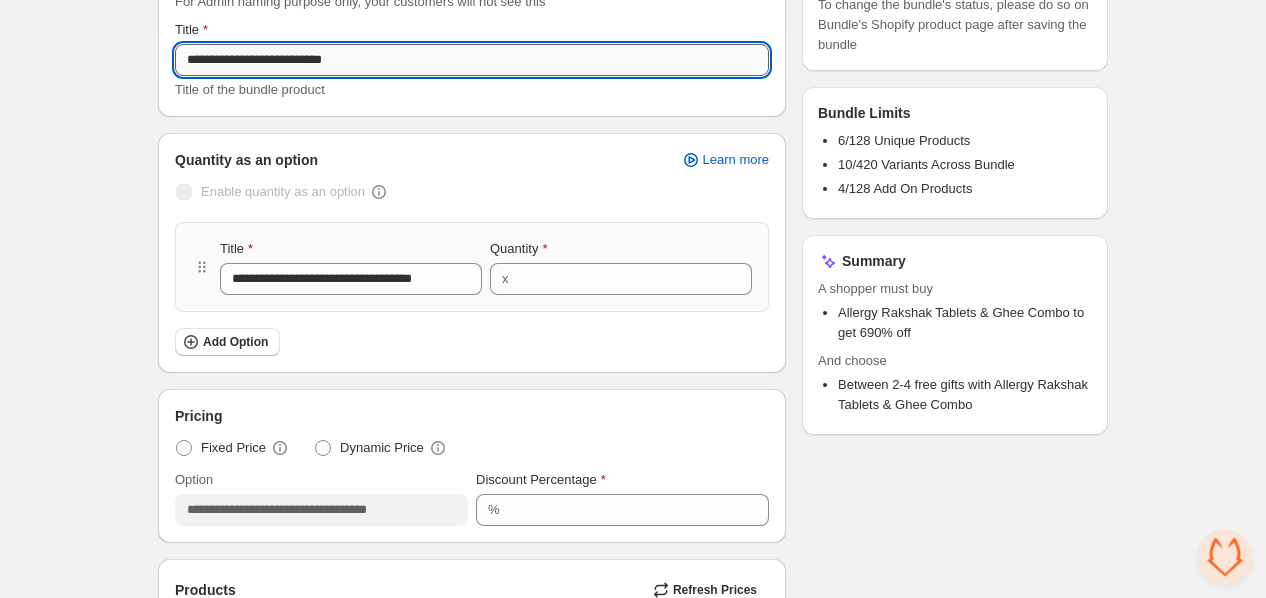 drag, startPoint x: 396, startPoint y: 60, endPoint x: 298, endPoint y: 58, distance: 98.02041 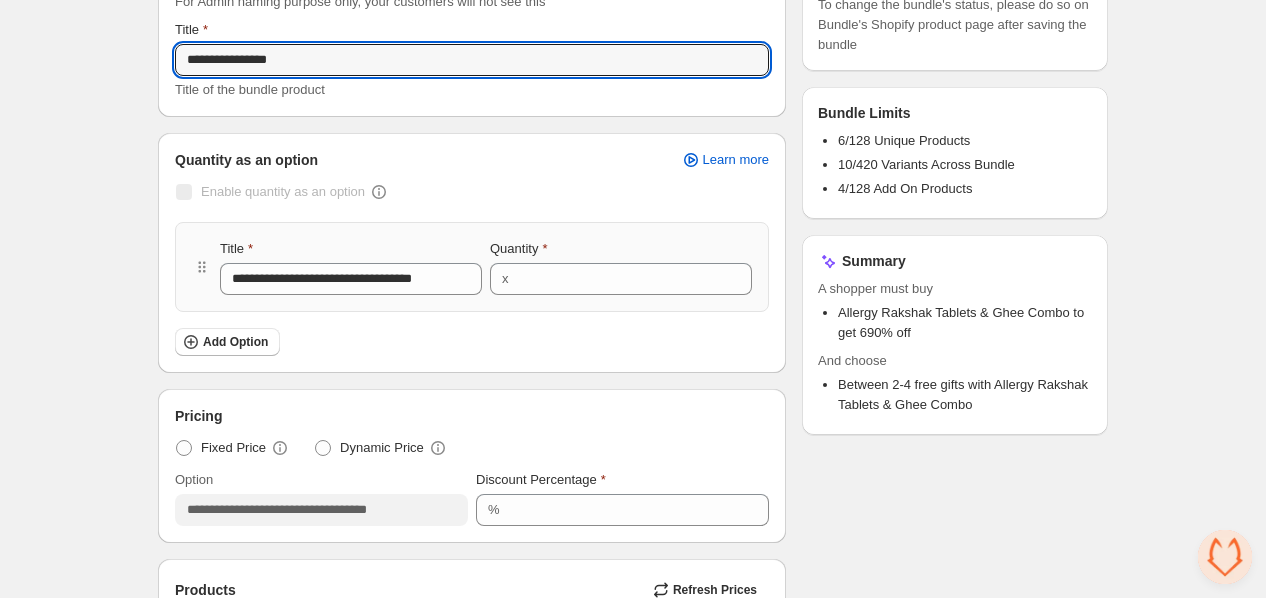 type on "**********" 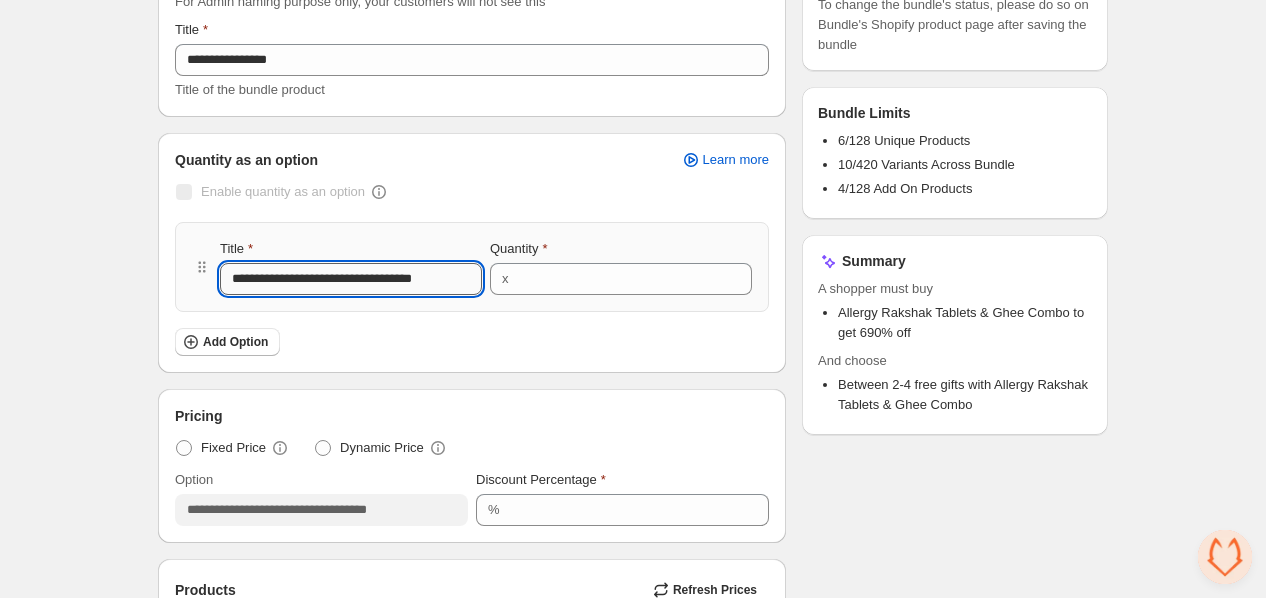 drag, startPoint x: 461, startPoint y: 282, endPoint x: 327, endPoint y: 285, distance: 134.03358 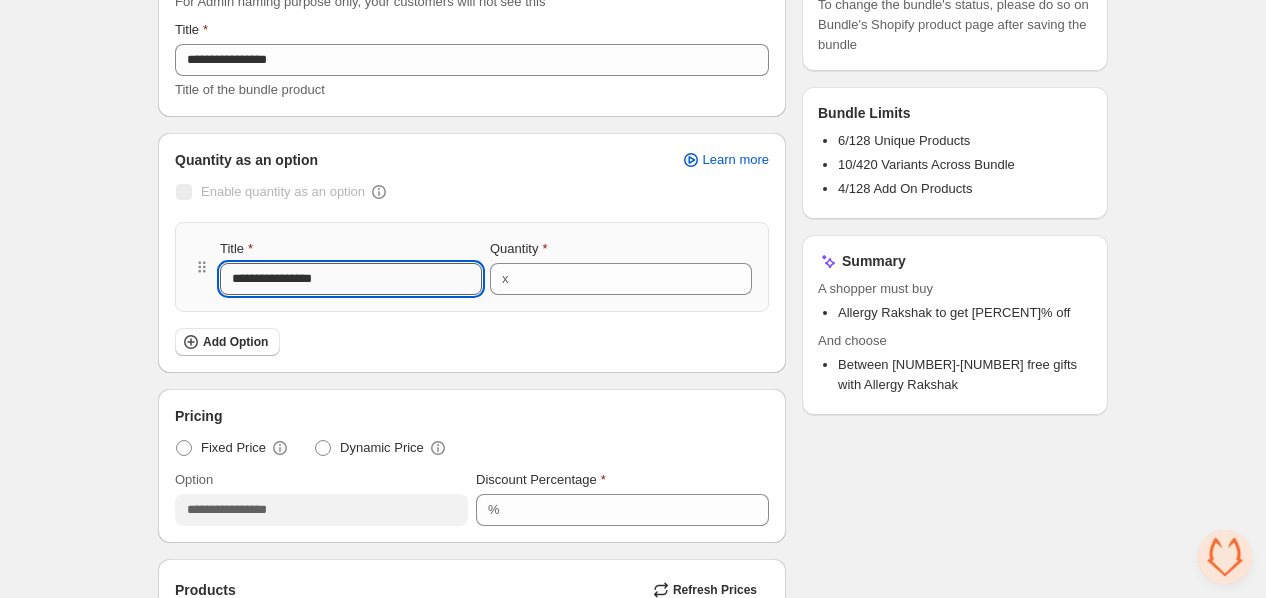 type on "**********" 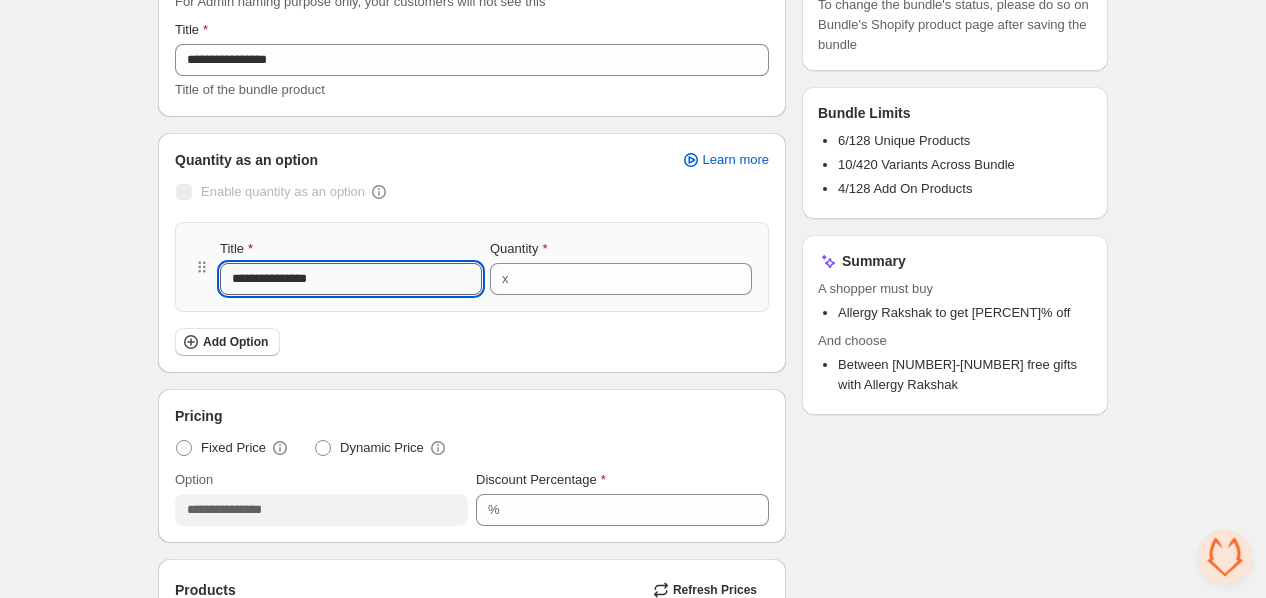 type on "**********" 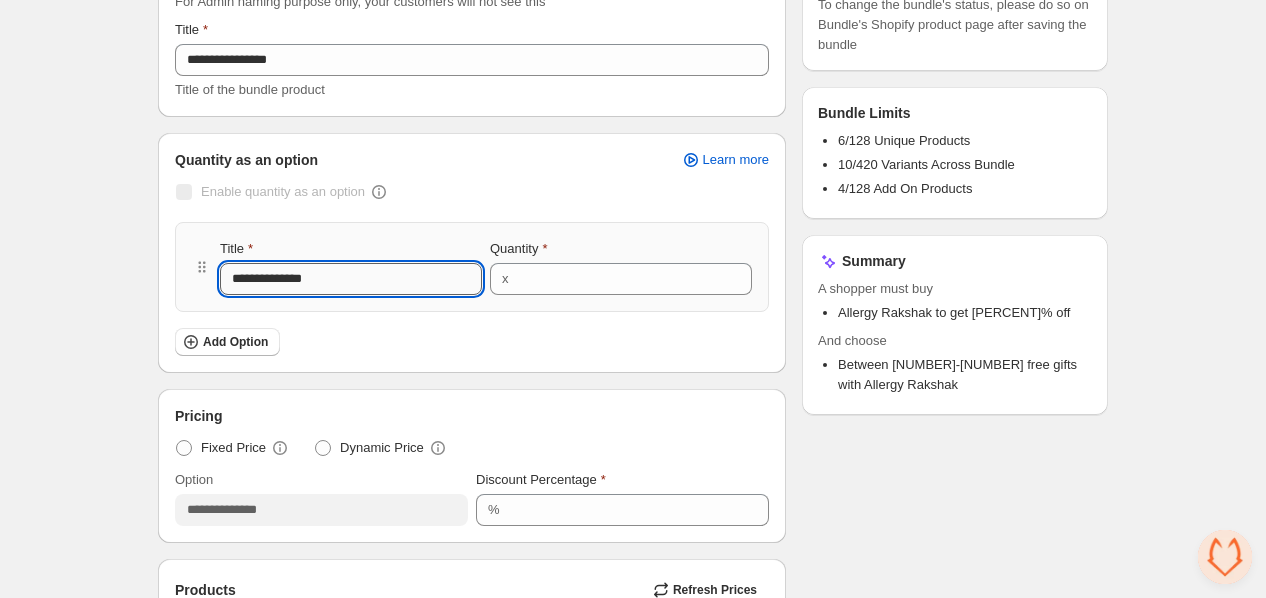 type on "**********" 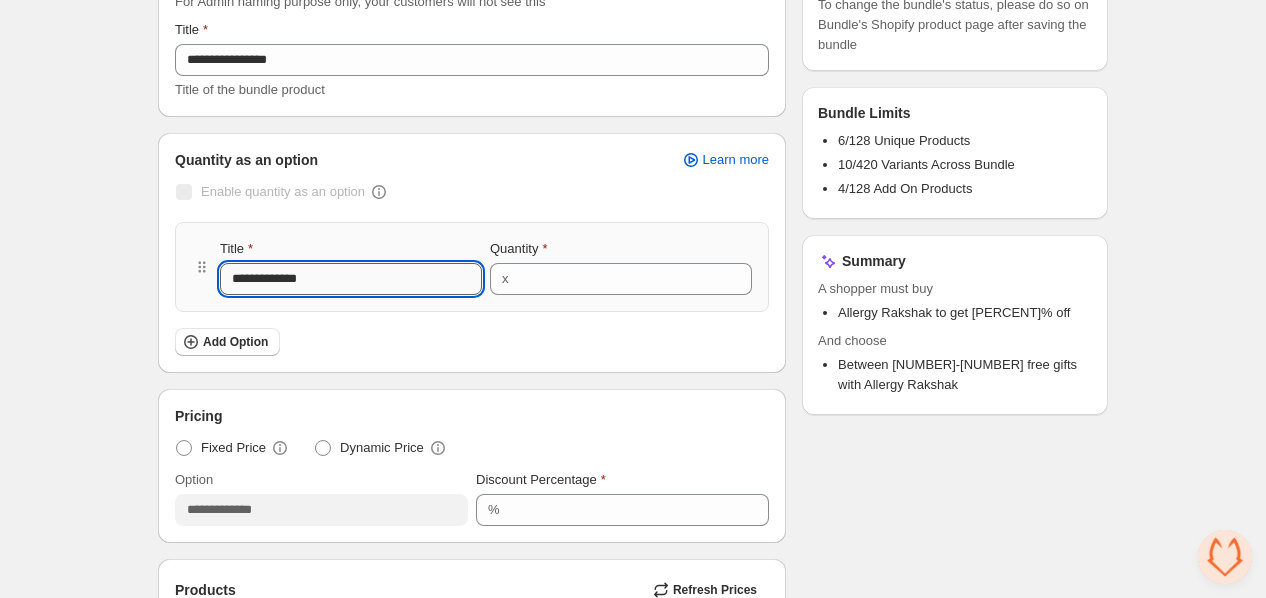 type on "**********" 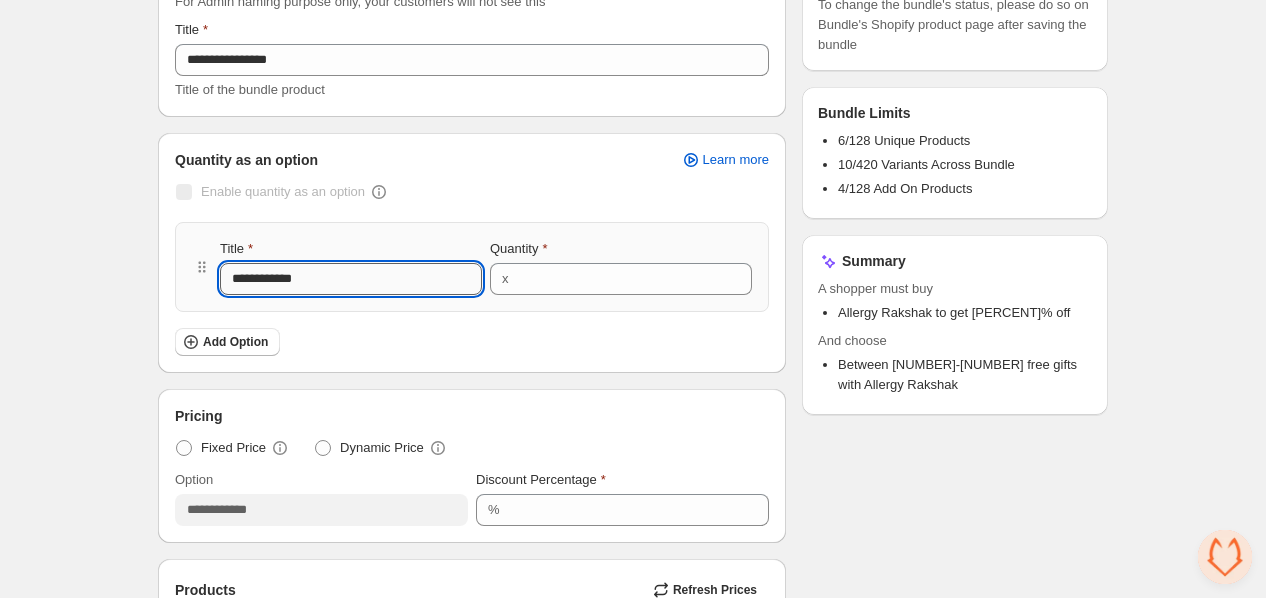 type on "**********" 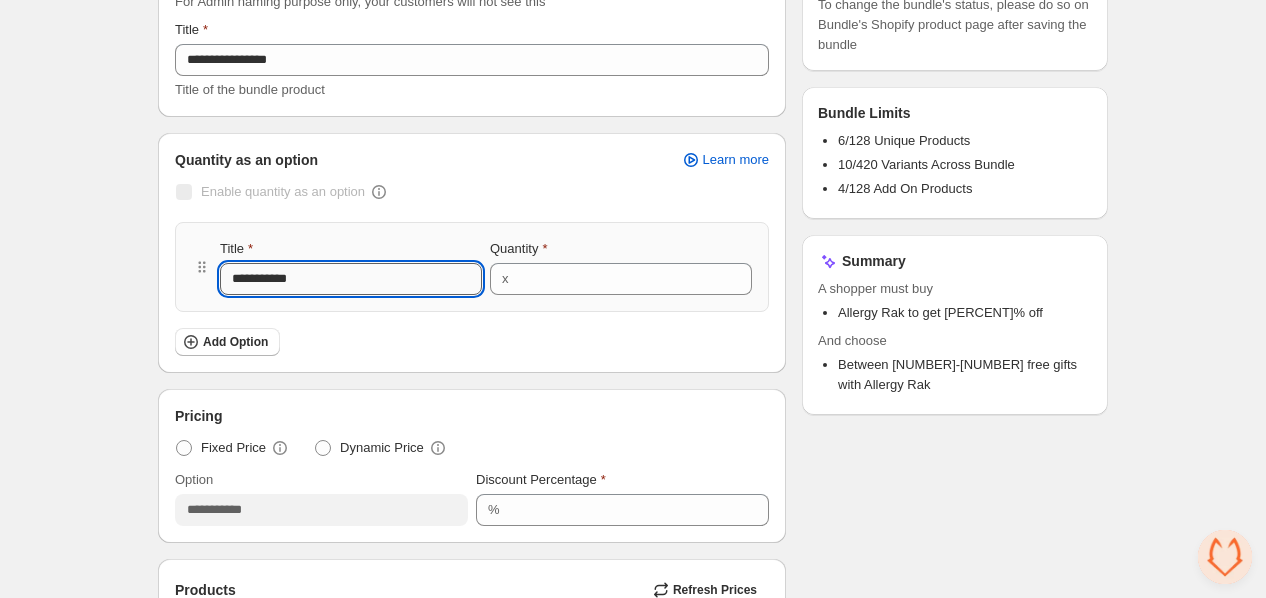 type on "**********" 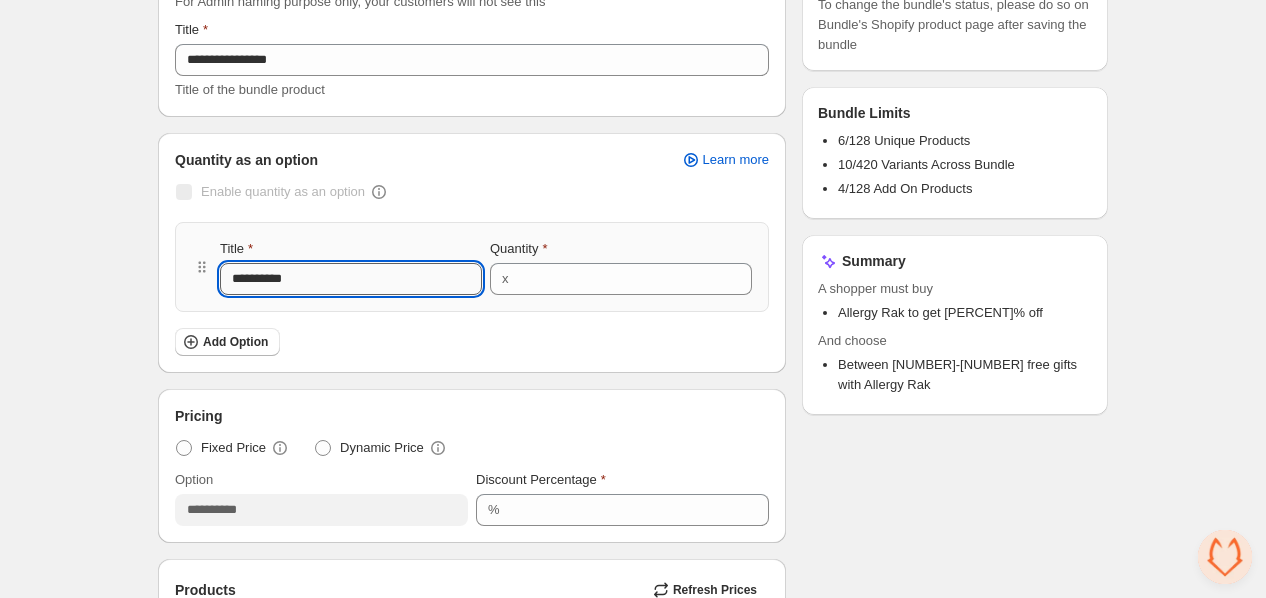 type on "*********" 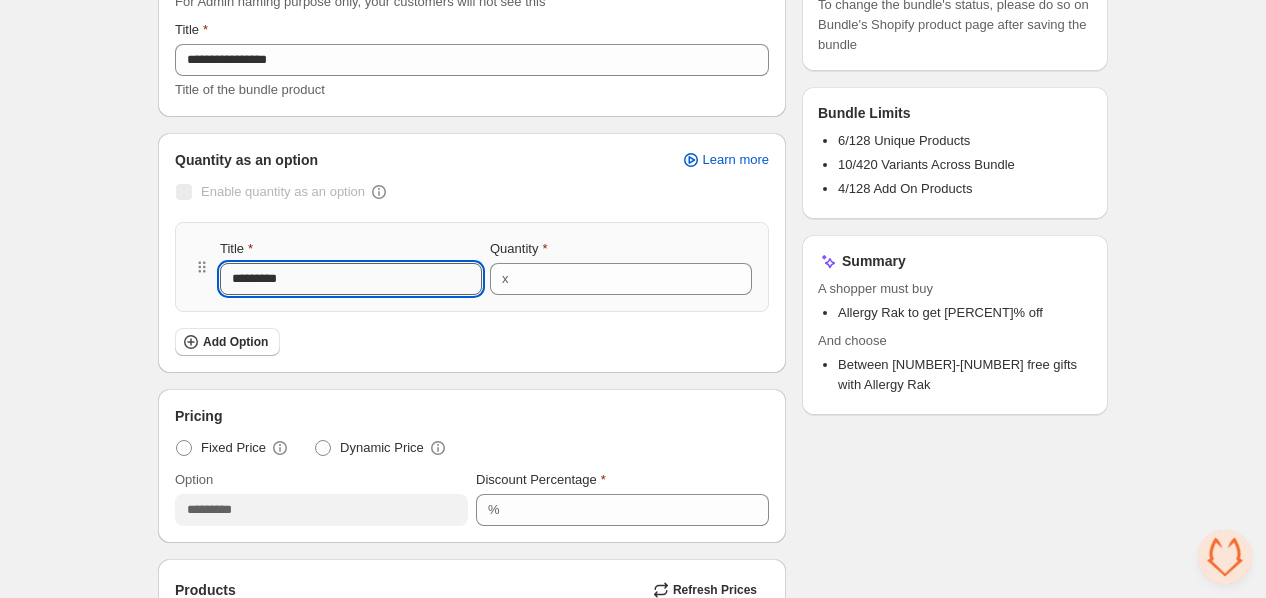 type on "*******" 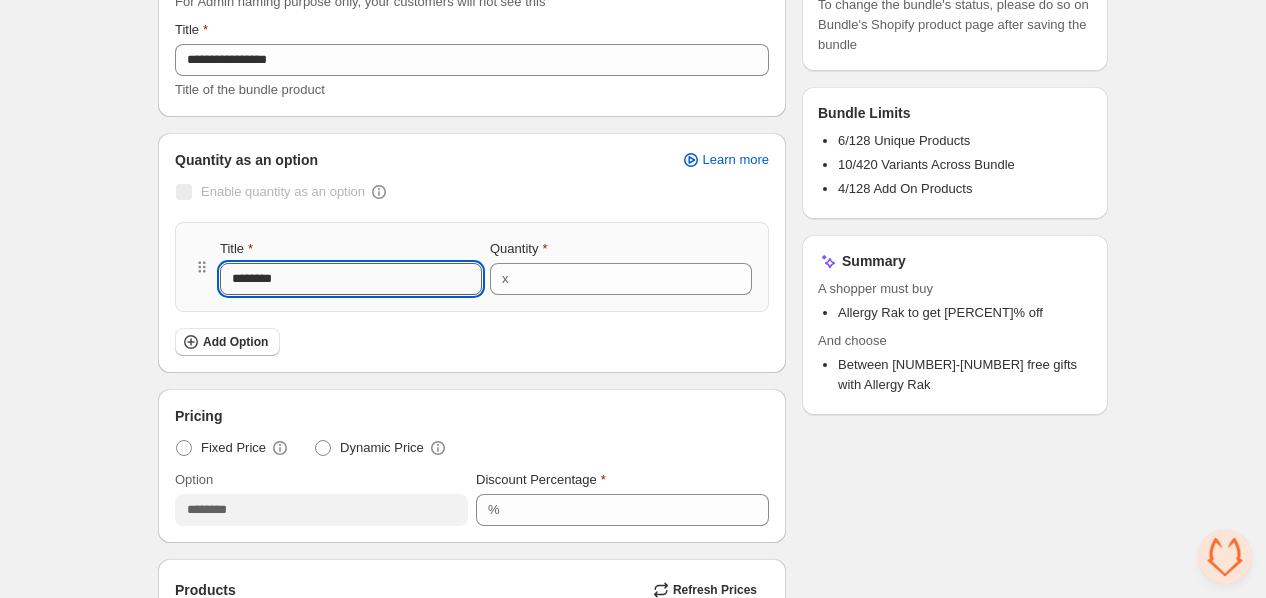 type on "*******" 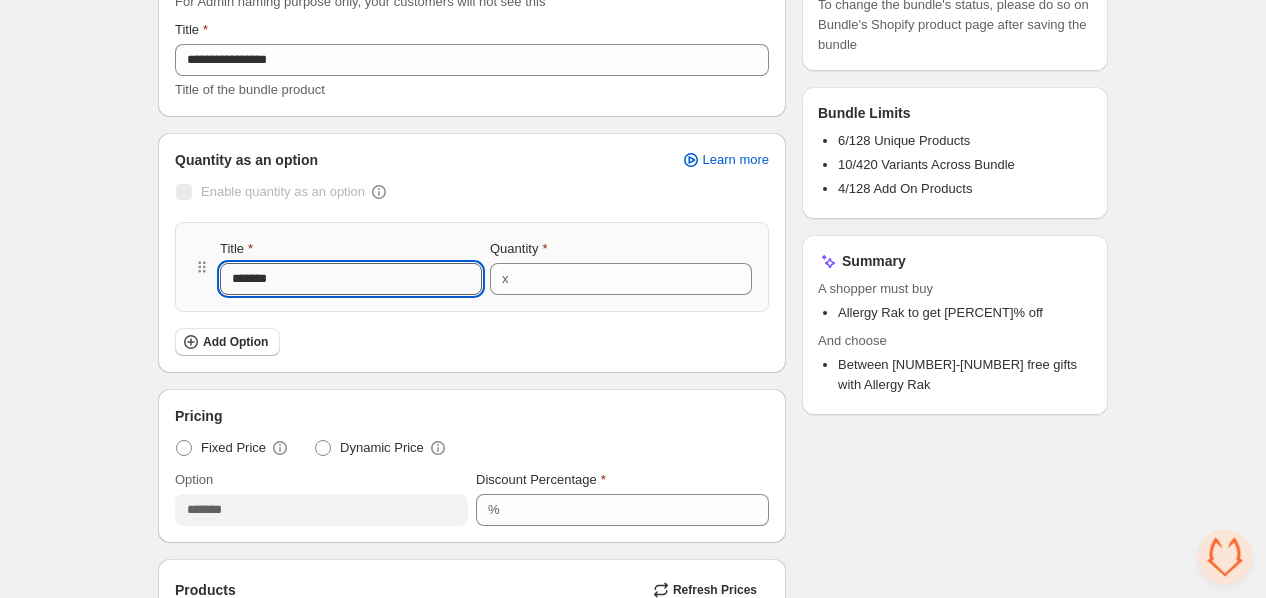 type on "******" 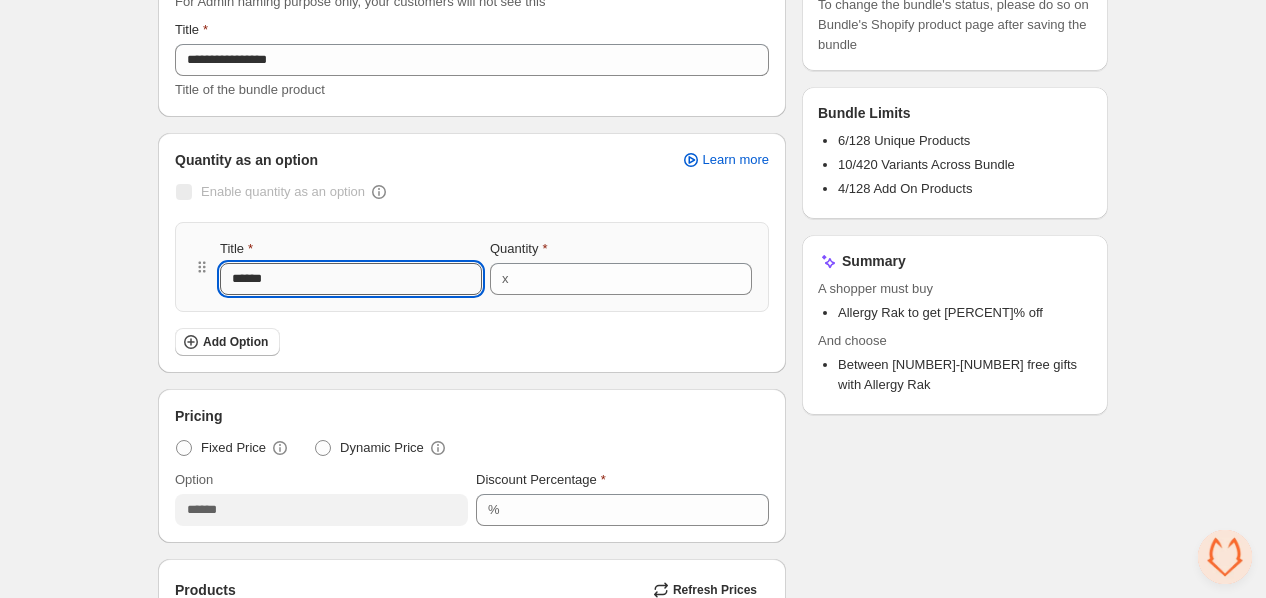 type on "*****" 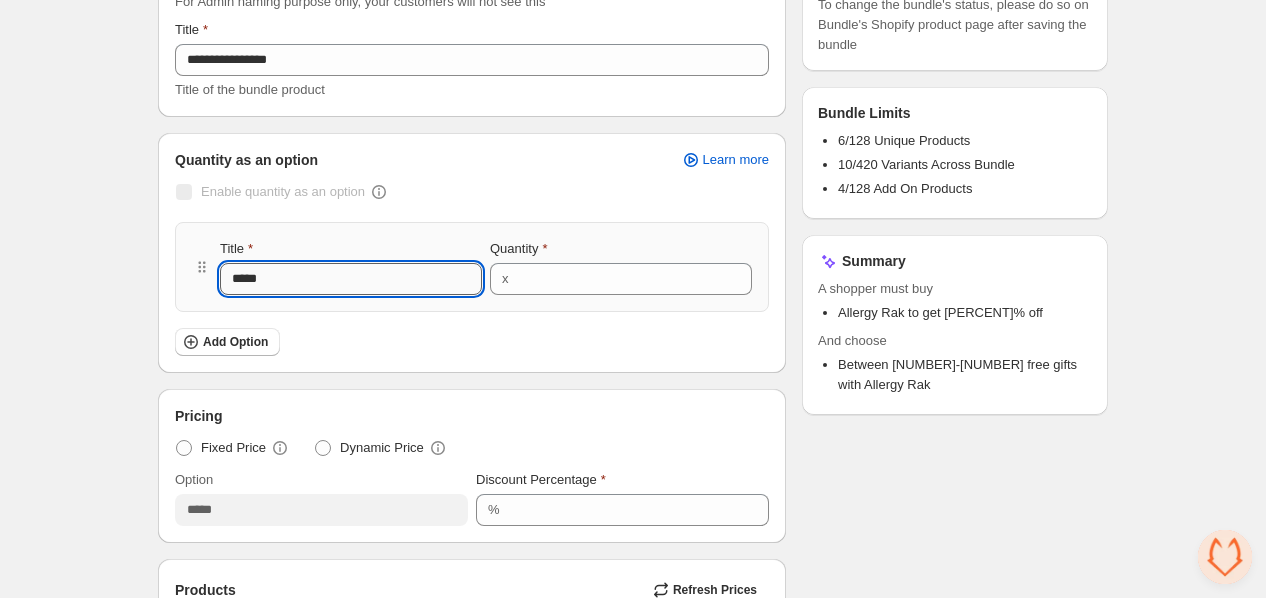 type on "****" 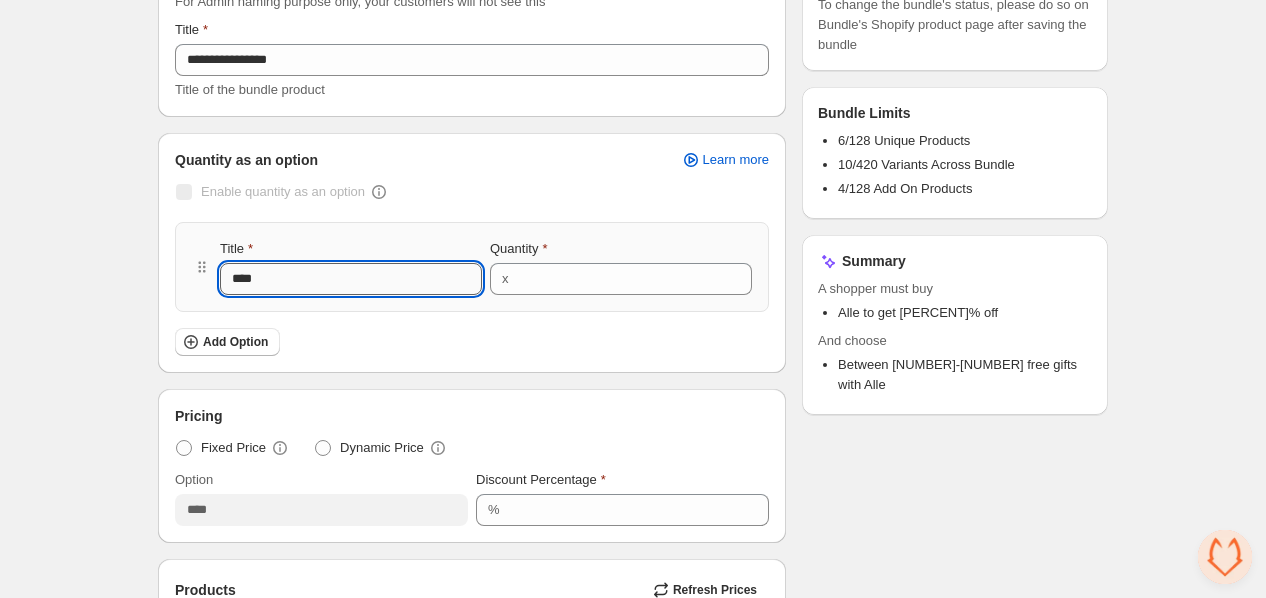 type on "***" 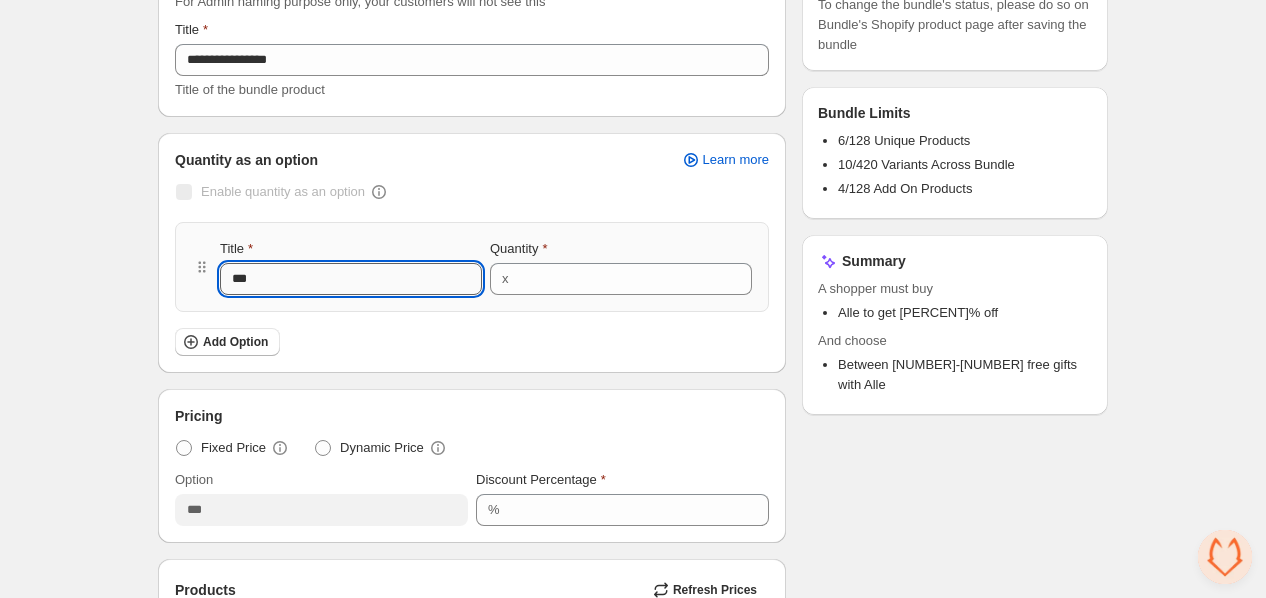 type on "**" 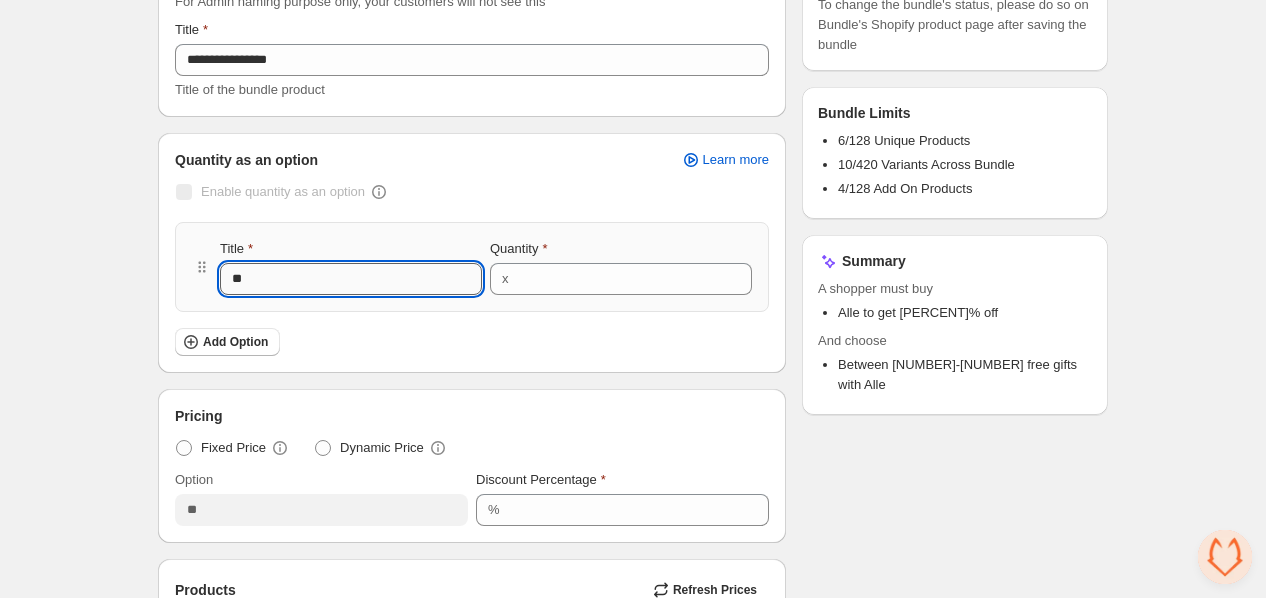 type on "*" 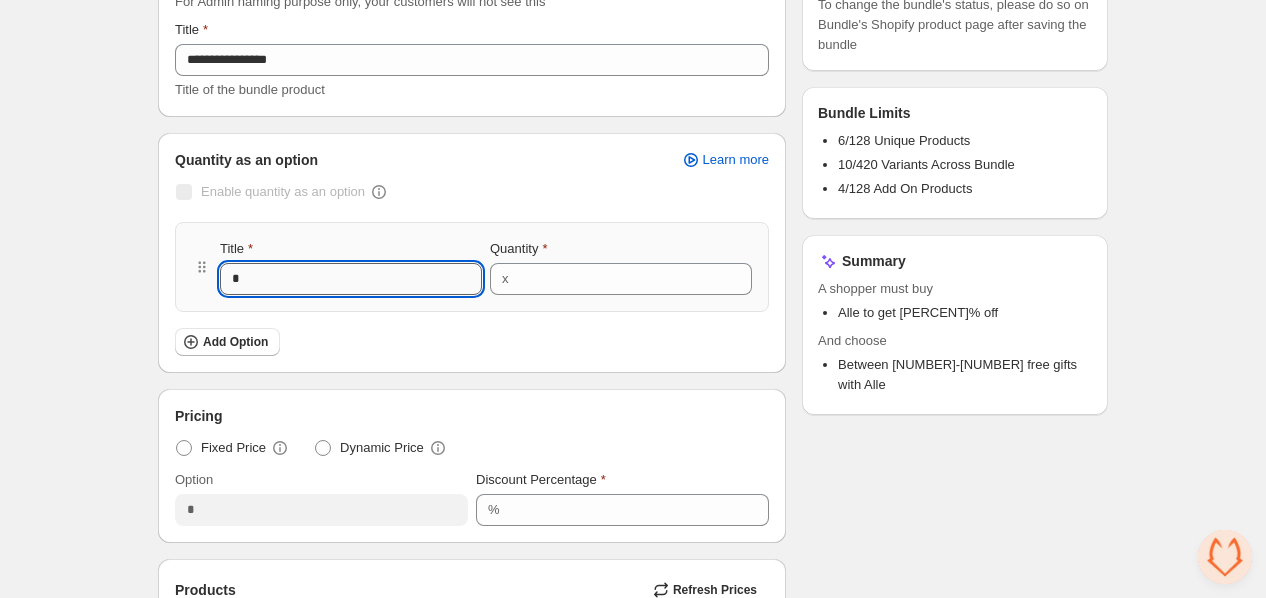 type 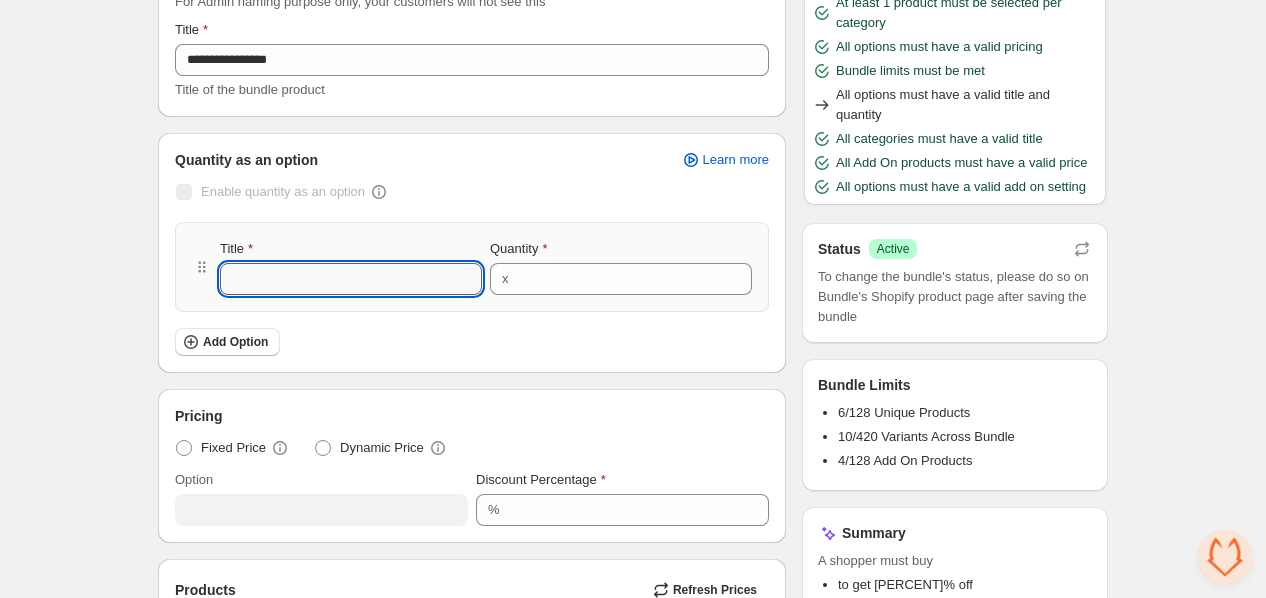 type on "*" 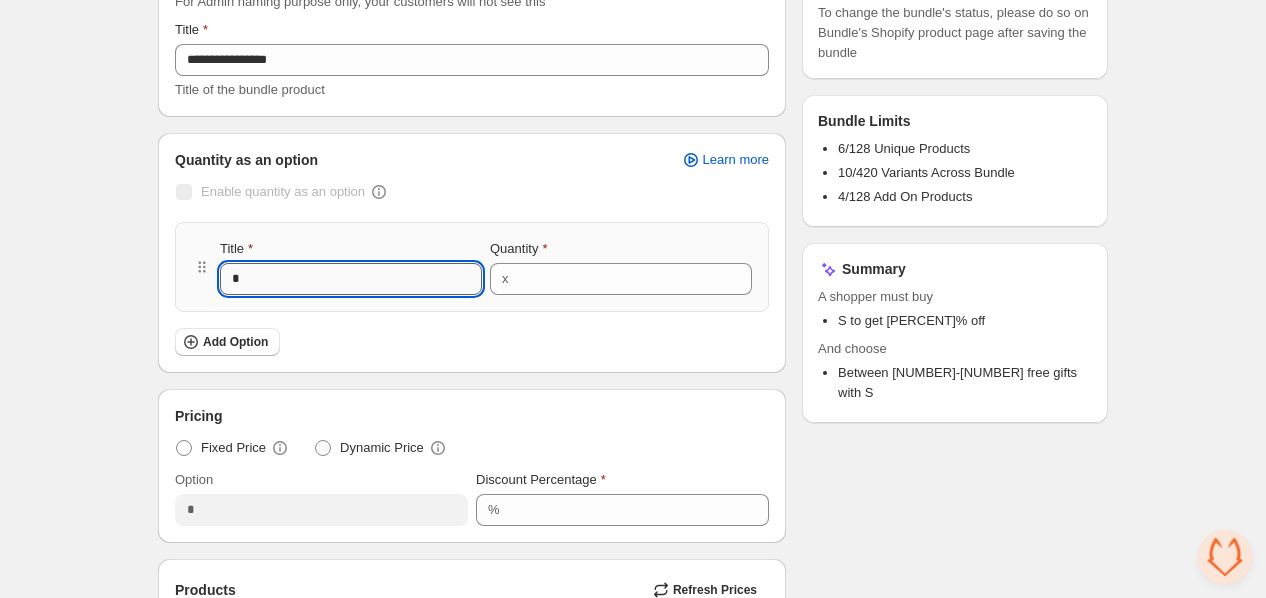 type on "**" 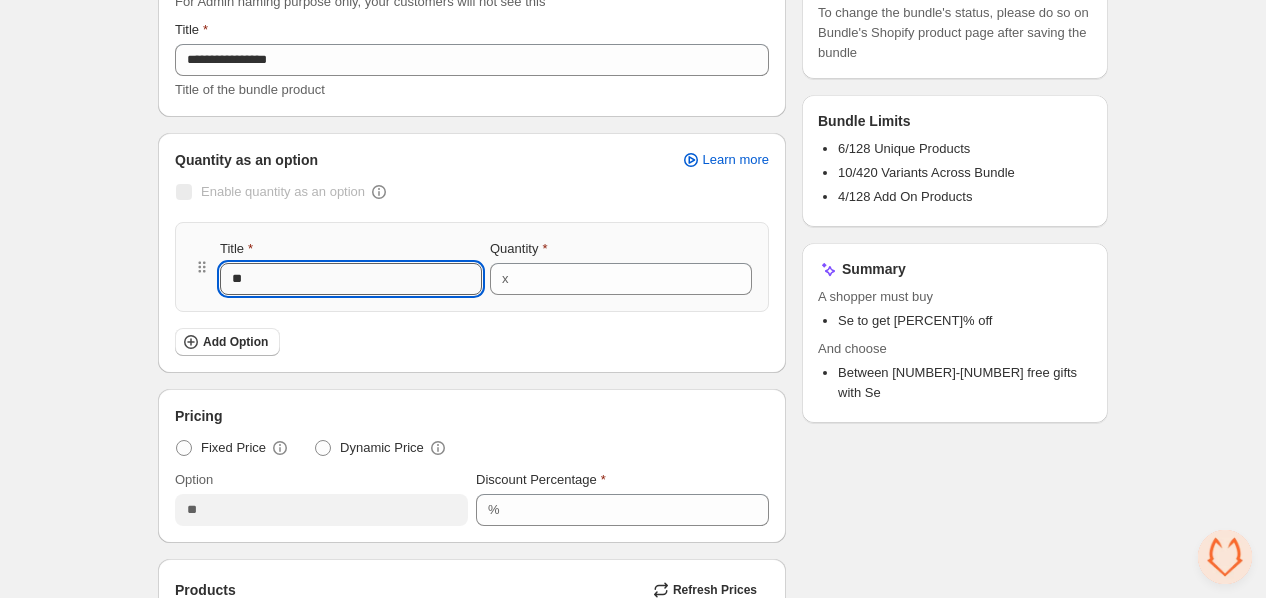 type on "***" 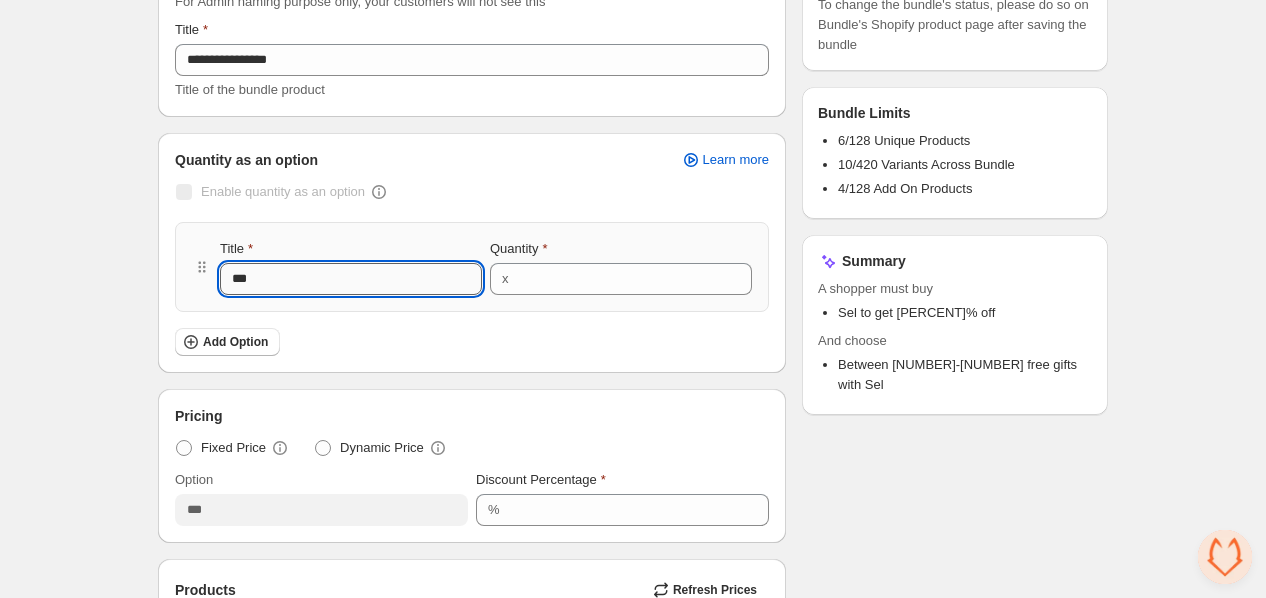 type on "****" 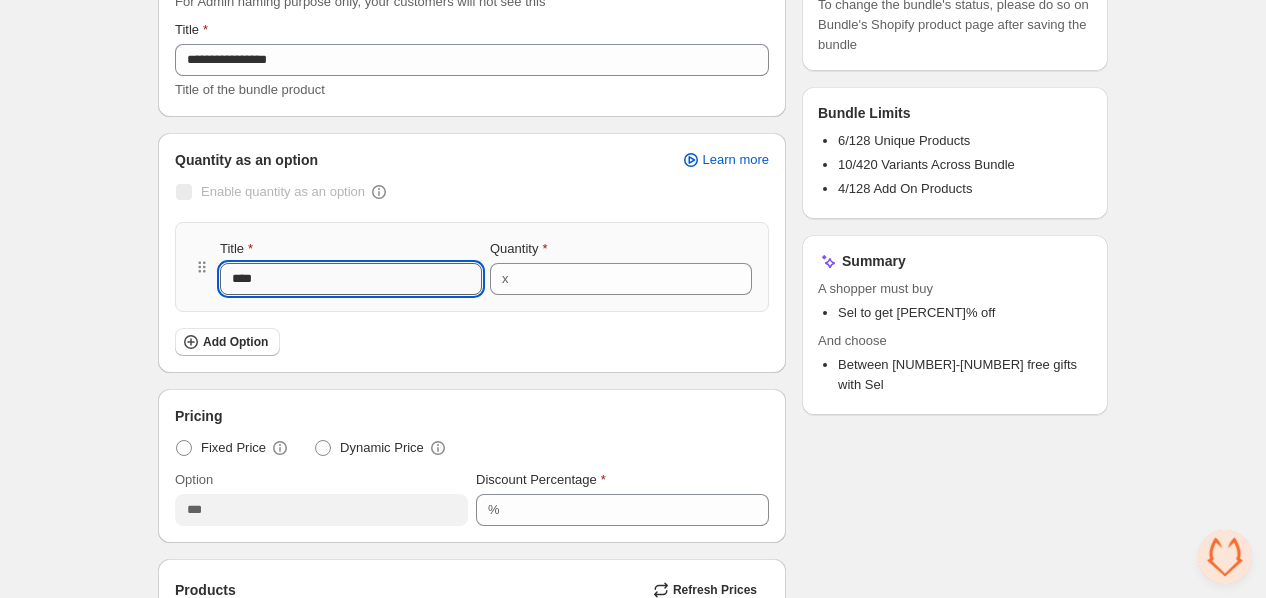 type on "****" 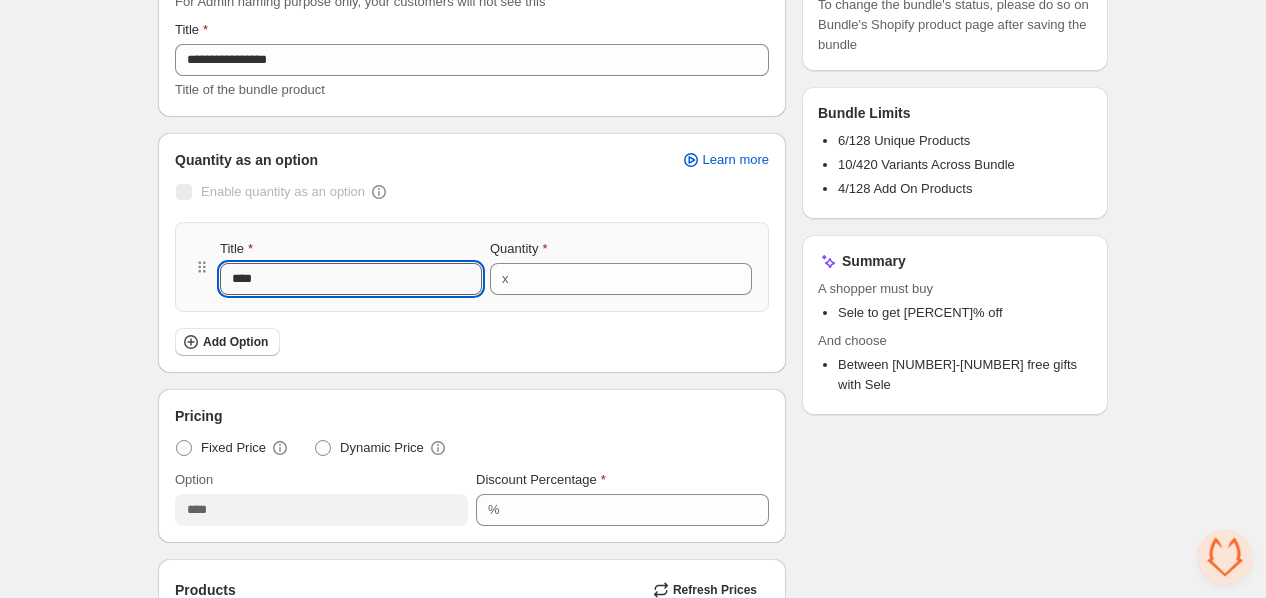 type on "*****" 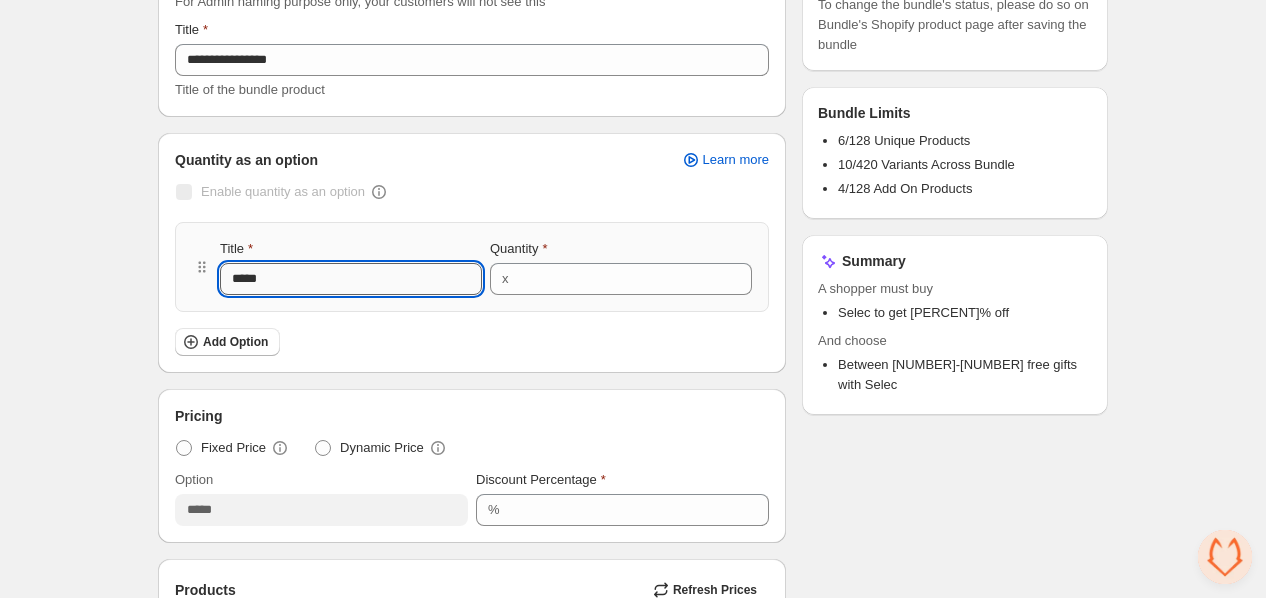 type on "******" 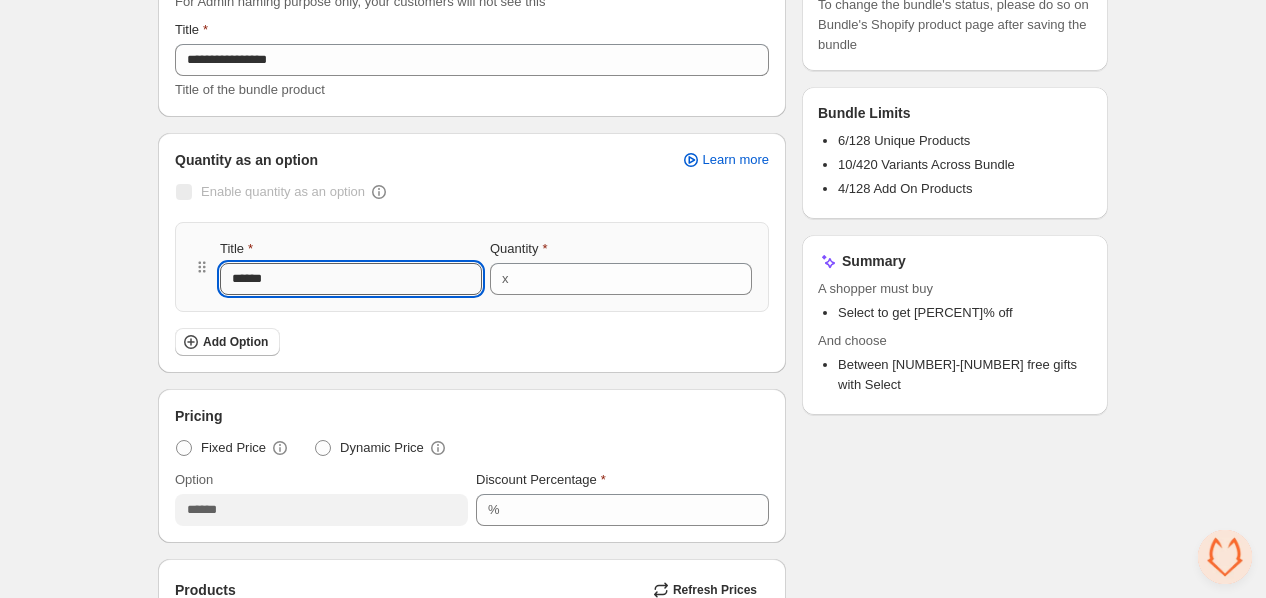 type on "******" 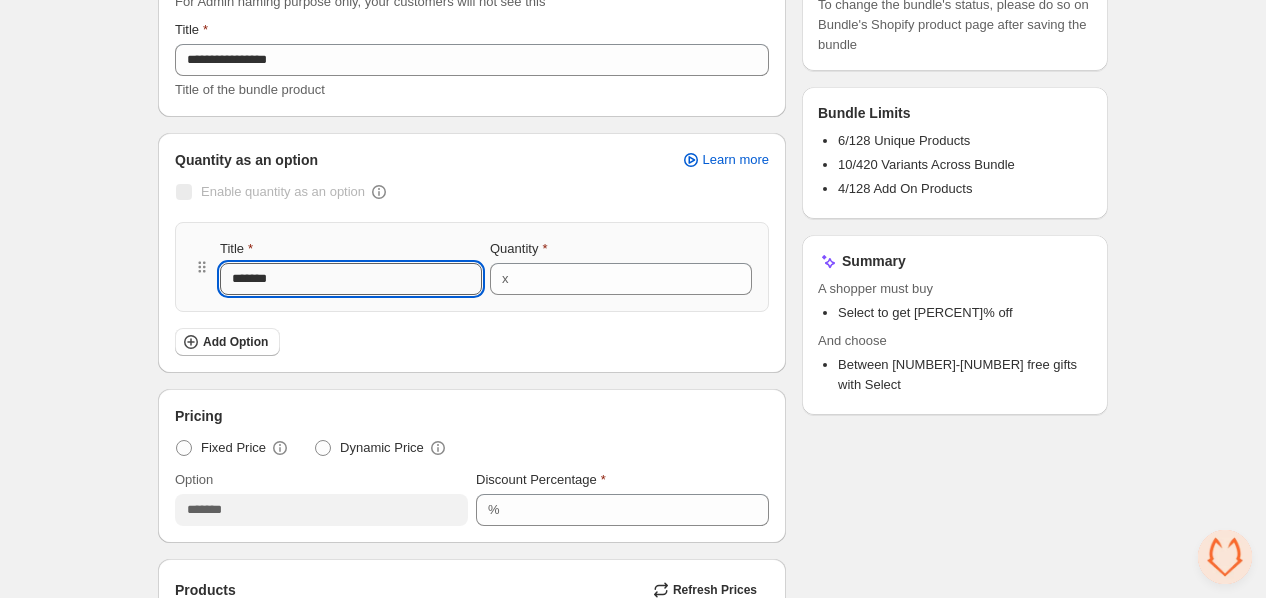type on "********" 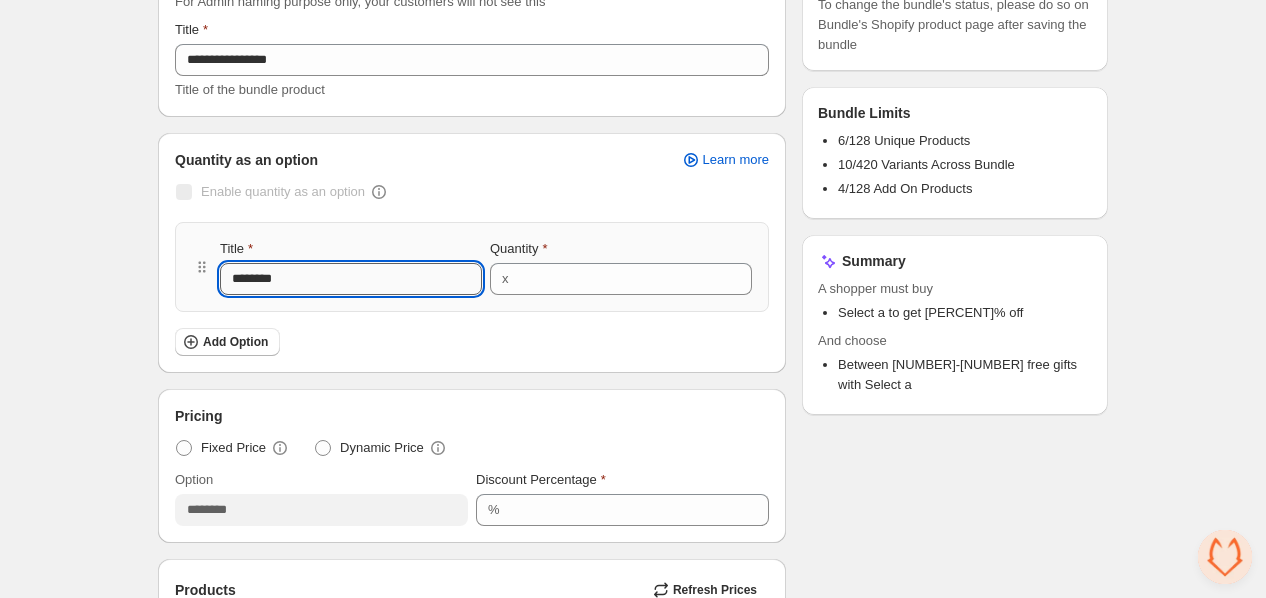 type on "*********" 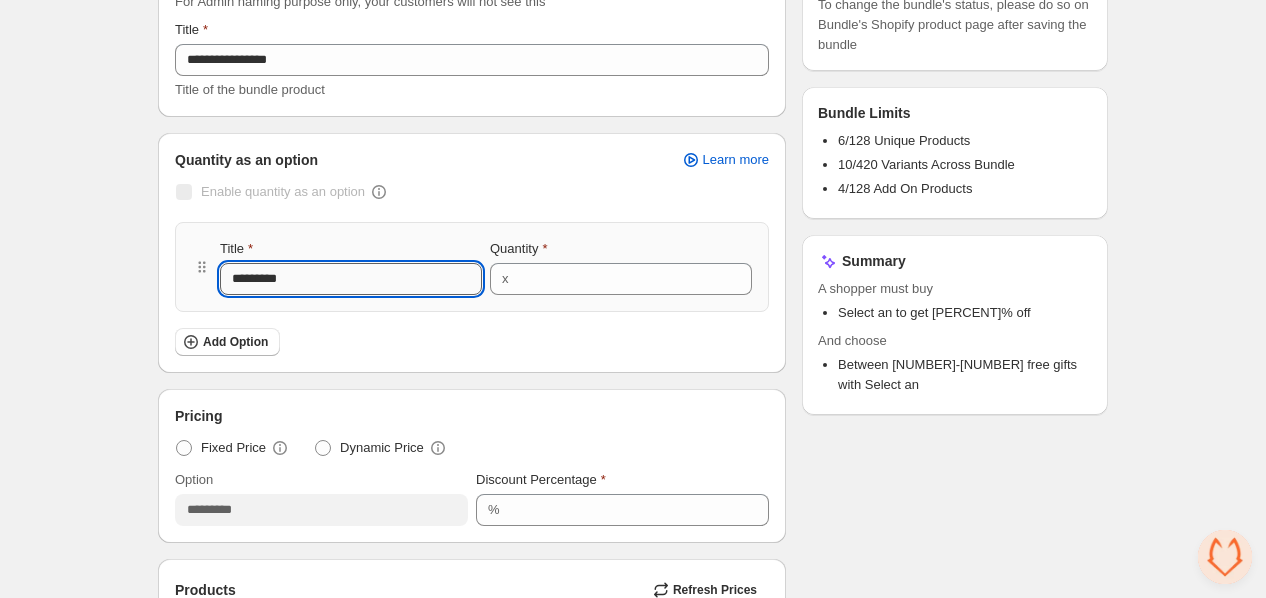type on "**********" 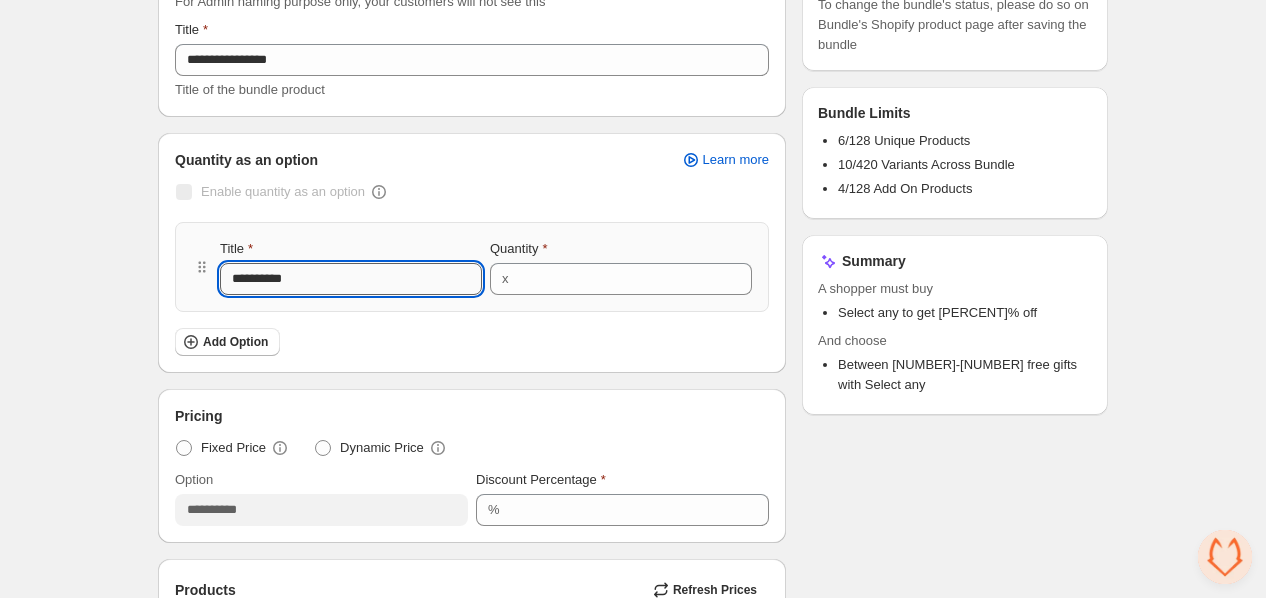 type on "**********" 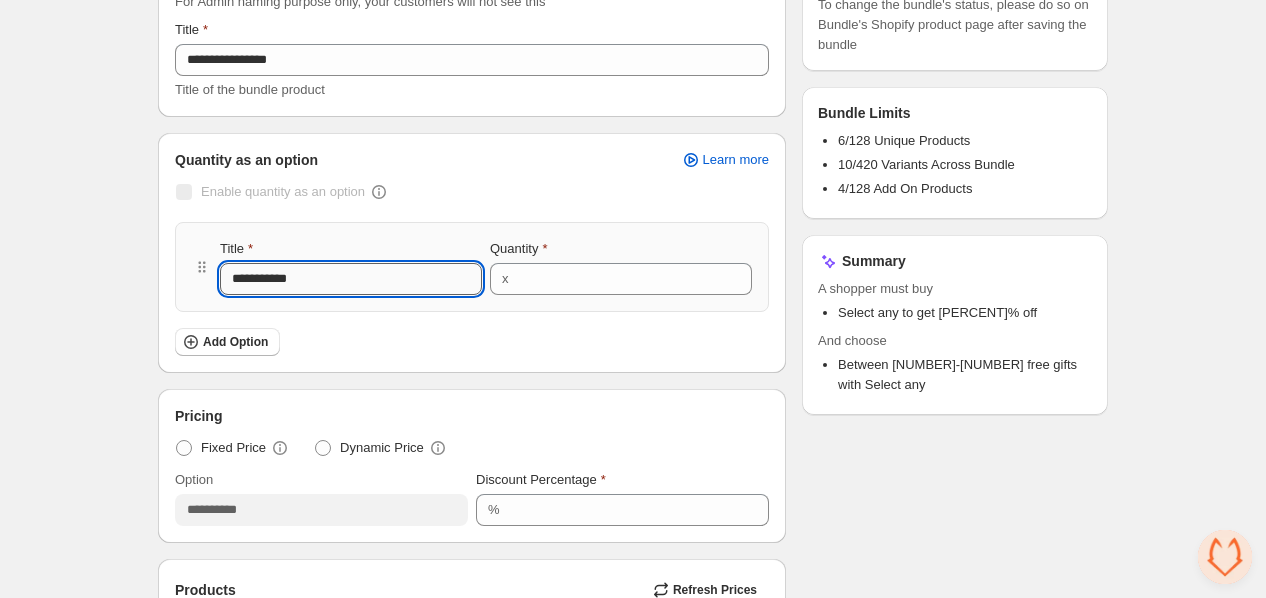 type on "**********" 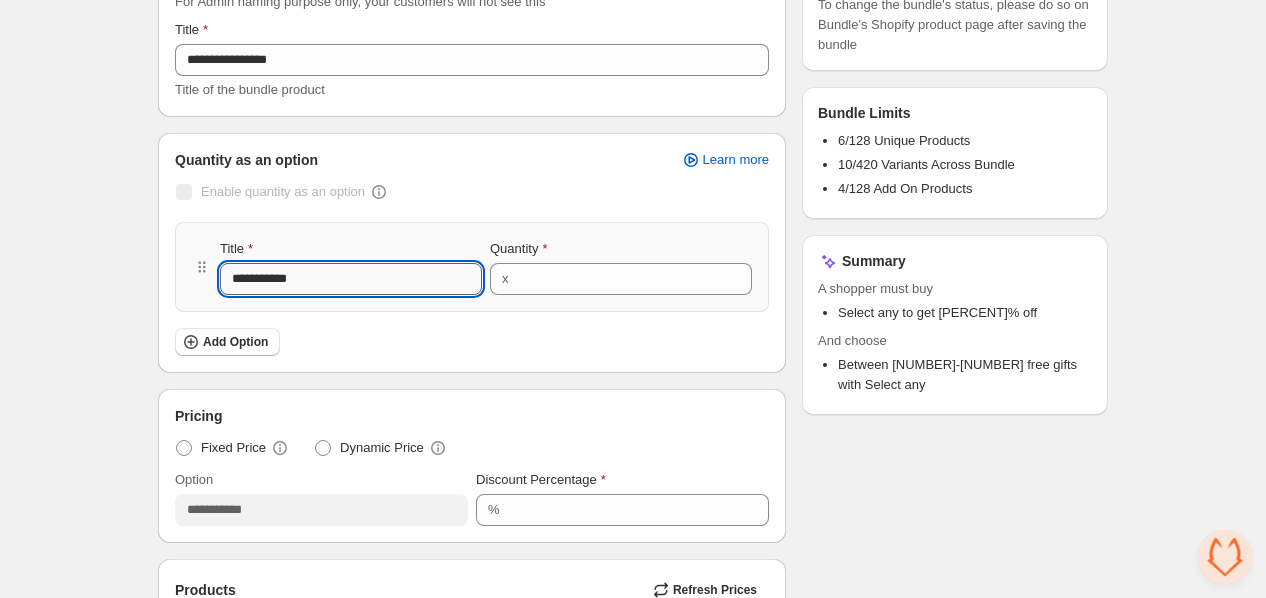 type on "**********" 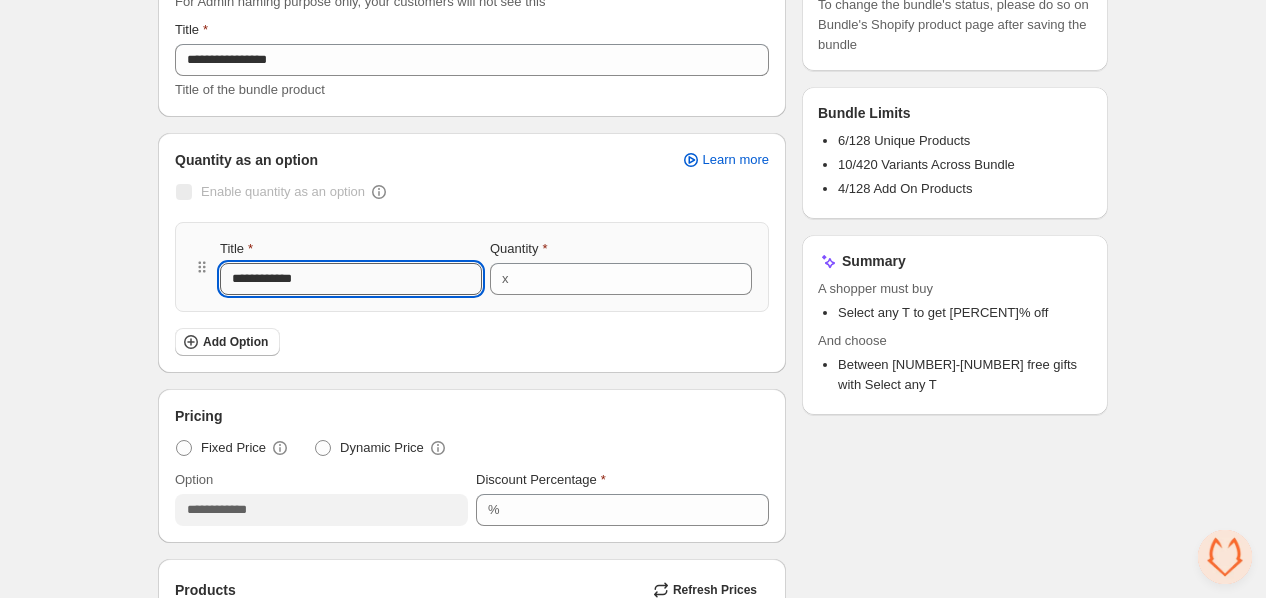 type on "**********" 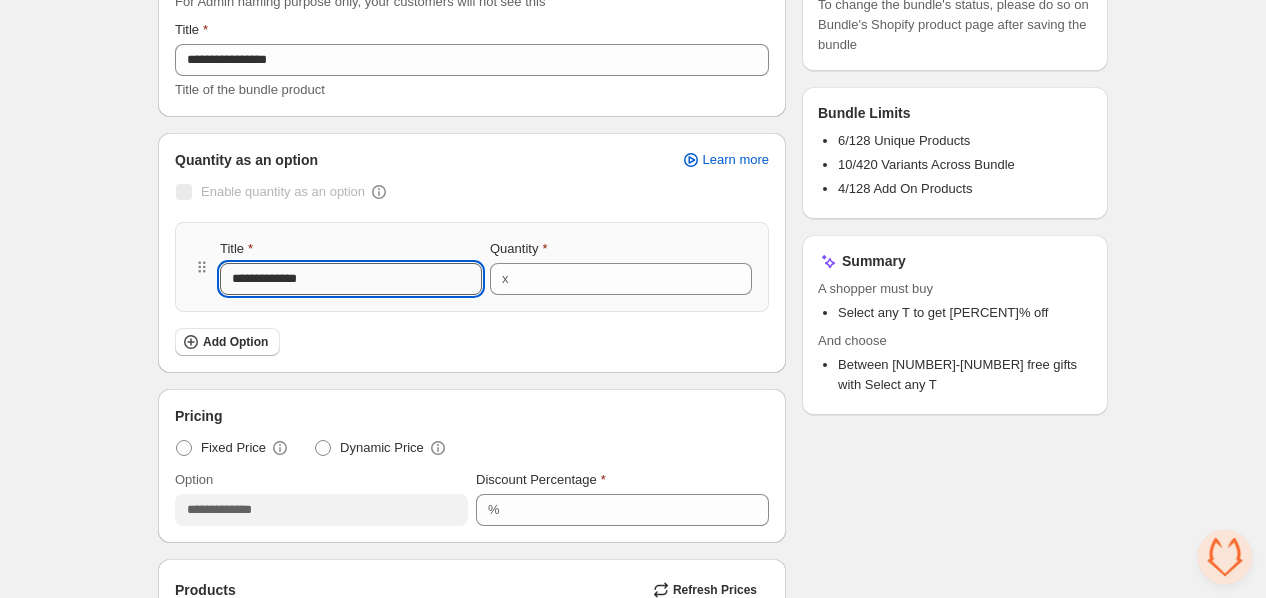 type on "**********" 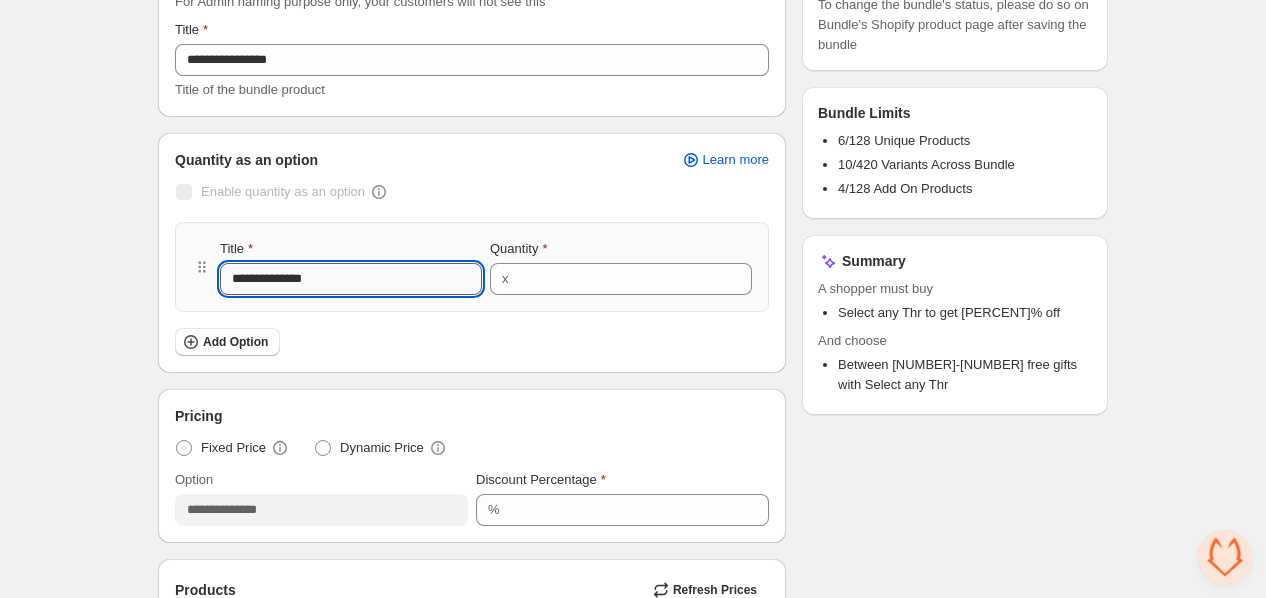 type on "**********" 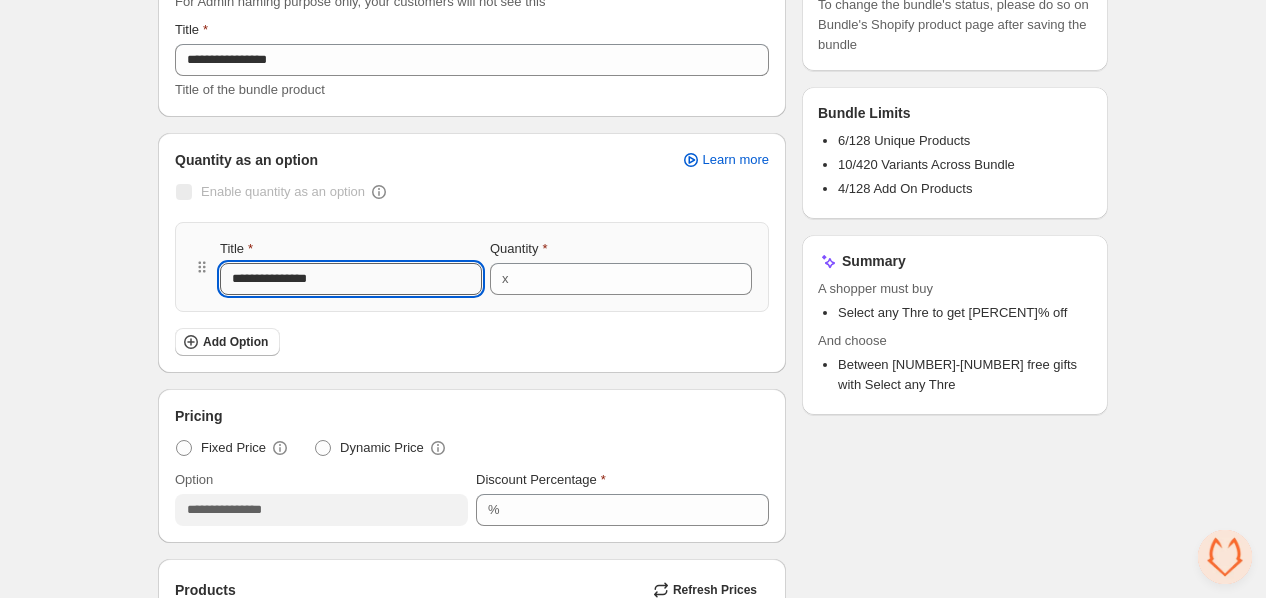type on "**********" 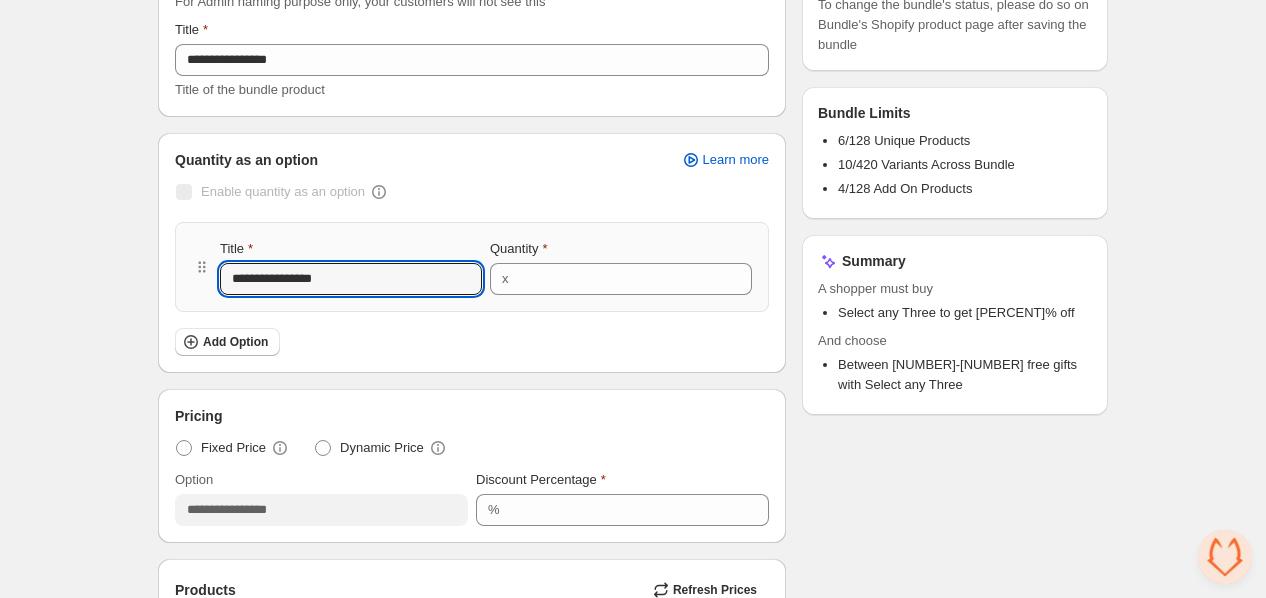 type on "**********" 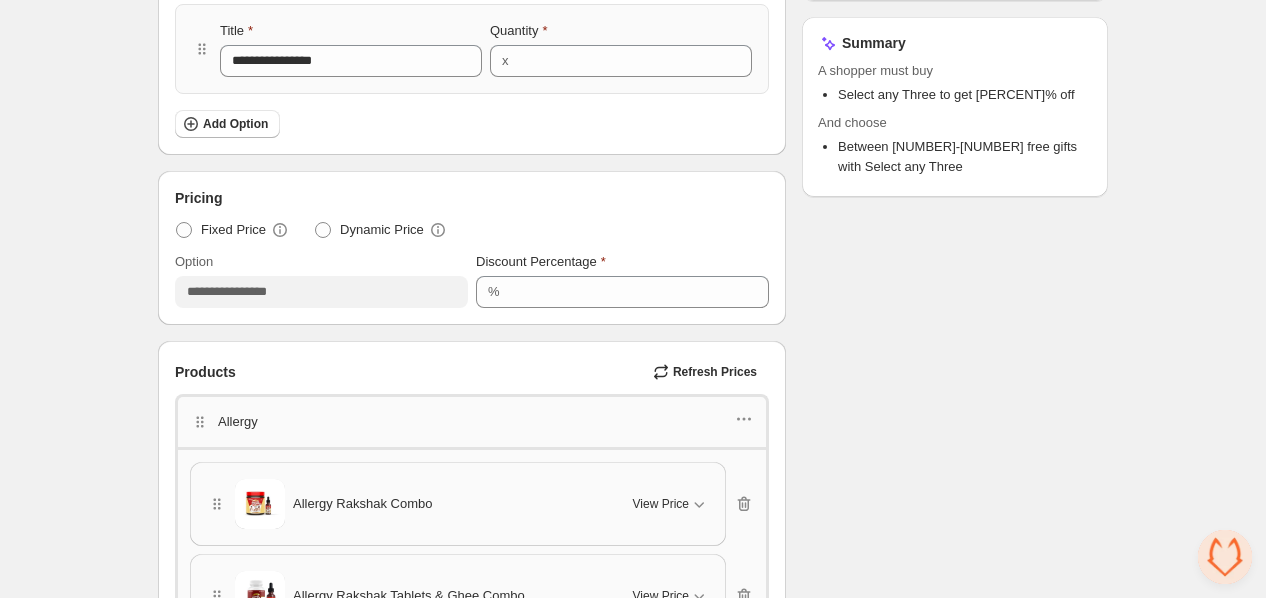 scroll, scrollTop: 440, scrollLeft: 0, axis: vertical 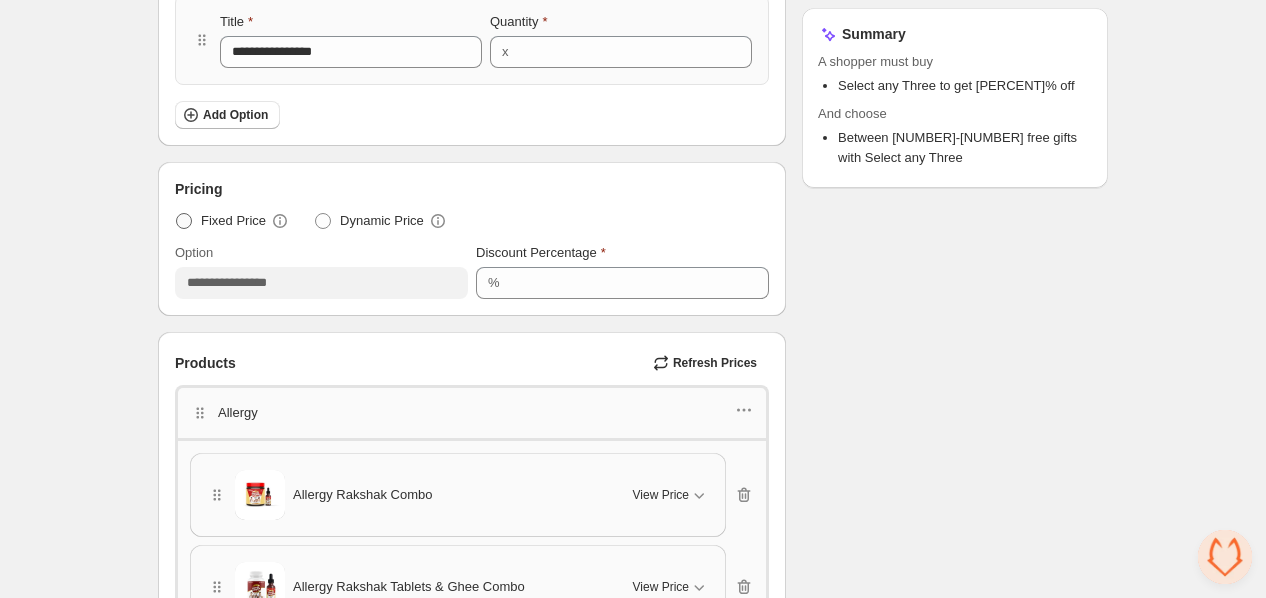 click at bounding box center (184, 221) 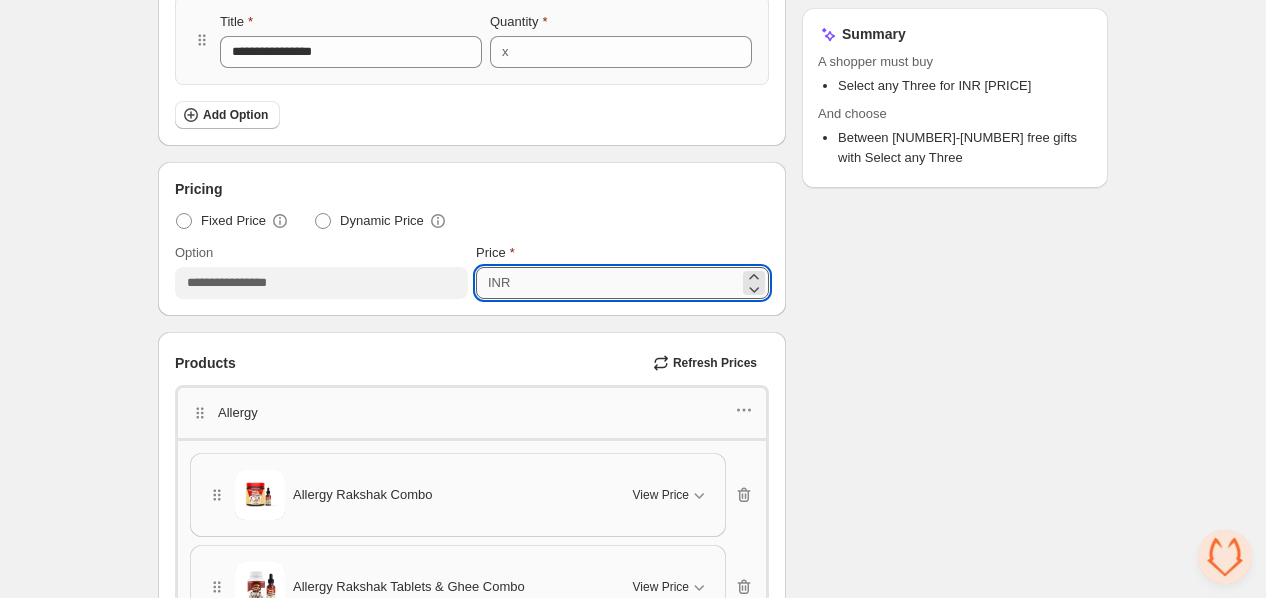 click on "***" at bounding box center (627, 283) 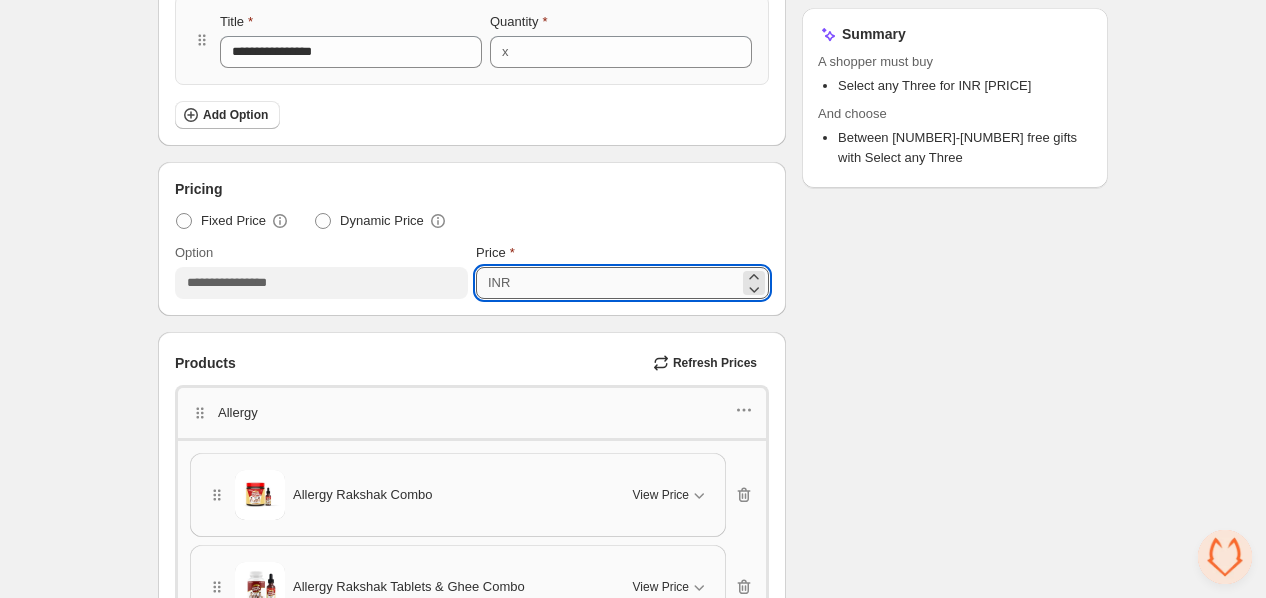 type on "*" 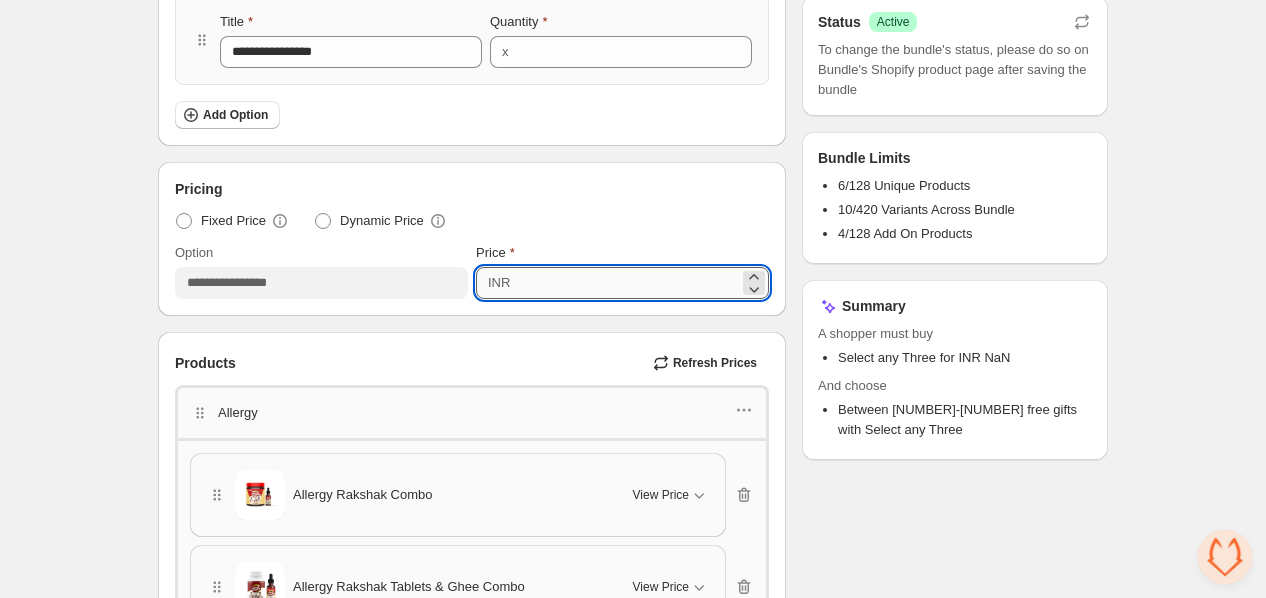 type on "*" 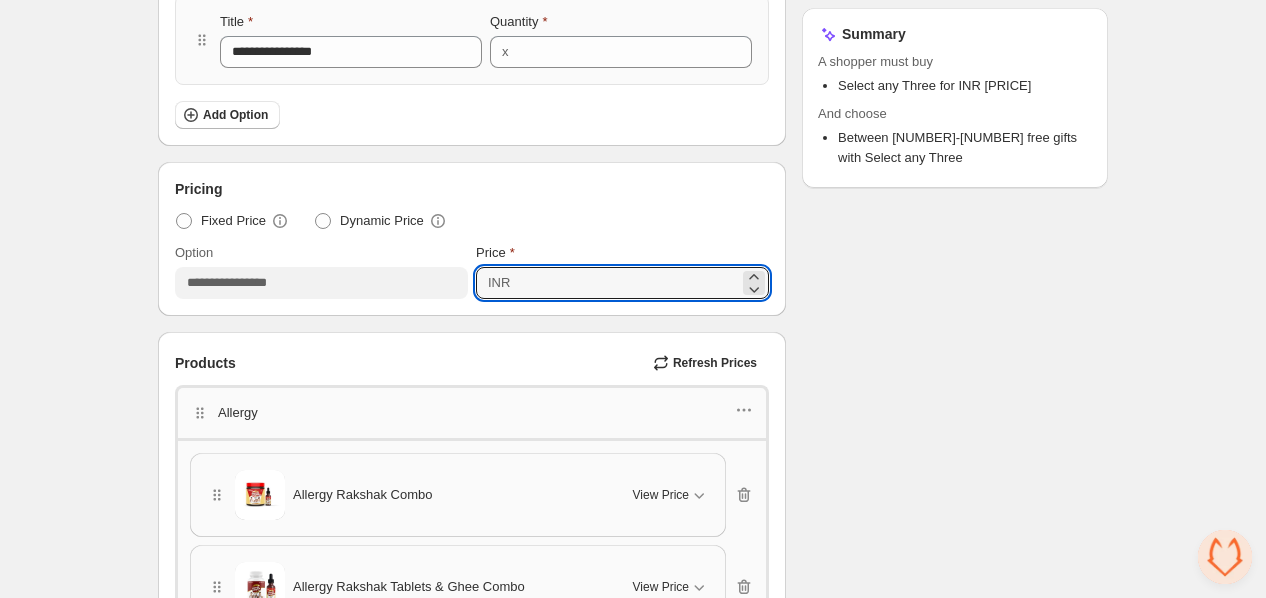 click on "Checklist Status Success Active To change the bundle's status, please do so on Bundle's Shopify product page after saving the bundle Bundle Limits 6/128 Unique Products 10/420 Variants Across Bundle 4/128 Add On Products Summary A shopper must buy Select any Three for INR 1,980 And choose Between 2-4 free gifts with Select any Three" at bounding box center (955, 675) 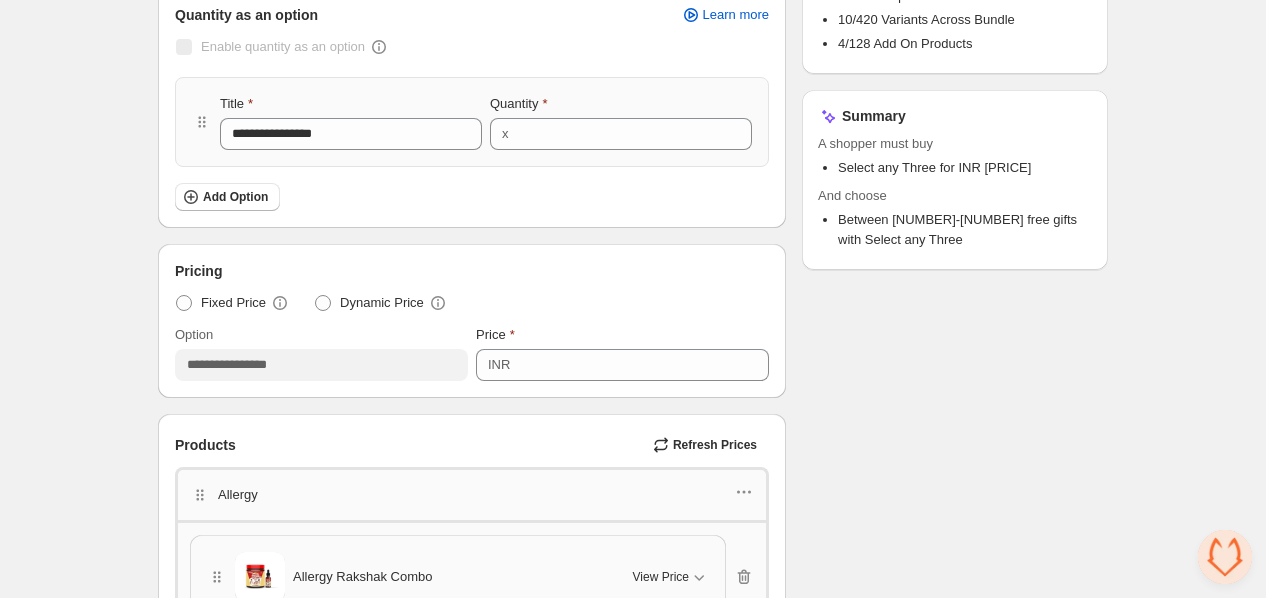scroll, scrollTop: 350, scrollLeft: 0, axis: vertical 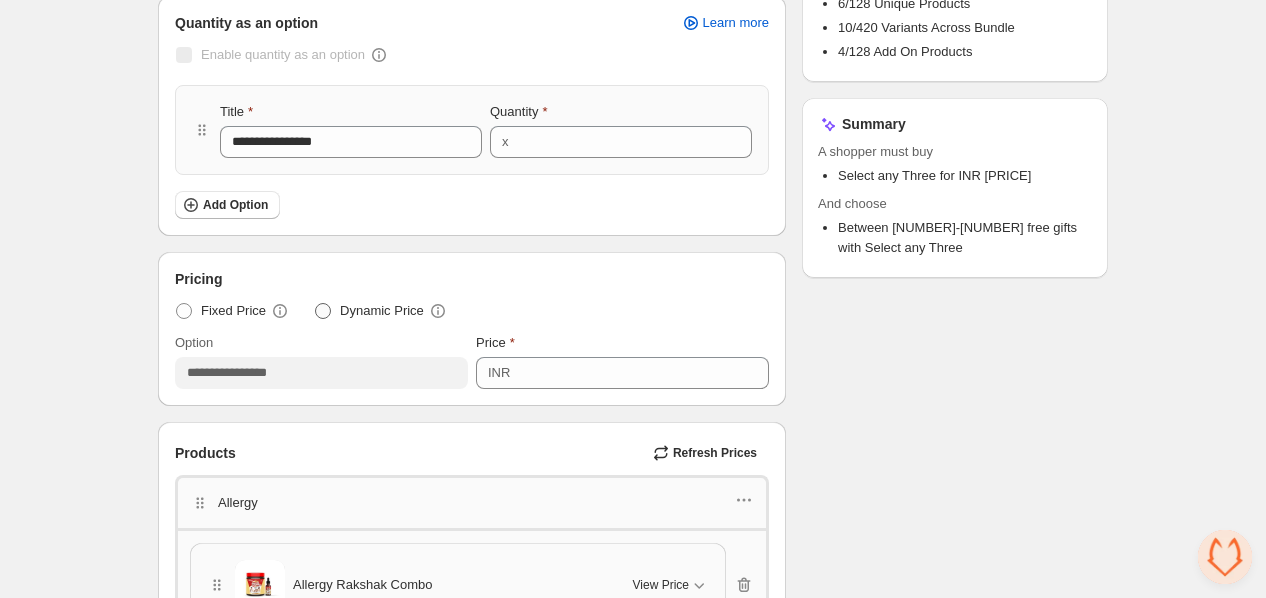 click at bounding box center [323, 311] 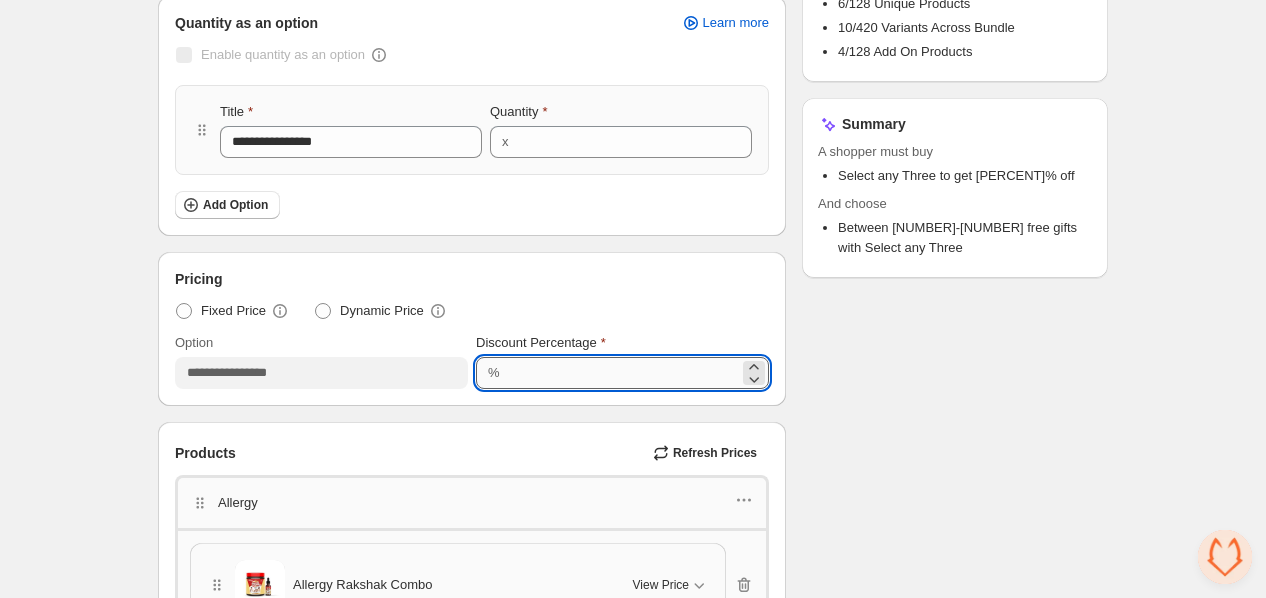 click on "****" at bounding box center (622, 373) 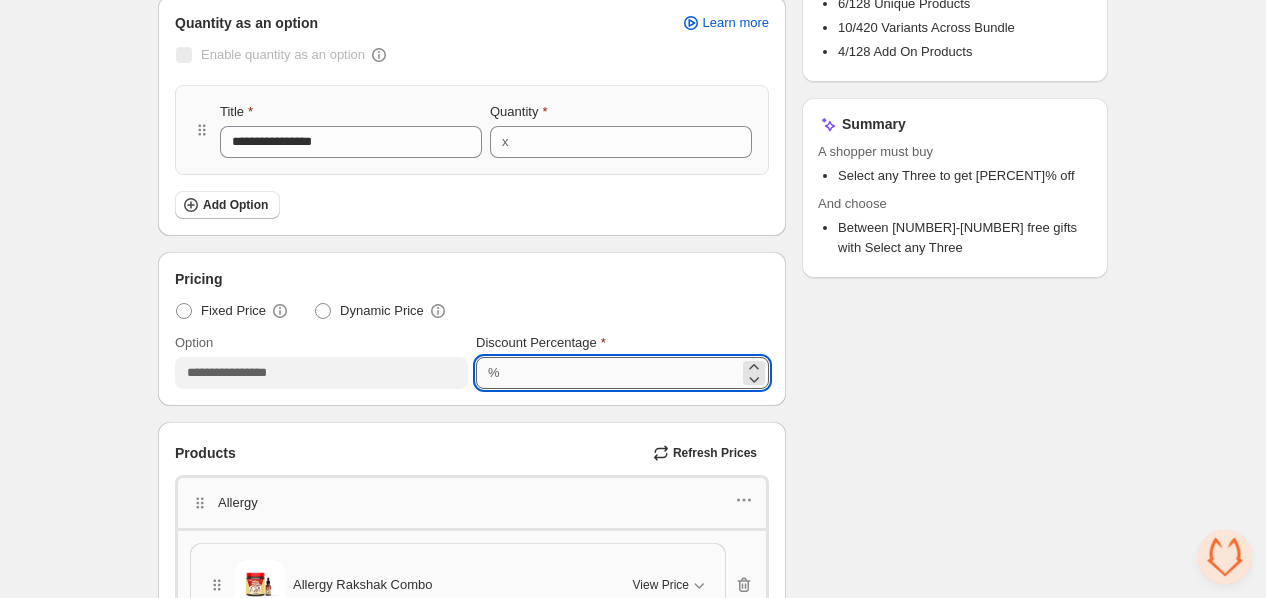 type on "*" 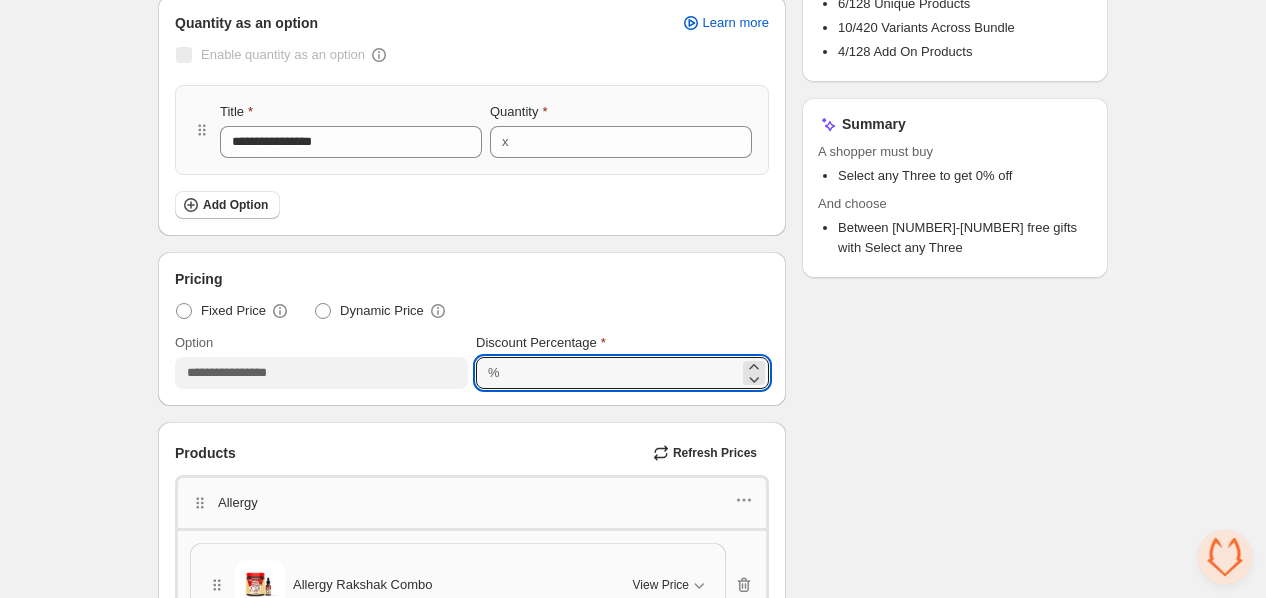 type on "*" 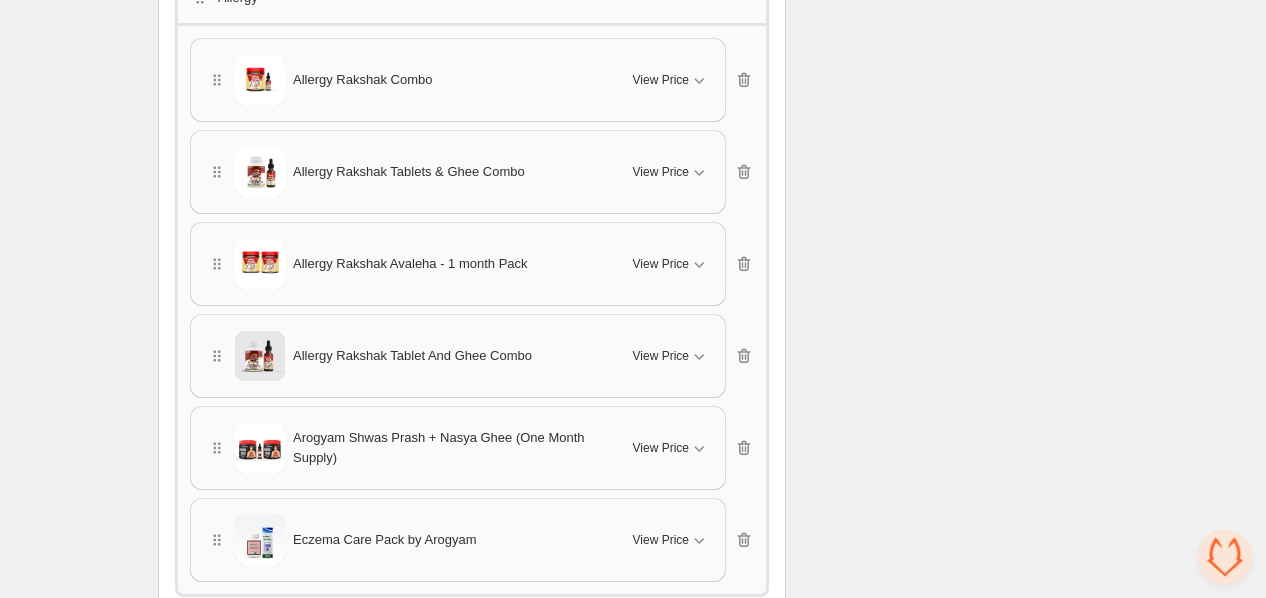 scroll, scrollTop: 864, scrollLeft: 0, axis: vertical 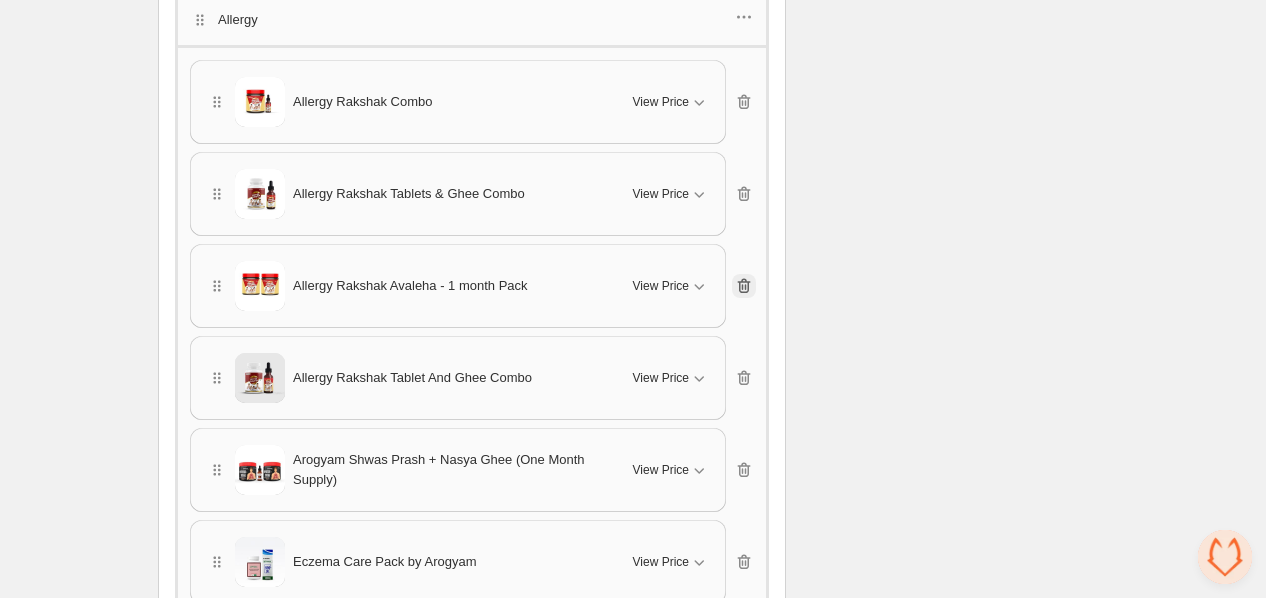 click 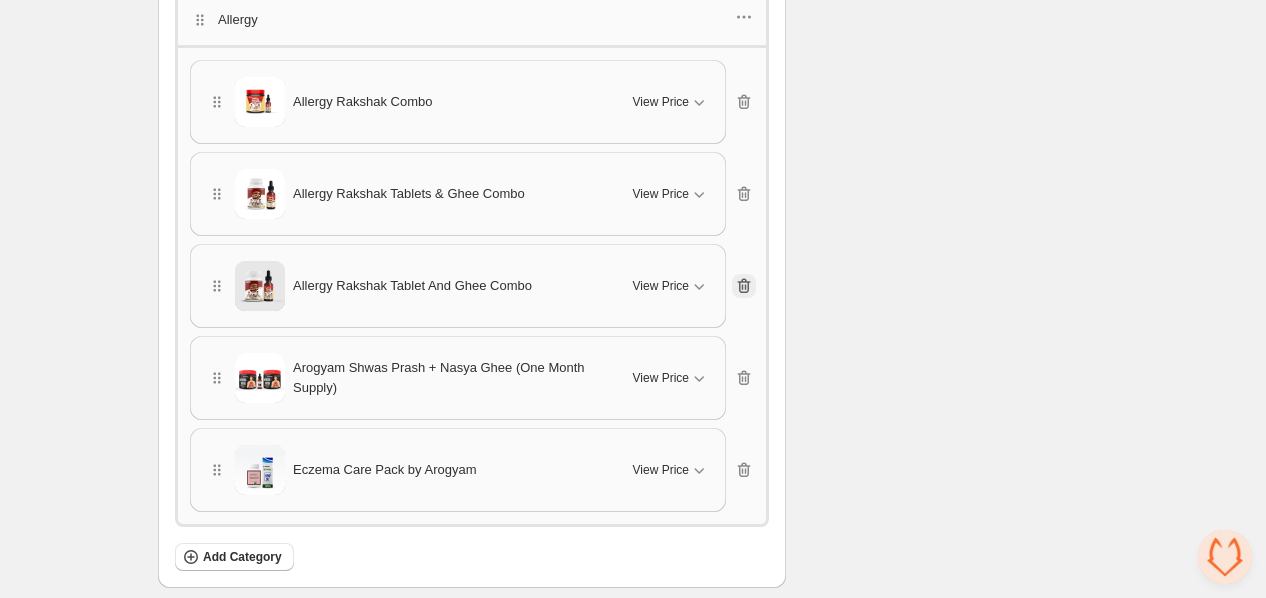 click 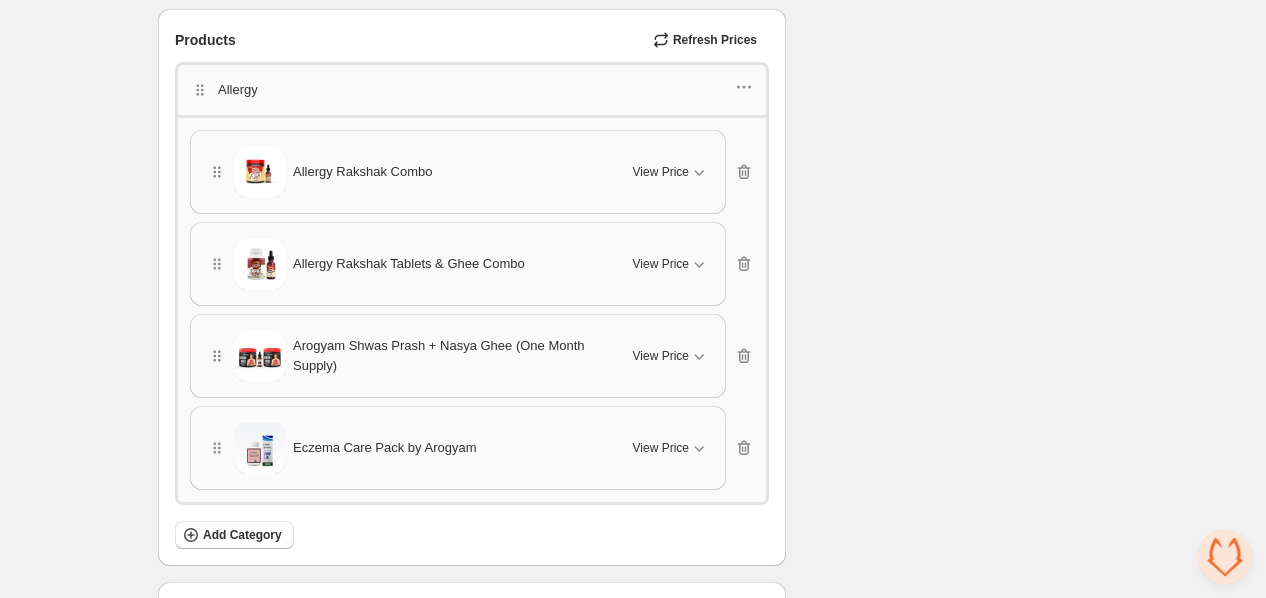 scroll, scrollTop: 758, scrollLeft: 0, axis: vertical 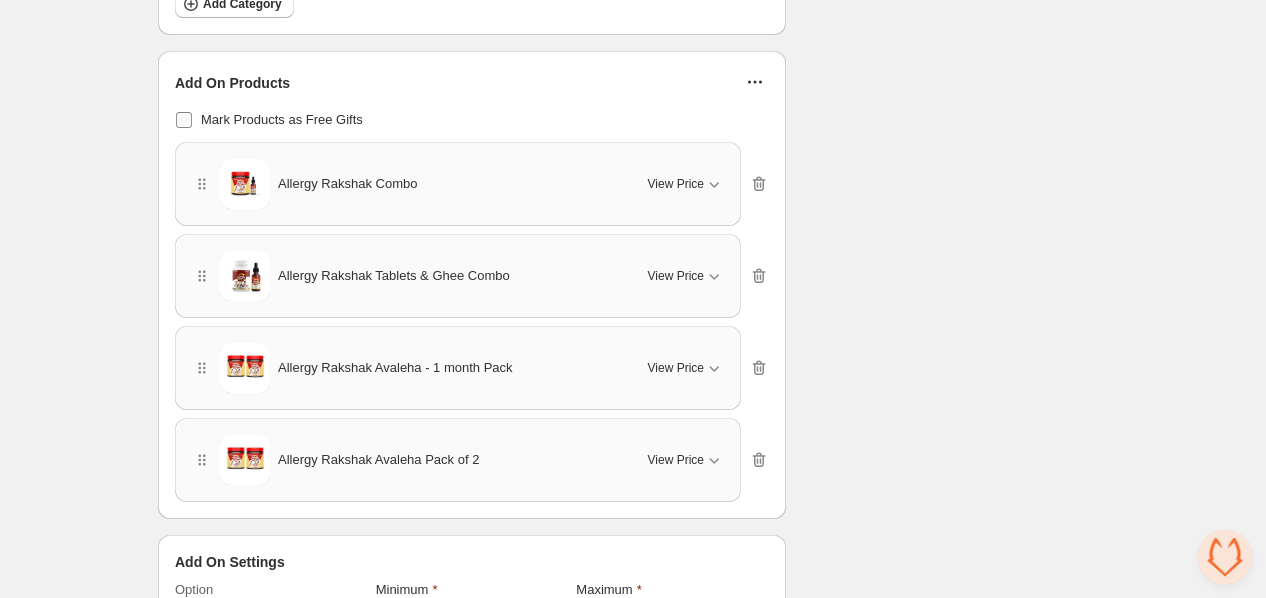 click at bounding box center [184, 120] 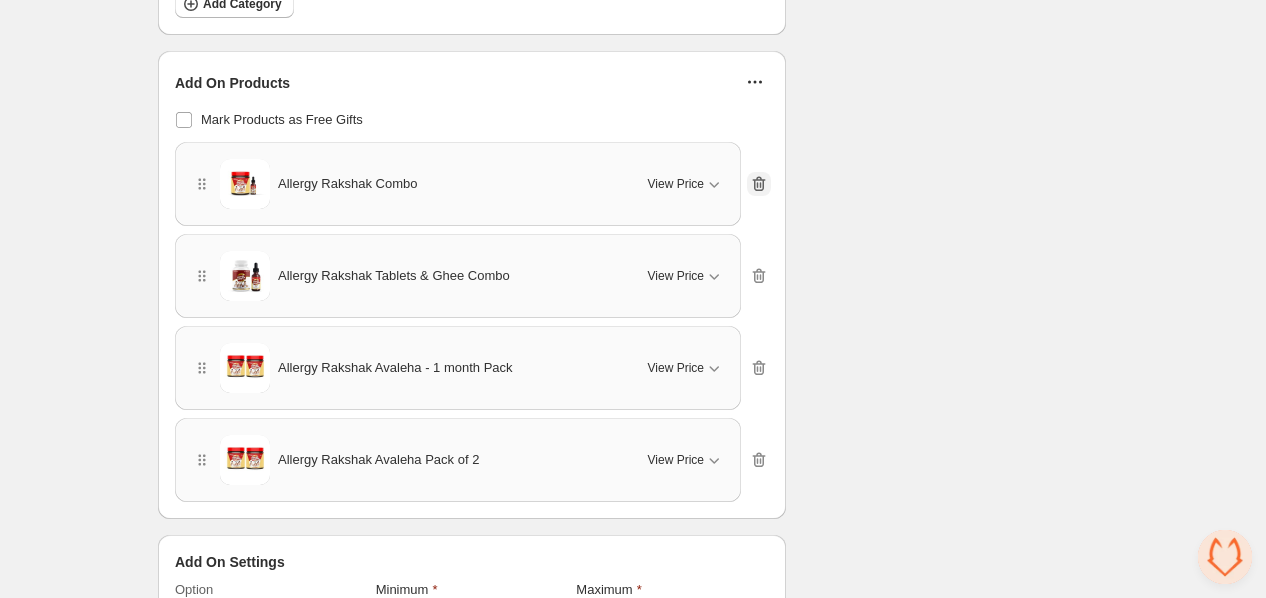 click 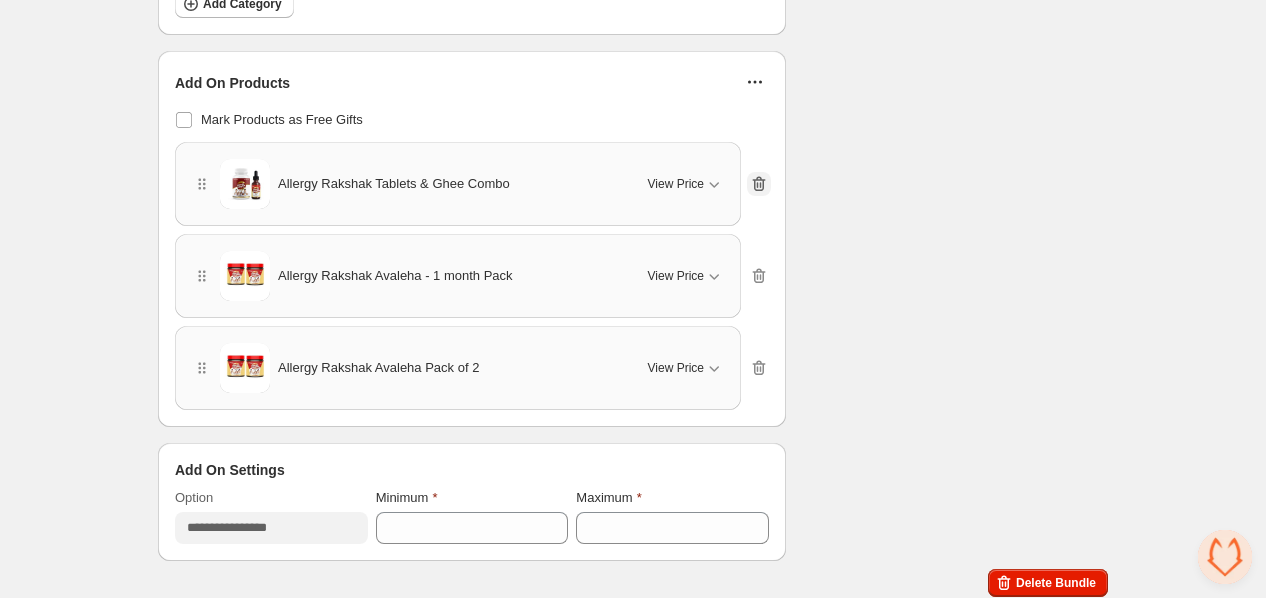click 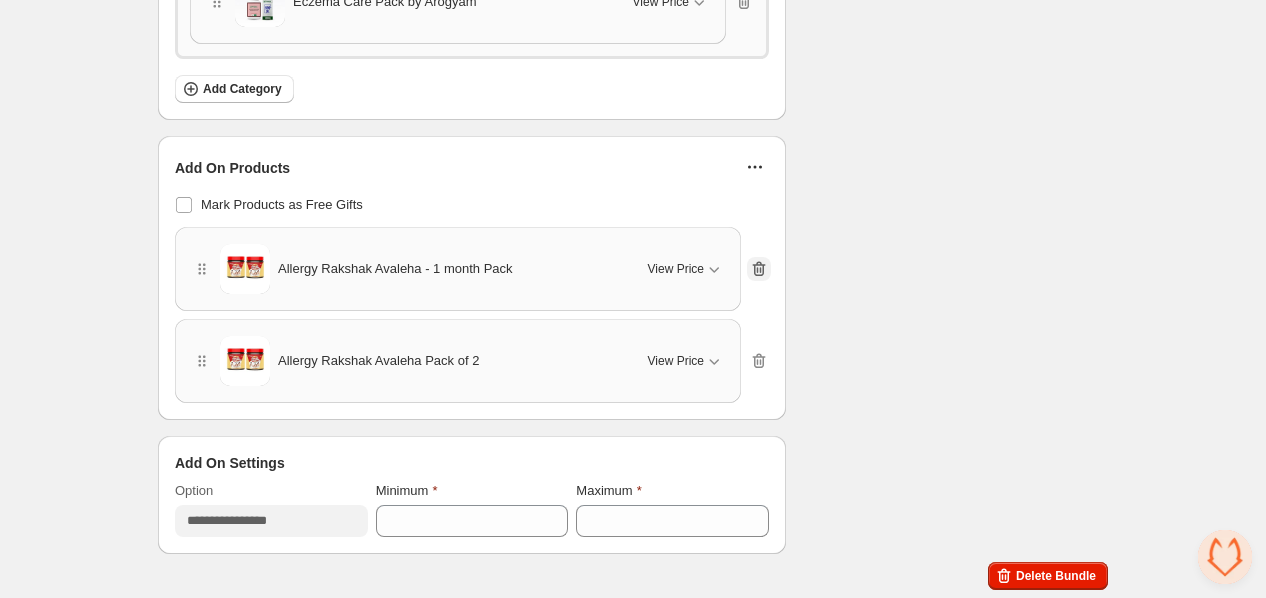 scroll, scrollTop: 1205, scrollLeft: 0, axis: vertical 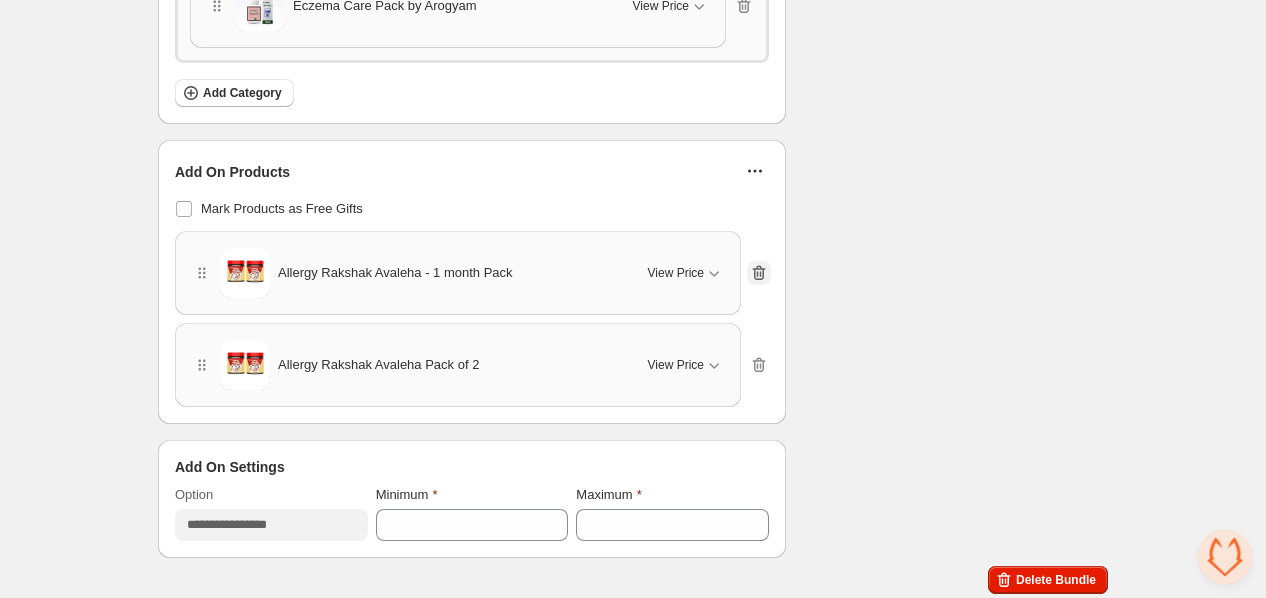 click 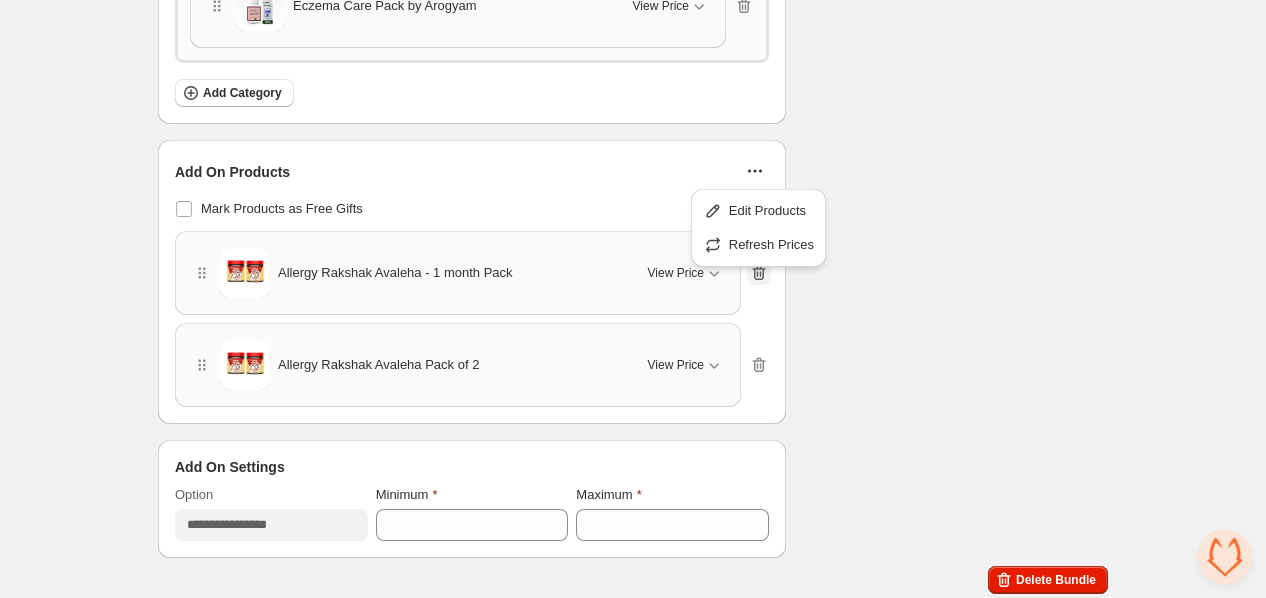 click on "Edit Products Refresh Prices" at bounding box center [758, 233] 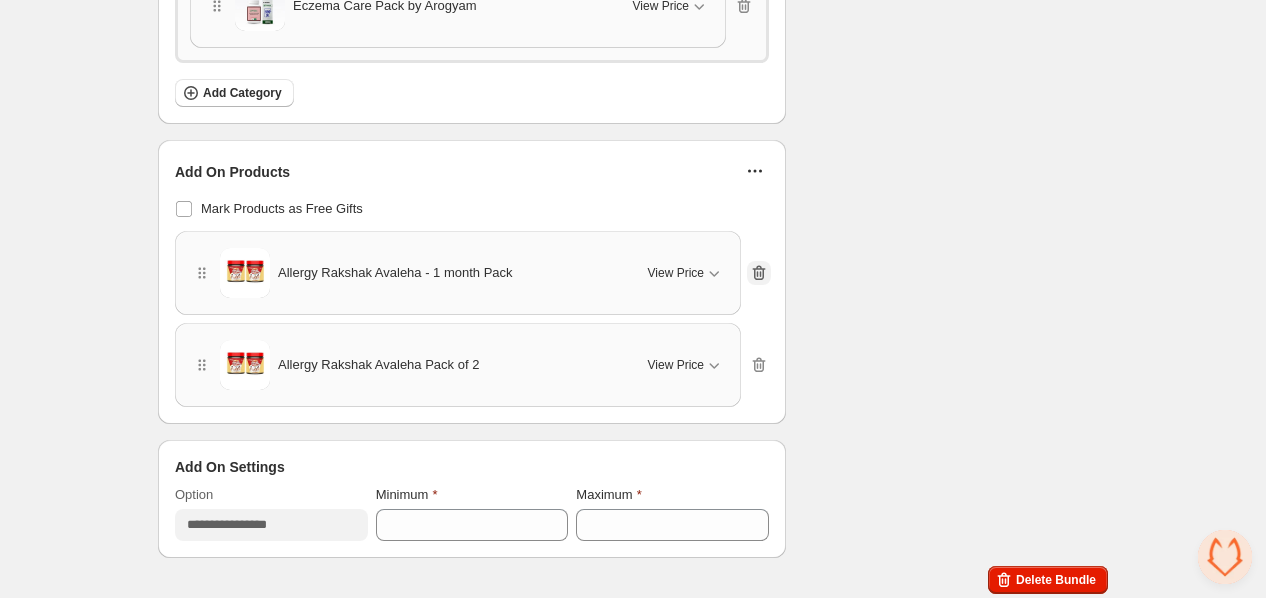 click 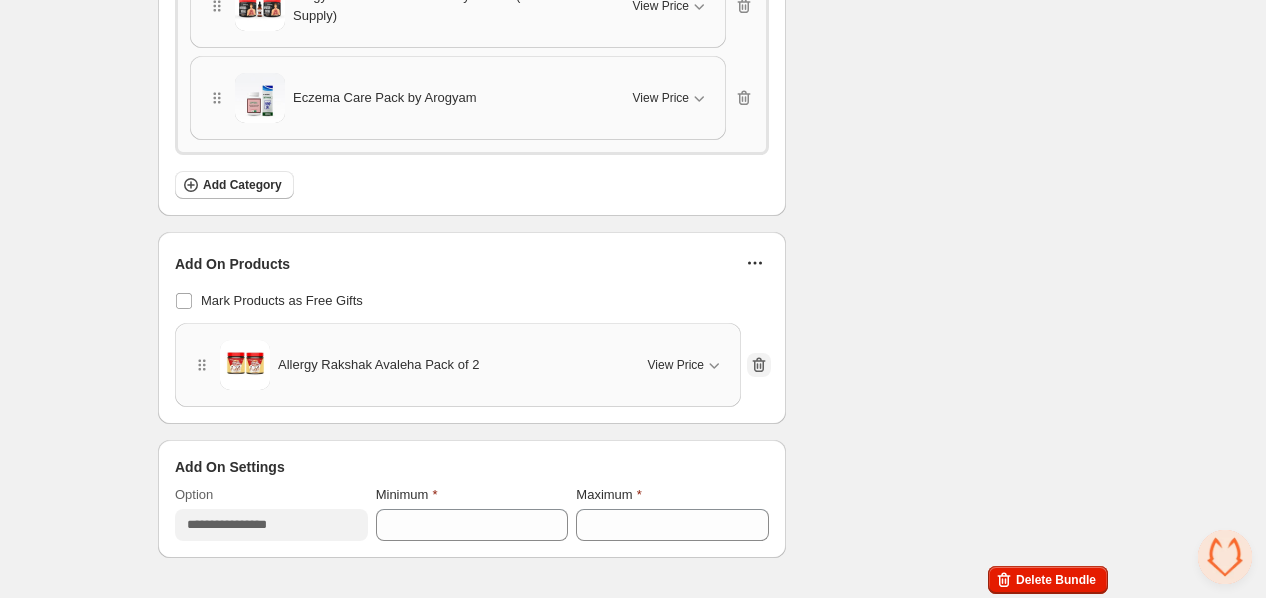 click 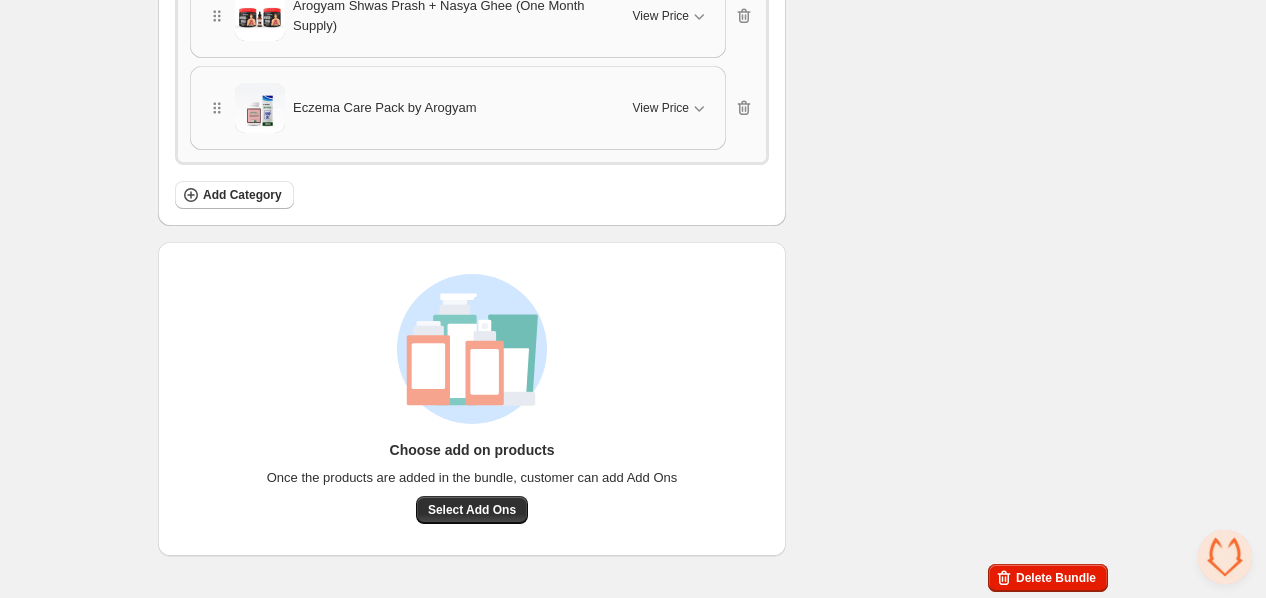 scroll, scrollTop: 0, scrollLeft: 0, axis: both 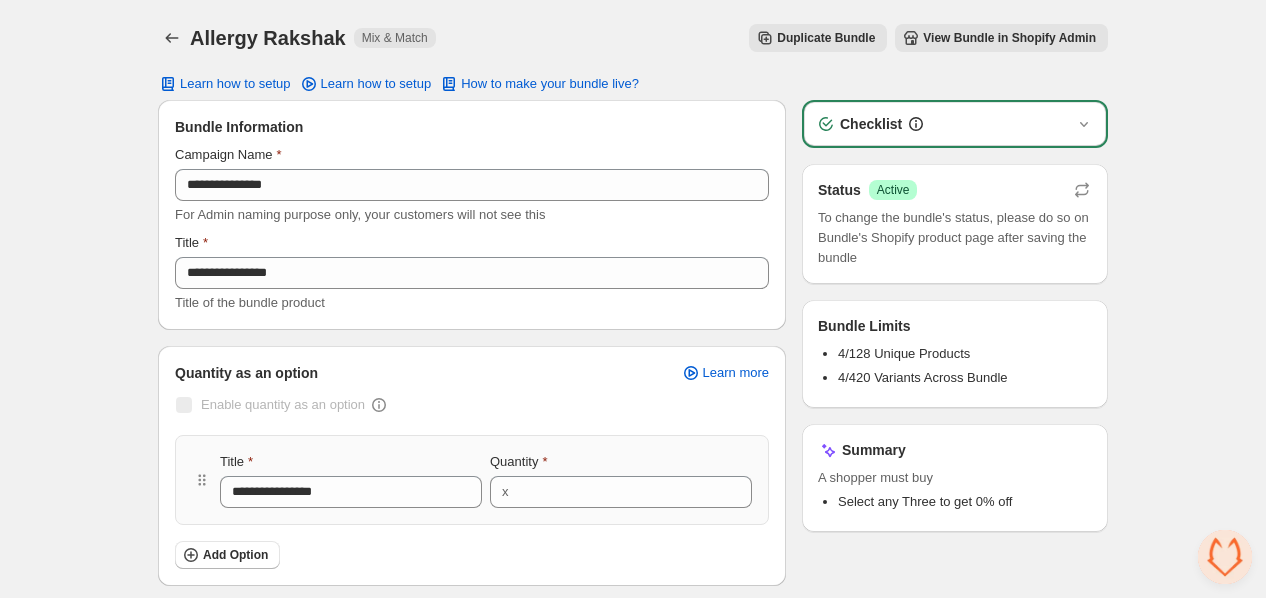 click on "View Bundle in Shopify Admin" at bounding box center [1009, 38] 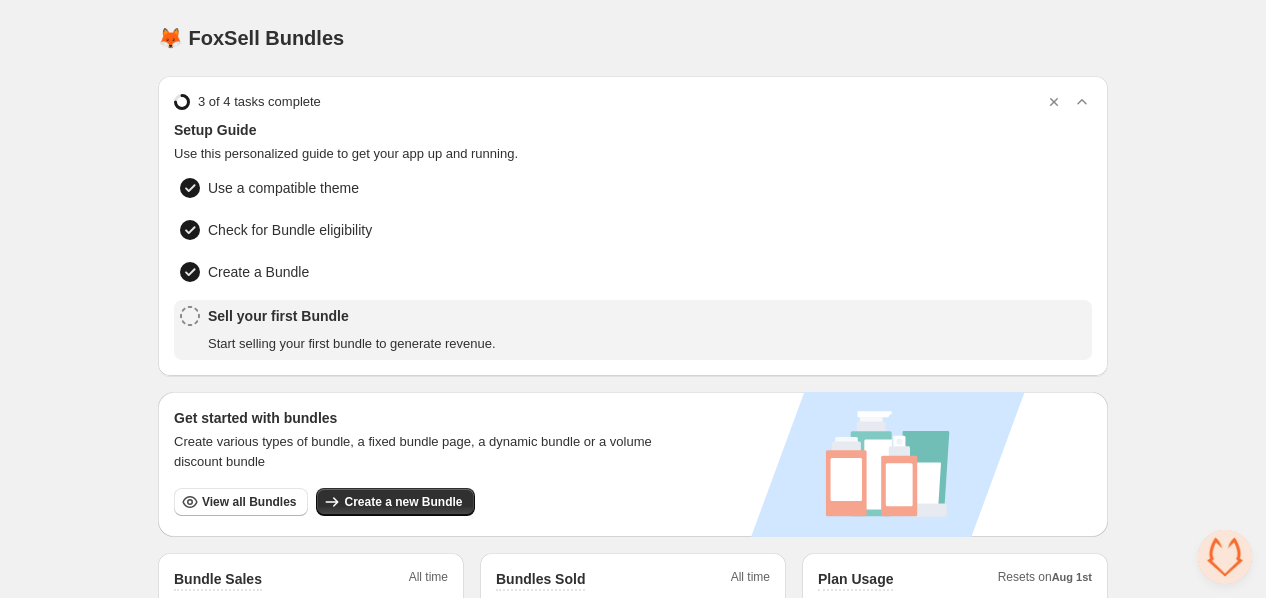 scroll, scrollTop: 0, scrollLeft: 0, axis: both 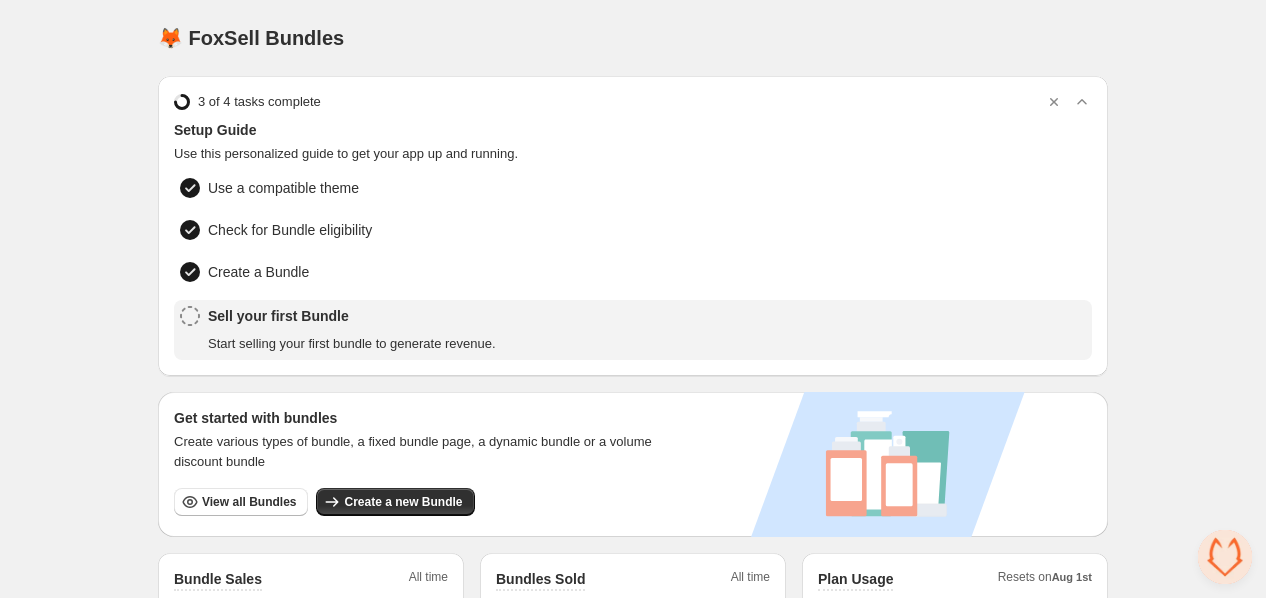 click on "🦊 FoxSell Bundles" at bounding box center (251, 38) 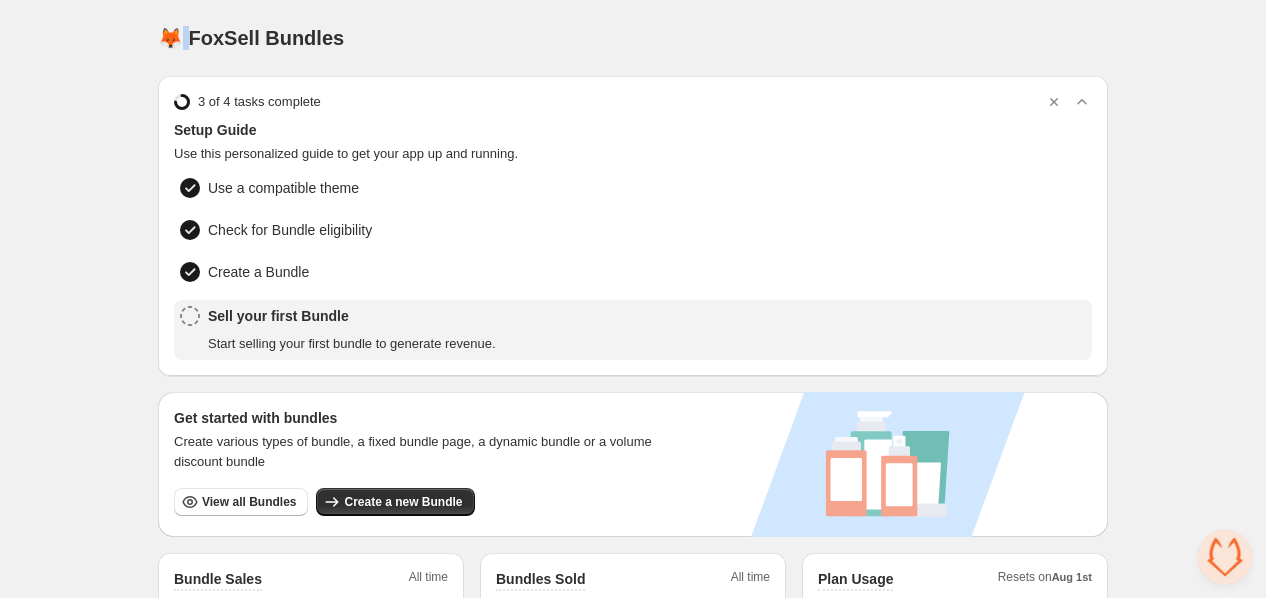 click on "🦊 FoxSell Bundles" at bounding box center [251, 38] 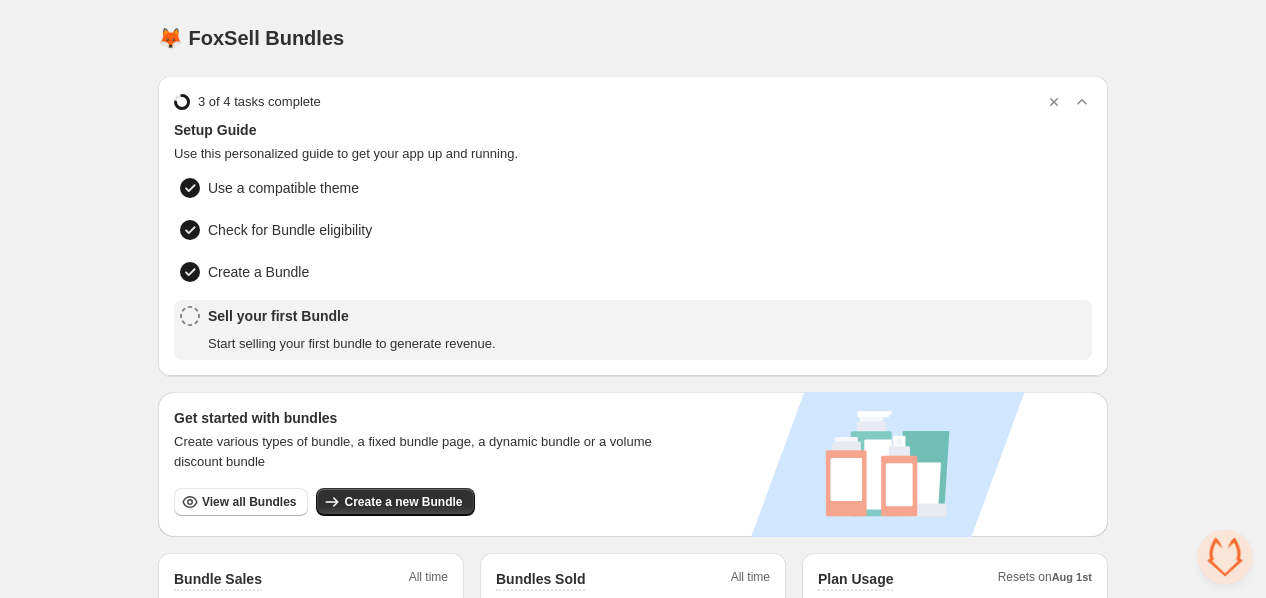 drag, startPoint x: 195, startPoint y: 596, endPoint x: 217, endPoint y: 613, distance: 27.802877 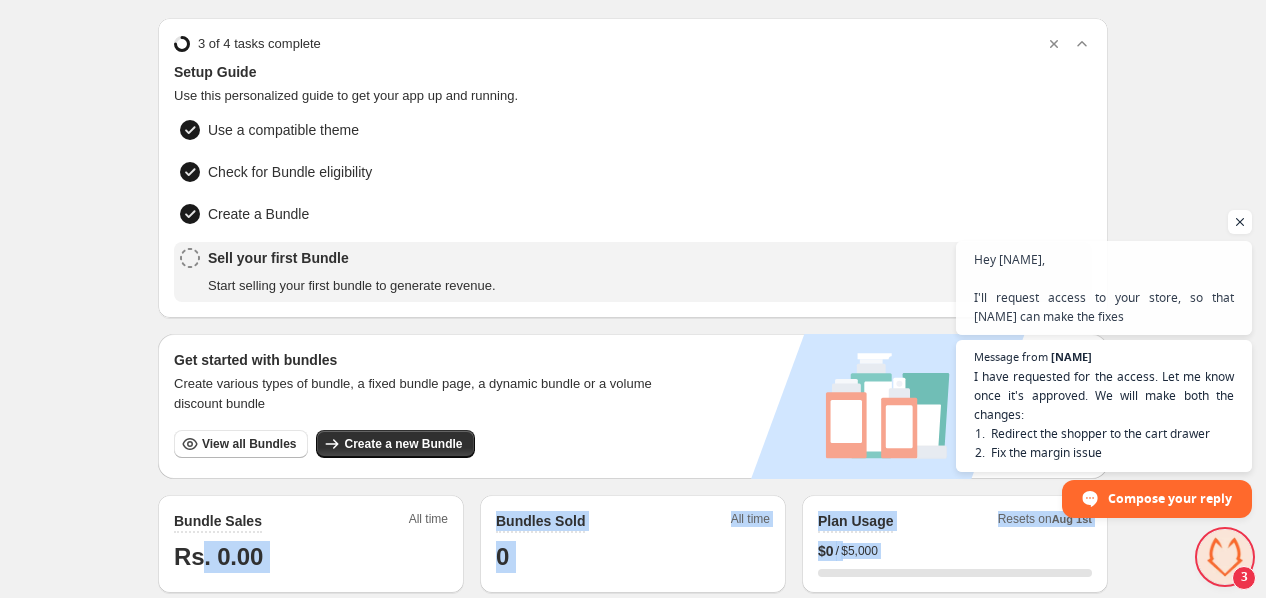click at bounding box center [1225, 557] 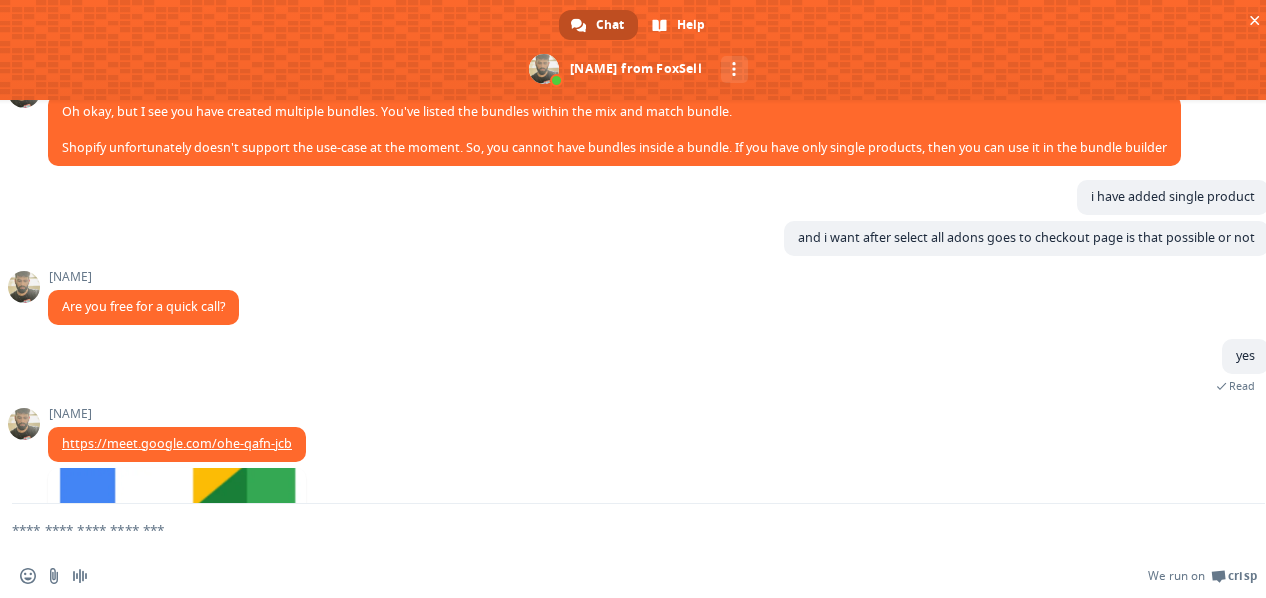 scroll, scrollTop: 1425, scrollLeft: 0, axis: vertical 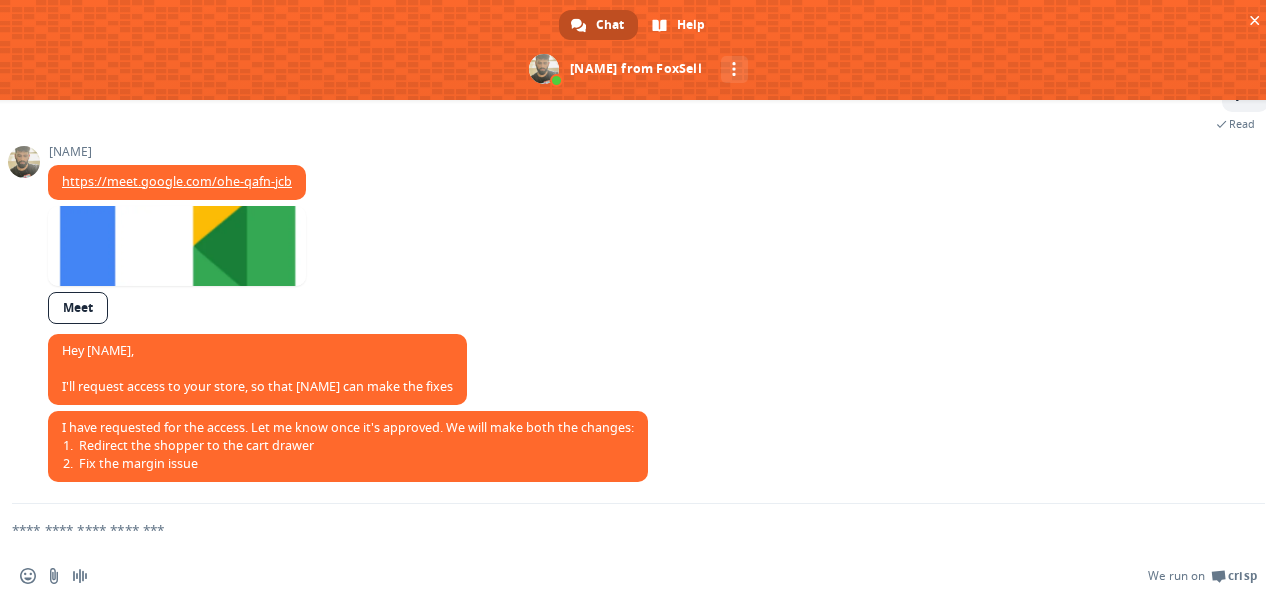 click at bounding box center (614, 529) 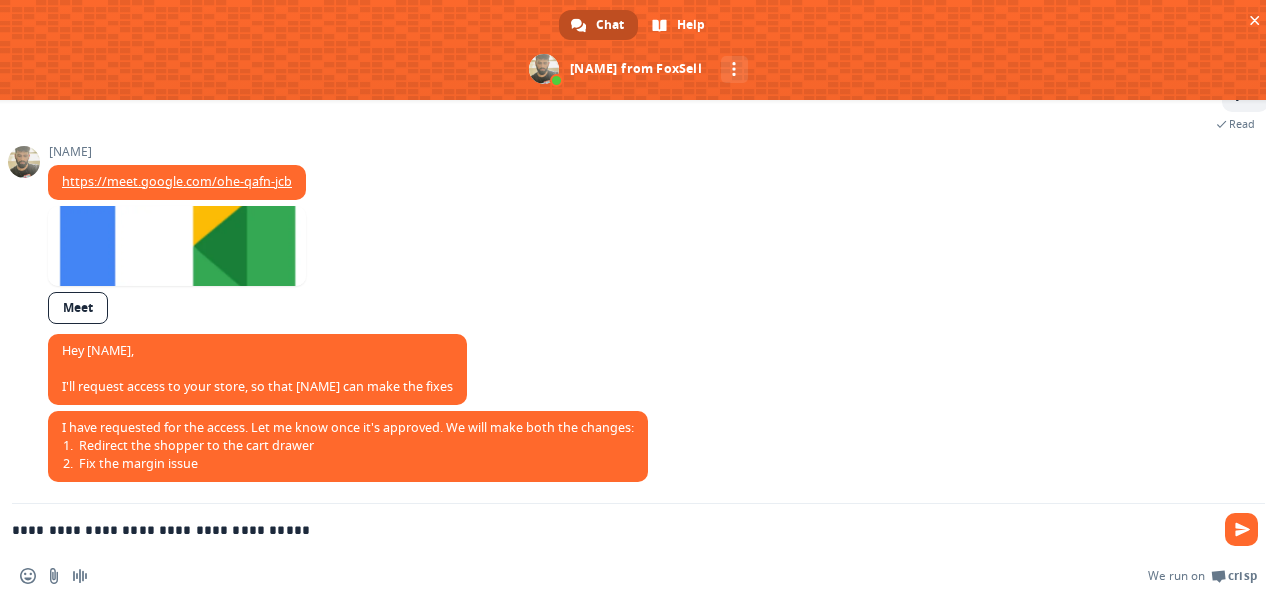 type on "**********" 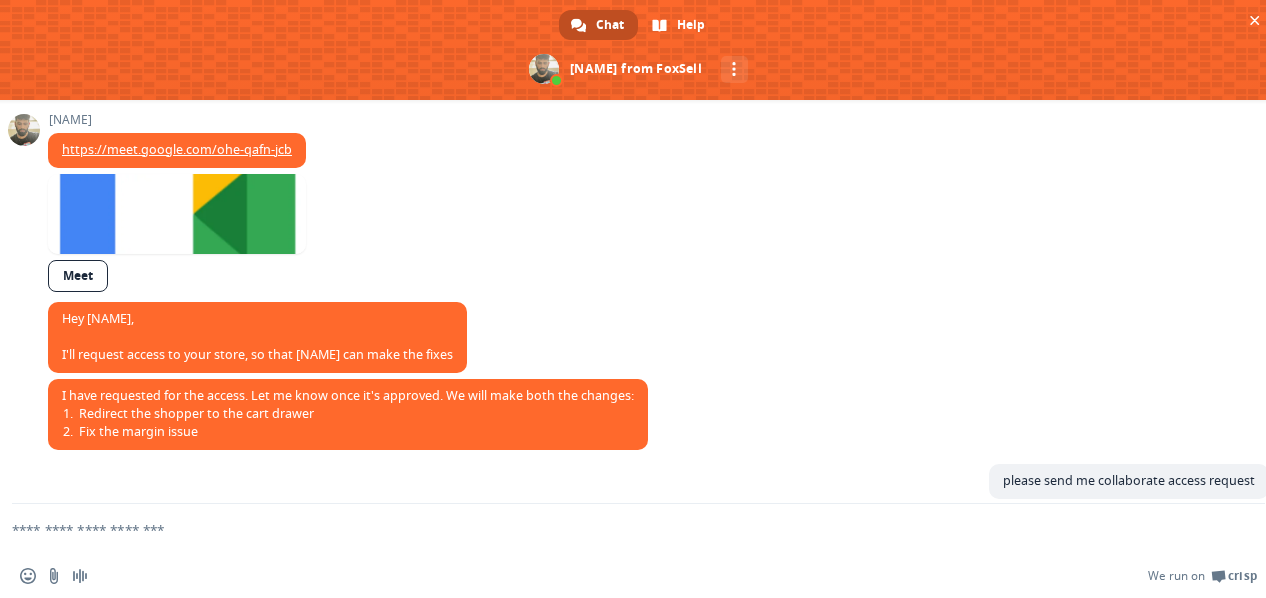 scroll, scrollTop: 1498, scrollLeft: 0, axis: vertical 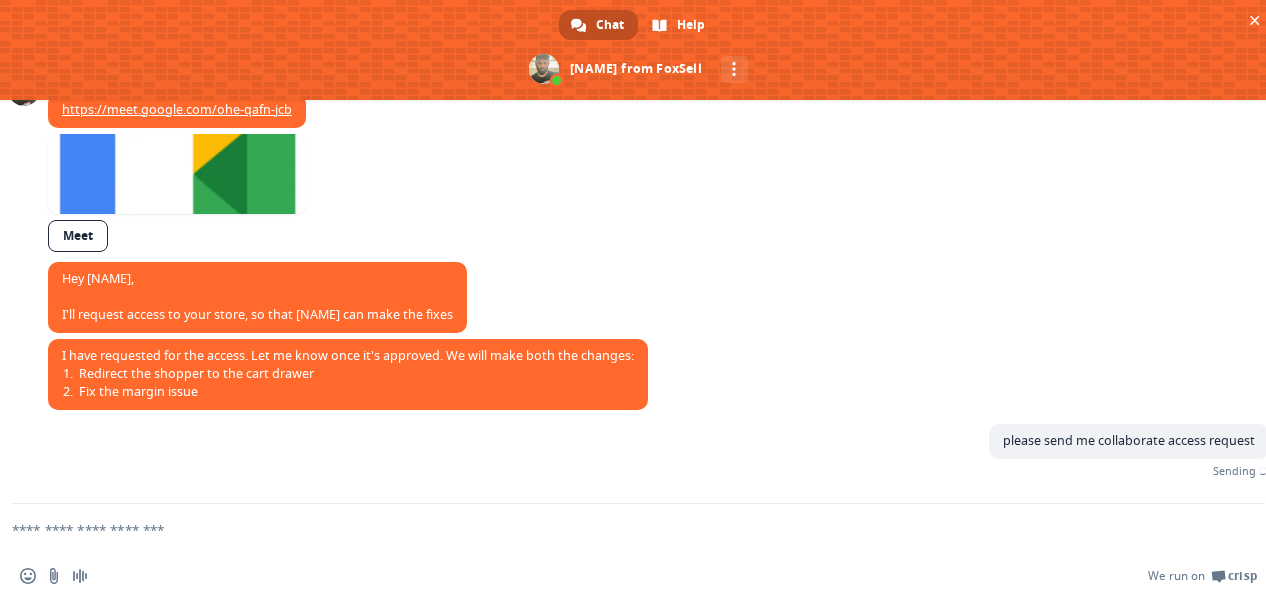 click at bounding box center (614, 529) 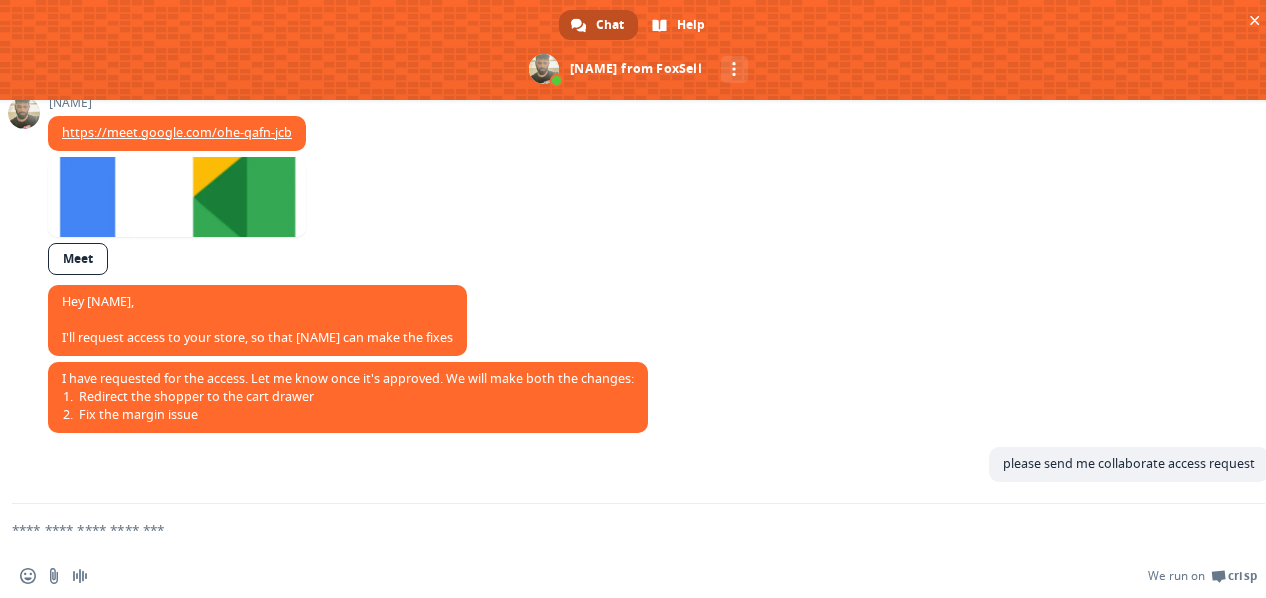 scroll, scrollTop: 1475, scrollLeft: 0, axis: vertical 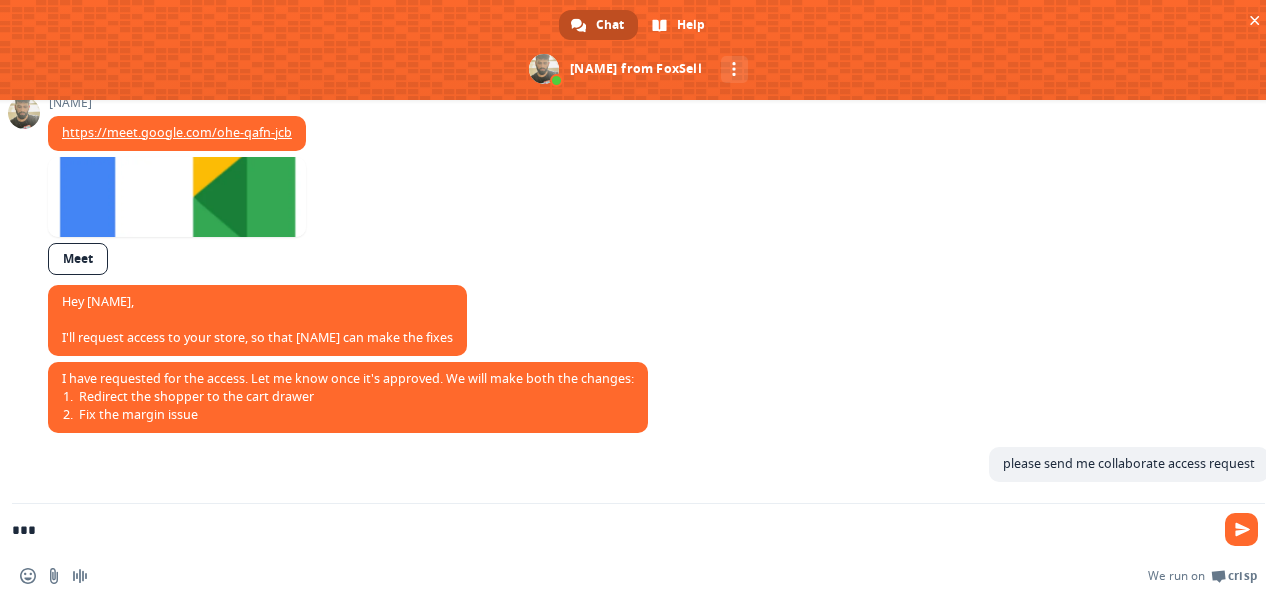 type on "****" 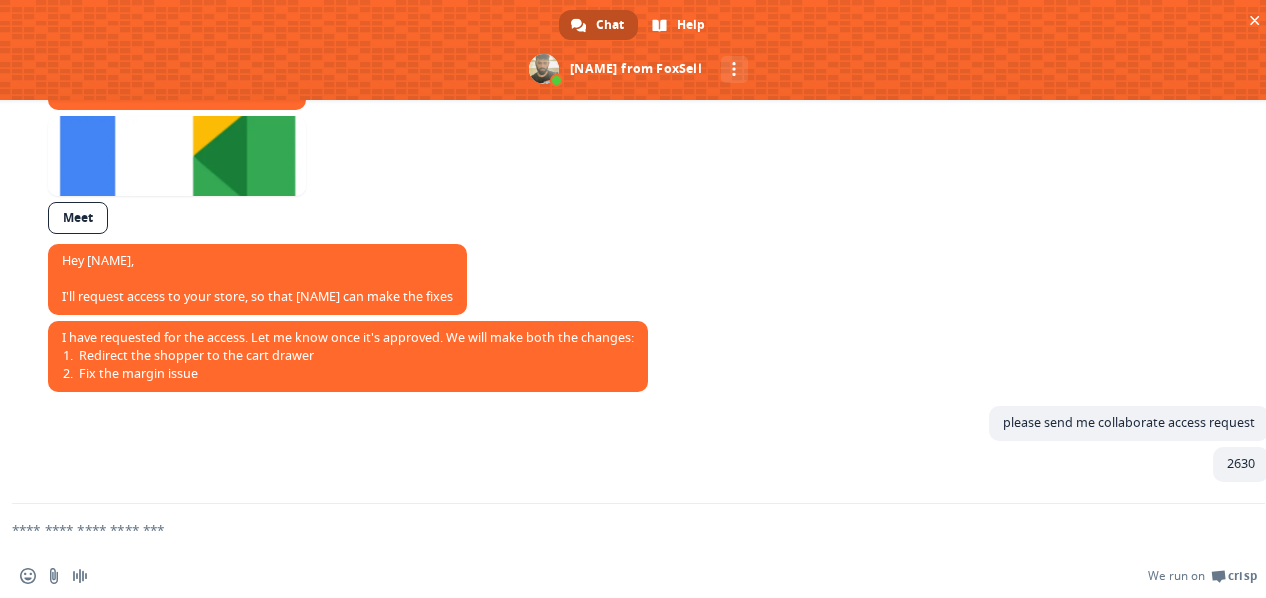 scroll, scrollTop: 1517, scrollLeft: 0, axis: vertical 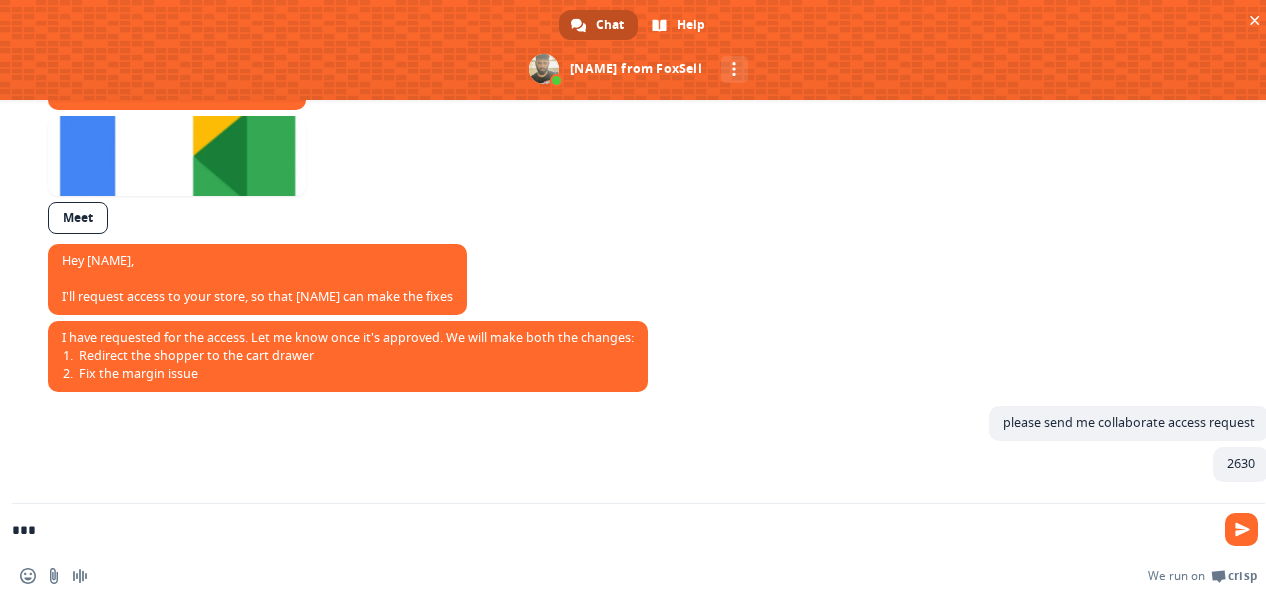 type on "****" 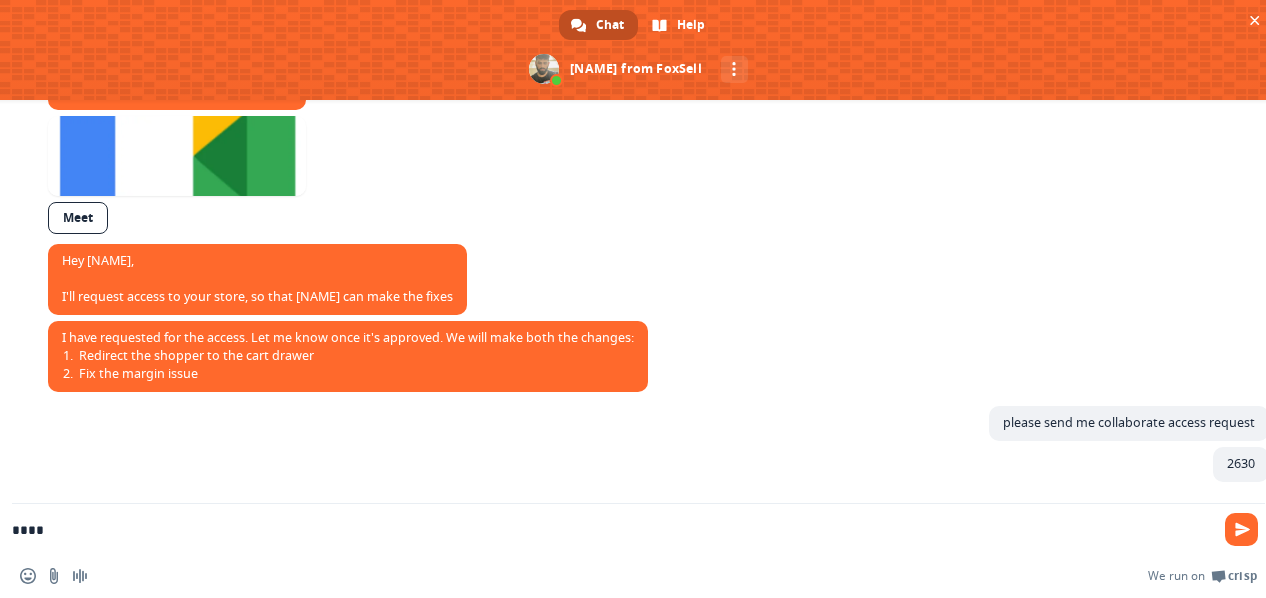 type 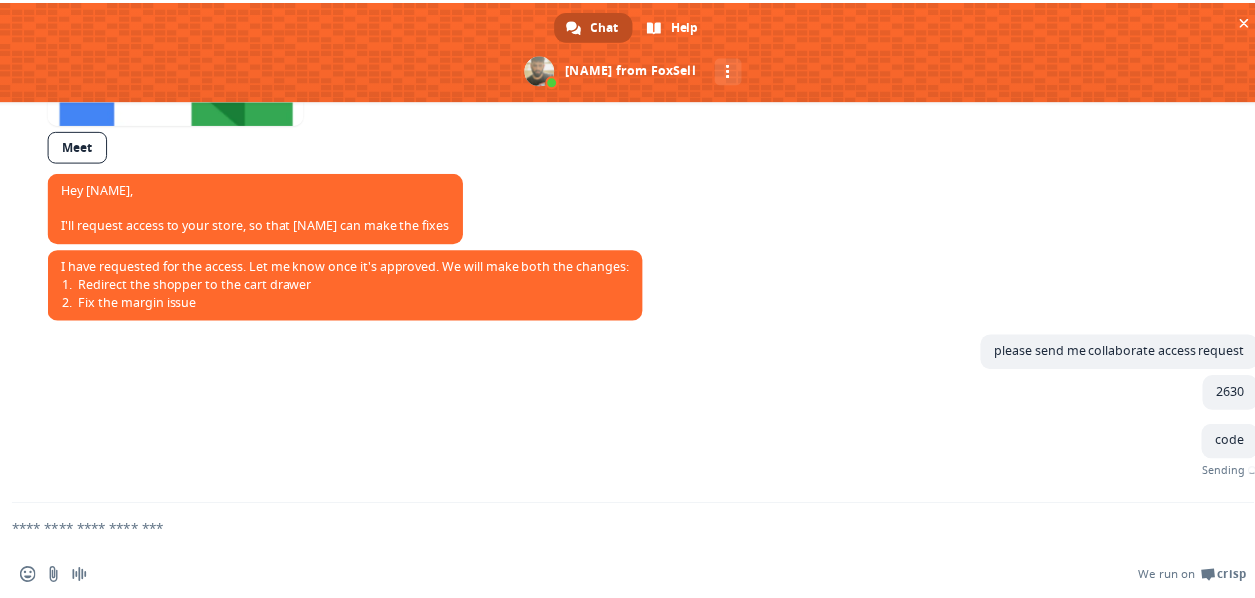 scroll, scrollTop: 1560, scrollLeft: 0, axis: vertical 